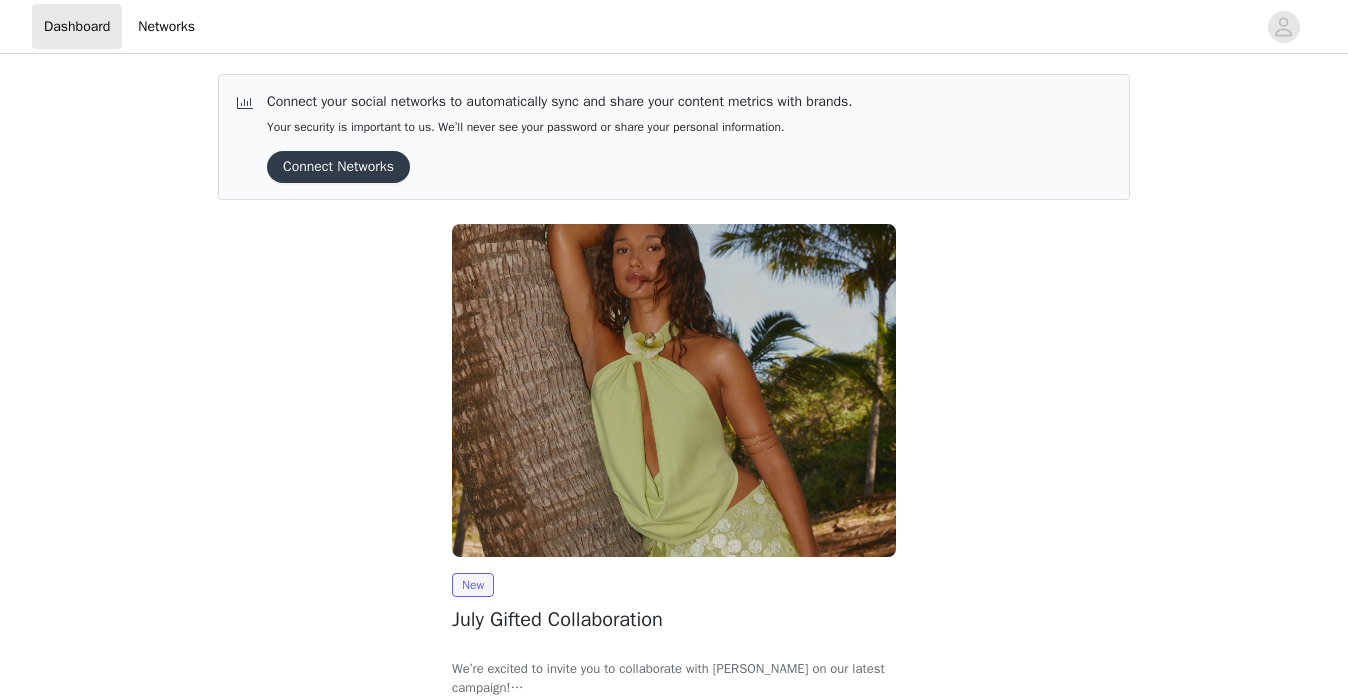 scroll, scrollTop: 149, scrollLeft: 0, axis: vertical 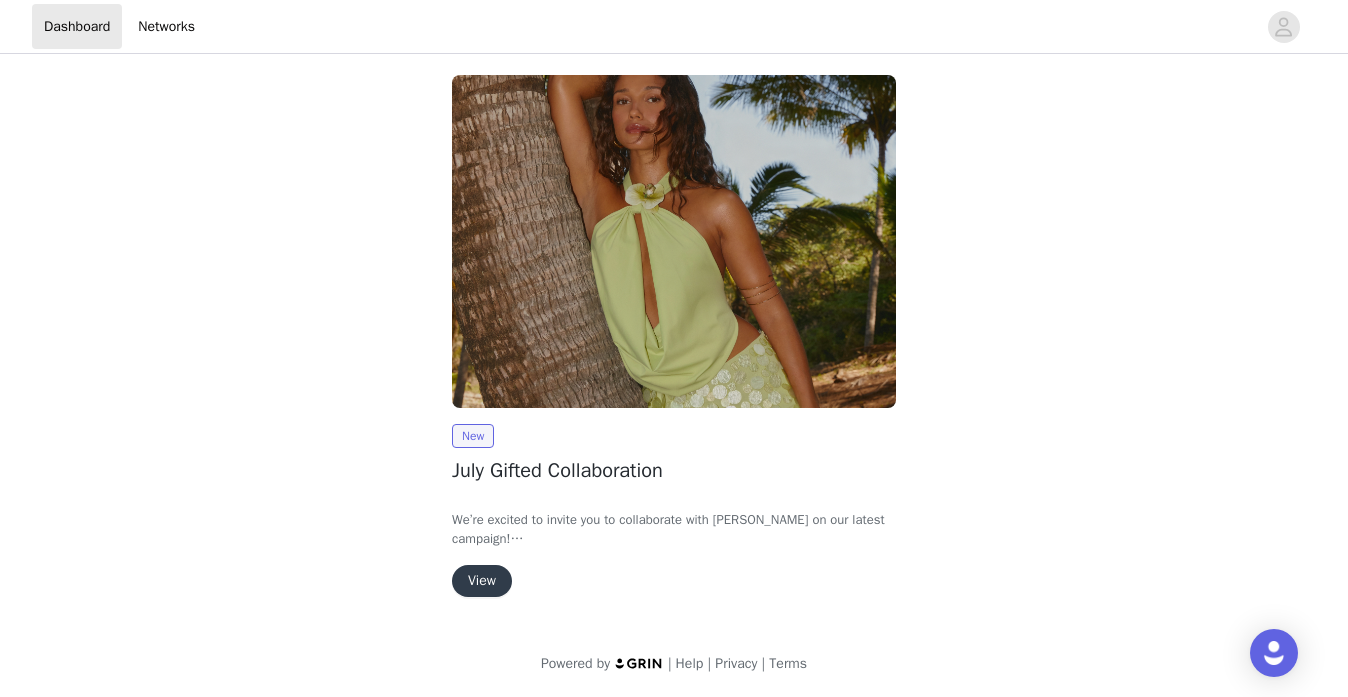 click on "View" at bounding box center [482, 581] 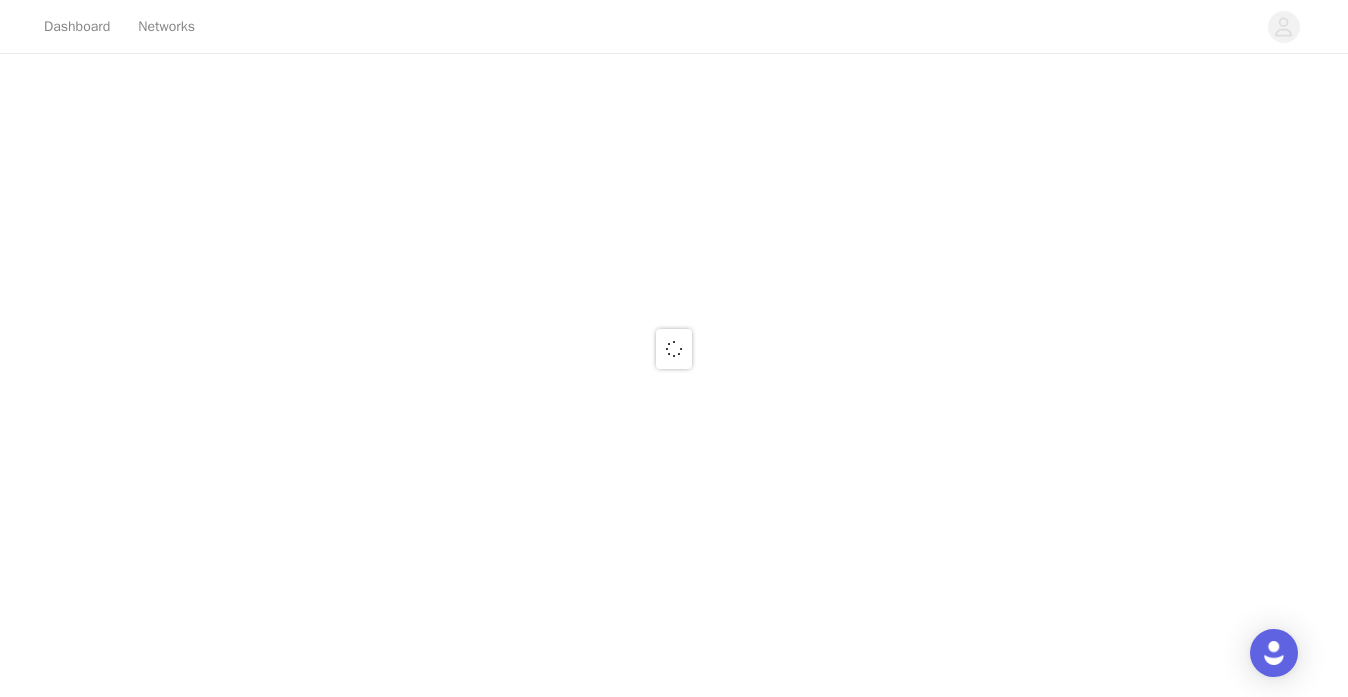 scroll, scrollTop: 0, scrollLeft: 0, axis: both 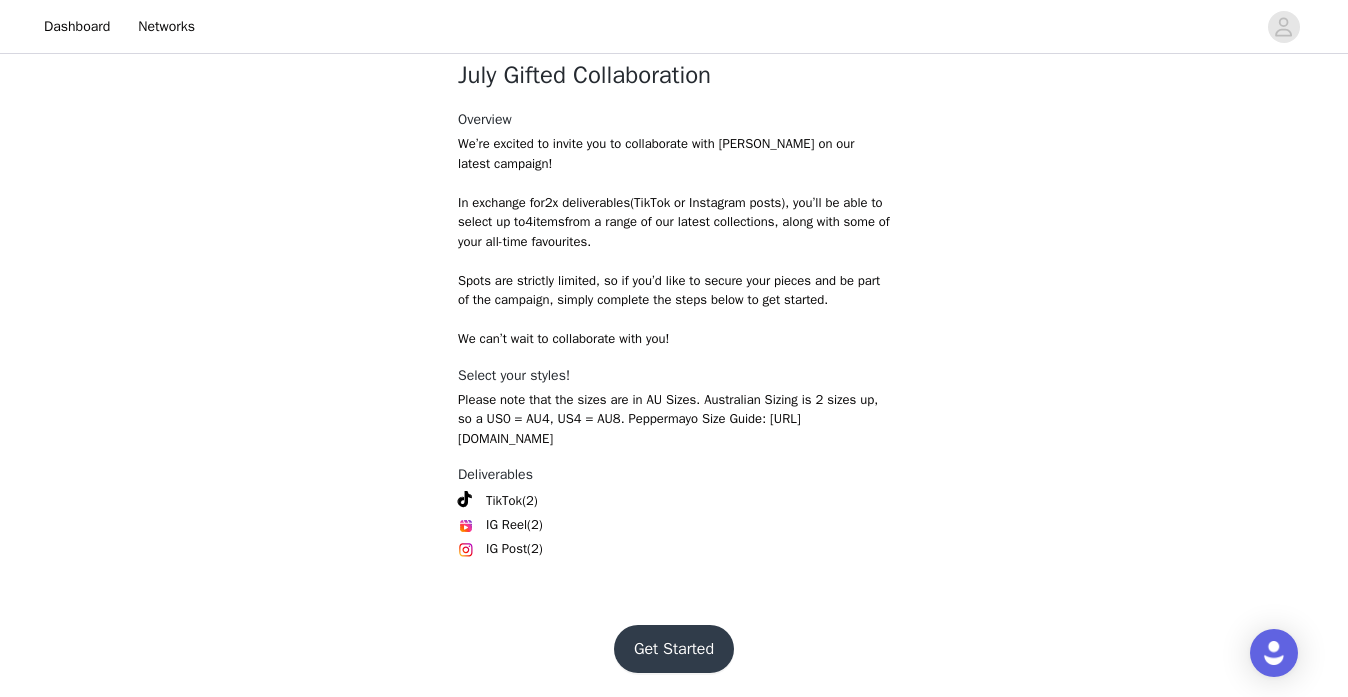 click on "Get Started" at bounding box center [674, 649] 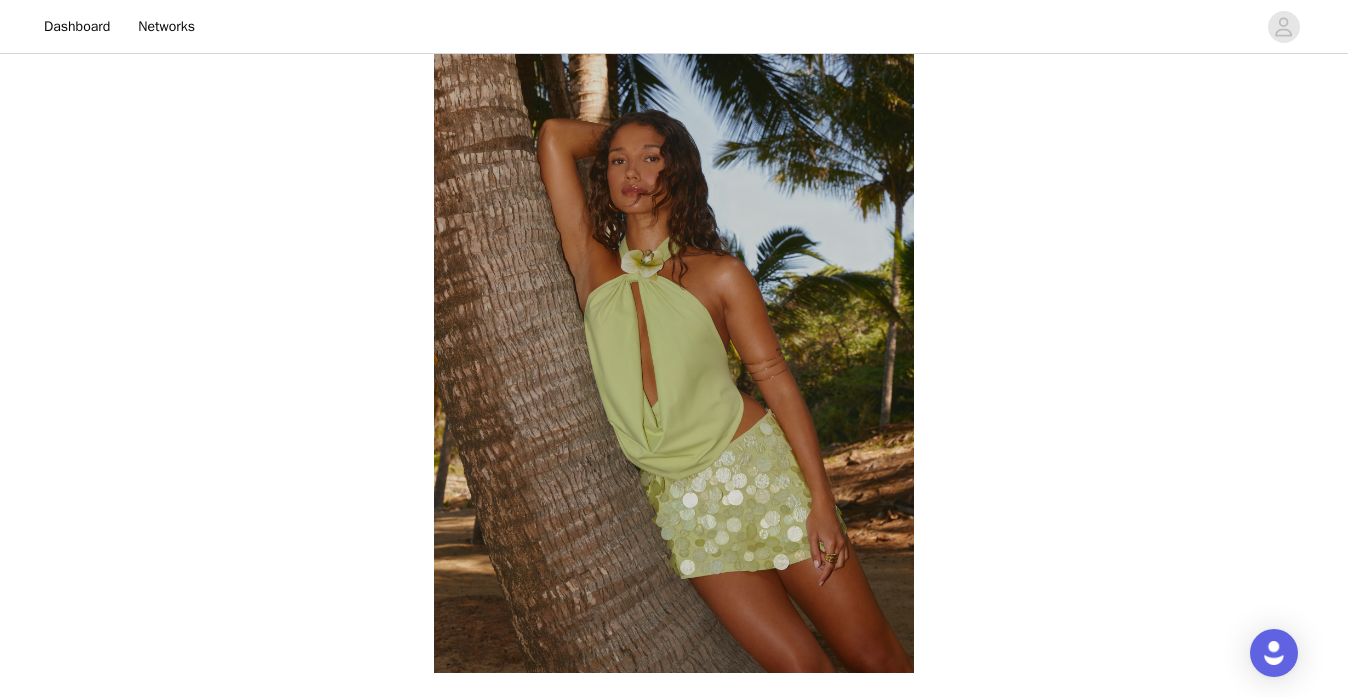 scroll, scrollTop: 798, scrollLeft: 0, axis: vertical 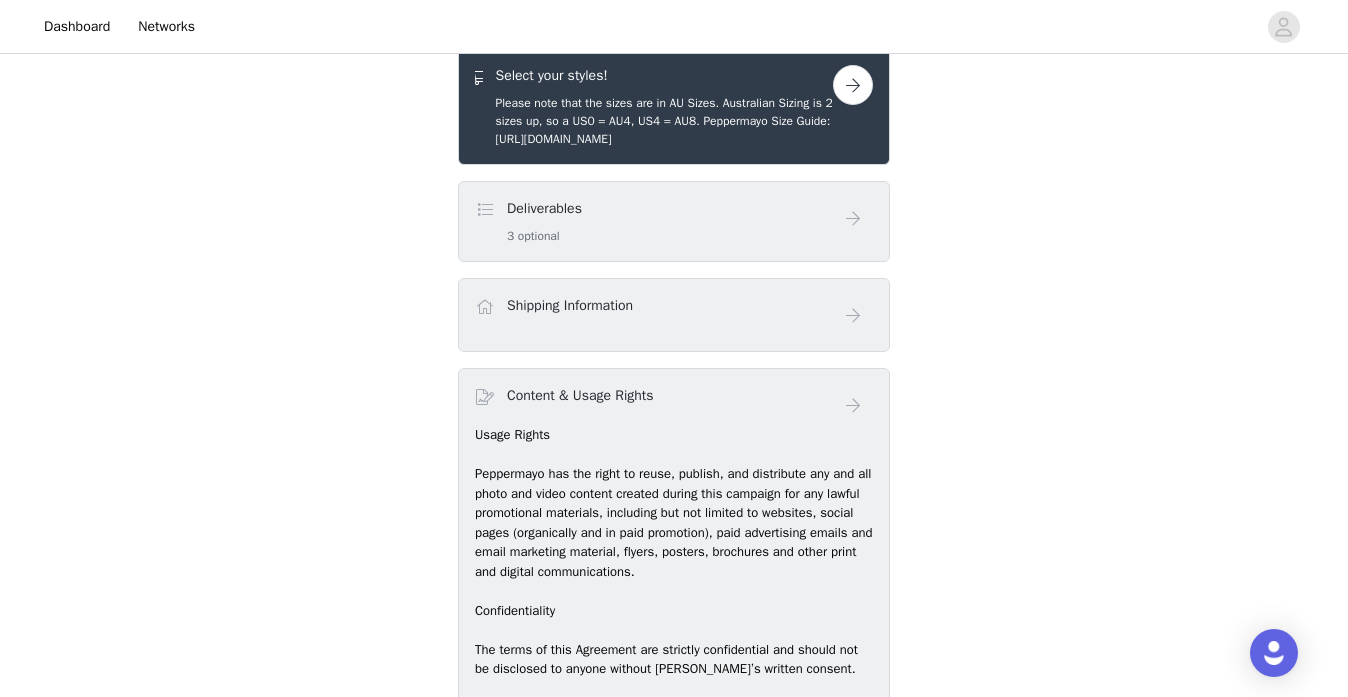 click on "Deliverables   3 optional" at bounding box center (654, 221) 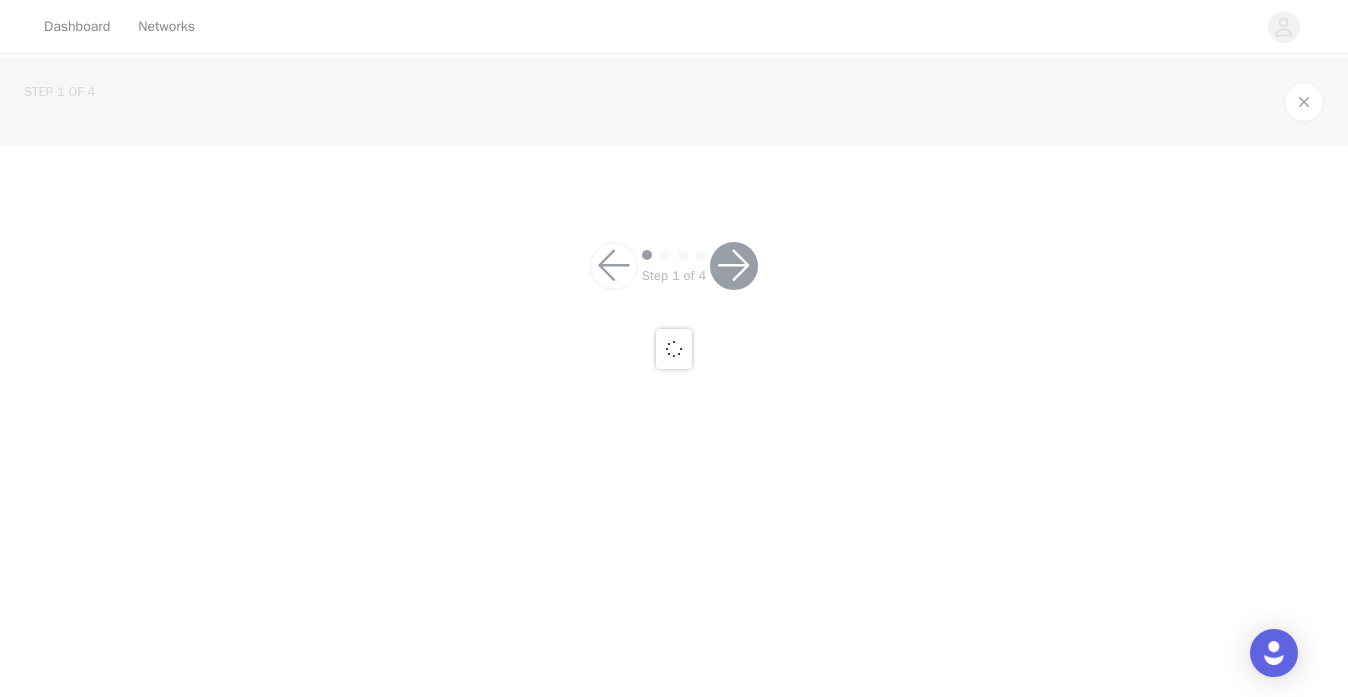 scroll, scrollTop: 0, scrollLeft: 0, axis: both 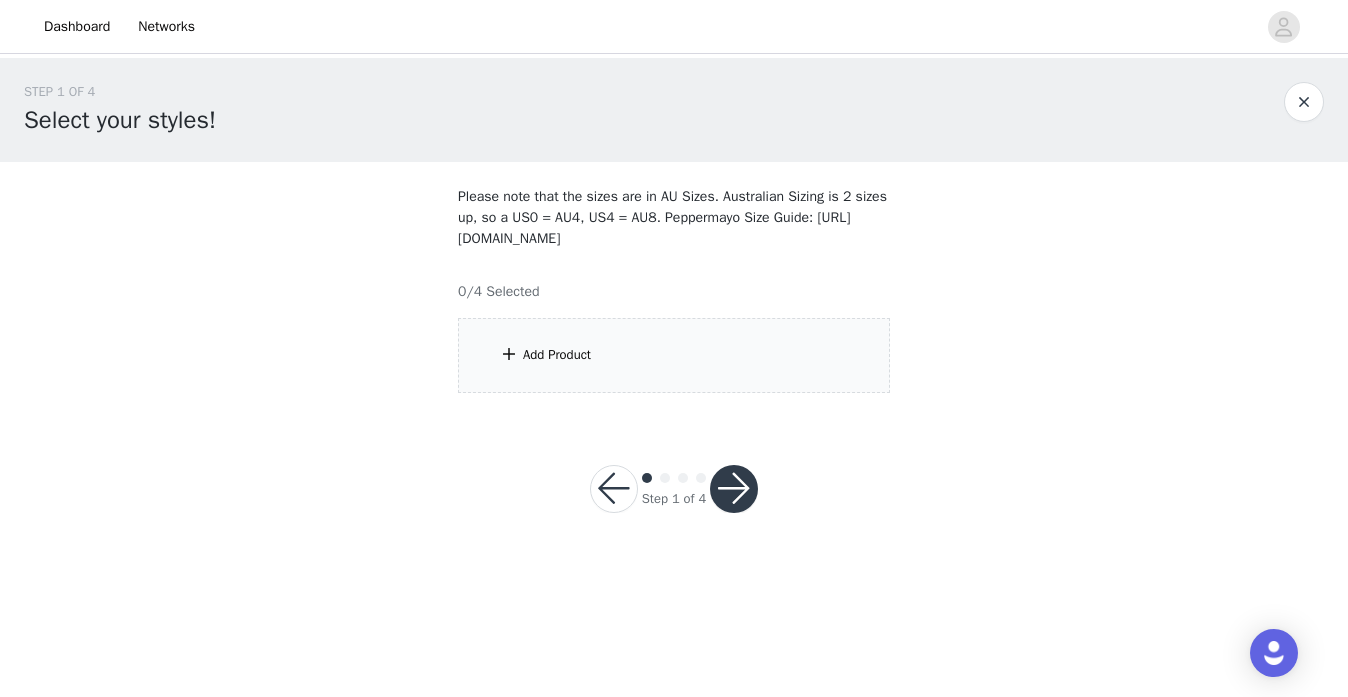 click on "Add Product" at bounding box center (674, 355) 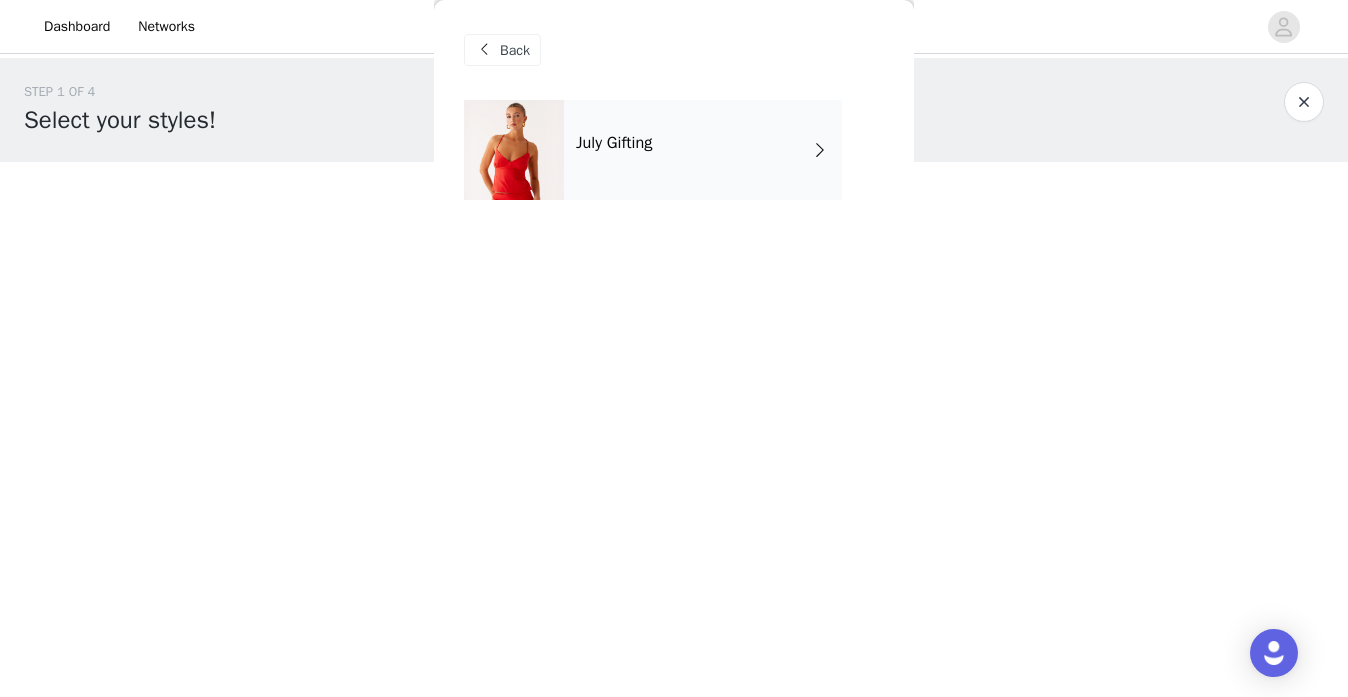 click on "July Gifting" at bounding box center (703, 150) 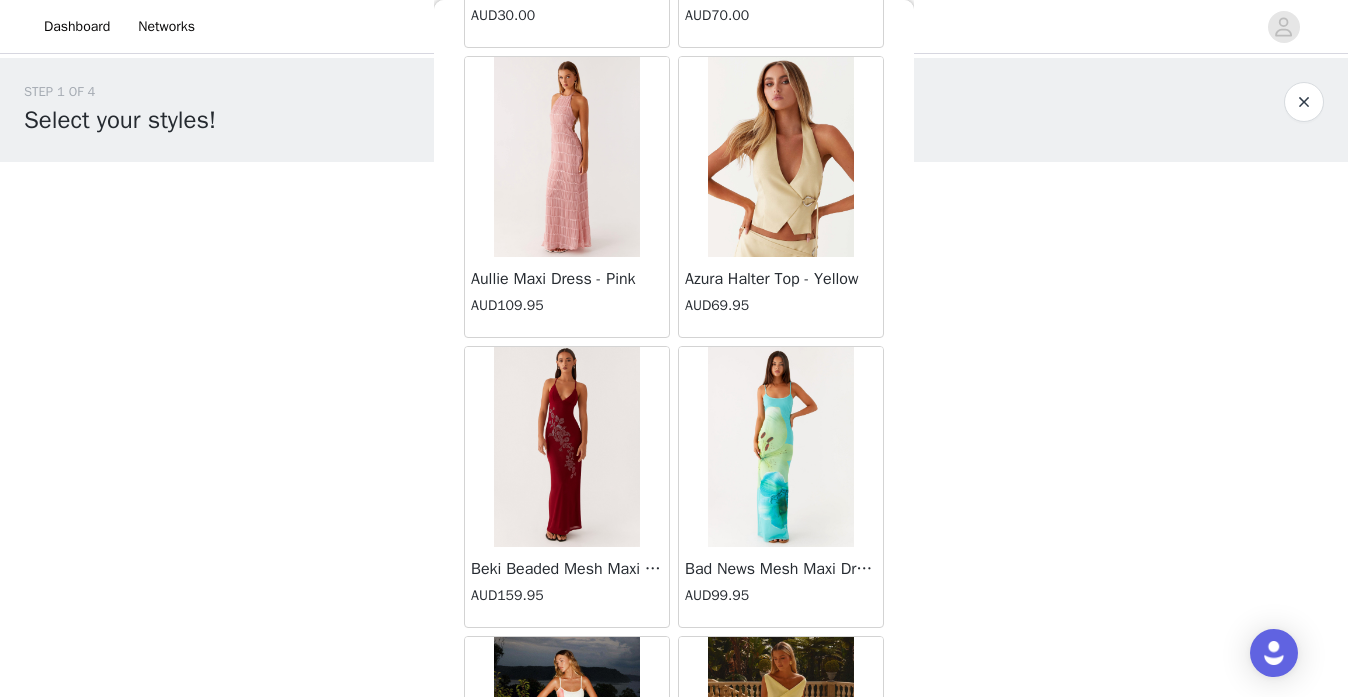 scroll, scrollTop: 2363, scrollLeft: 0, axis: vertical 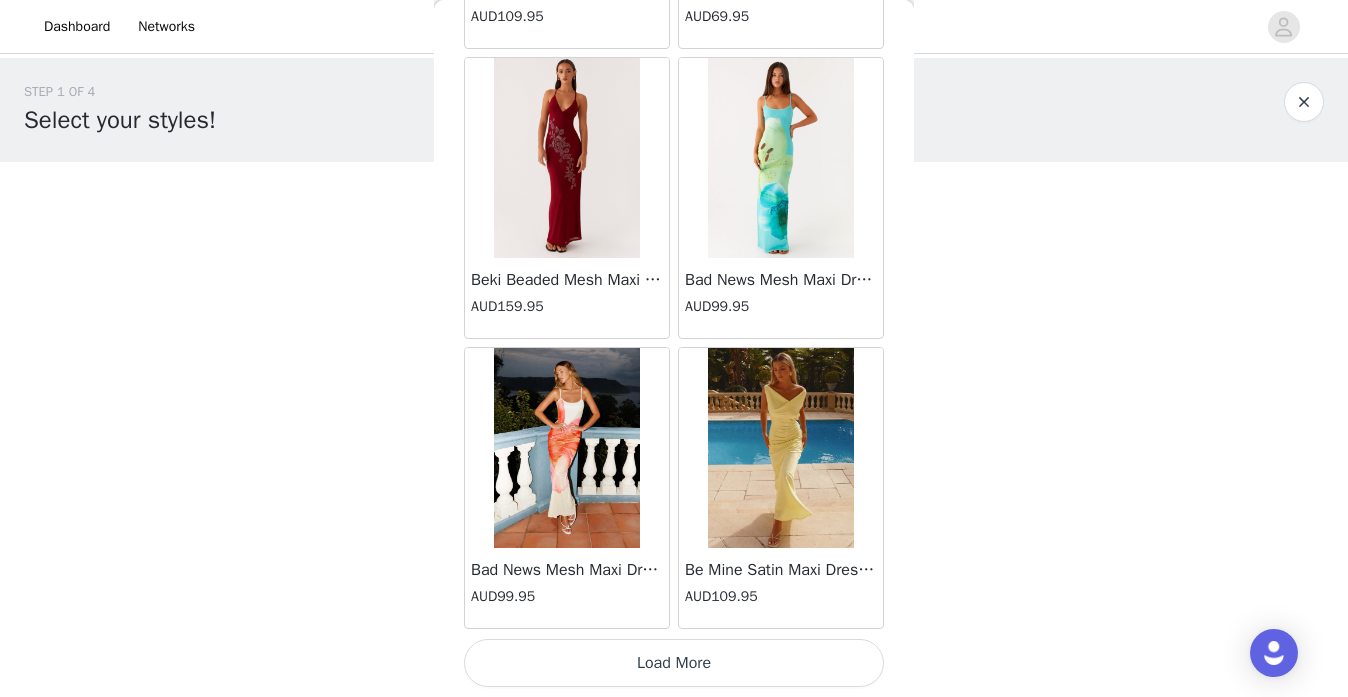 click on "Load More" at bounding box center [674, 663] 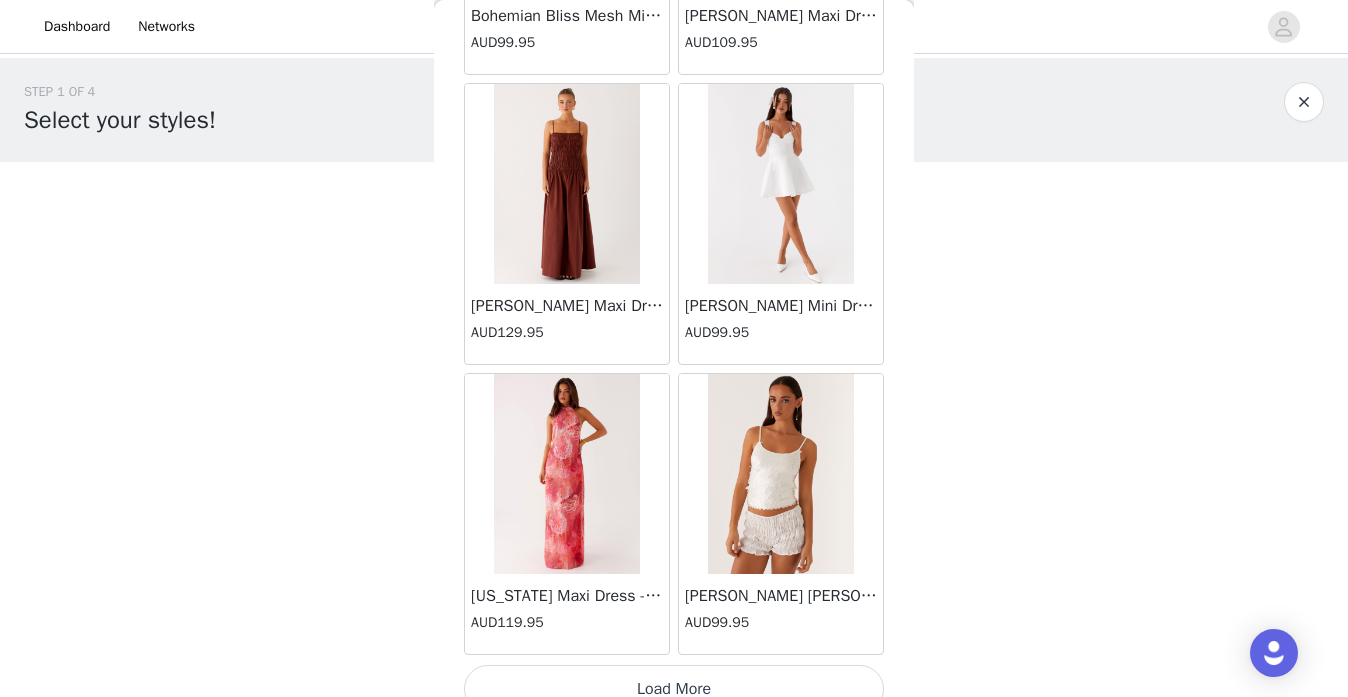 scroll, scrollTop: 5263, scrollLeft: 0, axis: vertical 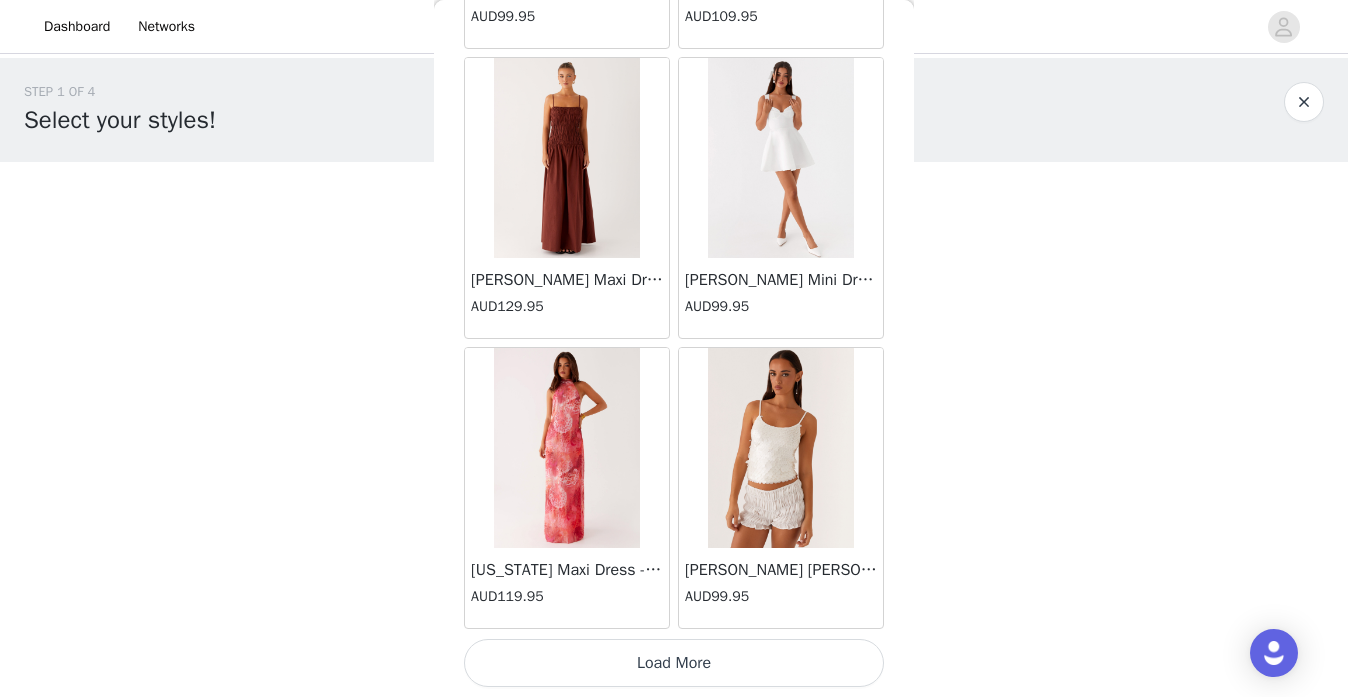 click on "Load More" at bounding box center [674, 663] 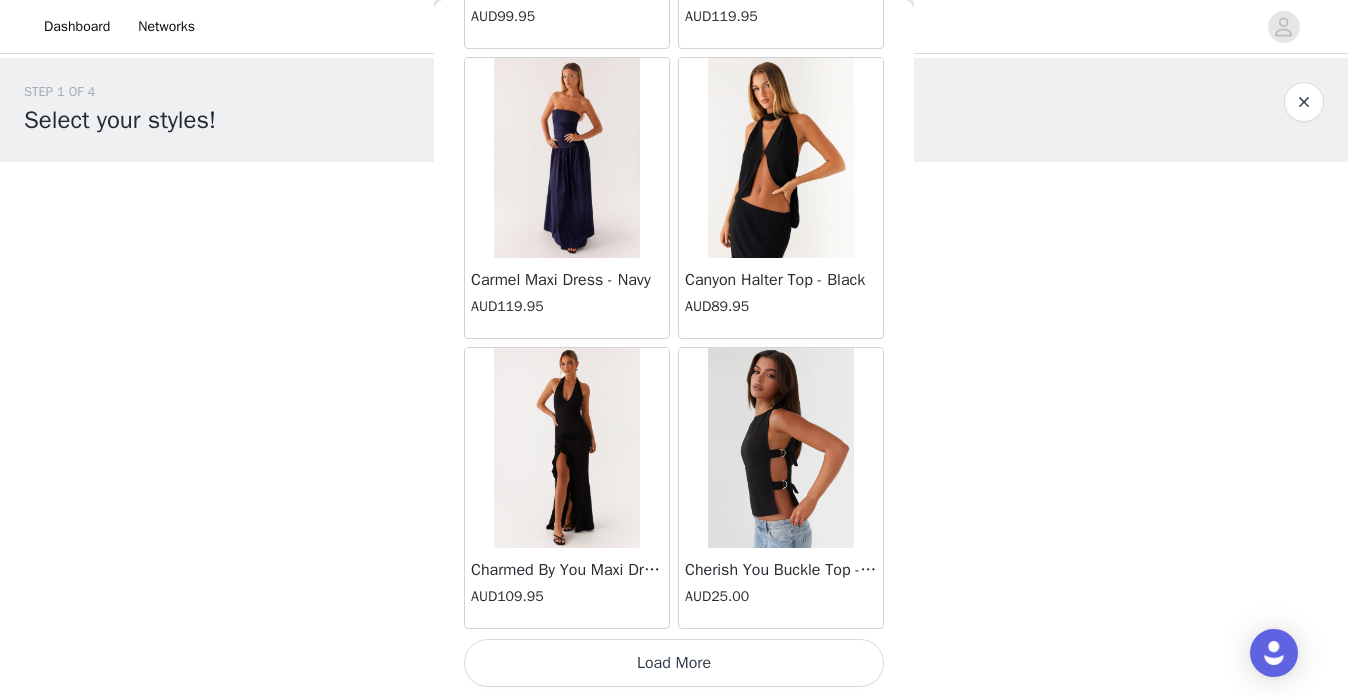 scroll, scrollTop: 8162, scrollLeft: 0, axis: vertical 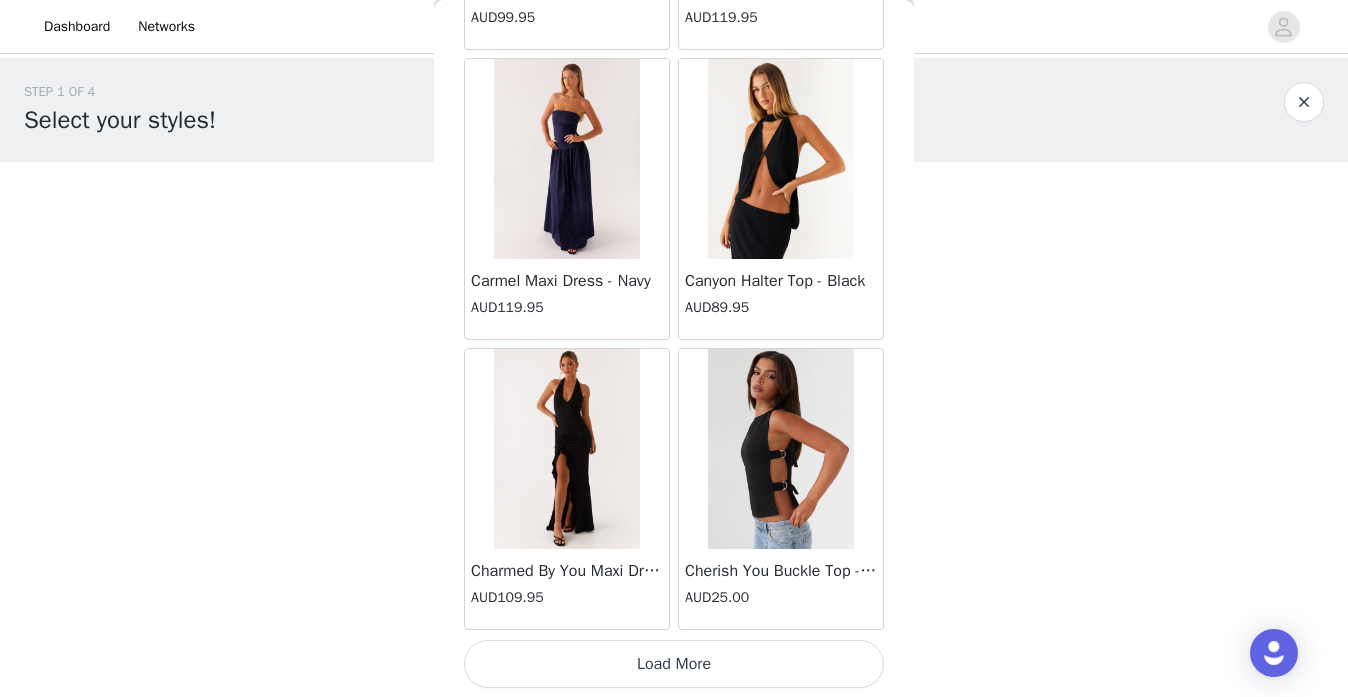 click on "Load More" at bounding box center [674, 664] 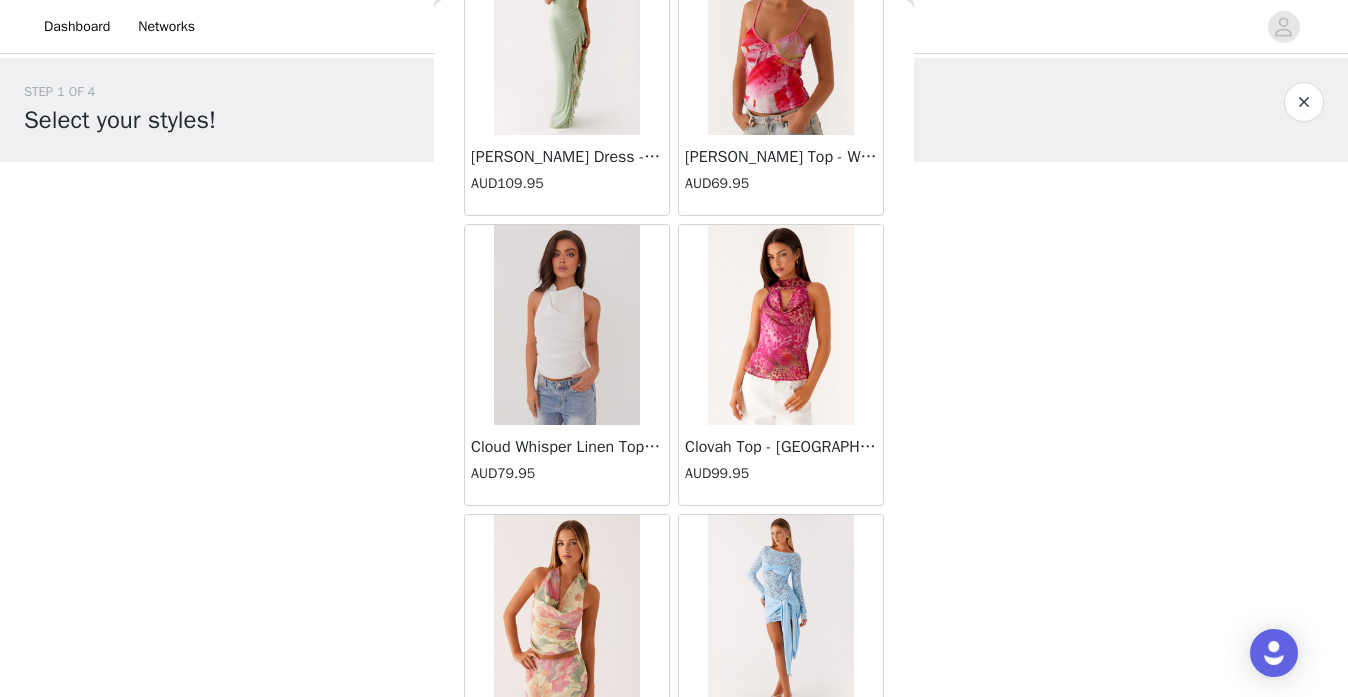 scroll, scrollTop: 11063, scrollLeft: 0, axis: vertical 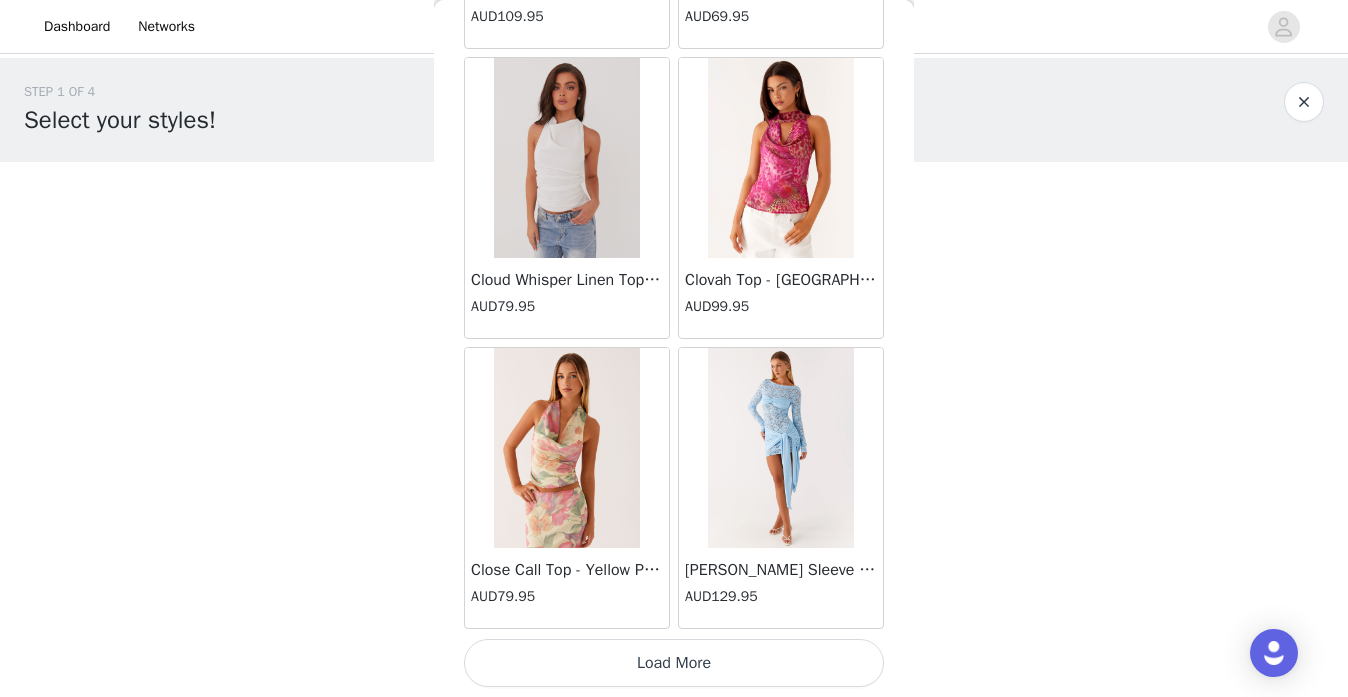 click on "Load More" at bounding box center [674, 663] 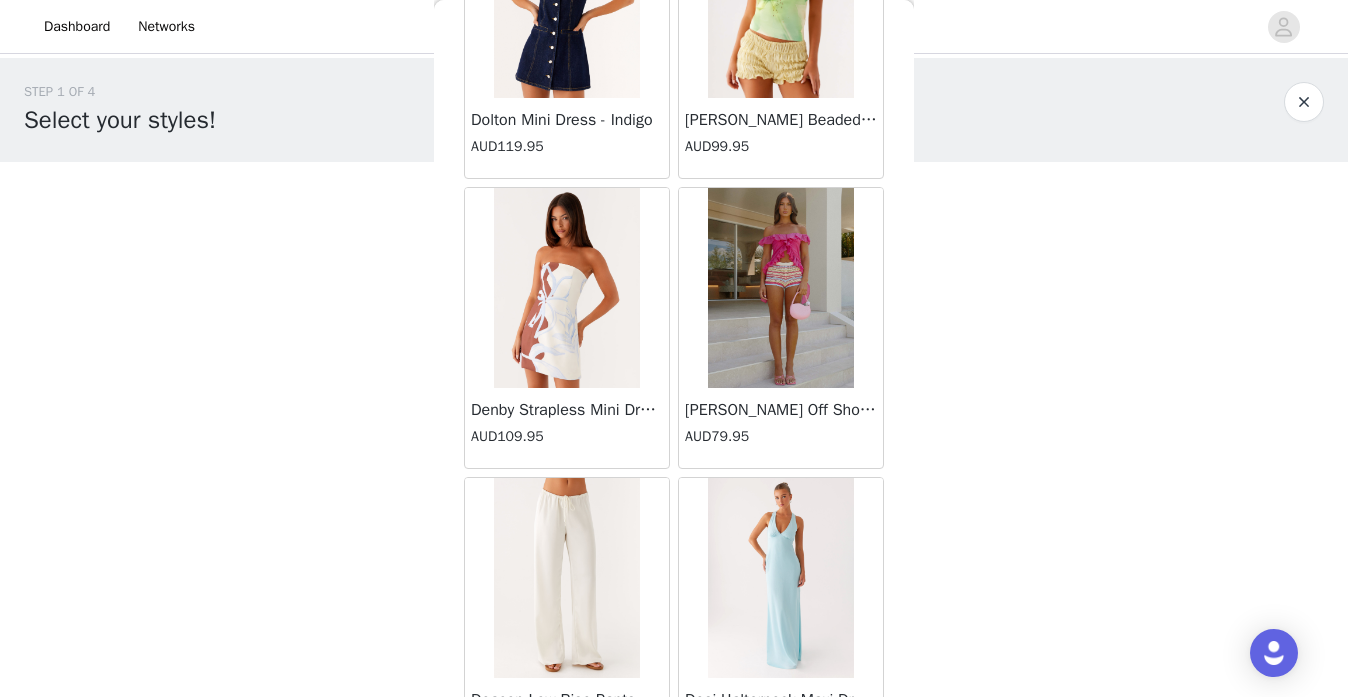 scroll, scrollTop: 13963, scrollLeft: 0, axis: vertical 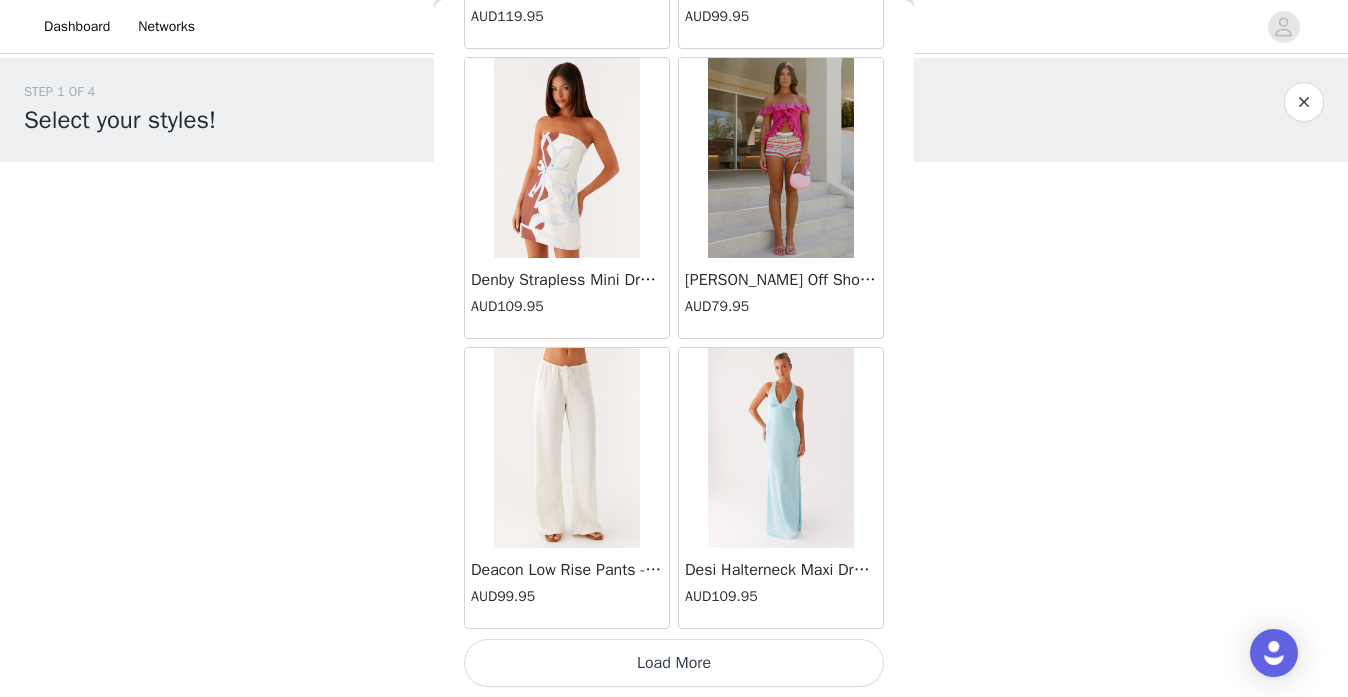 click on "Load More" at bounding box center (674, 663) 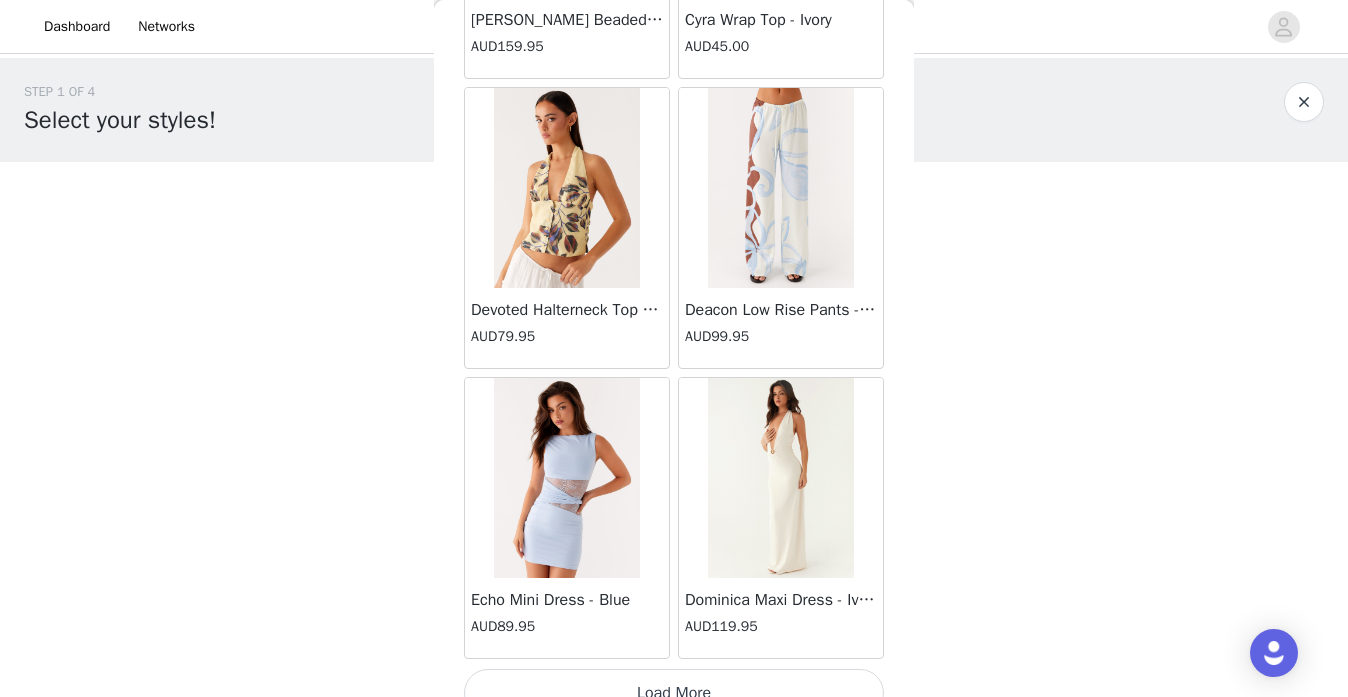 scroll, scrollTop: 16863, scrollLeft: 0, axis: vertical 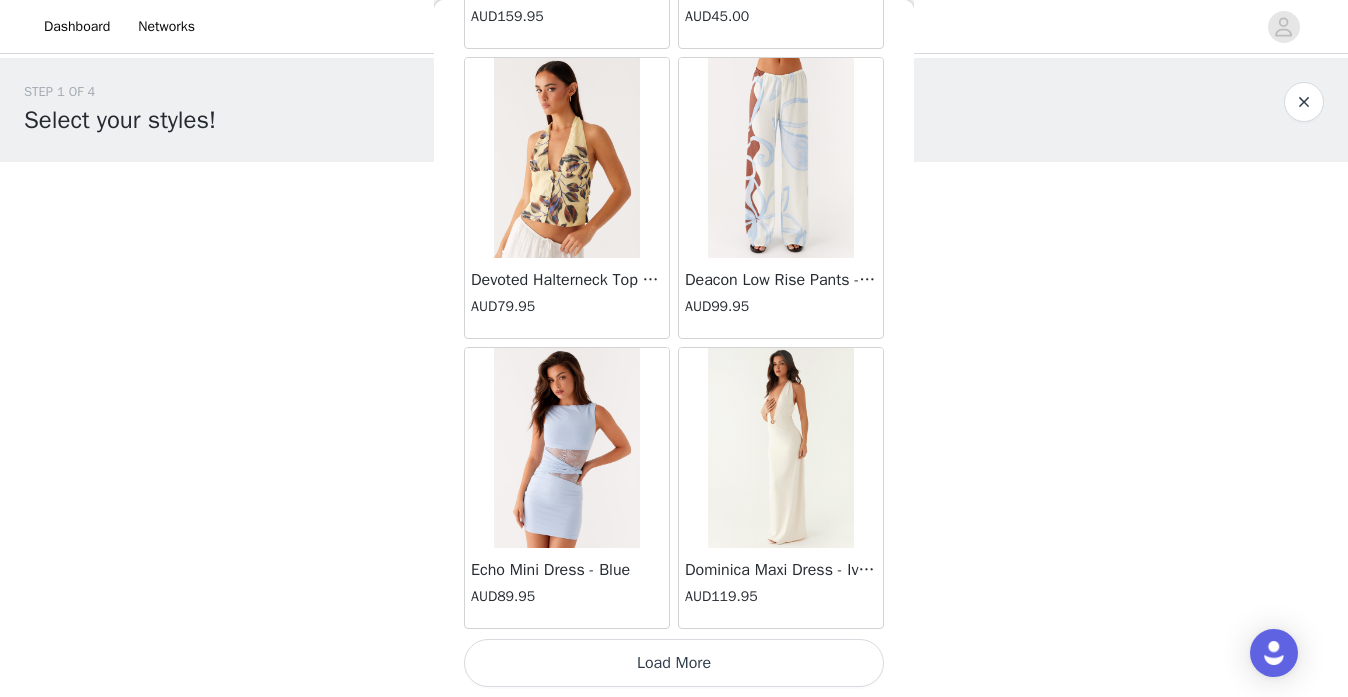 click on "Load More" at bounding box center (674, 663) 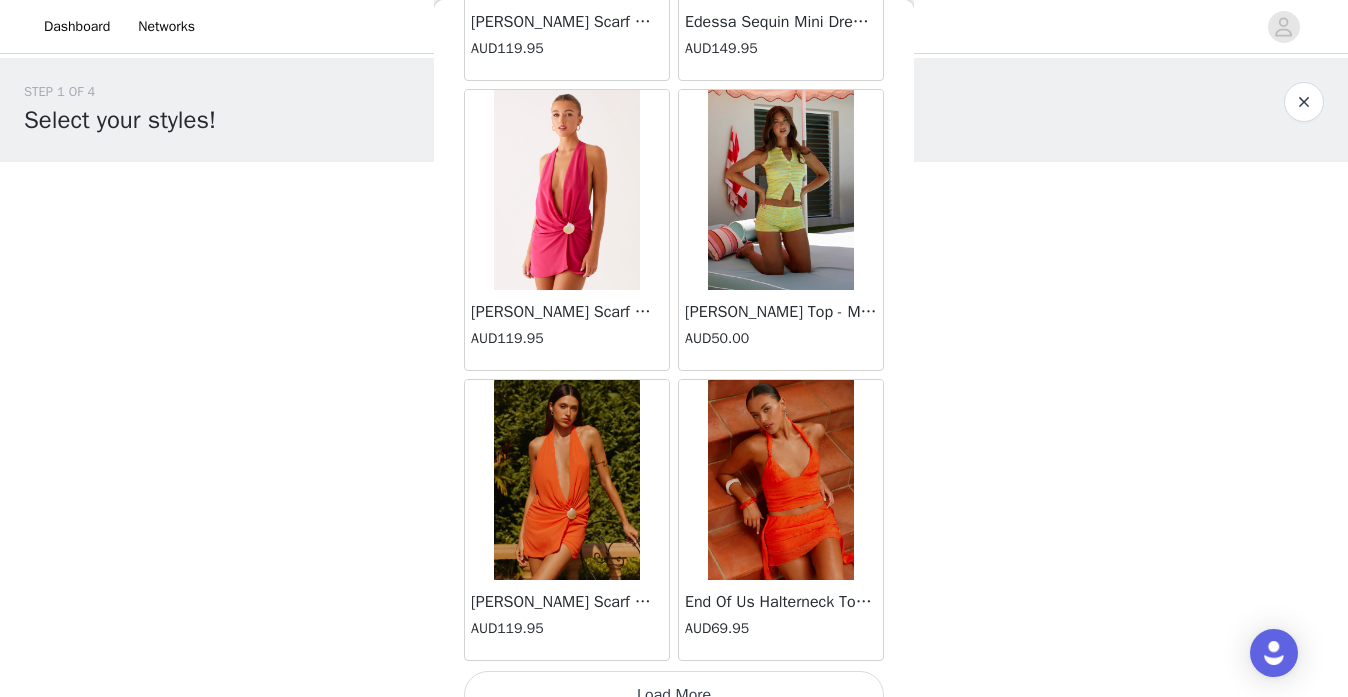scroll, scrollTop: 19763, scrollLeft: 0, axis: vertical 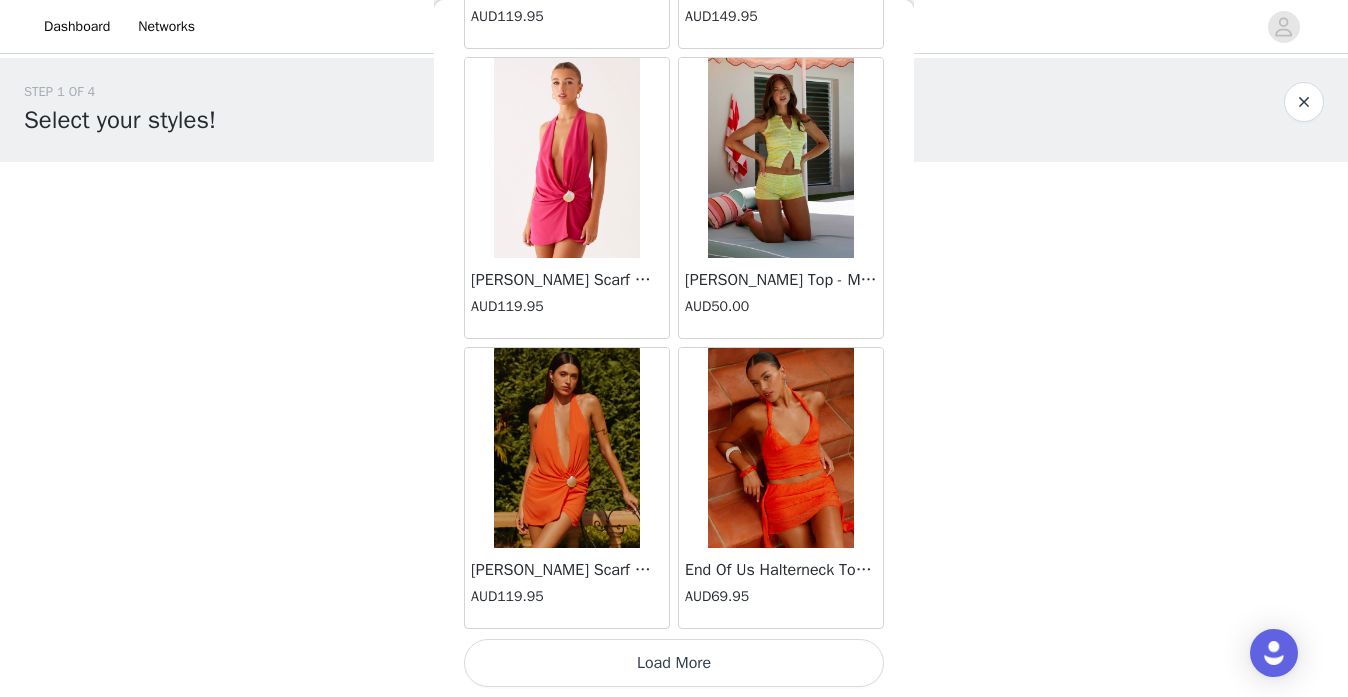 click on "Load More" at bounding box center [674, 663] 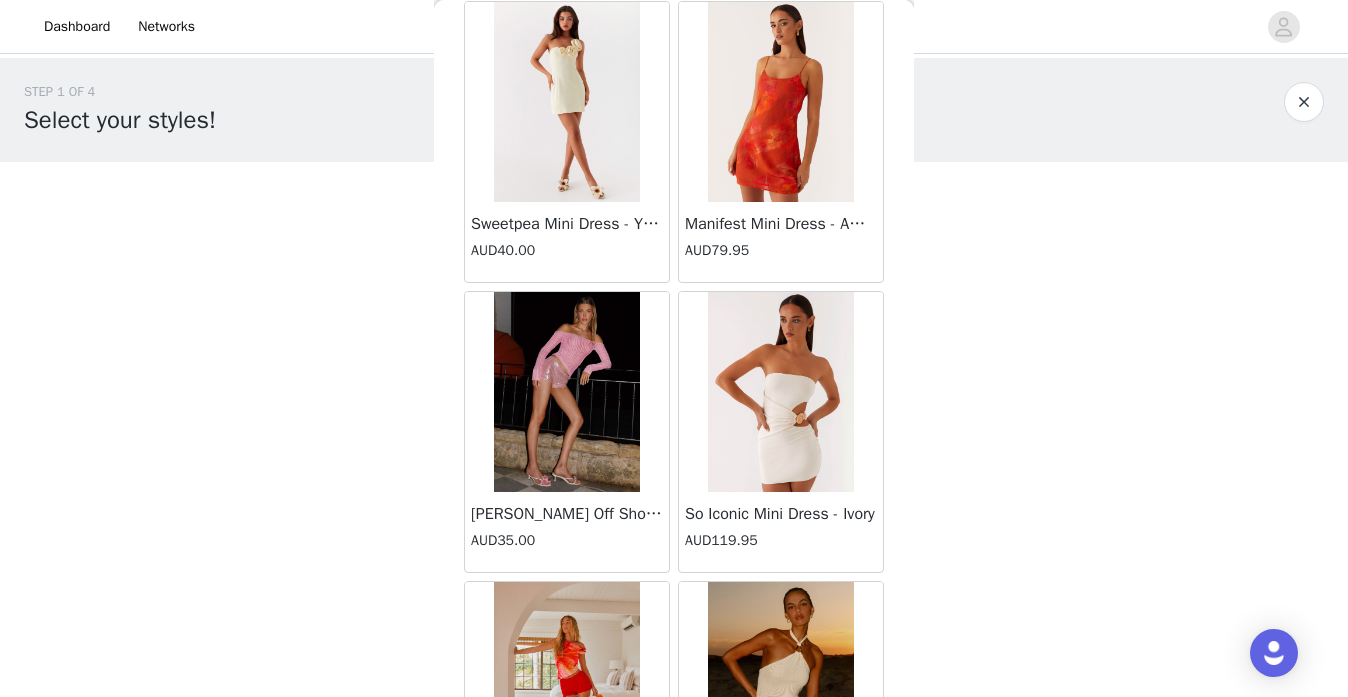 scroll, scrollTop: 22663, scrollLeft: 0, axis: vertical 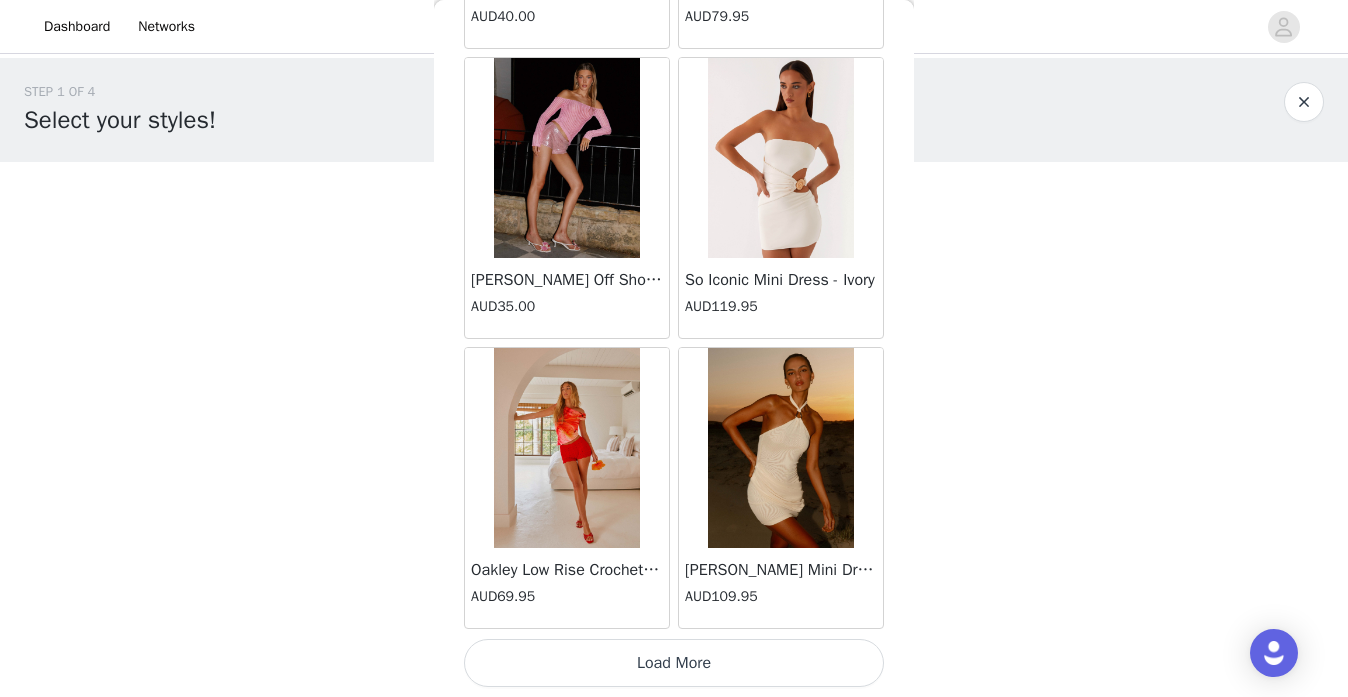 click on "Load More" at bounding box center (674, 663) 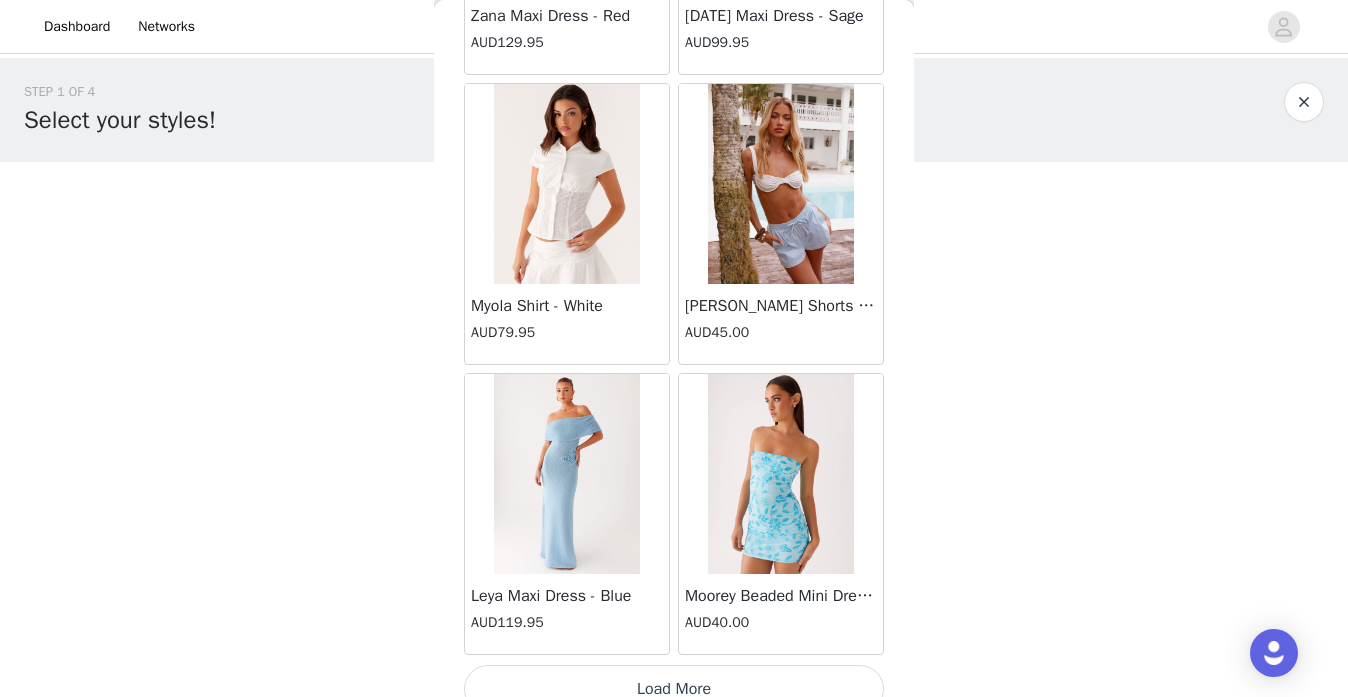 scroll, scrollTop: 25563, scrollLeft: 0, axis: vertical 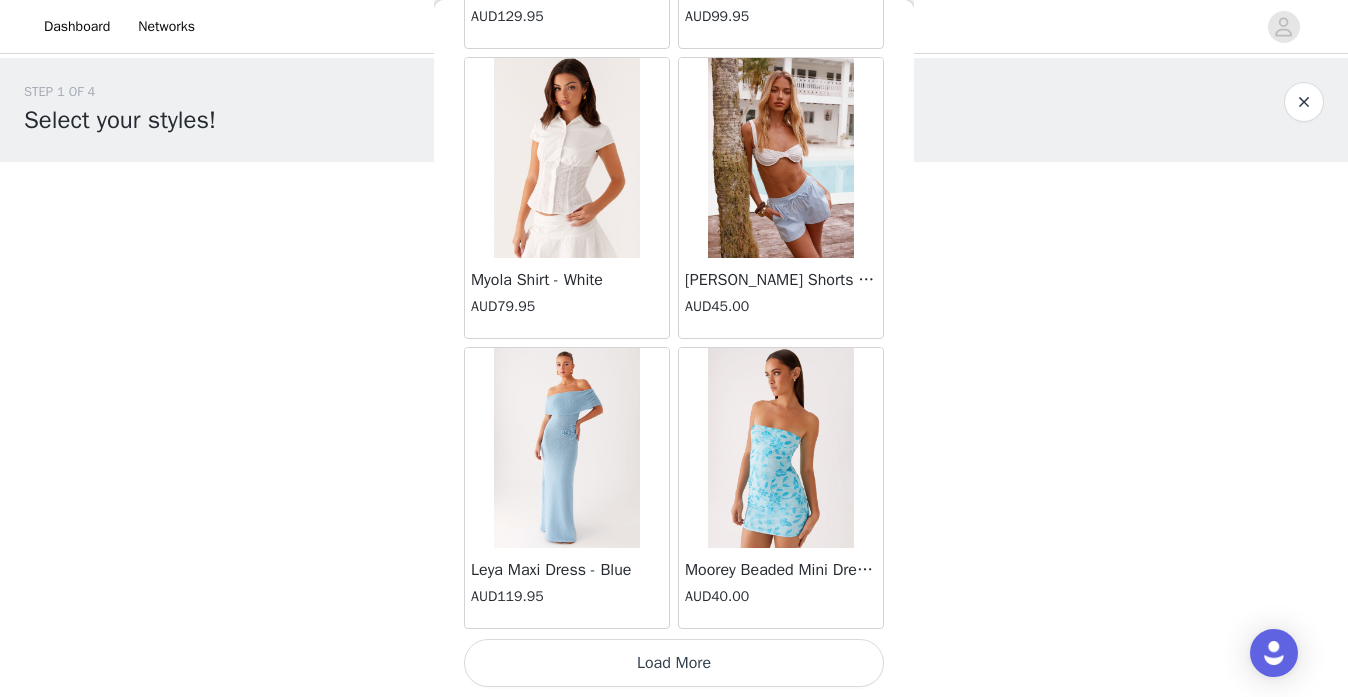 click on "Load More" at bounding box center (674, 663) 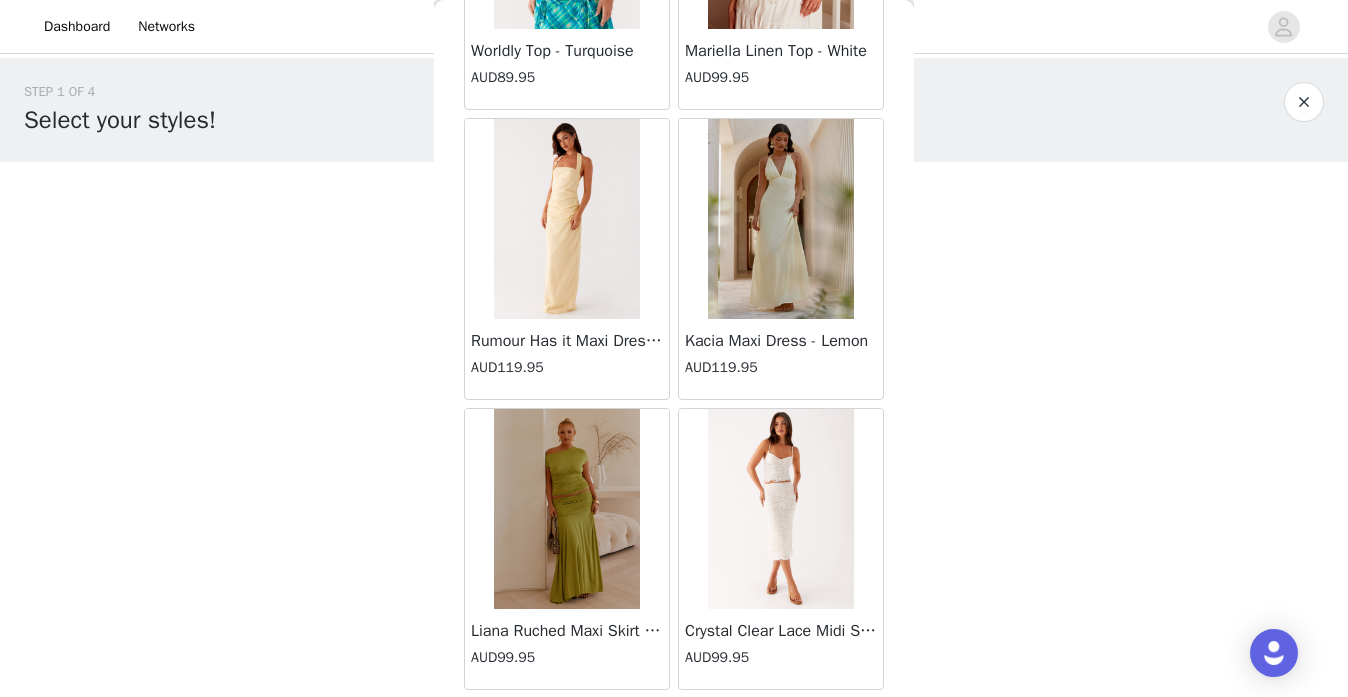 scroll, scrollTop: 28463, scrollLeft: 0, axis: vertical 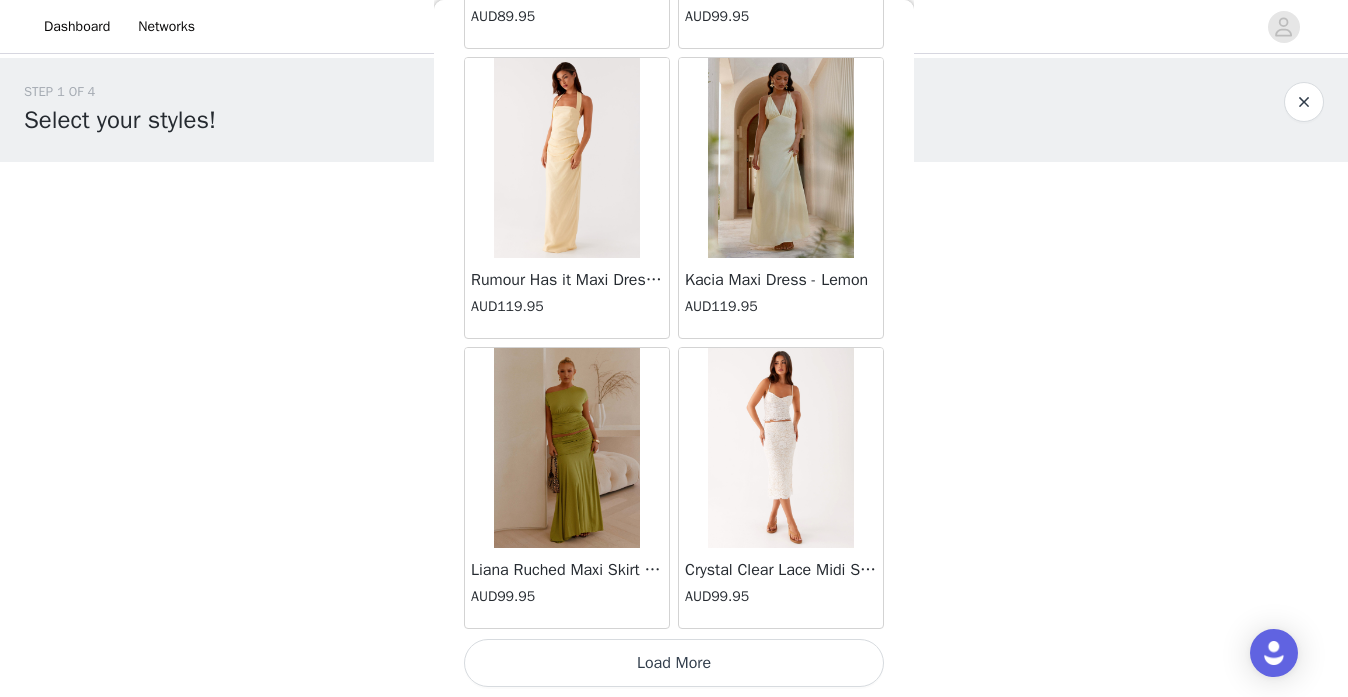 click on "Load More" at bounding box center (674, 663) 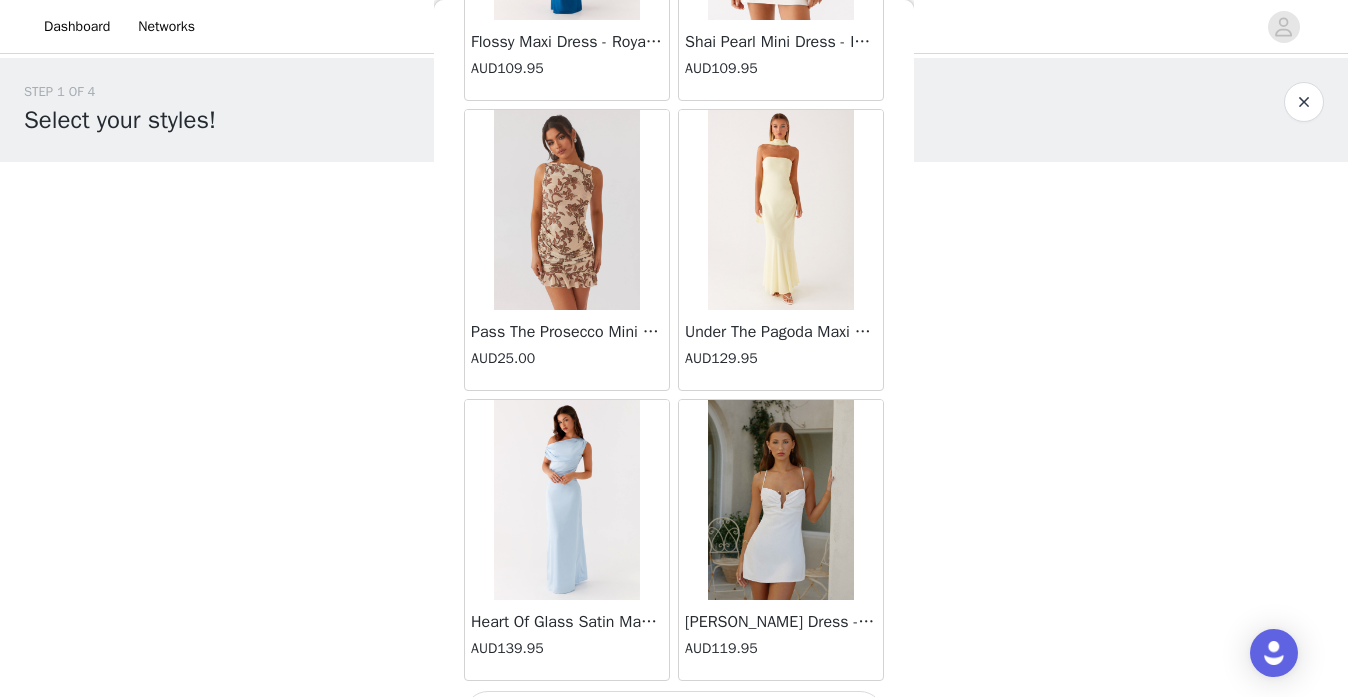 scroll, scrollTop: 31363, scrollLeft: 0, axis: vertical 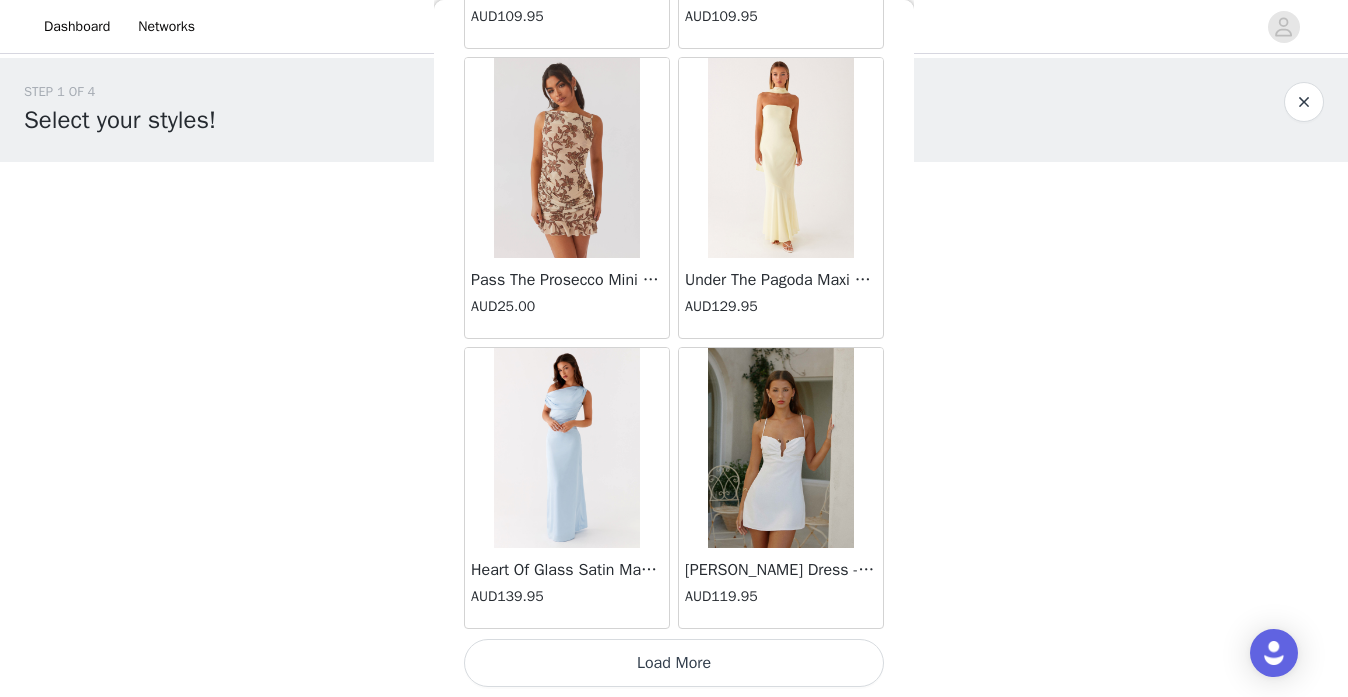 click on "Load More" at bounding box center (674, 663) 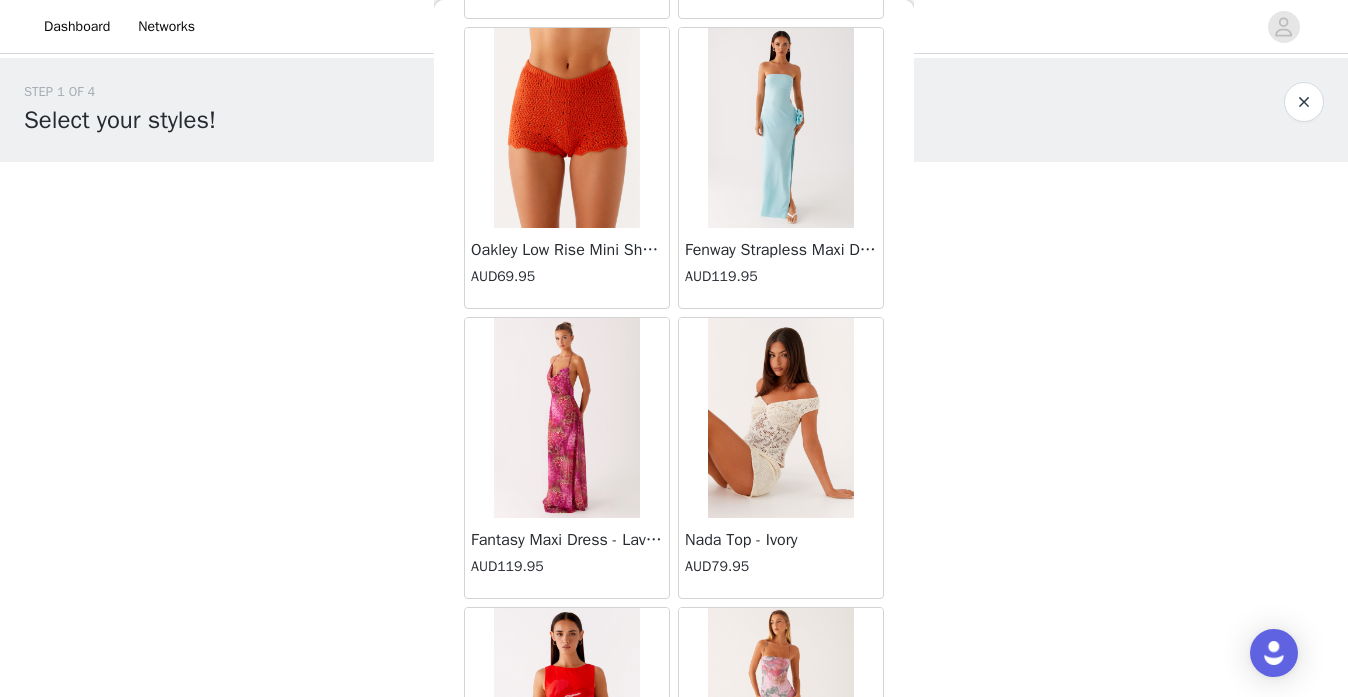 scroll, scrollTop: 32269, scrollLeft: 0, axis: vertical 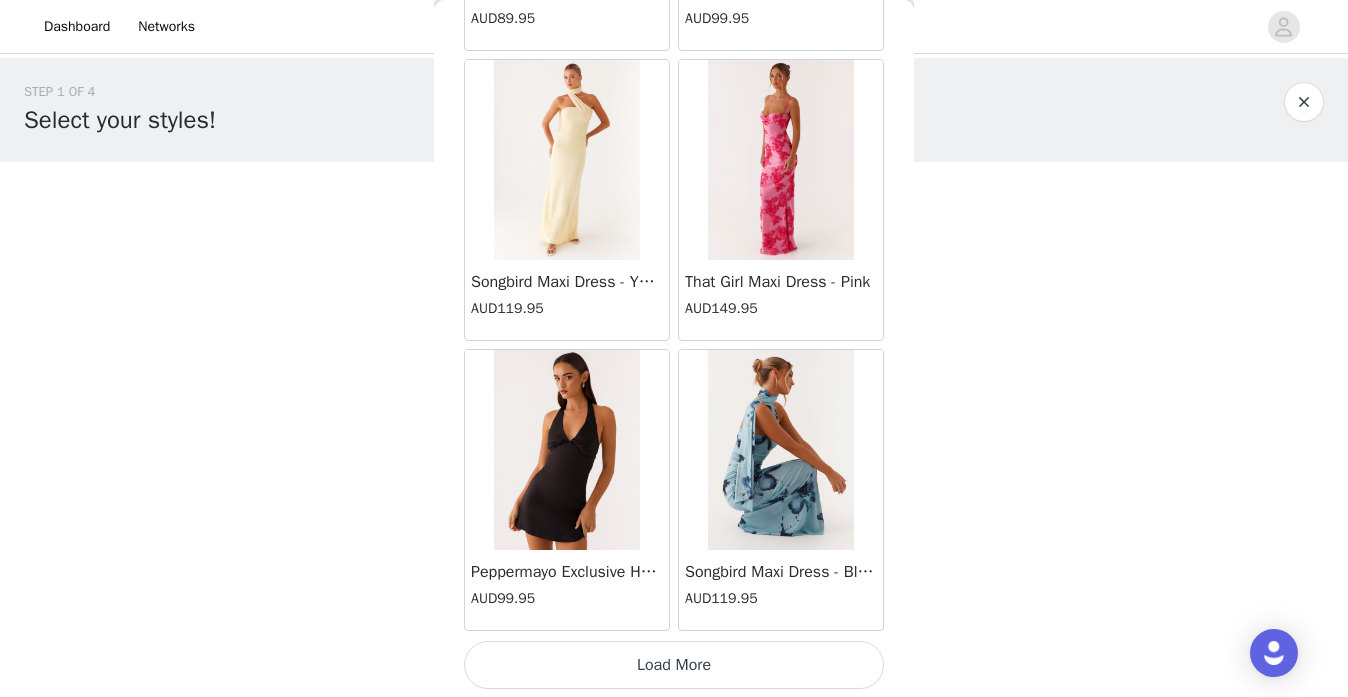 click on "Load More" at bounding box center (674, 665) 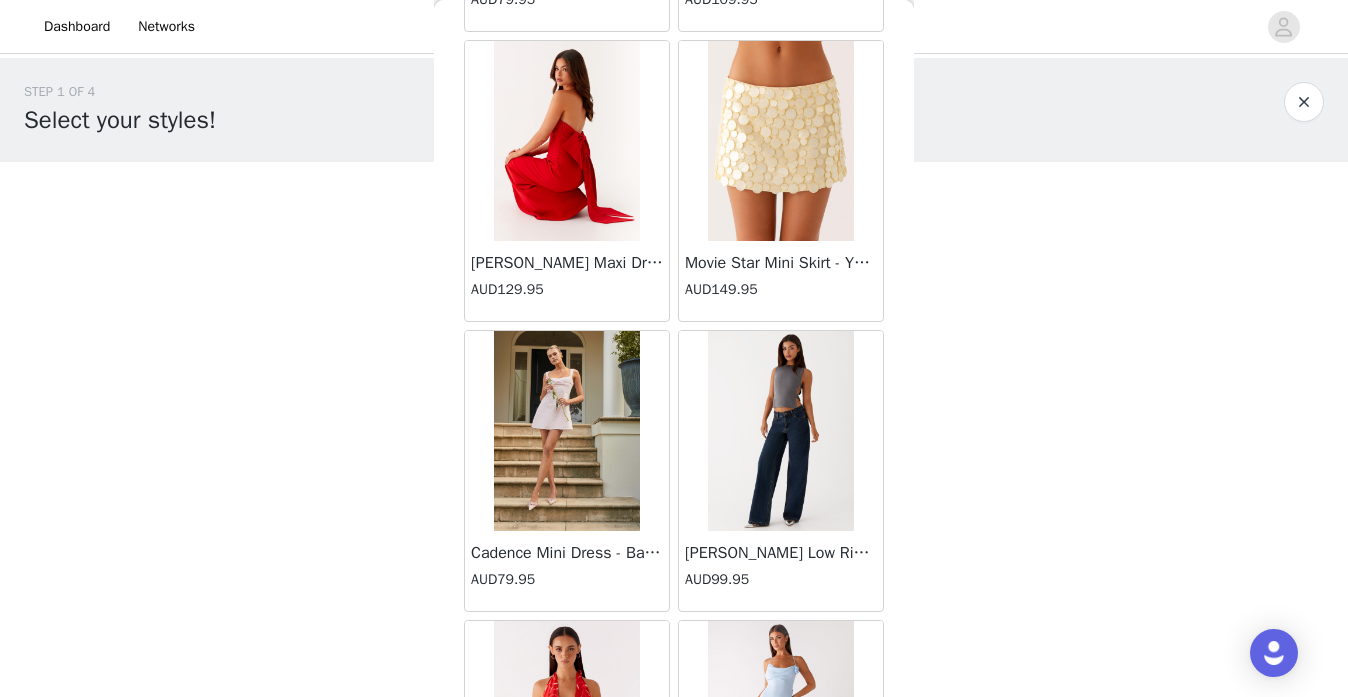 scroll, scrollTop: 36308, scrollLeft: 0, axis: vertical 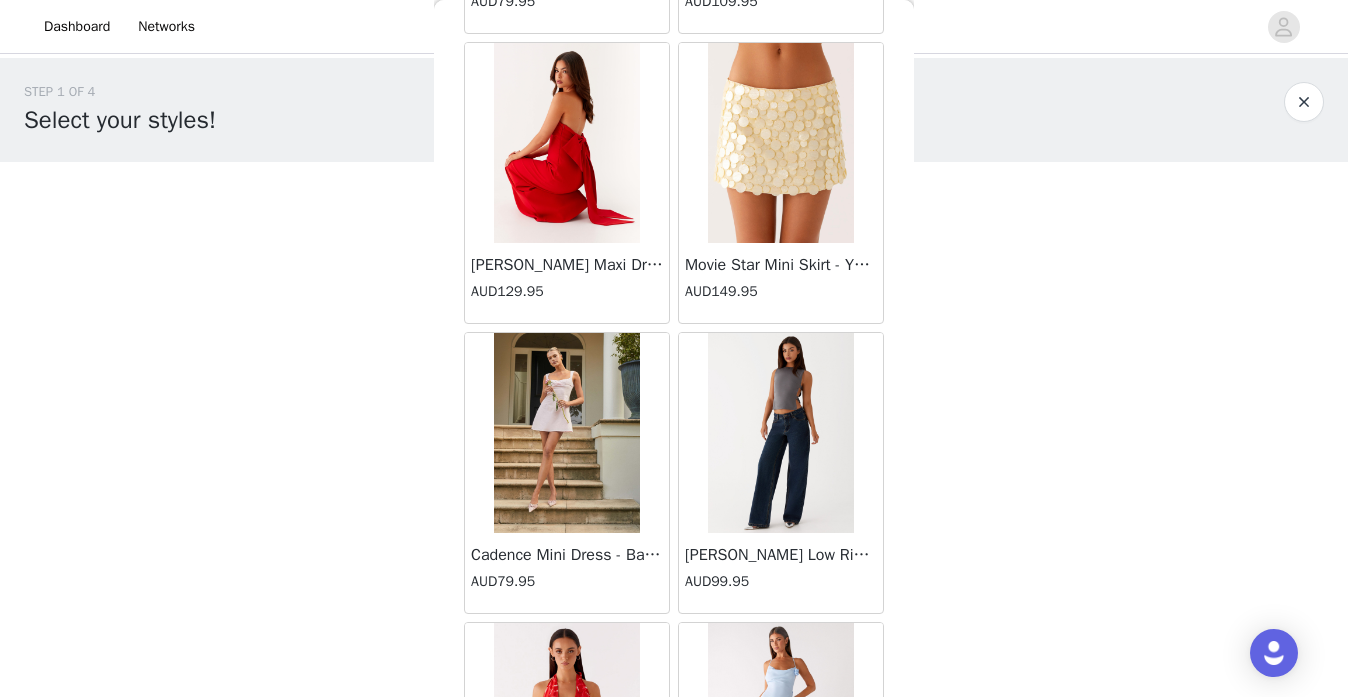 click on "Movie Star Mini Skirt - Yellow" at bounding box center (781, 265) 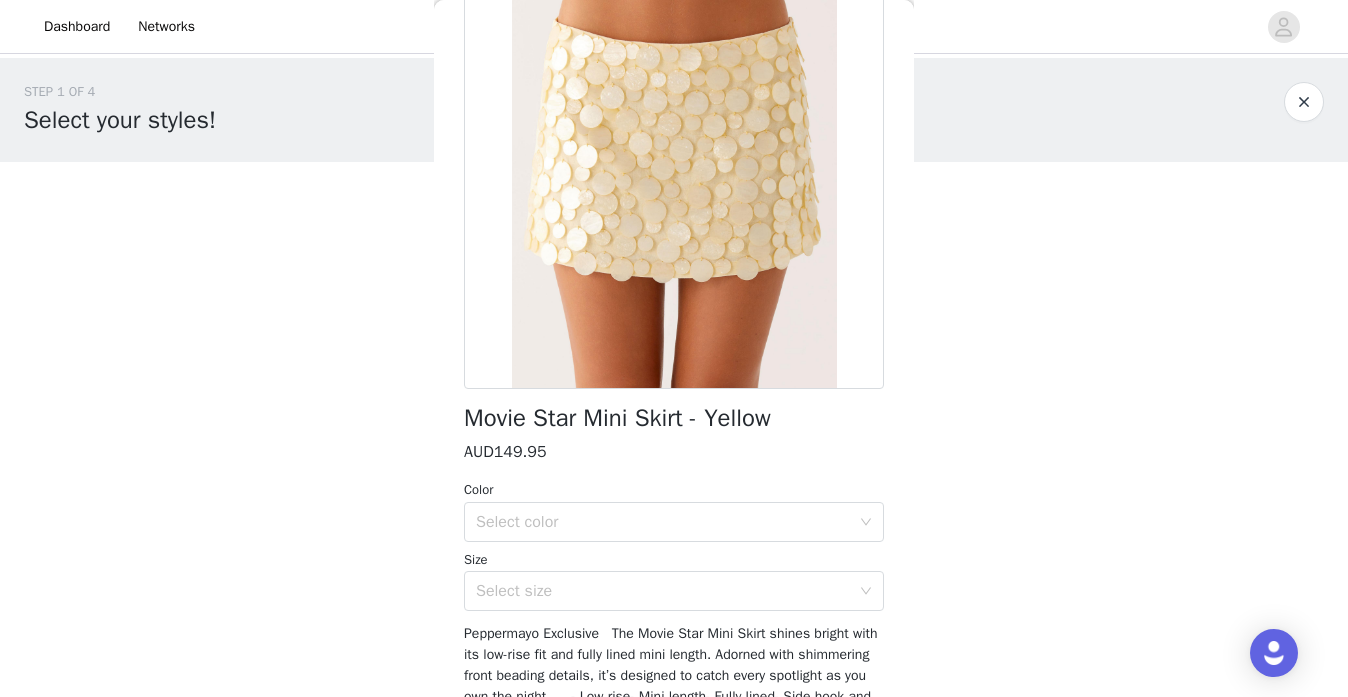scroll, scrollTop: 166, scrollLeft: 0, axis: vertical 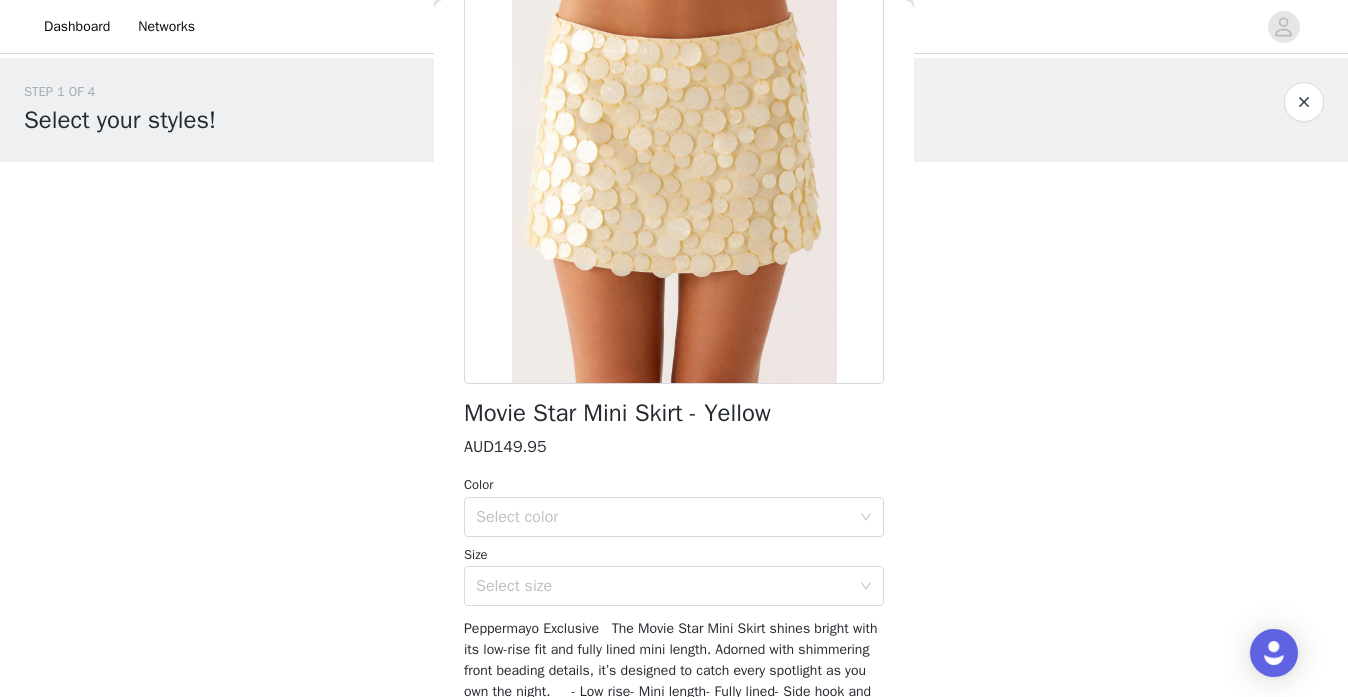 click on "Select color" at bounding box center [663, 517] 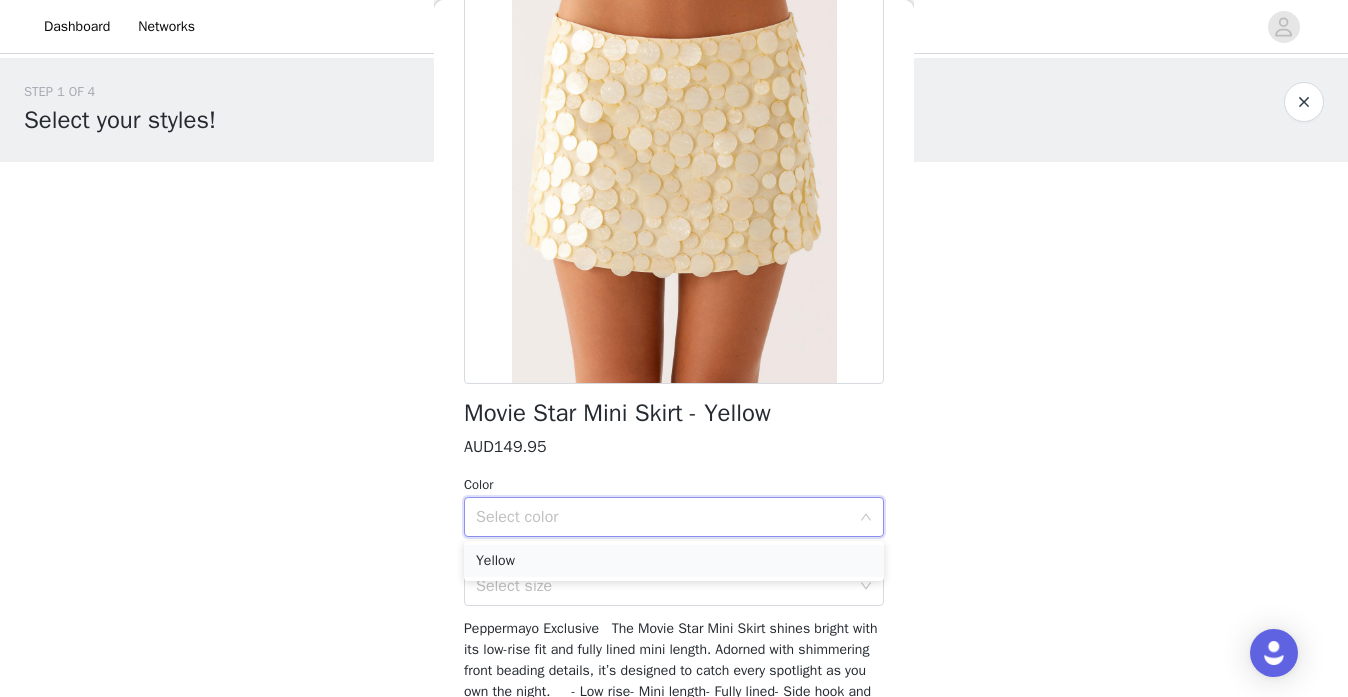 click on "Yellow" at bounding box center [674, 561] 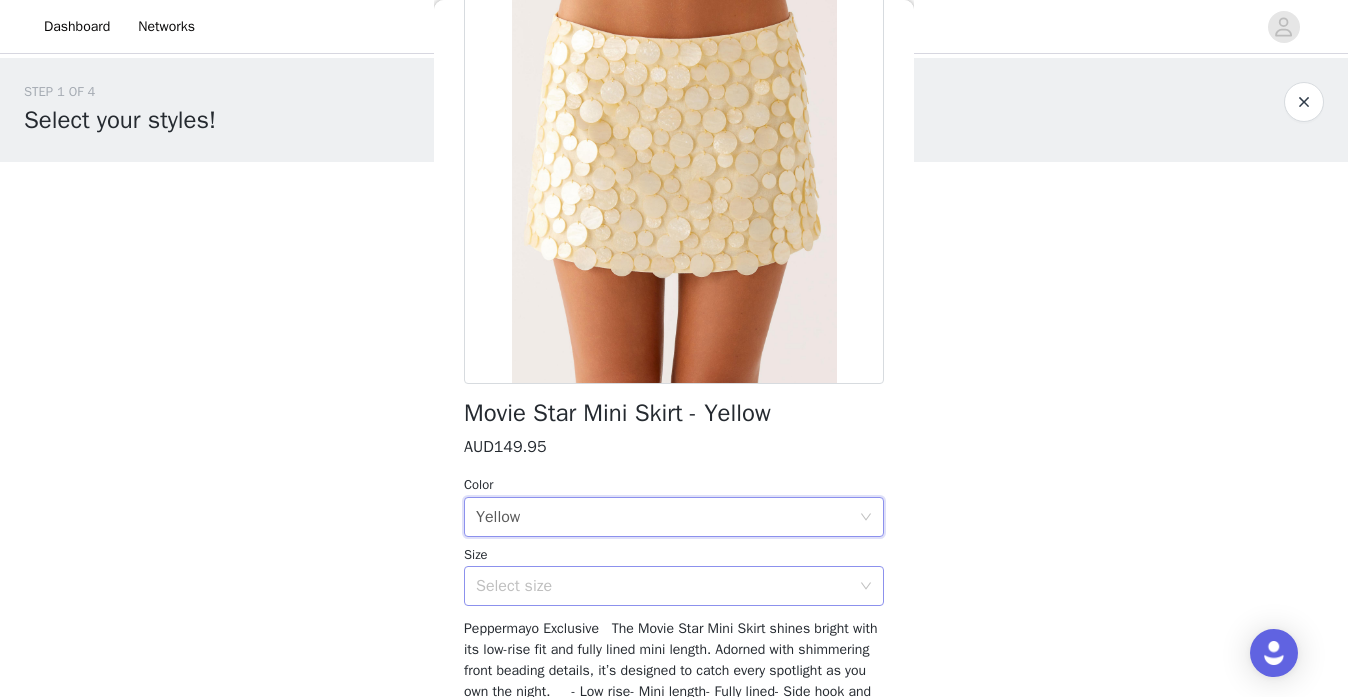 click on "Select size" at bounding box center [663, 586] 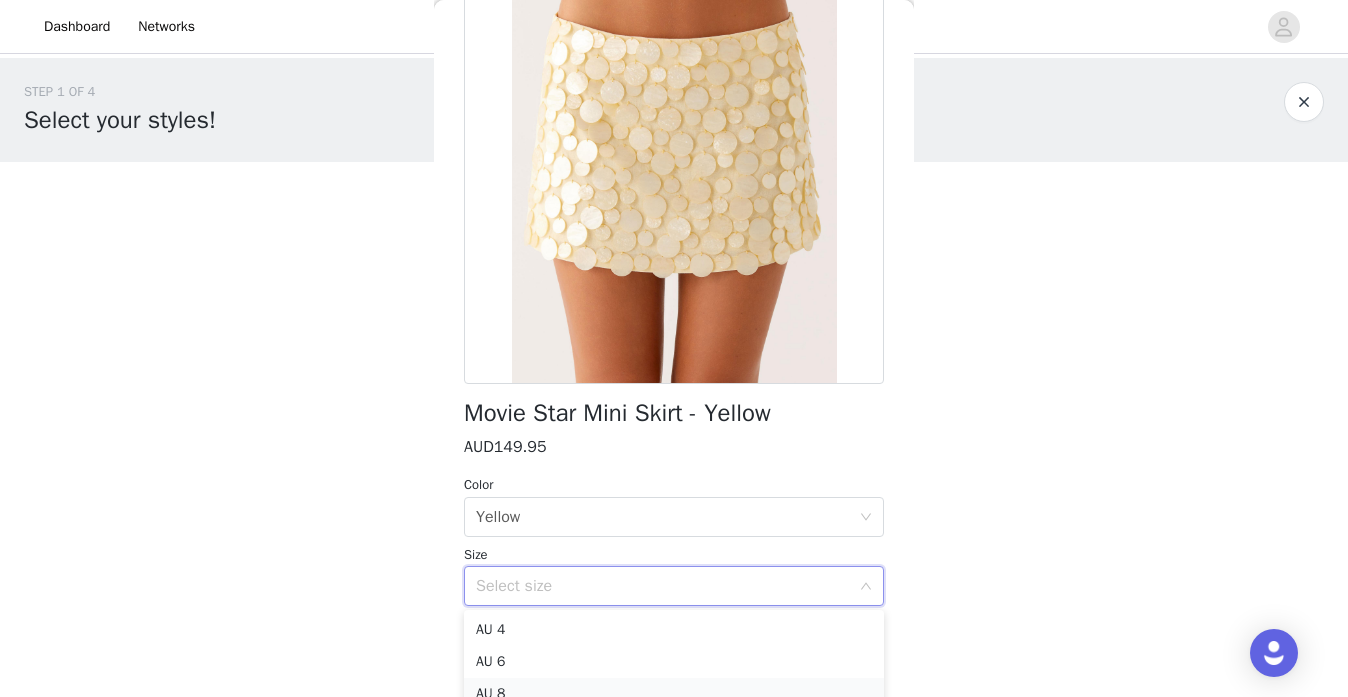 click on "AU 8" at bounding box center [674, 694] 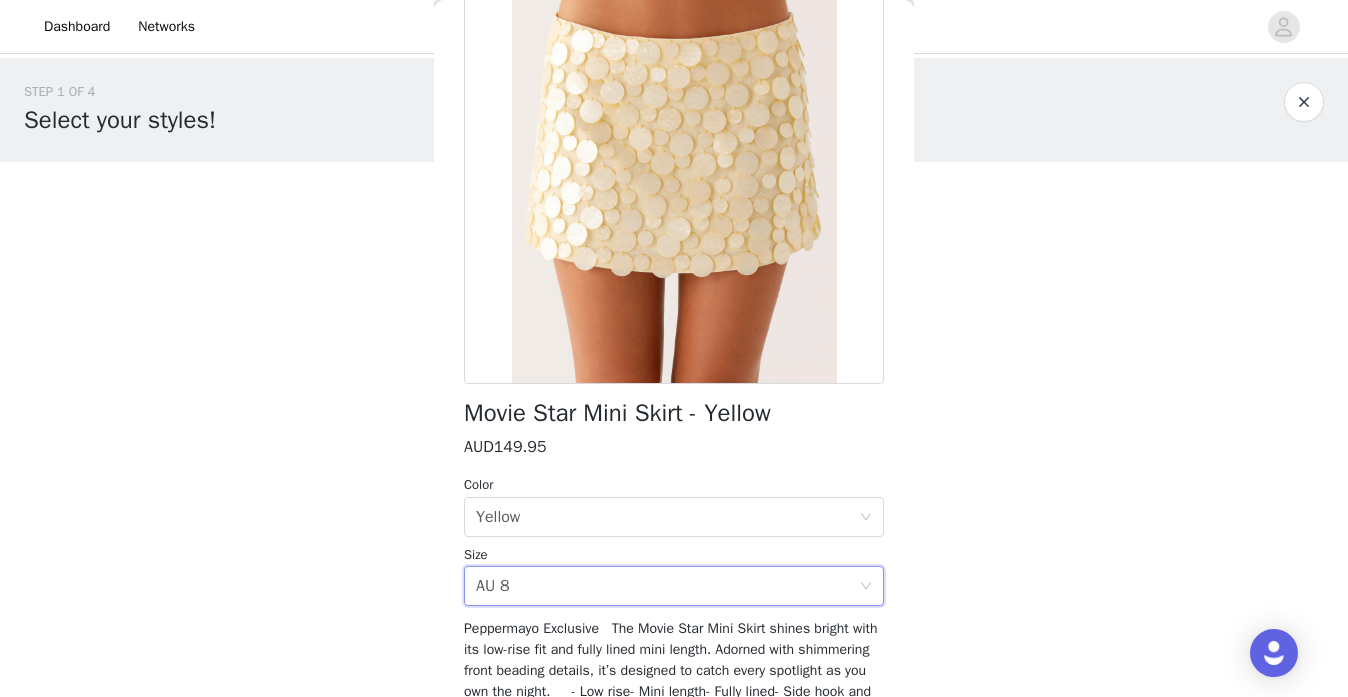 click on "Peppermayo Exclusive   The Movie Star Mini Skirt shines bright with its low-rise fit and fully lined mini length. Adorned with shimmering front beading details, it’s designed to catch every spotlight as you own the night.     - Low rise- Mini length- Fully lined- Side hook and eye, invisible zipper- Front beading detailings- Fabric:100% Cotton, L: 200% Polyester     Size AU 8 / US 4 garment measurements:   Length: 30 cm / 11.81 inWaist: 75 cm / 29.53 inHip: 96 cm / 37.80 in   [MEDICAL_DATA] is 174cm and wearing a size AU 8 / and US 4" at bounding box center [671, 712] 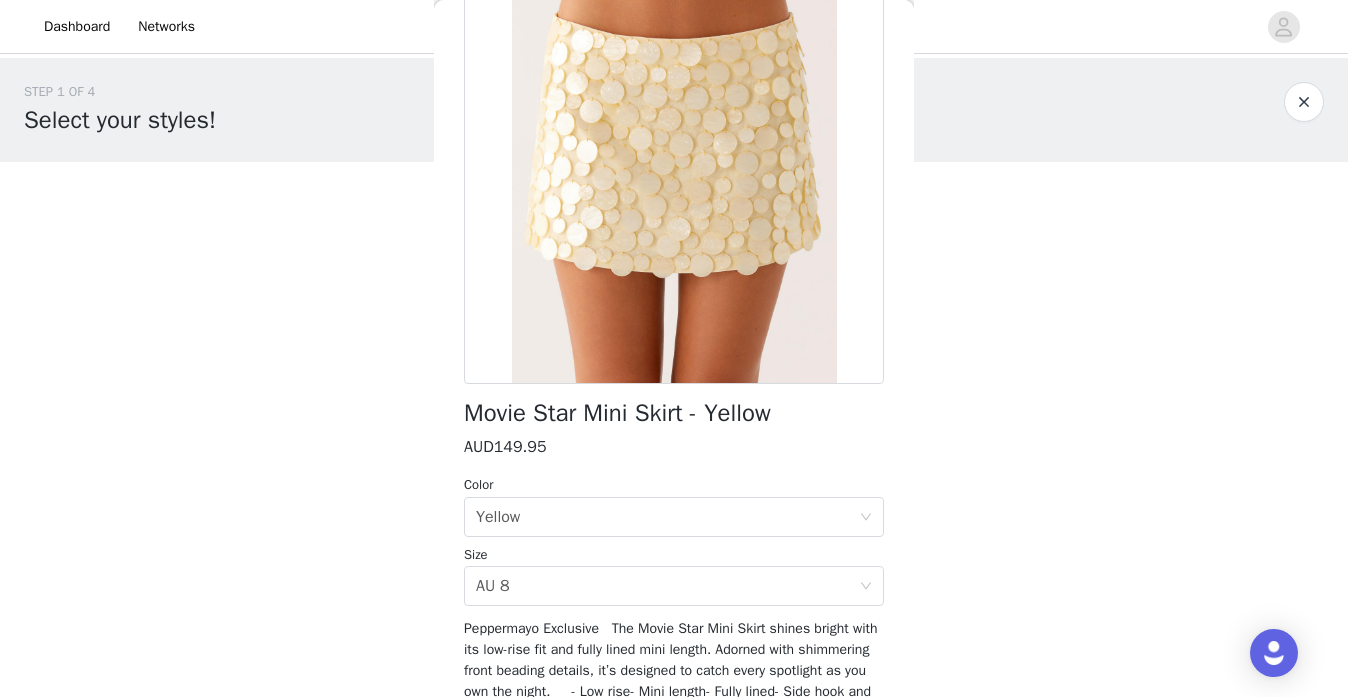 scroll, scrollTop: 360, scrollLeft: 0, axis: vertical 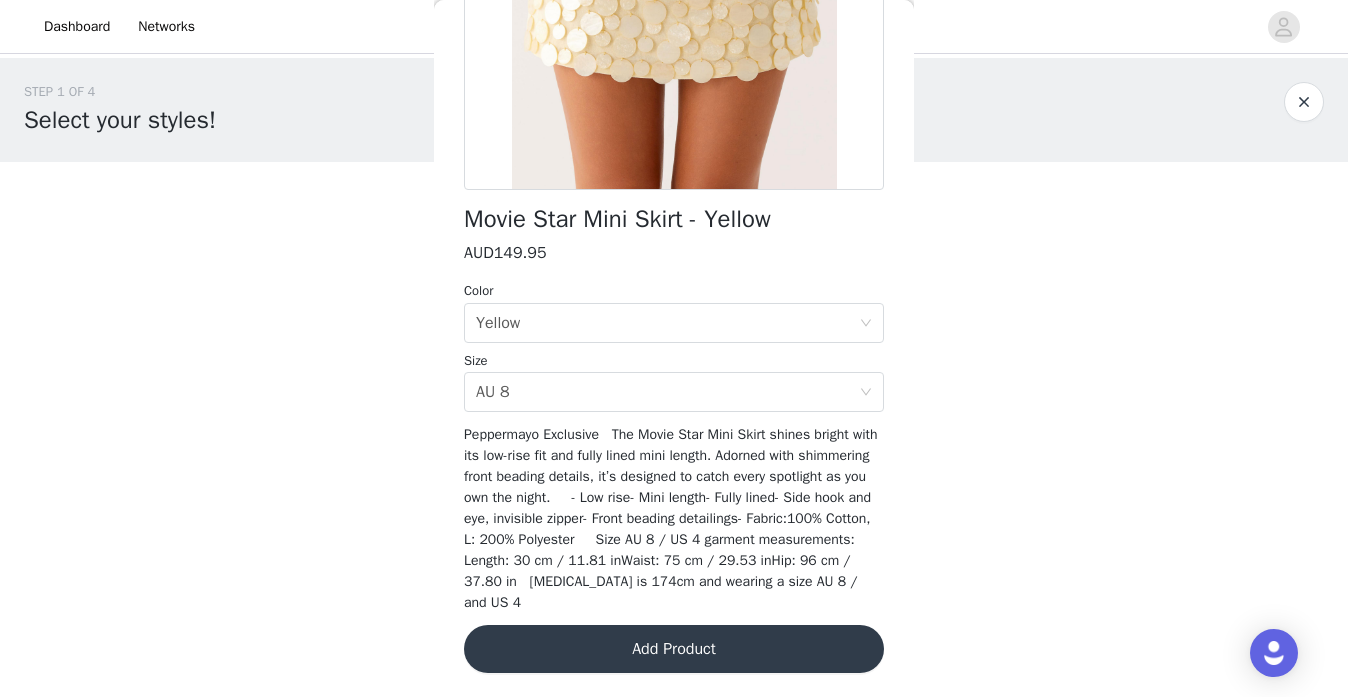 click on "Add Product" at bounding box center [674, 649] 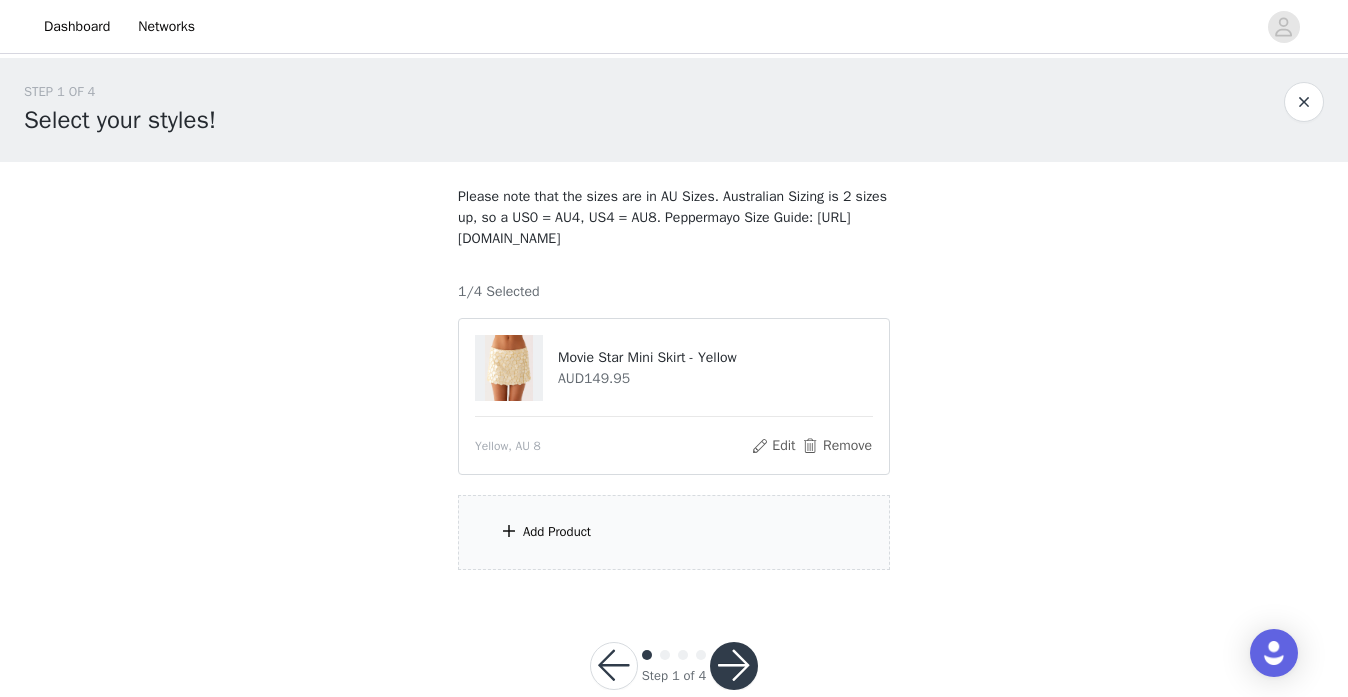 click on "Add Product" at bounding box center (557, 532) 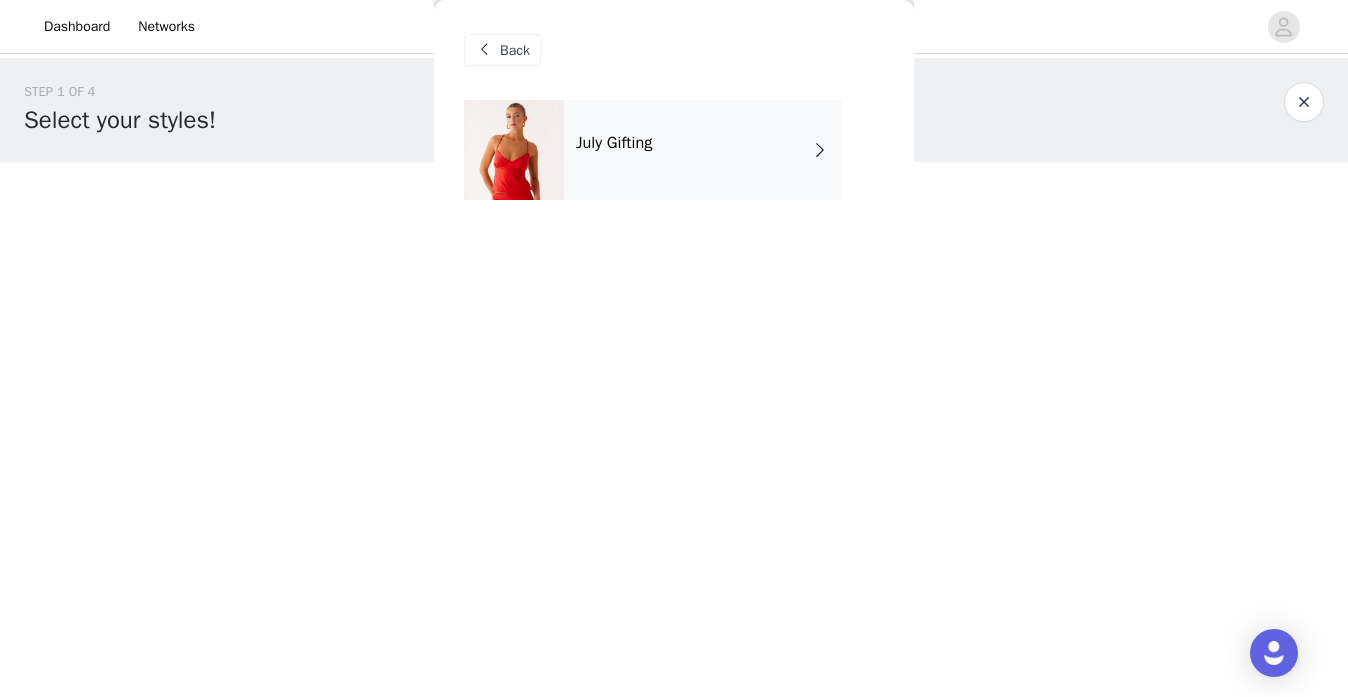 click on "July Gifting" at bounding box center (703, 150) 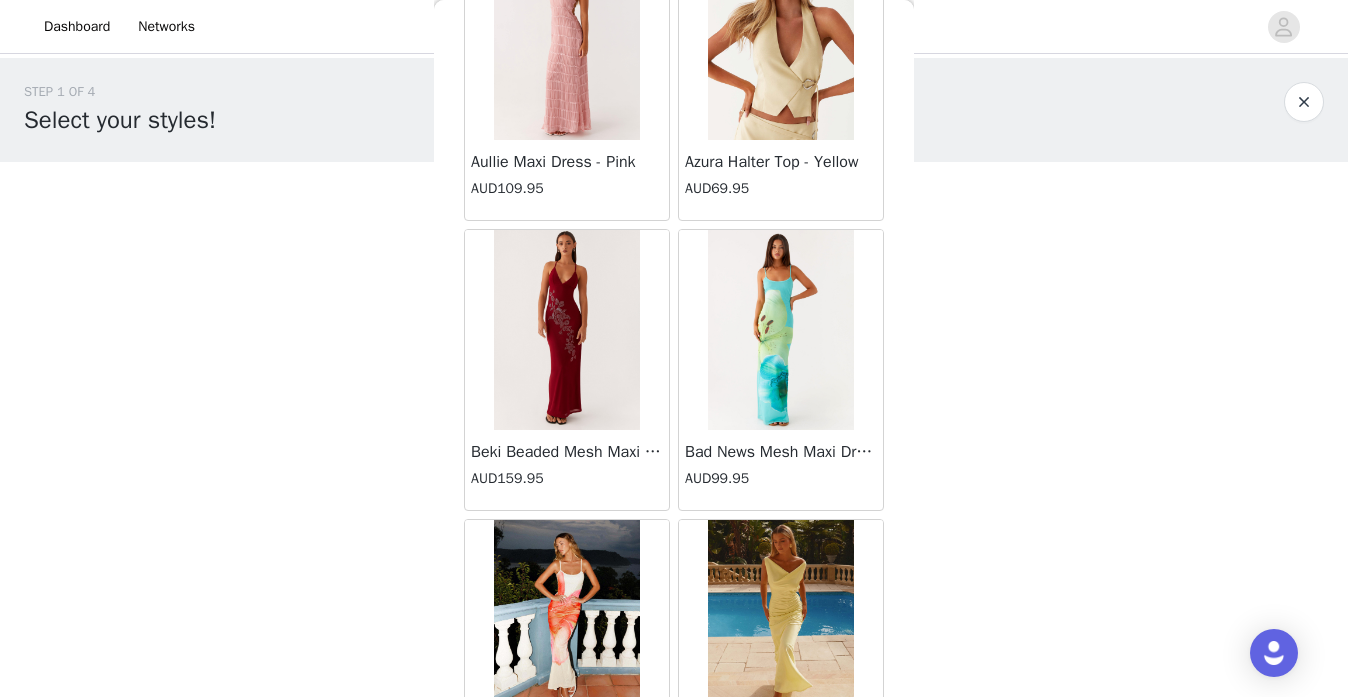 scroll, scrollTop: 2363, scrollLeft: 0, axis: vertical 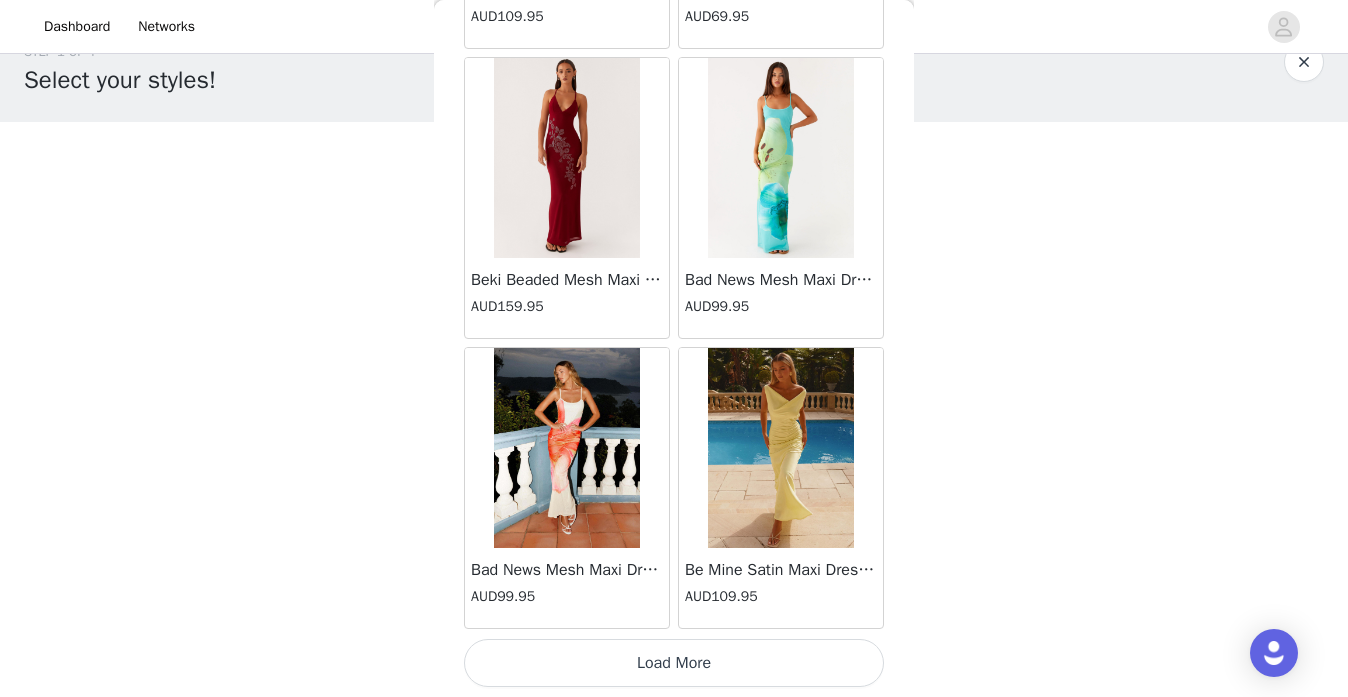 click on "Load More" at bounding box center [674, 663] 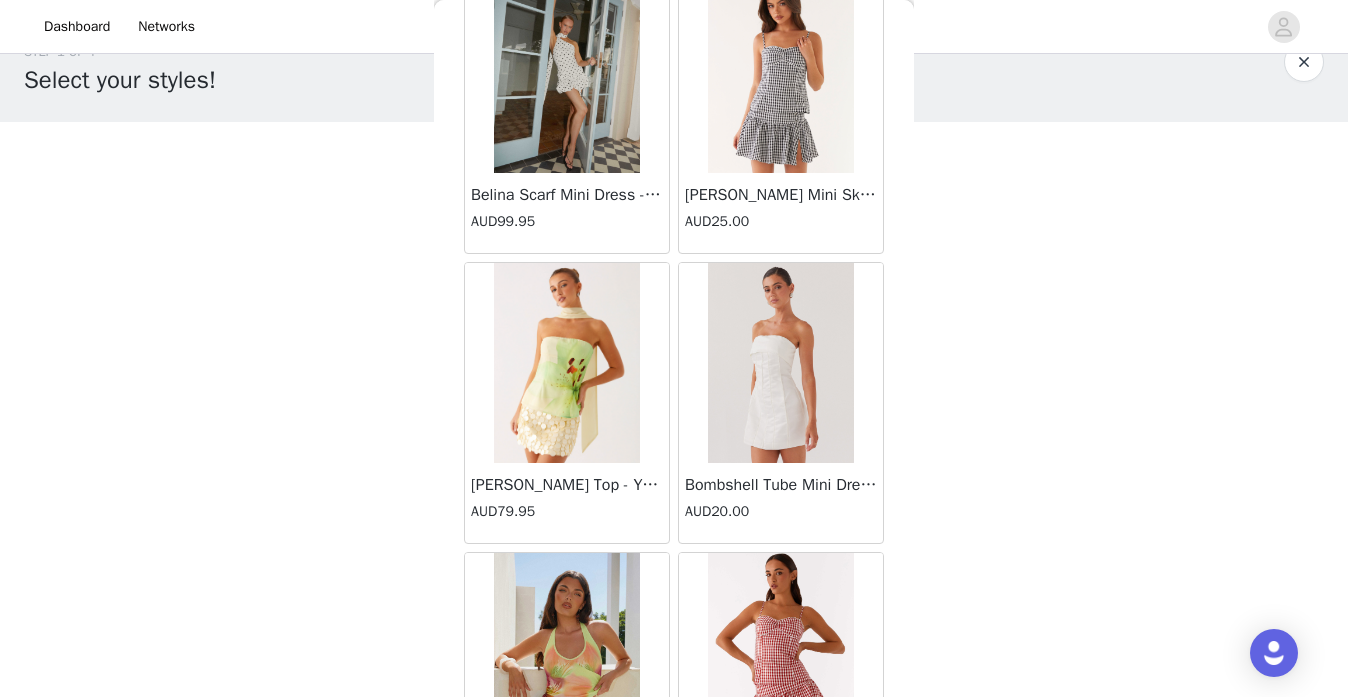 scroll, scrollTop: 5263, scrollLeft: 0, axis: vertical 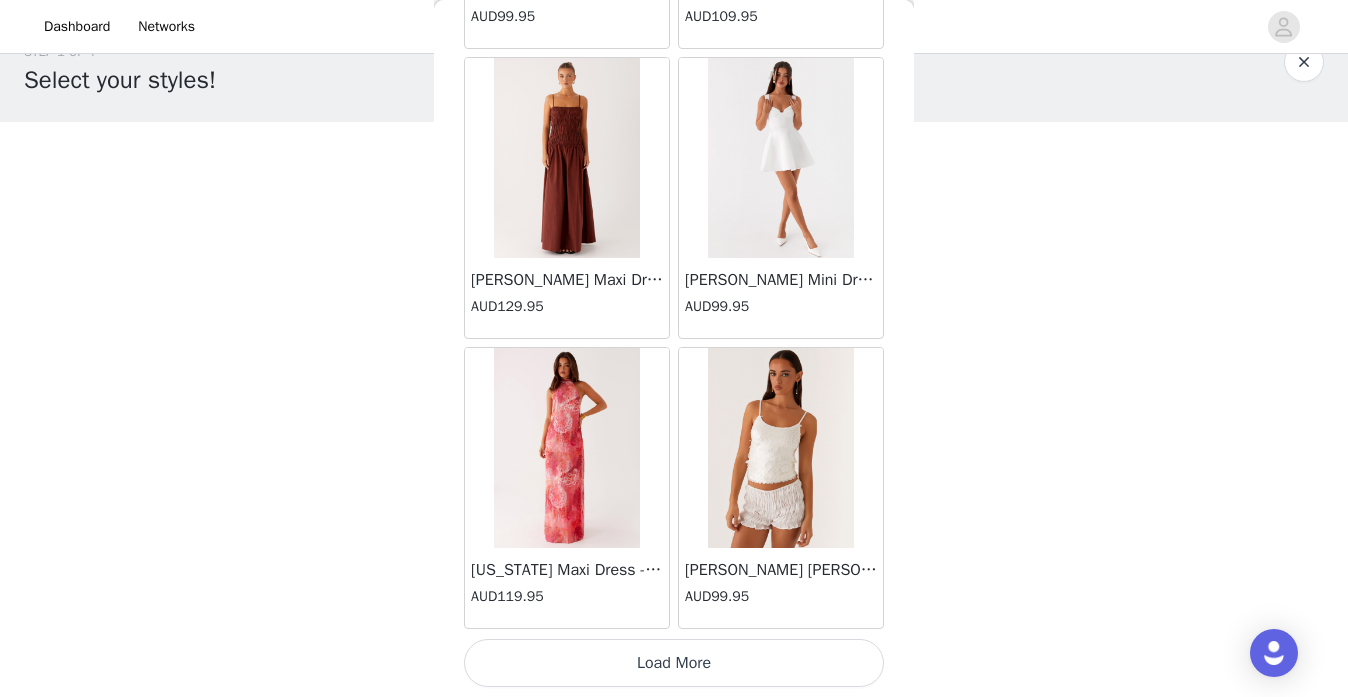 click on "Load More" at bounding box center (674, 663) 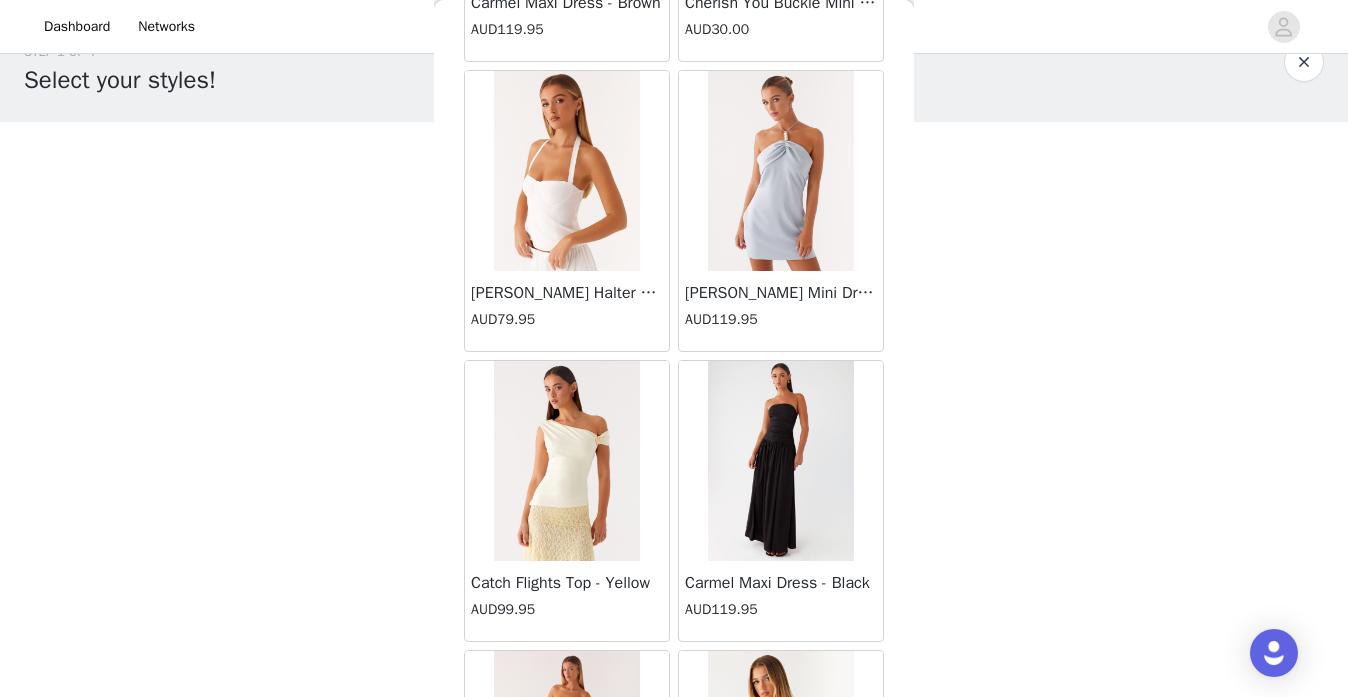 scroll, scrollTop: 8163, scrollLeft: 0, axis: vertical 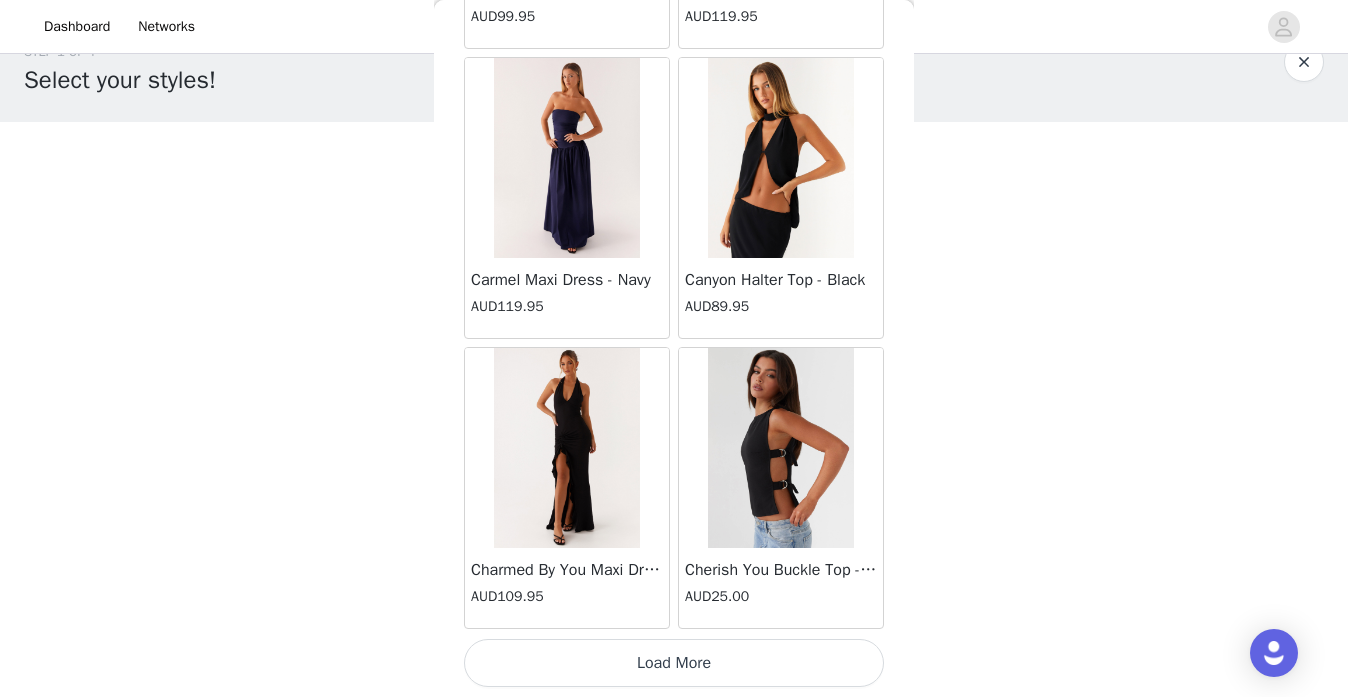 click on "Load More" at bounding box center (674, 663) 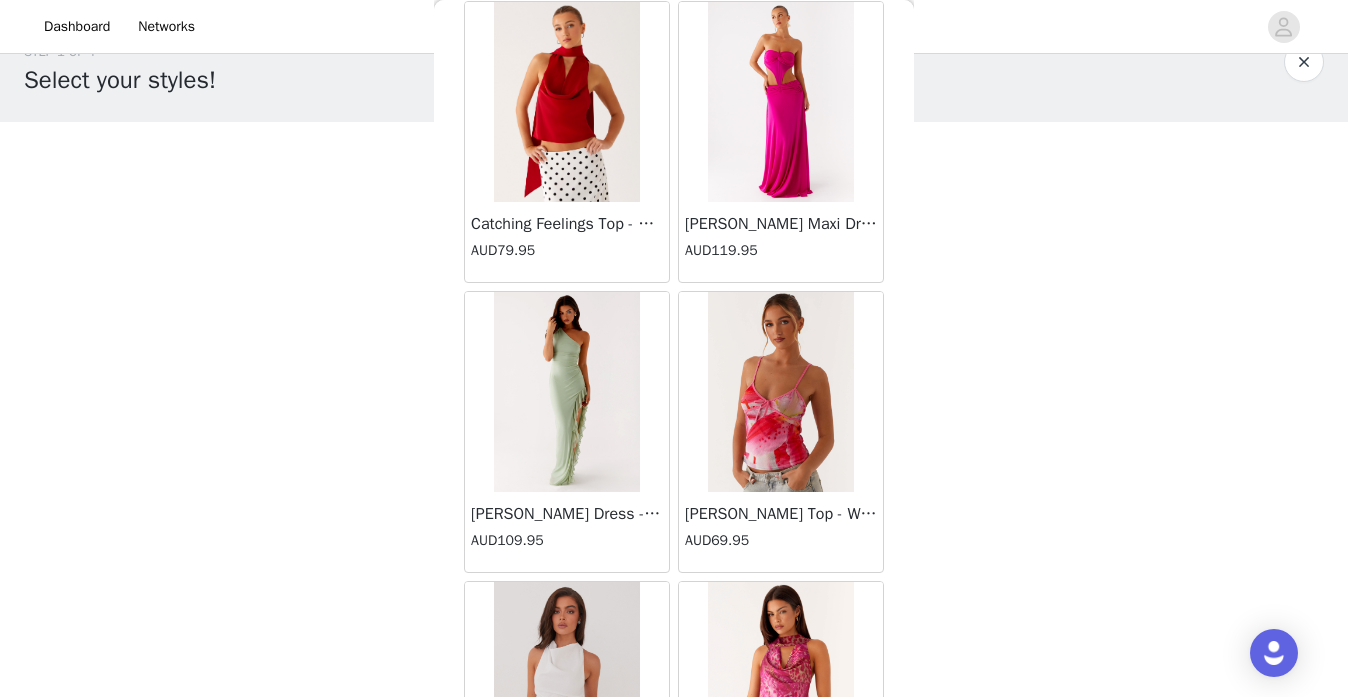 scroll, scrollTop: 11063, scrollLeft: 0, axis: vertical 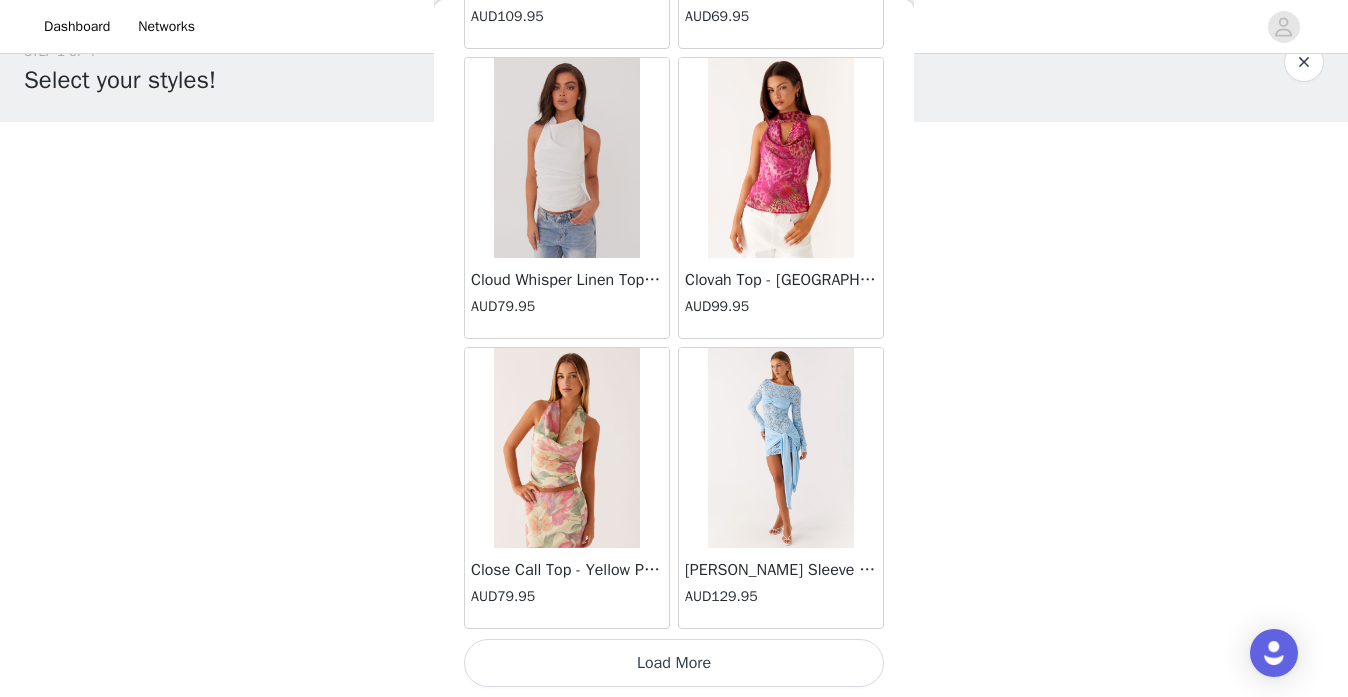 click on "Load More" at bounding box center (674, 663) 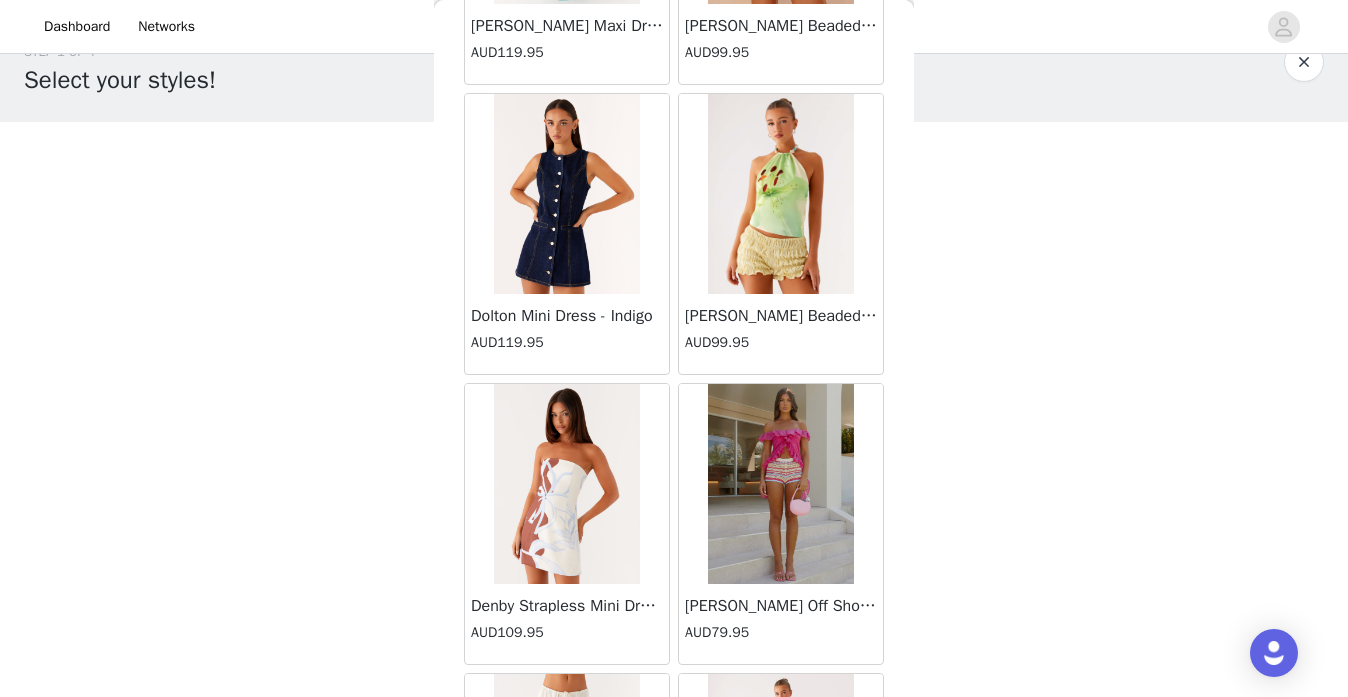 scroll, scrollTop: 13963, scrollLeft: 0, axis: vertical 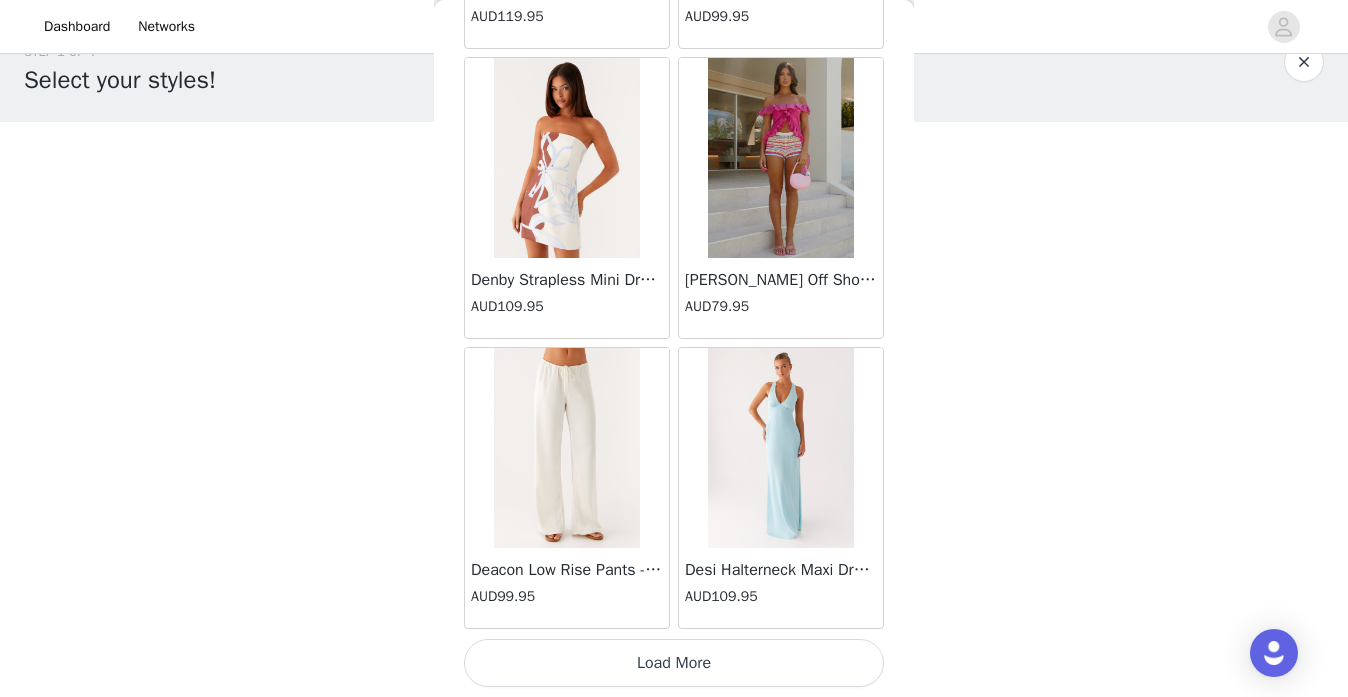 click on "Load More" at bounding box center [674, 663] 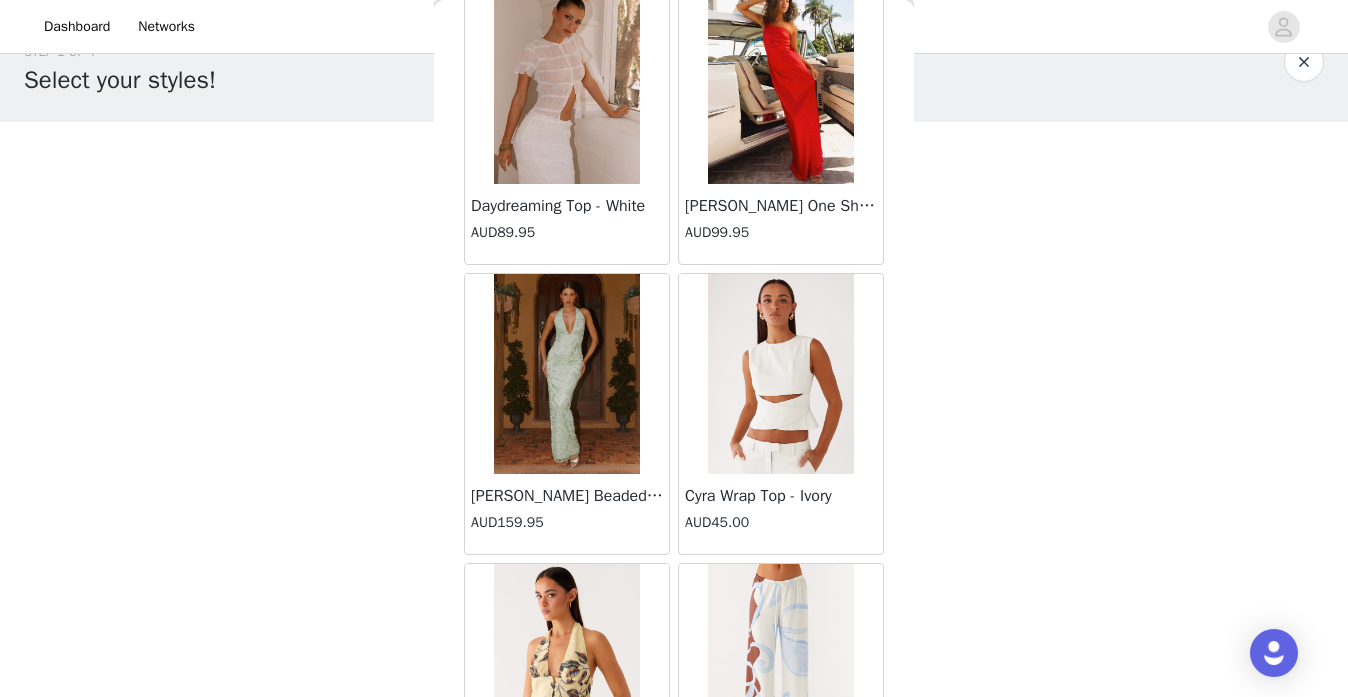 scroll, scrollTop: 16863, scrollLeft: 0, axis: vertical 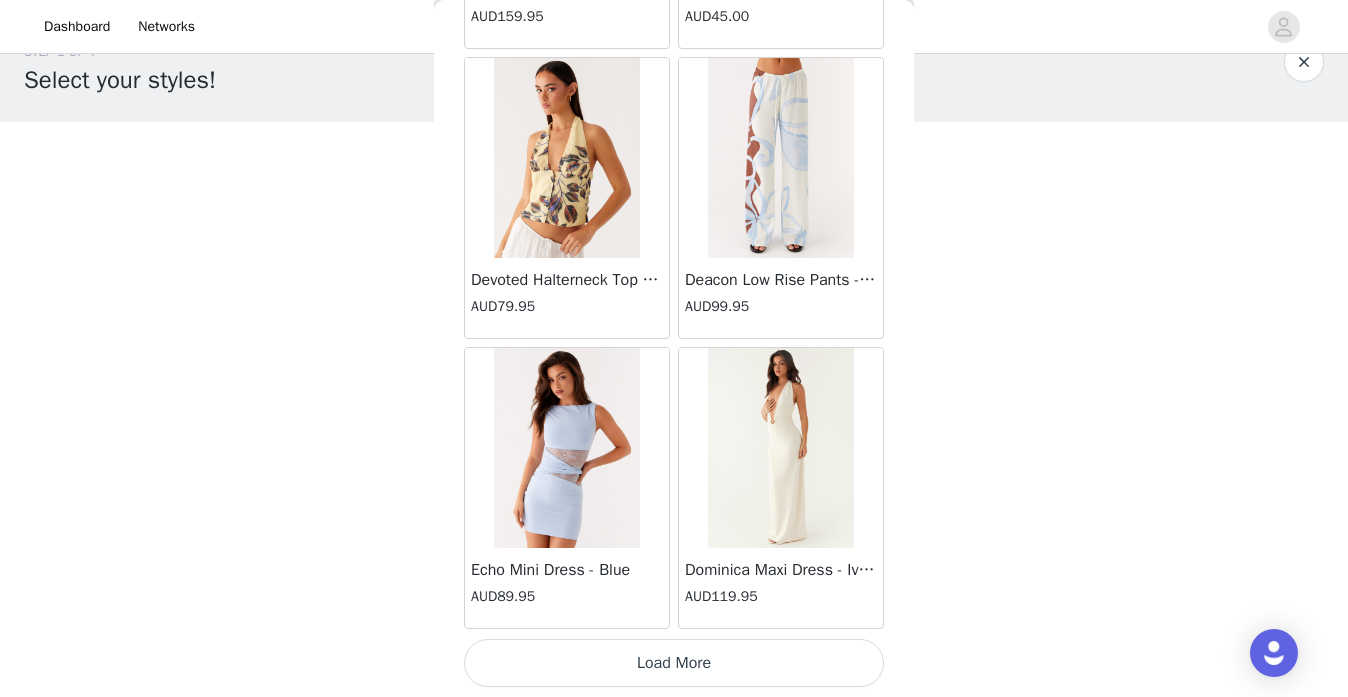 click on "Load More" at bounding box center [674, 663] 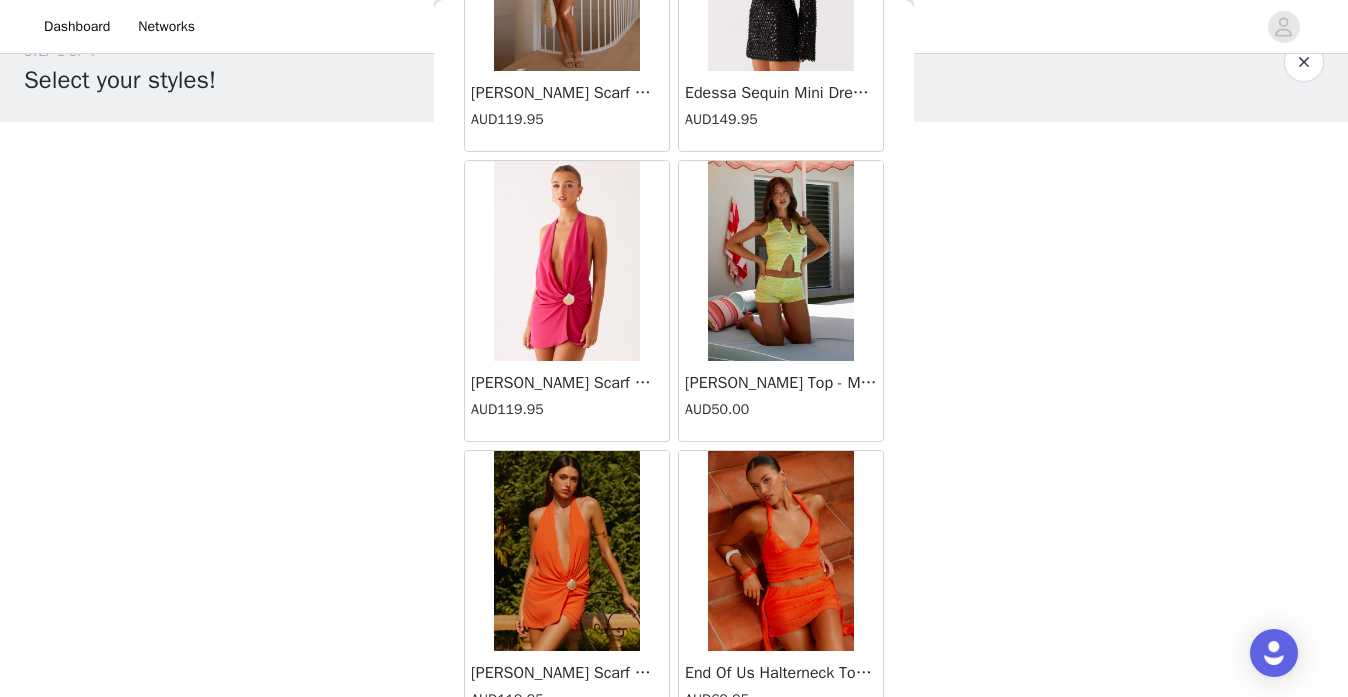 scroll, scrollTop: 19763, scrollLeft: 0, axis: vertical 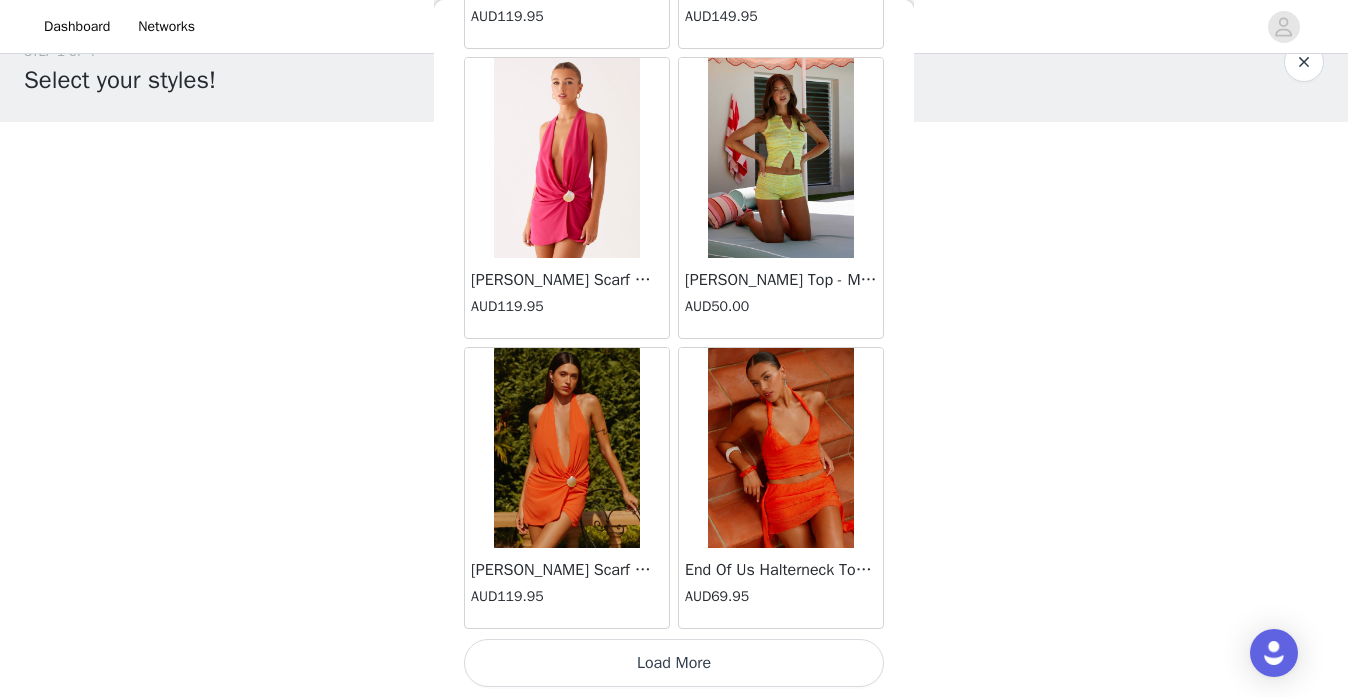 click on "Load More" at bounding box center (674, 663) 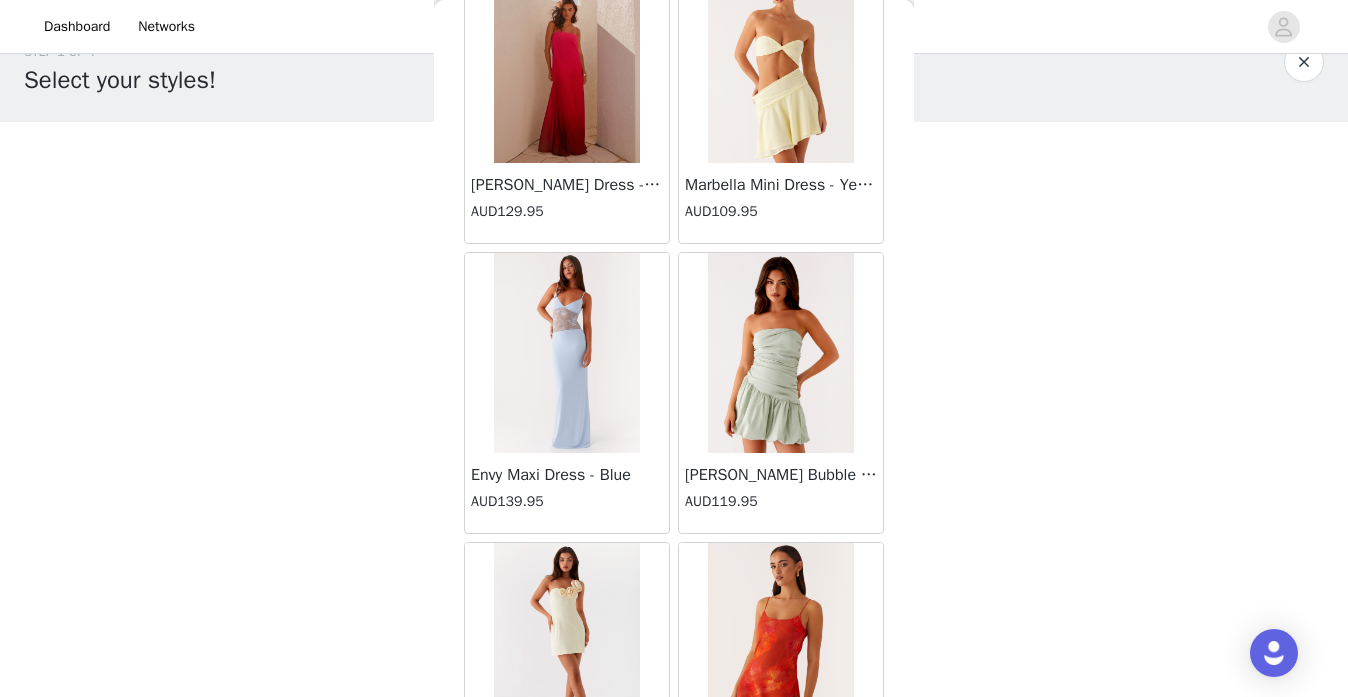 scroll, scrollTop: 22663, scrollLeft: 0, axis: vertical 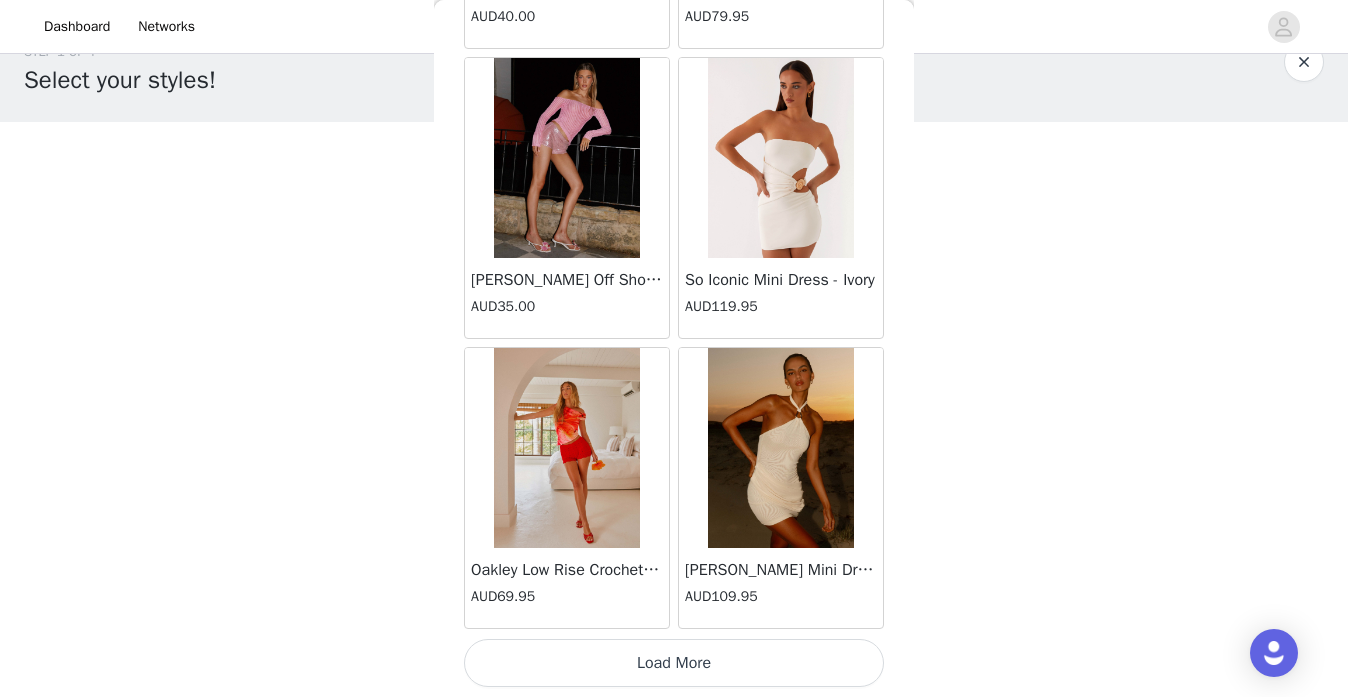 click on "Load More" at bounding box center (674, 663) 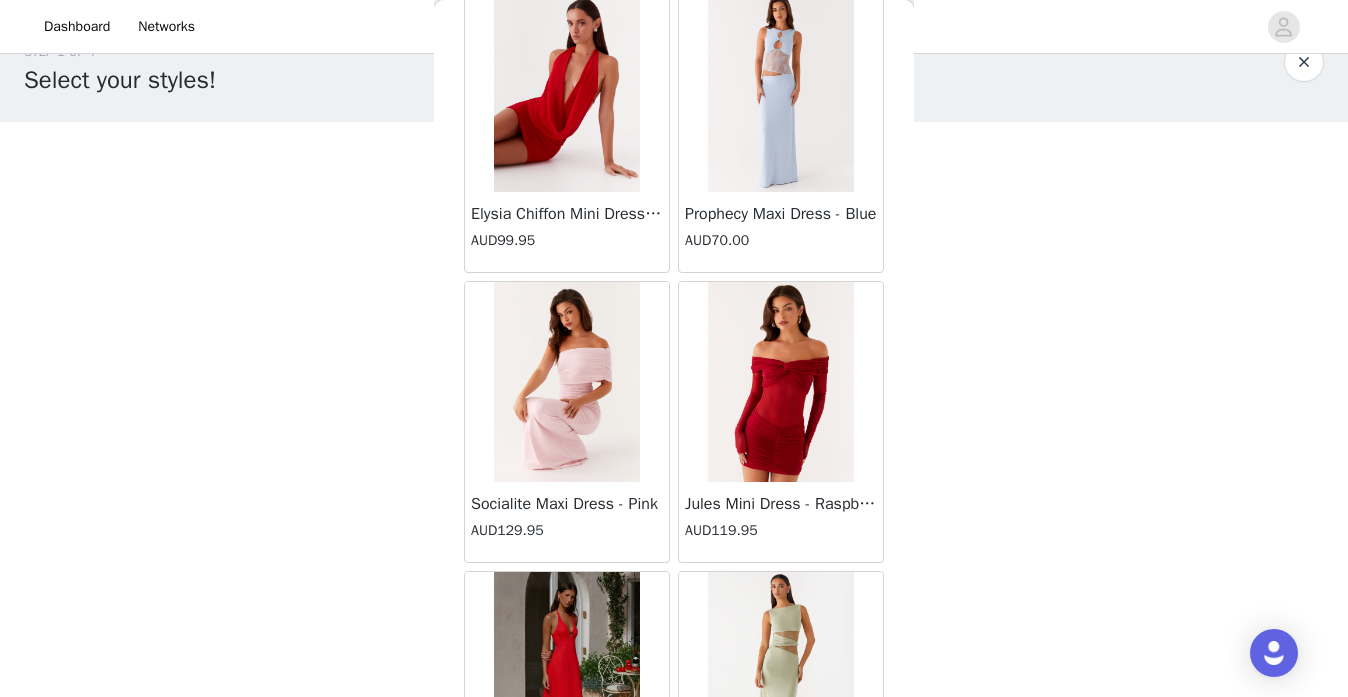scroll, scrollTop: 25563, scrollLeft: 0, axis: vertical 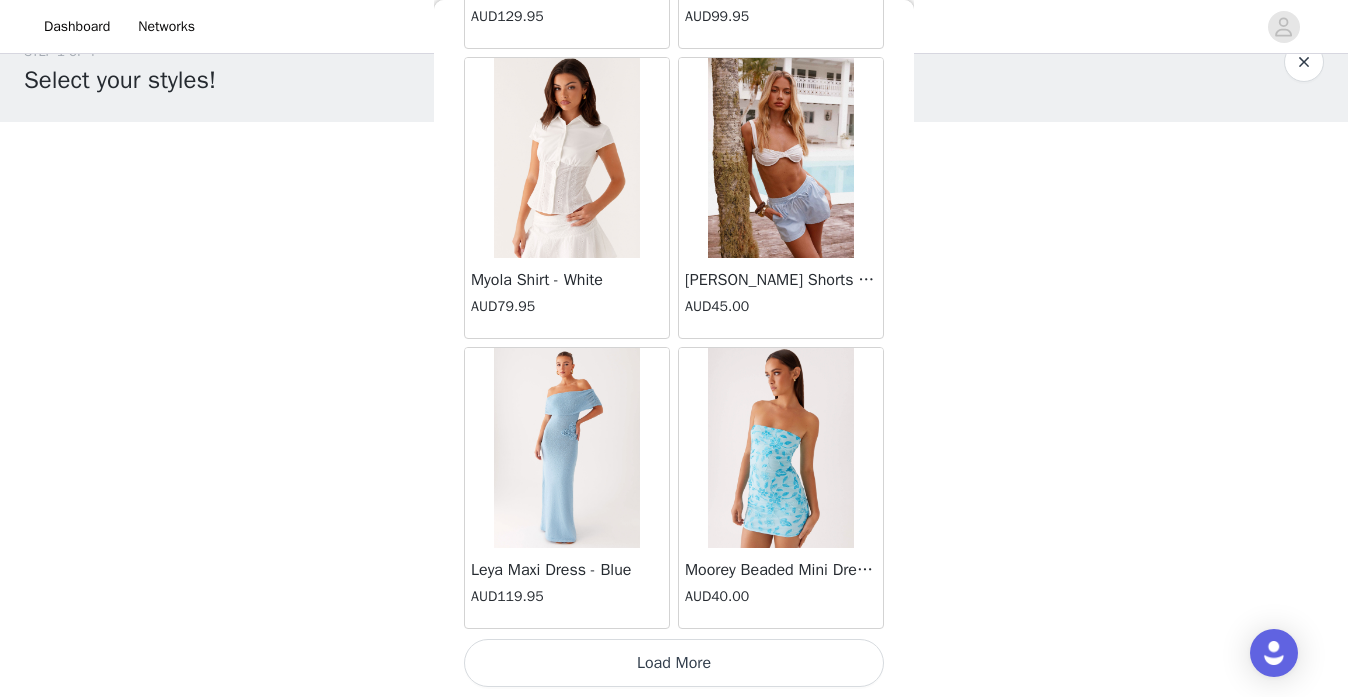 click on "Load More" at bounding box center [674, 663] 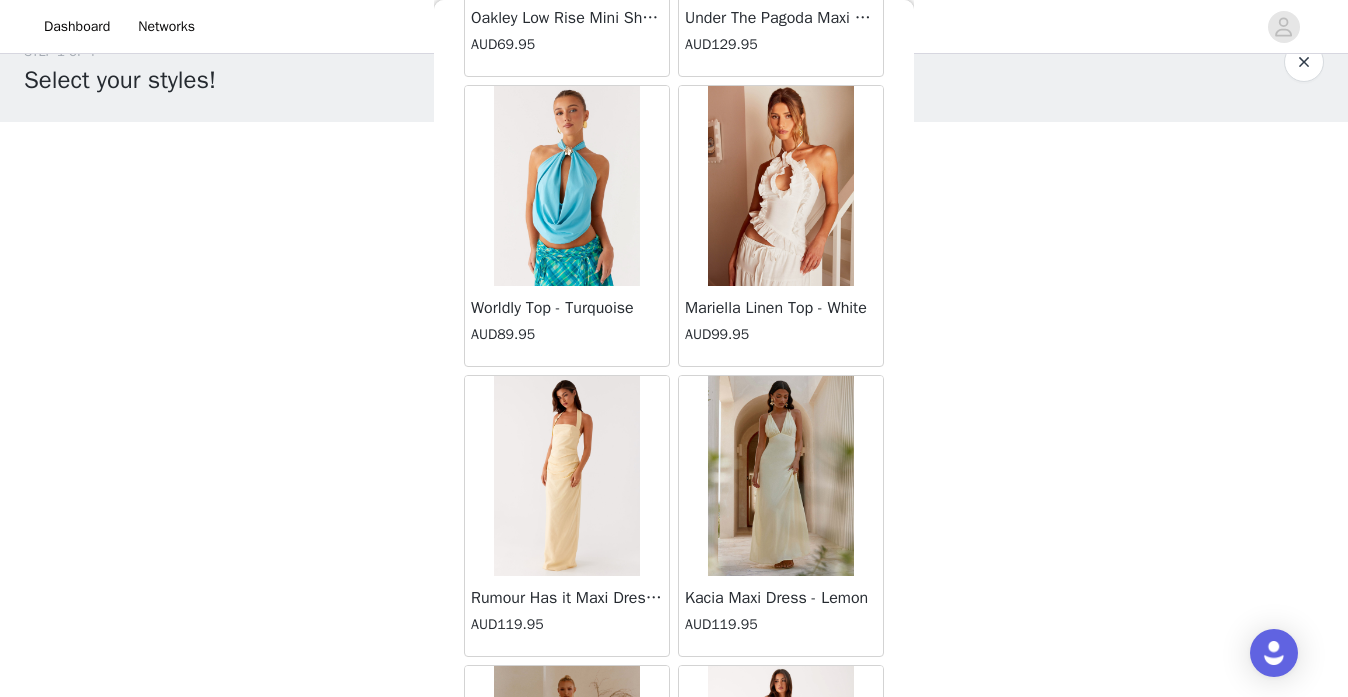 scroll, scrollTop: 28463, scrollLeft: 0, axis: vertical 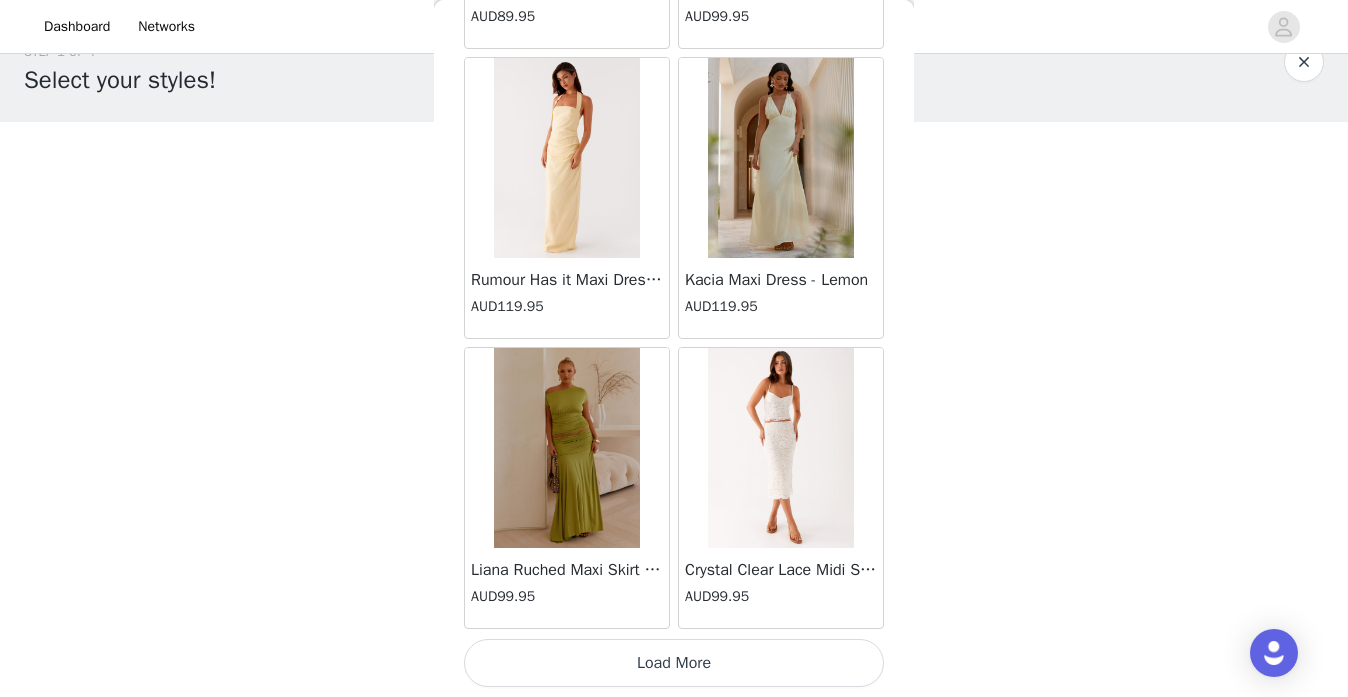 click on "Load More" at bounding box center [674, 663] 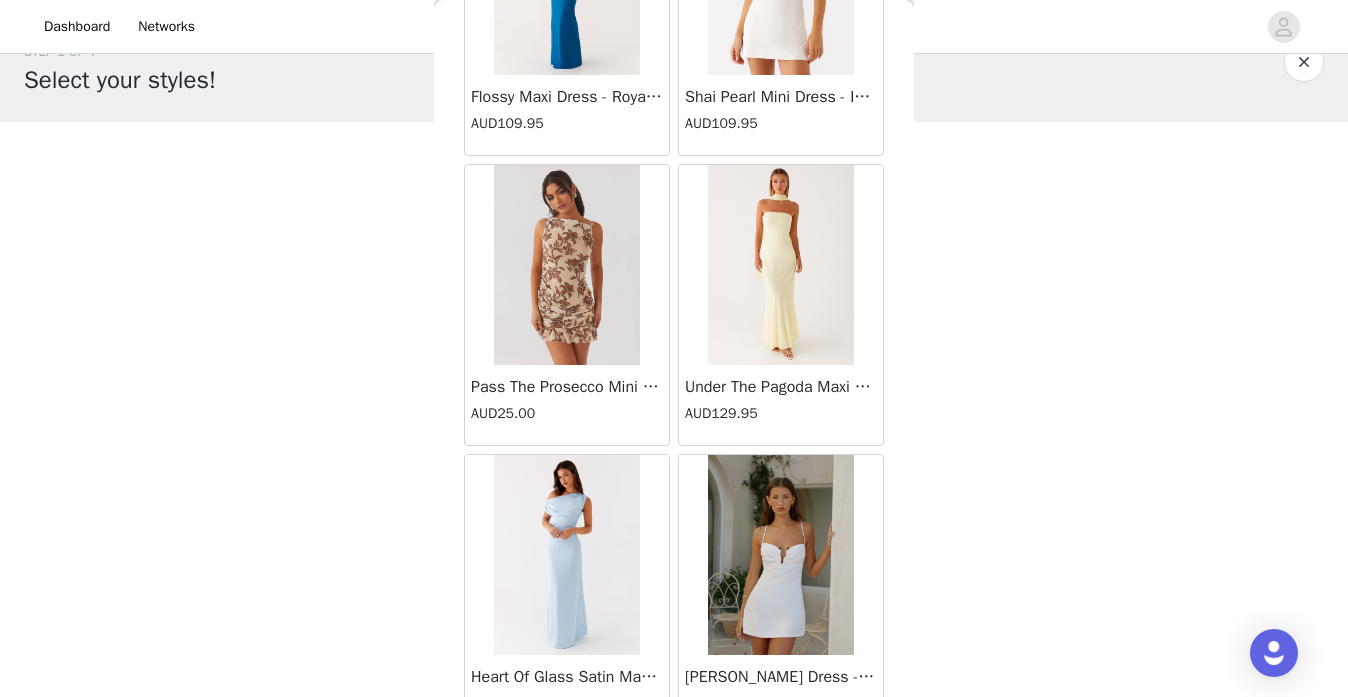 scroll, scrollTop: 31363, scrollLeft: 0, axis: vertical 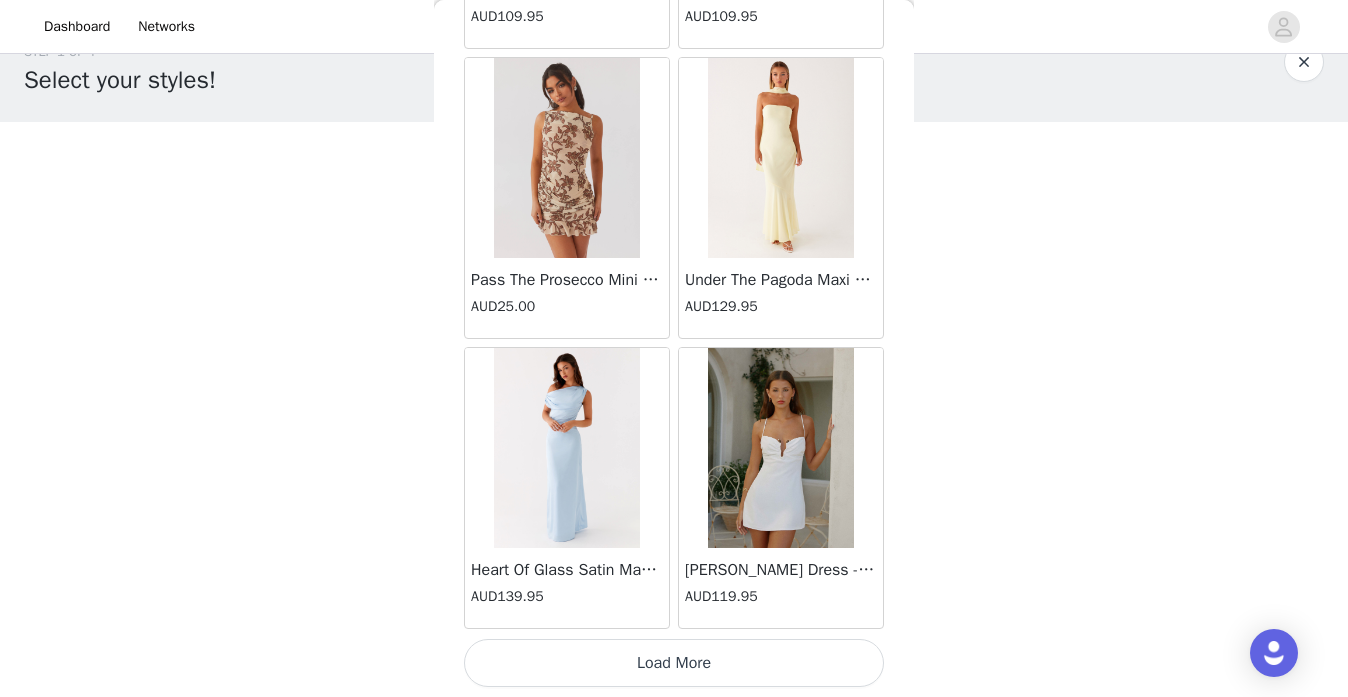 click on "Load More" at bounding box center [674, 663] 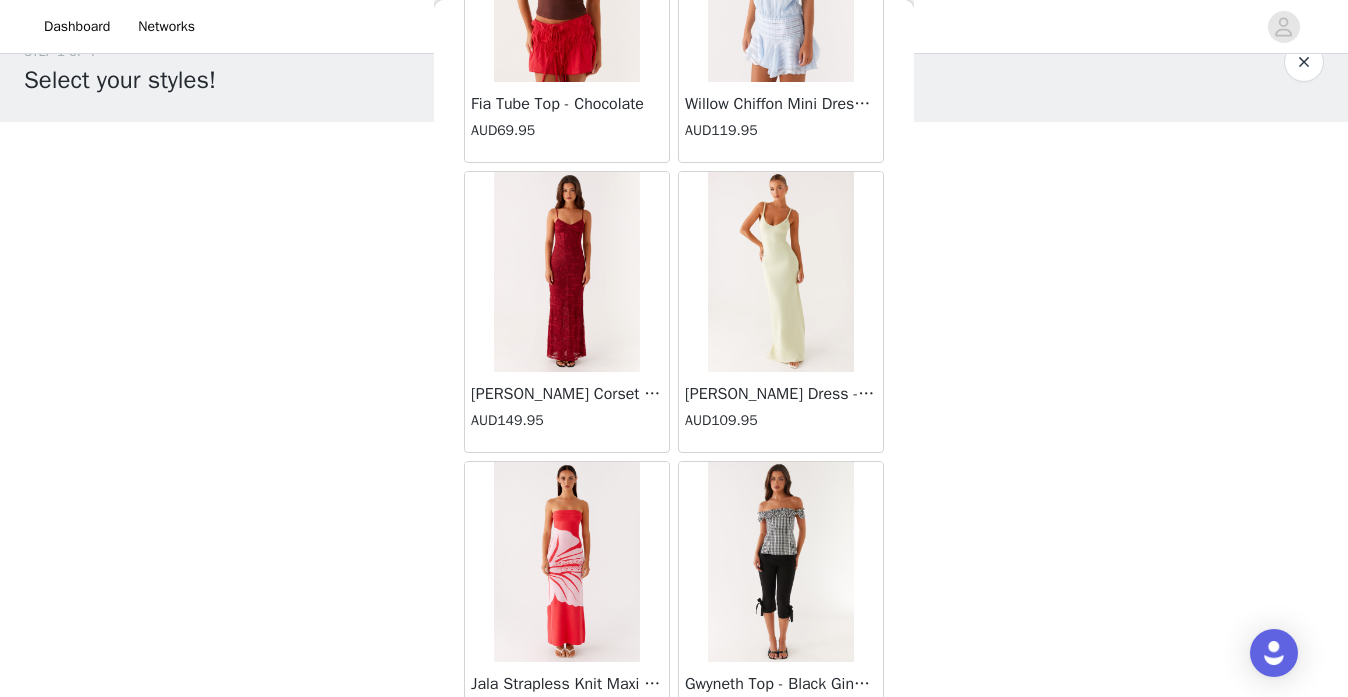 scroll, scrollTop: 34263, scrollLeft: 0, axis: vertical 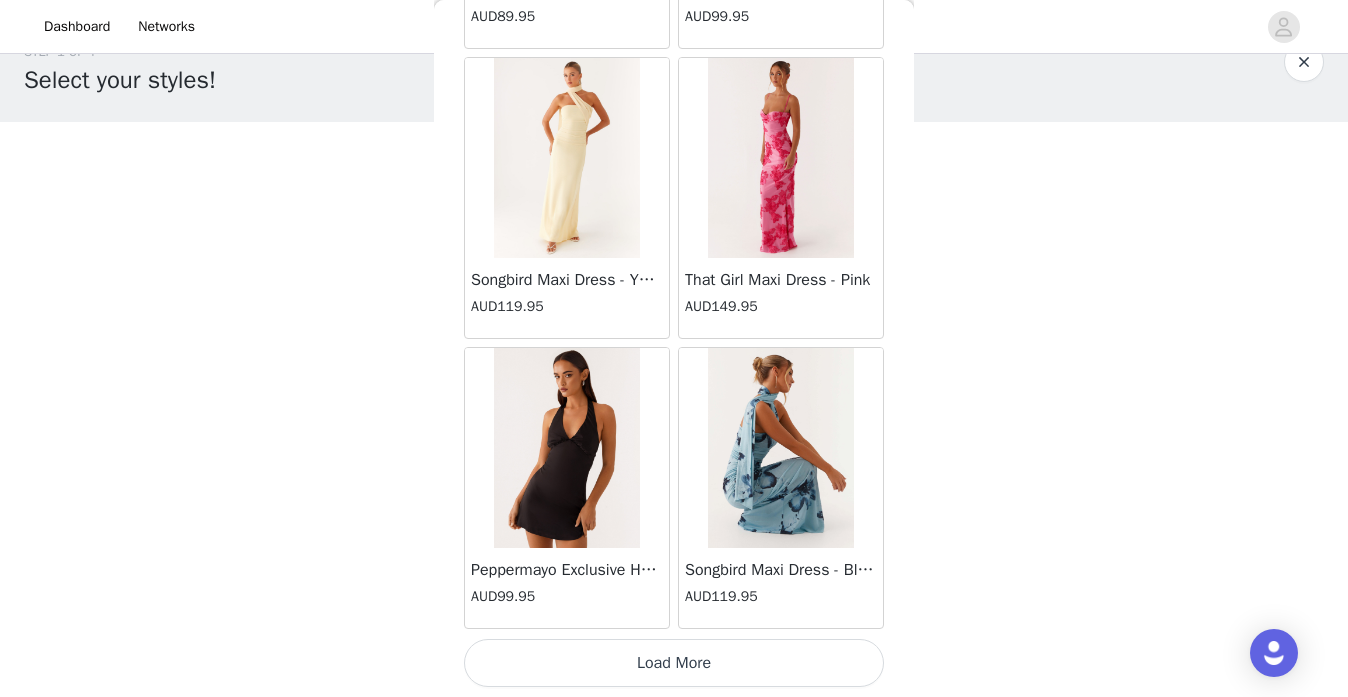 click on "Load More" at bounding box center [674, 663] 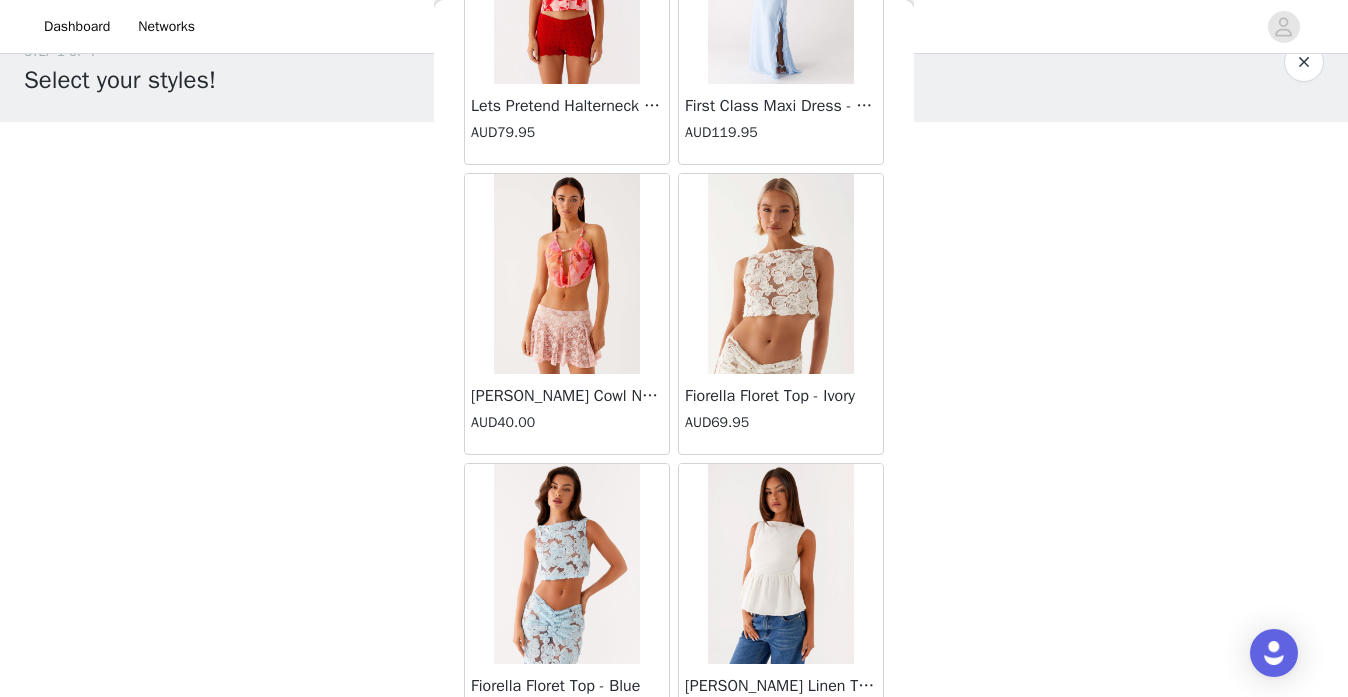 scroll, scrollTop: 37163, scrollLeft: 0, axis: vertical 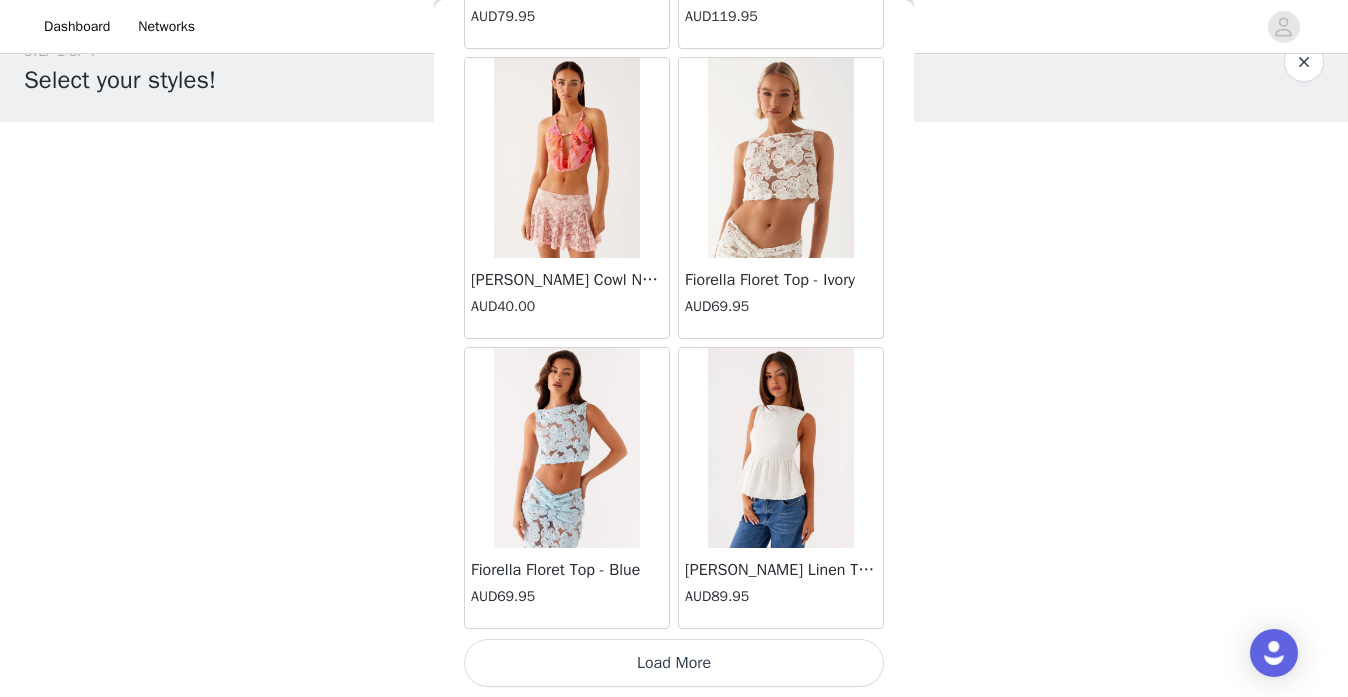 click on "Load More" at bounding box center [674, 663] 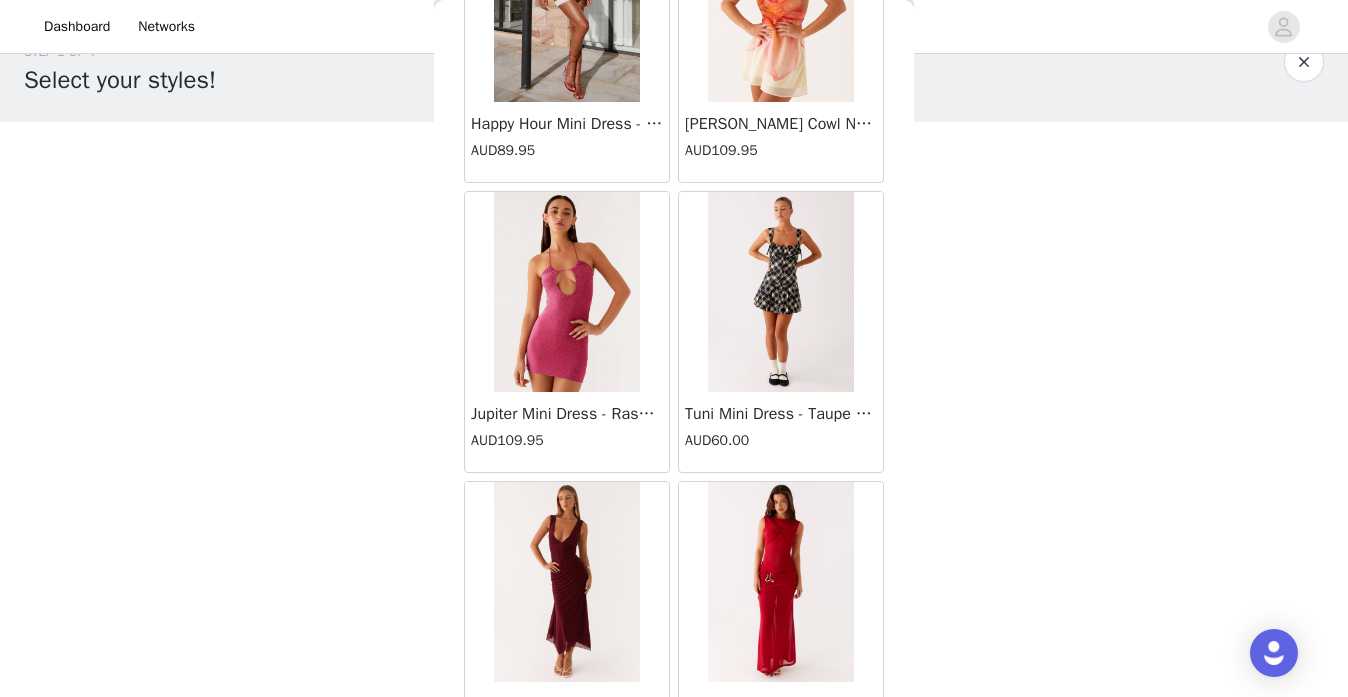 scroll, scrollTop: 40063, scrollLeft: 0, axis: vertical 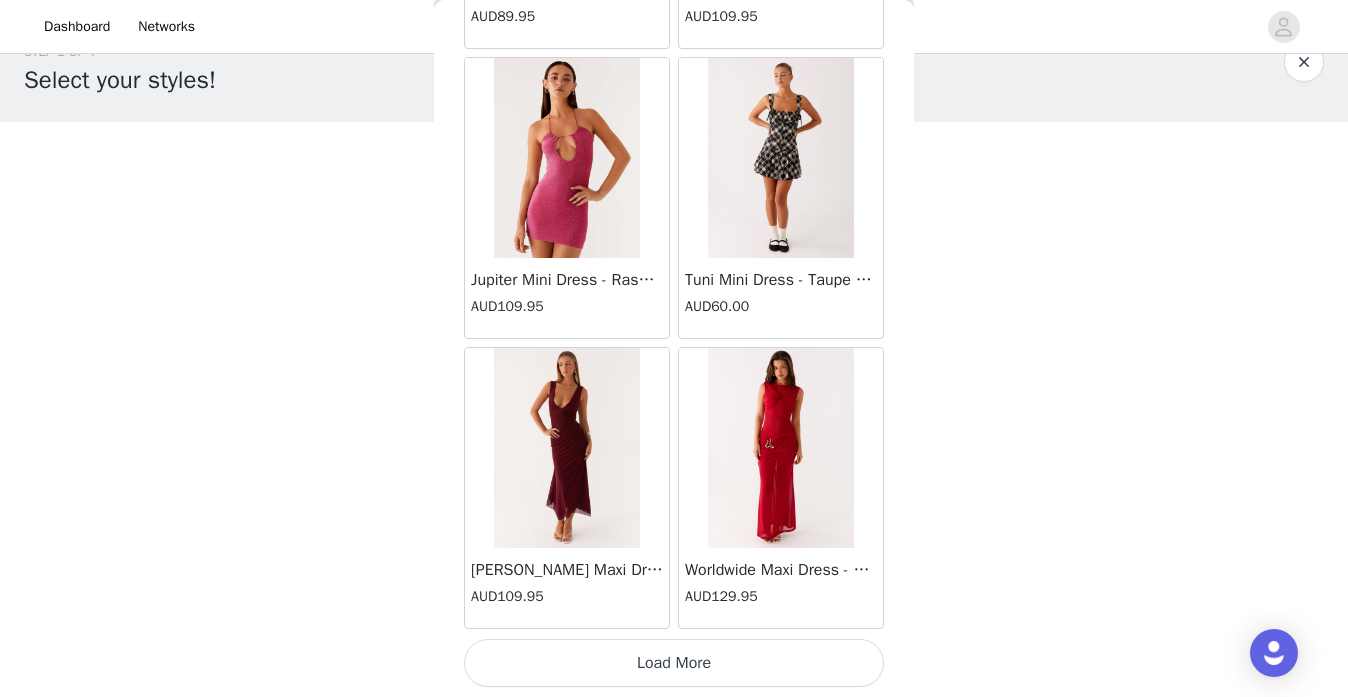 click on "Load More" at bounding box center (674, 663) 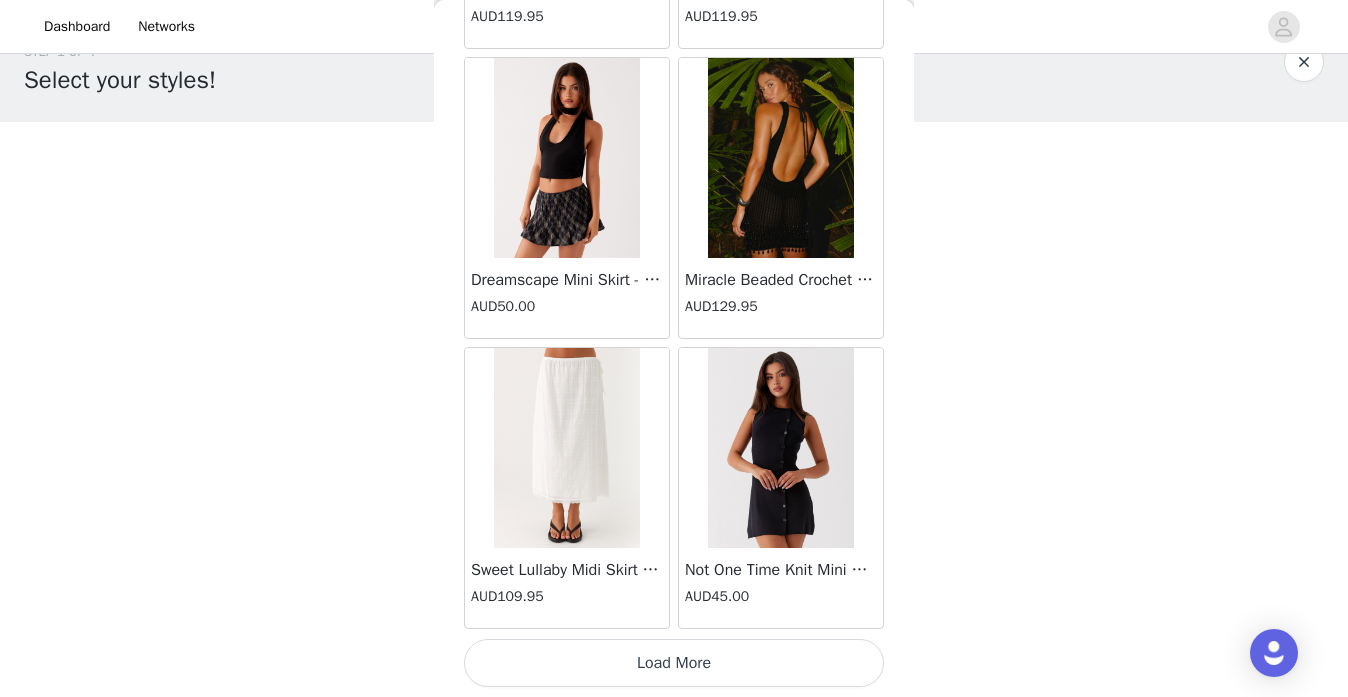 scroll, scrollTop: 42962, scrollLeft: 0, axis: vertical 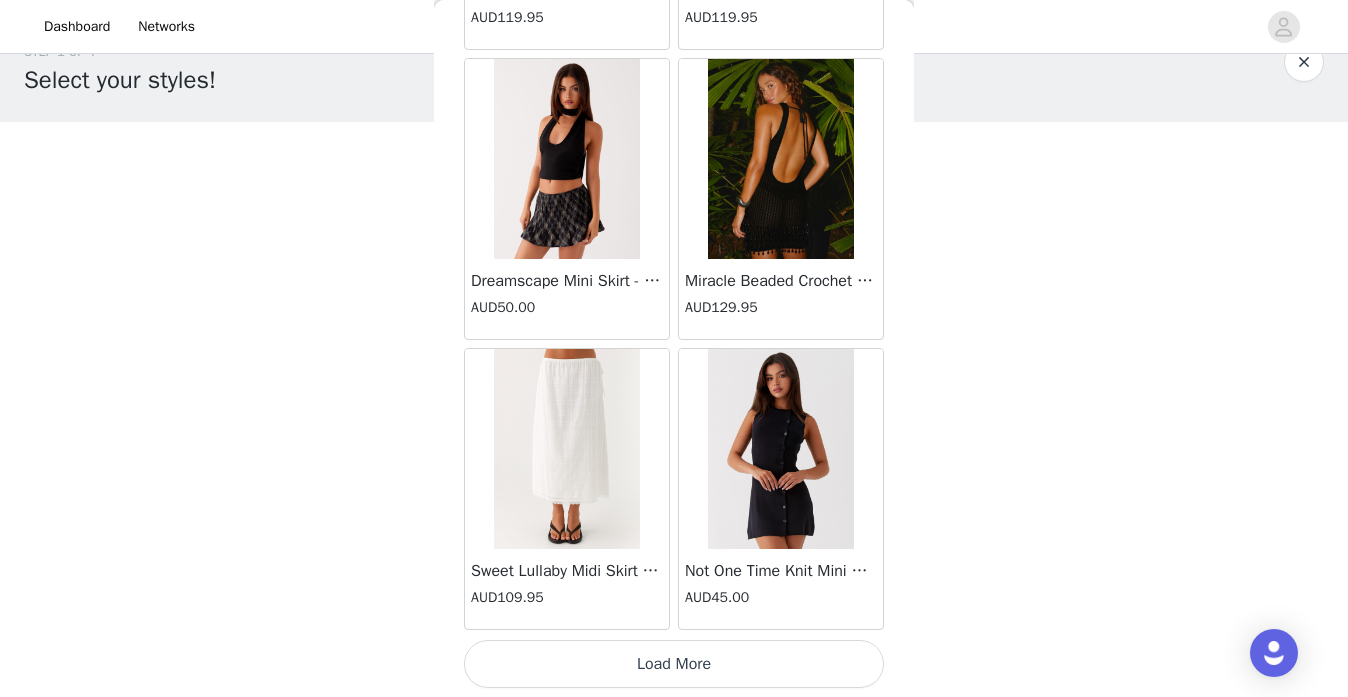click on "Load More" at bounding box center [674, 664] 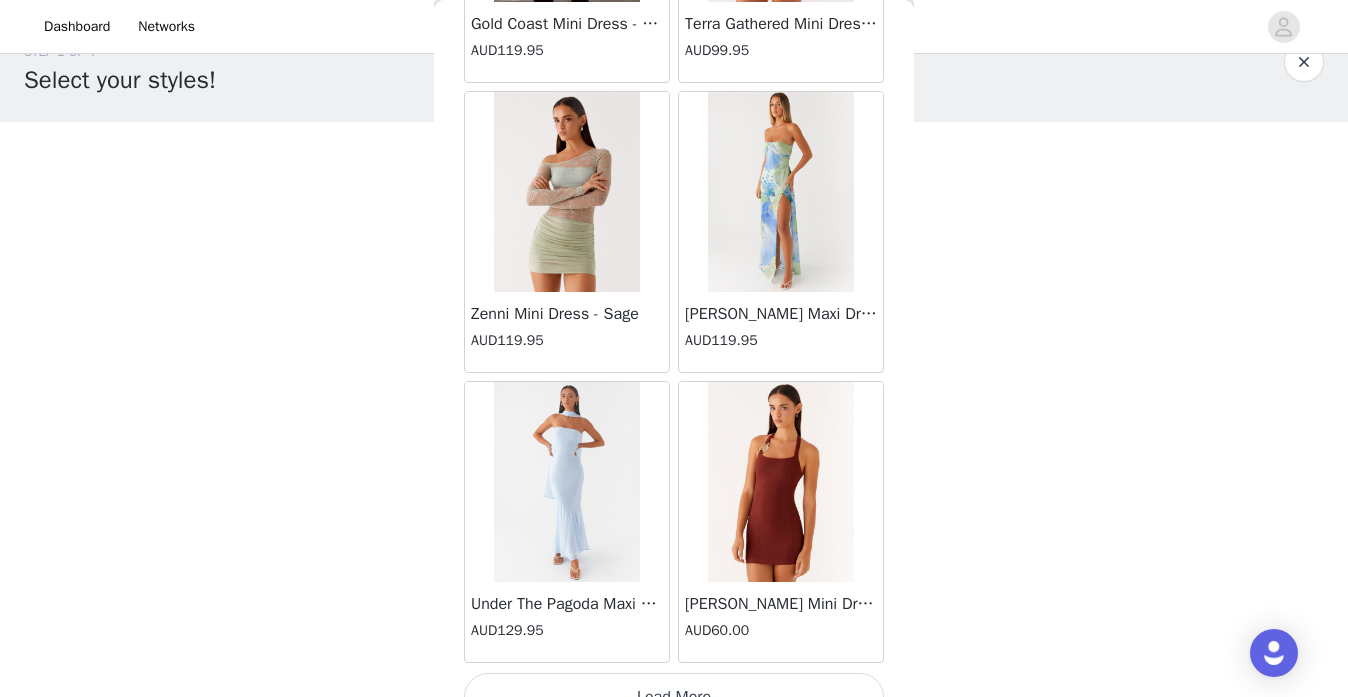 scroll, scrollTop: 45863, scrollLeft: 0, axis: vertical 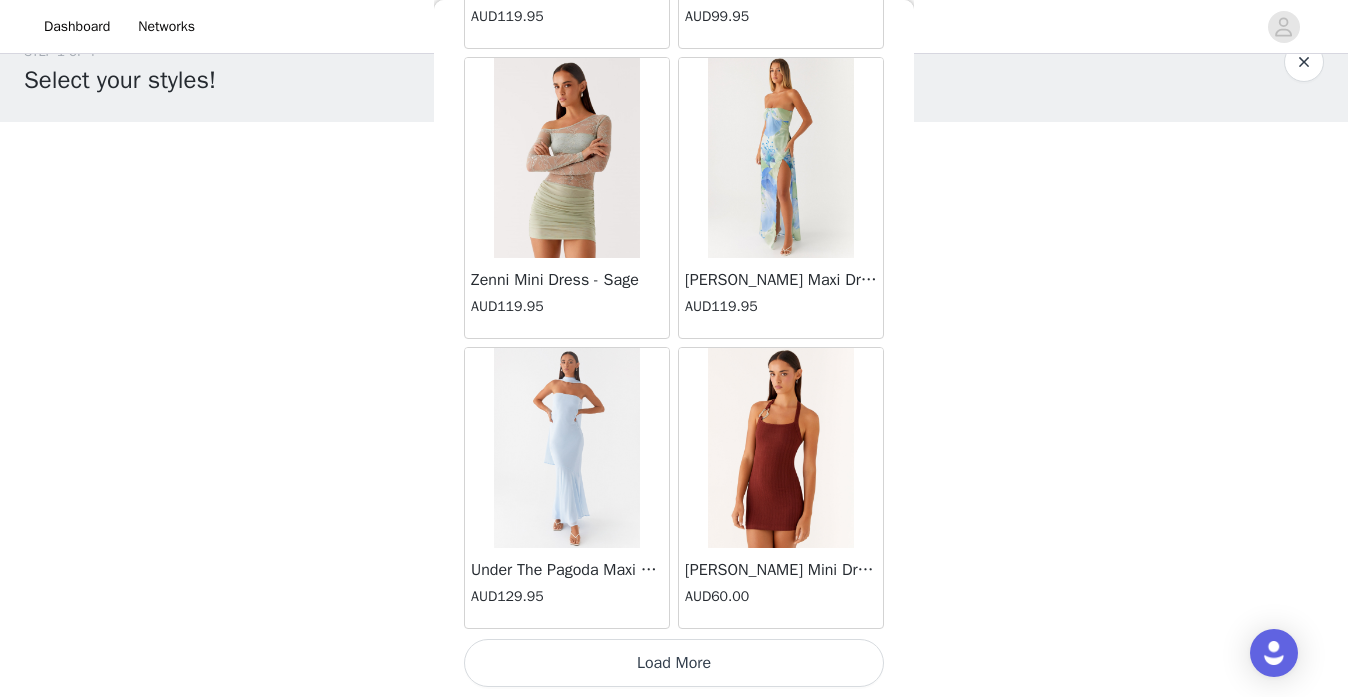 click on "Load More" at bounding box center (674, 663) 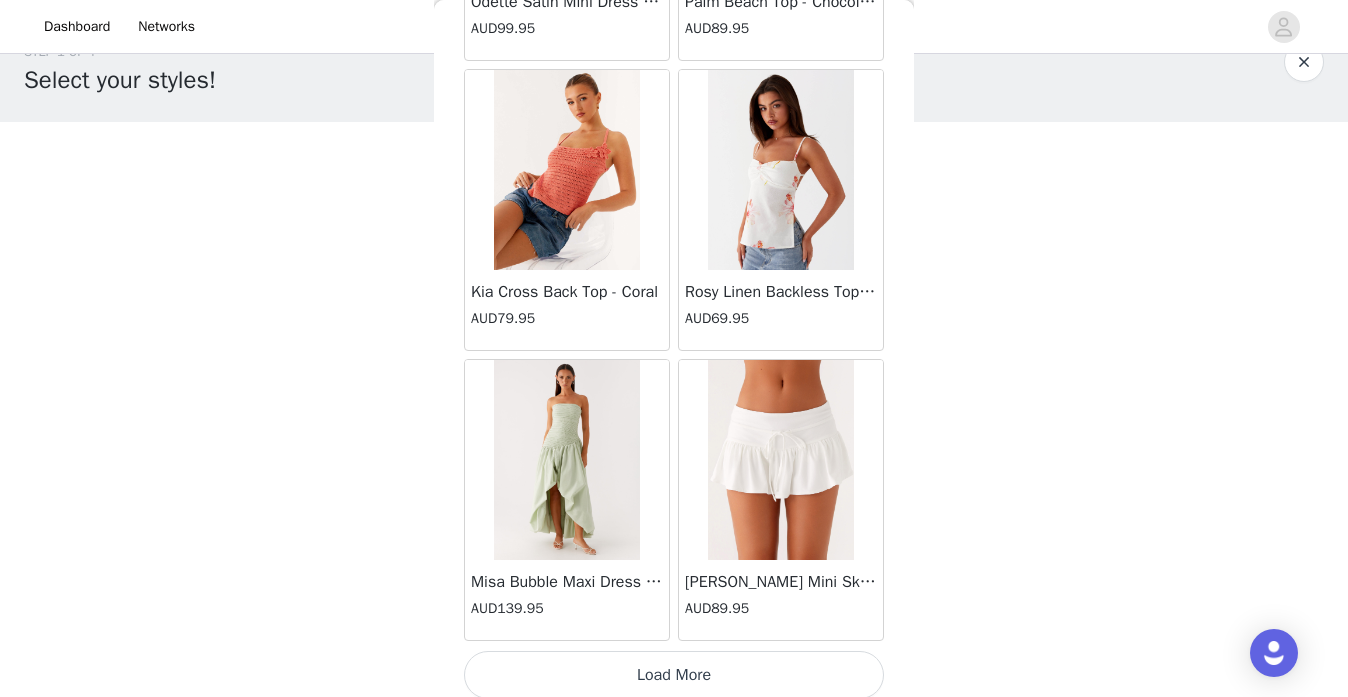 scroll, scrollTop: 48754, scrollLeft: 0, axis: vertical 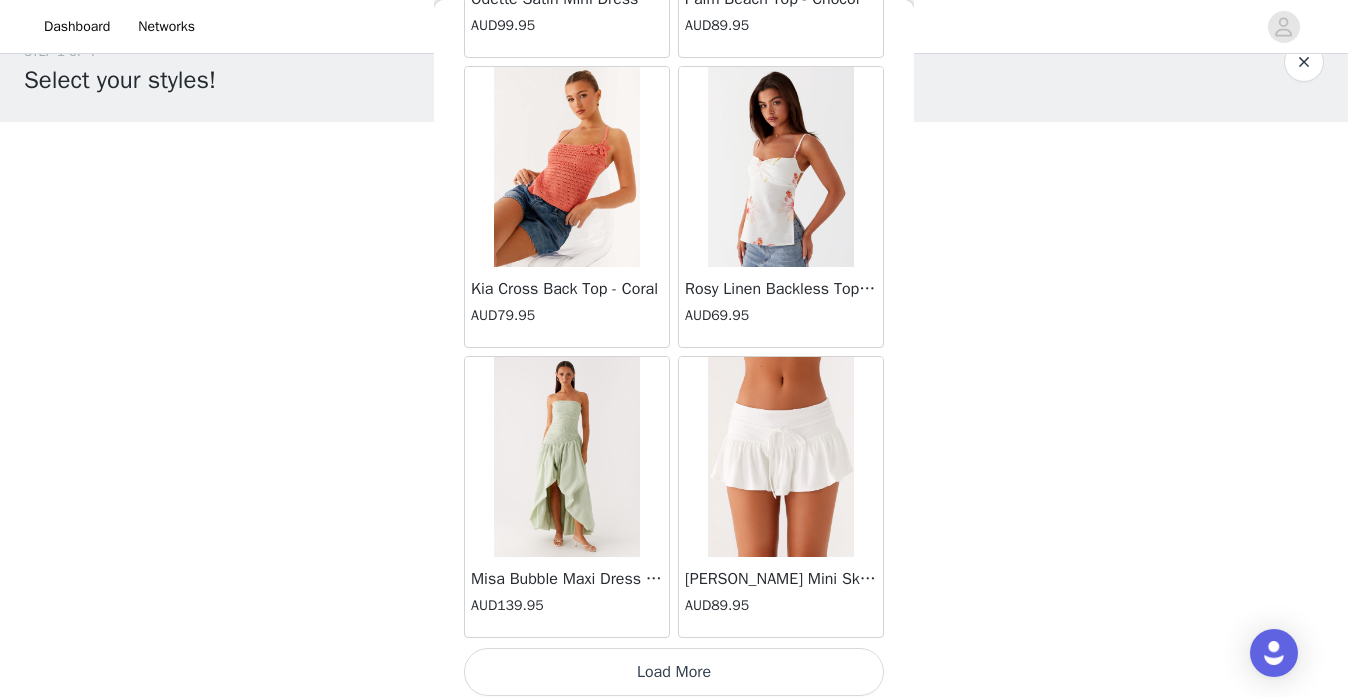 click on "Load More" at bounding box center (674, 672) 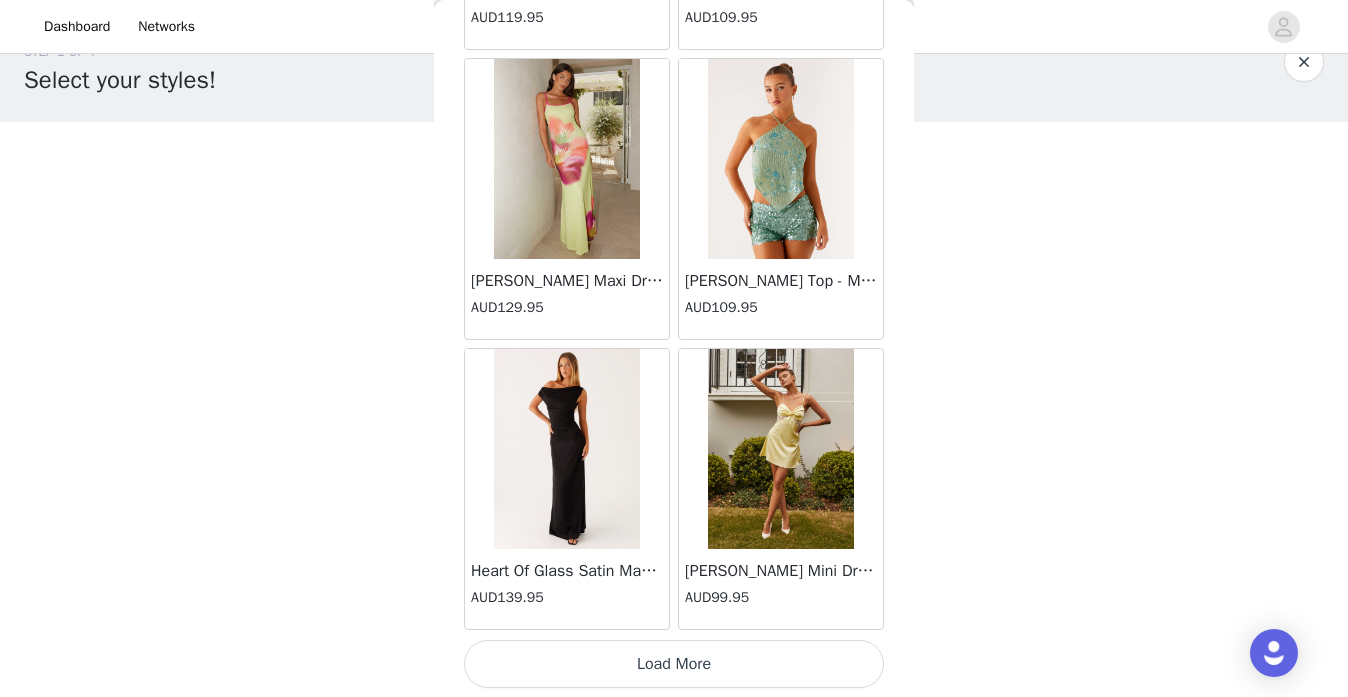 click on "Load More" at bounding box center (674, 664) 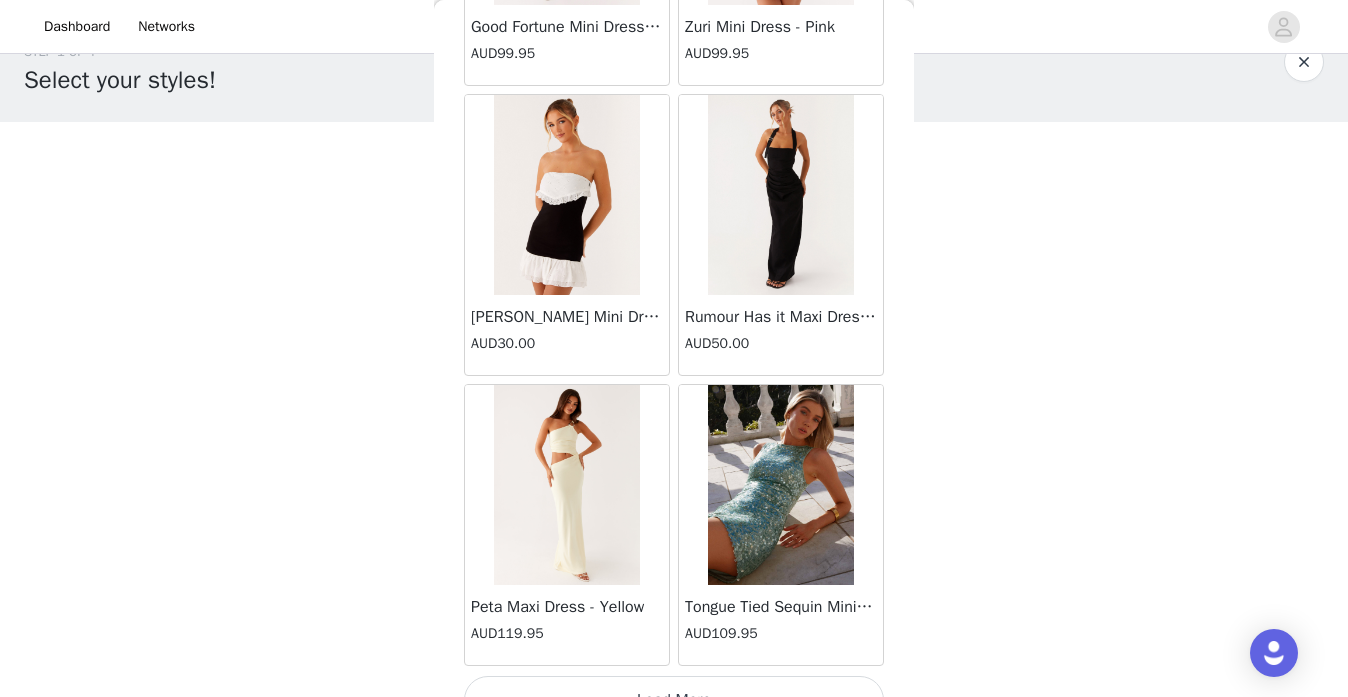 scroll, scrollTop: 54563, scrollLeft: 0, axis: vertical 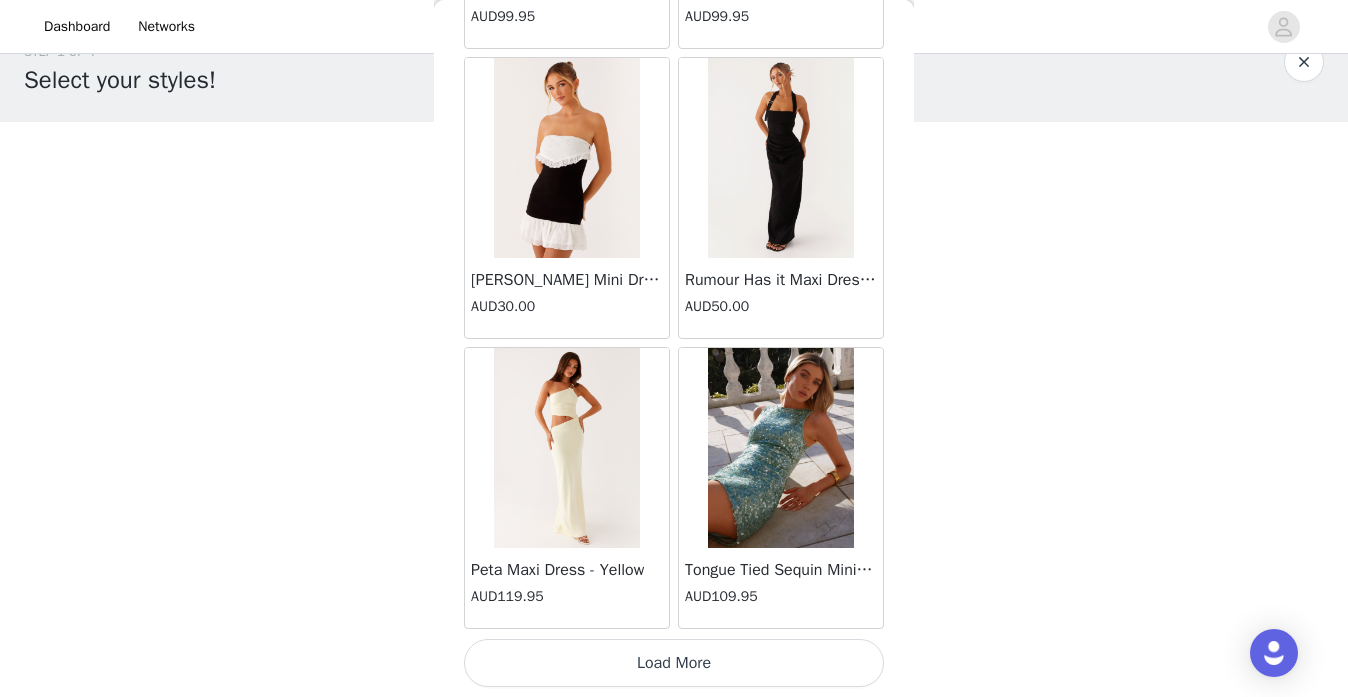click on "Load More" at bounding box center (674, 663) 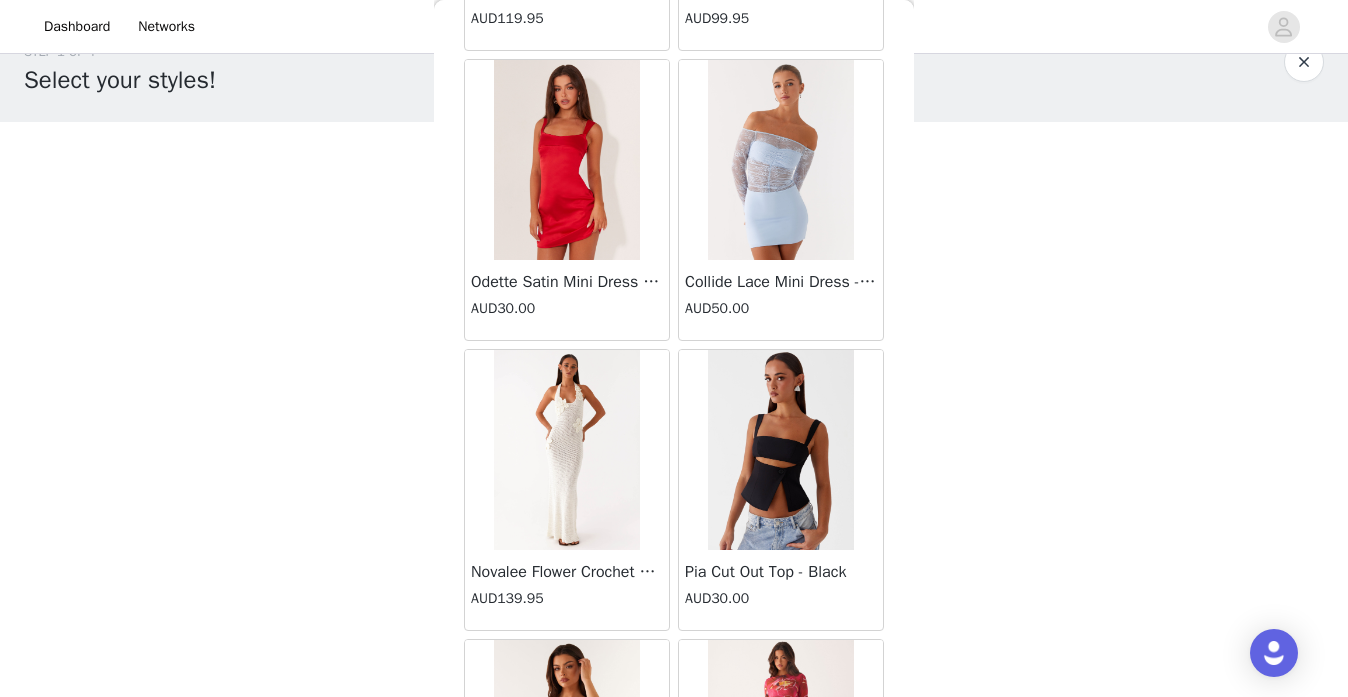 scroll, scrollTop: 57463, scrollLeft: 0, axis: vertical 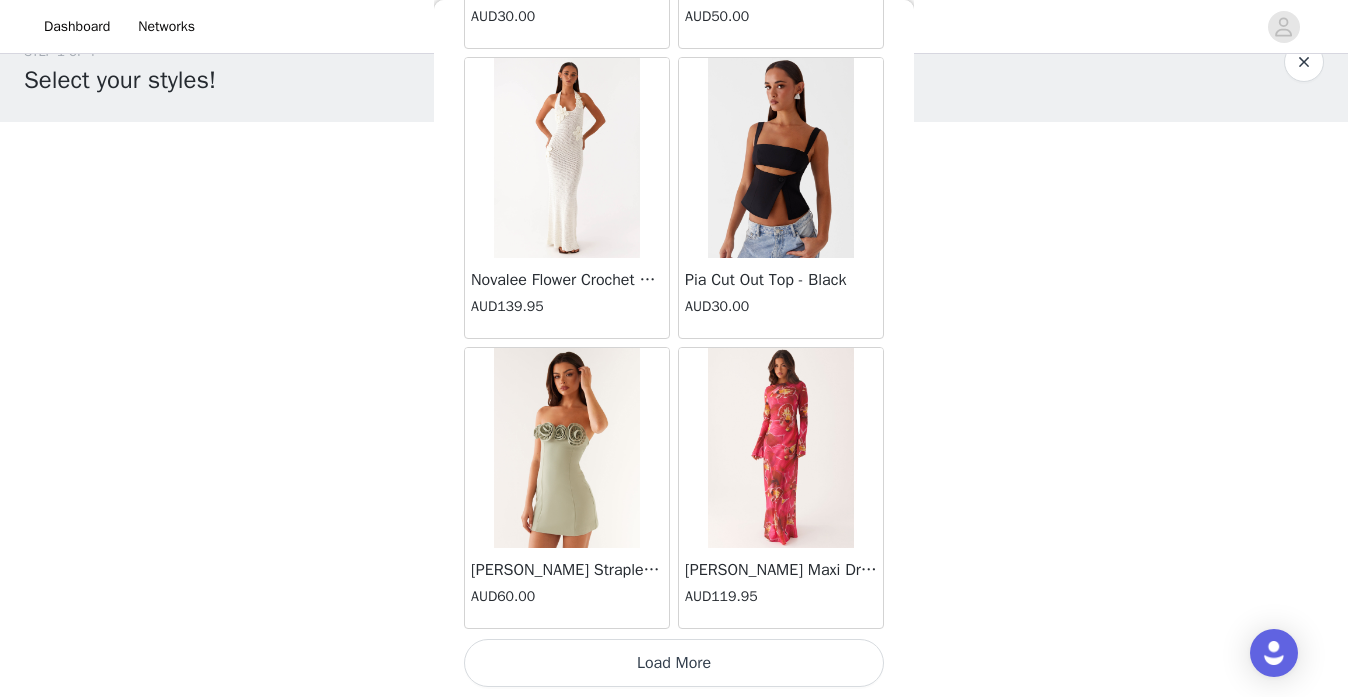 click on "Load More" at bounding box center (674, 663) 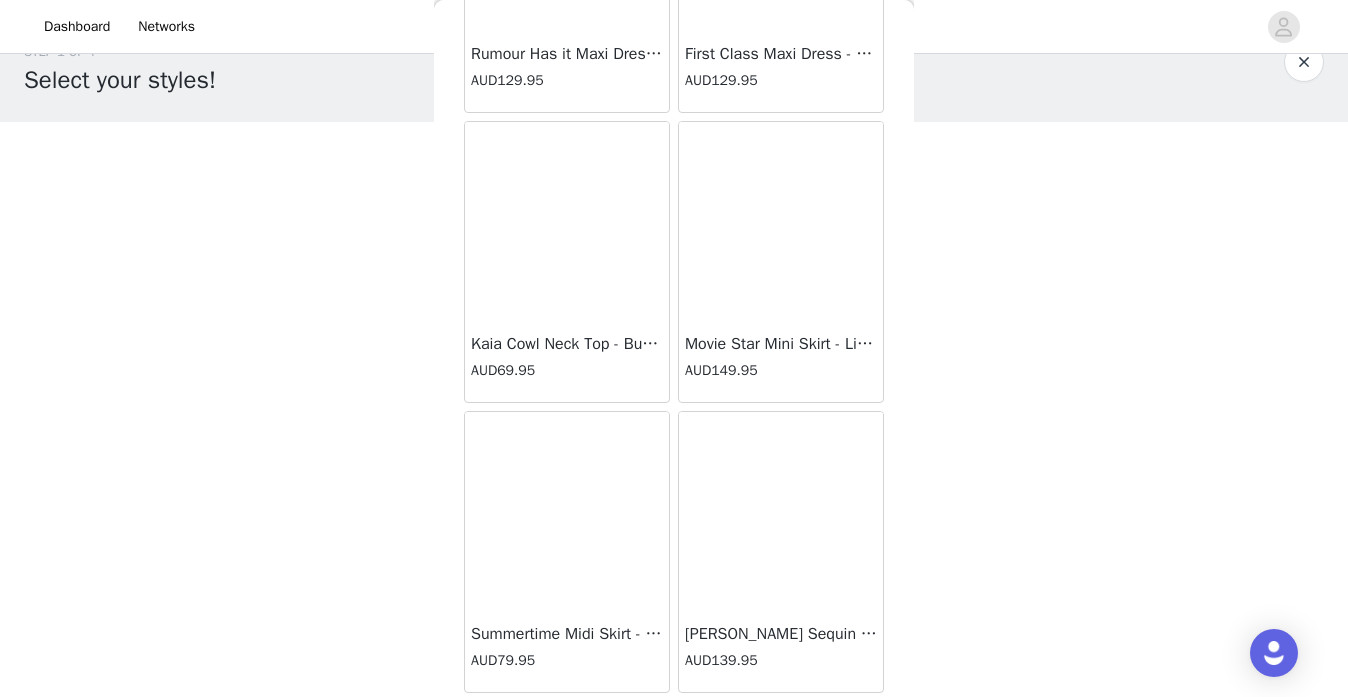 scroll, scrollTop: 60363, scrollLeft: 0, axis: vertical 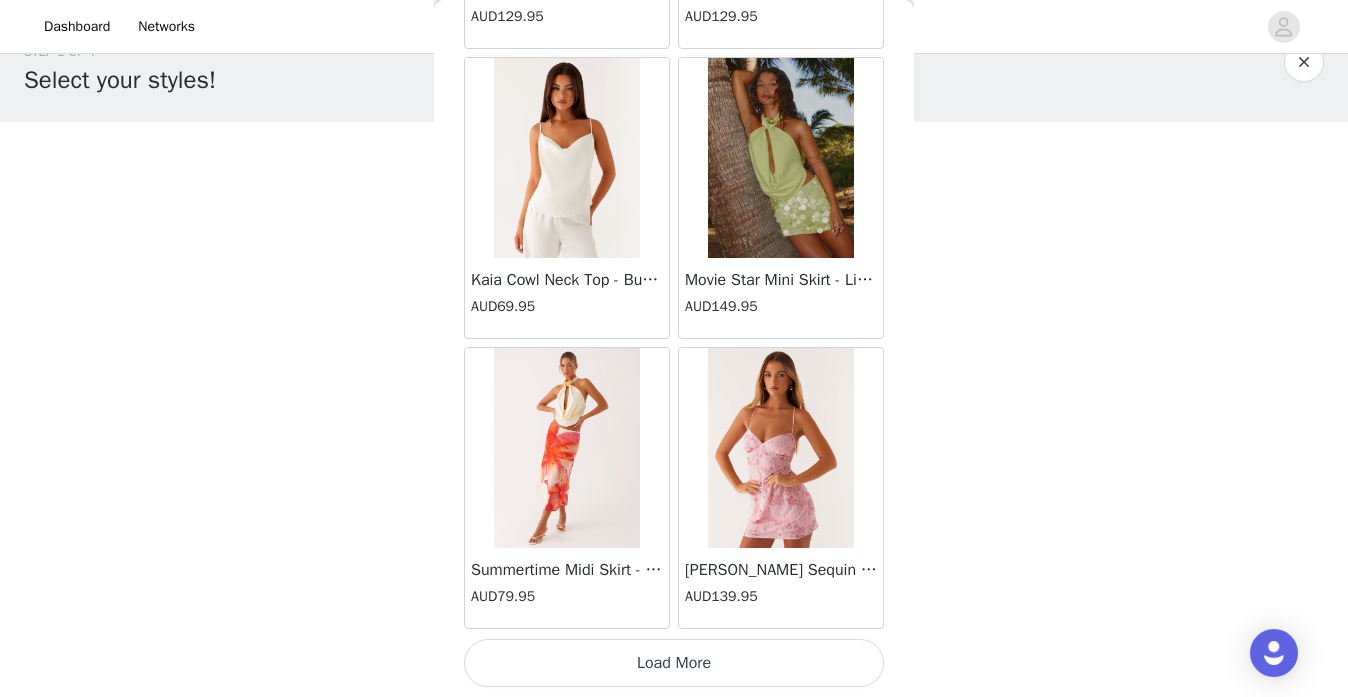 click on "Load More" at bounding box center (674, 663) 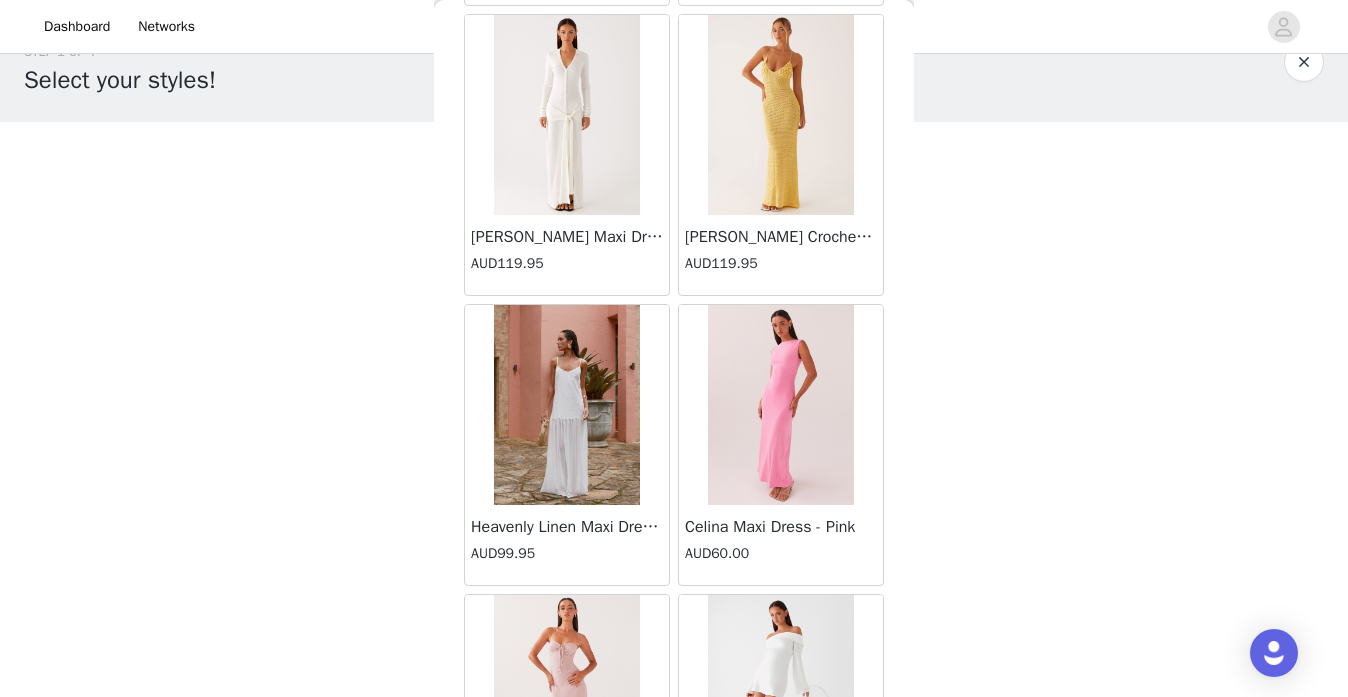 scroll, scrollTop: 62148, scrollLeft: 0, axis: vertical 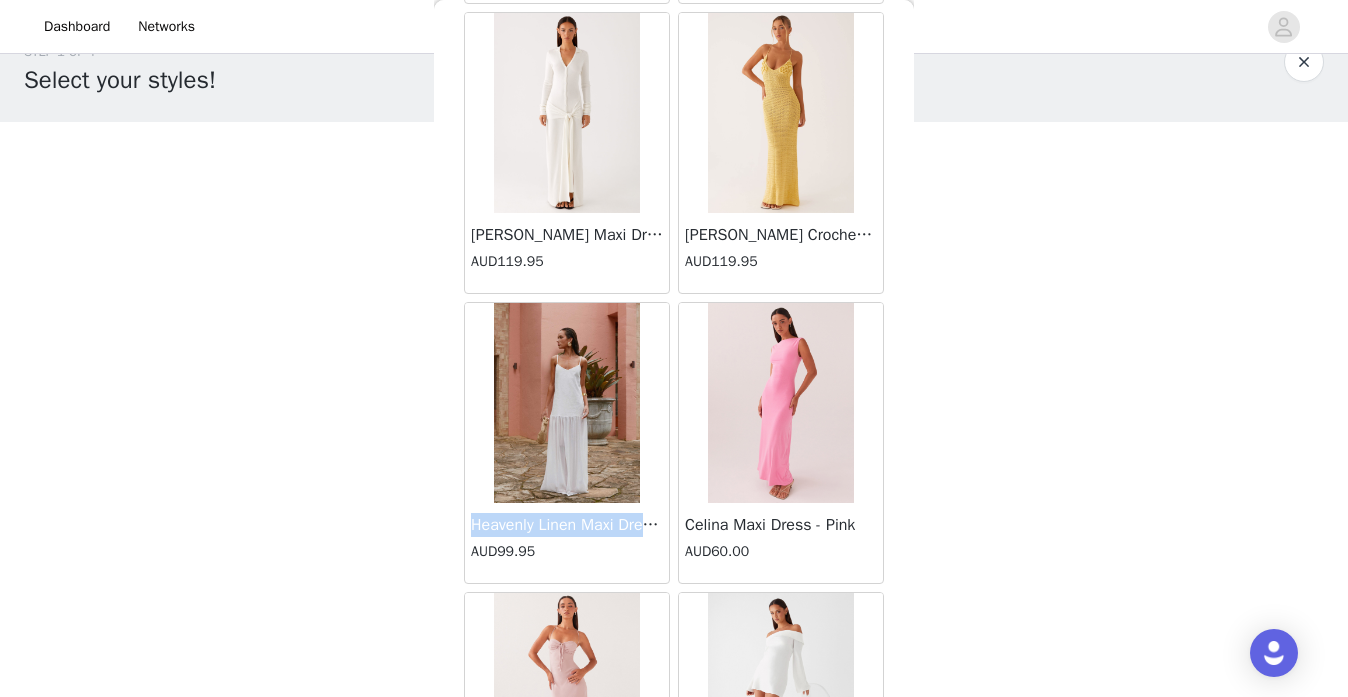 drag, startPoint x: 472, startPoint y: 523, endPoint x: 655, endPoint y: 522, distance: 183.00273 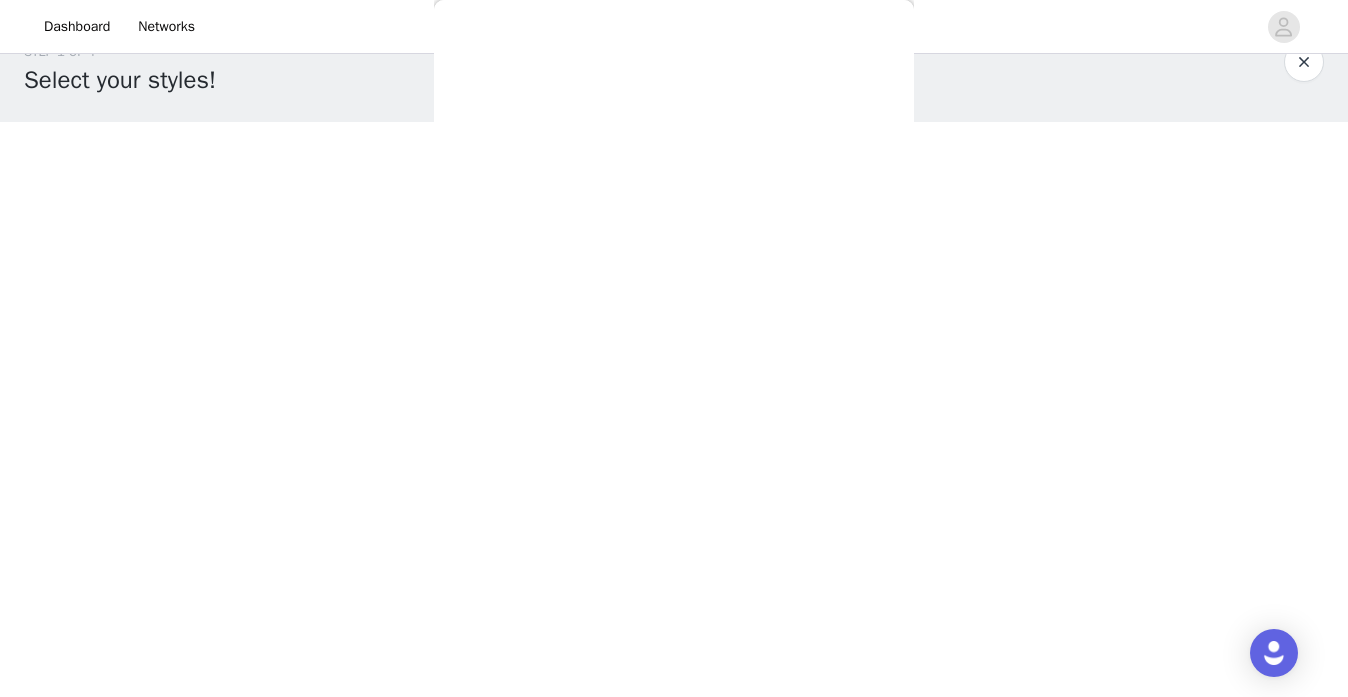 copy on "Heavenly Linen Maxi Dre" 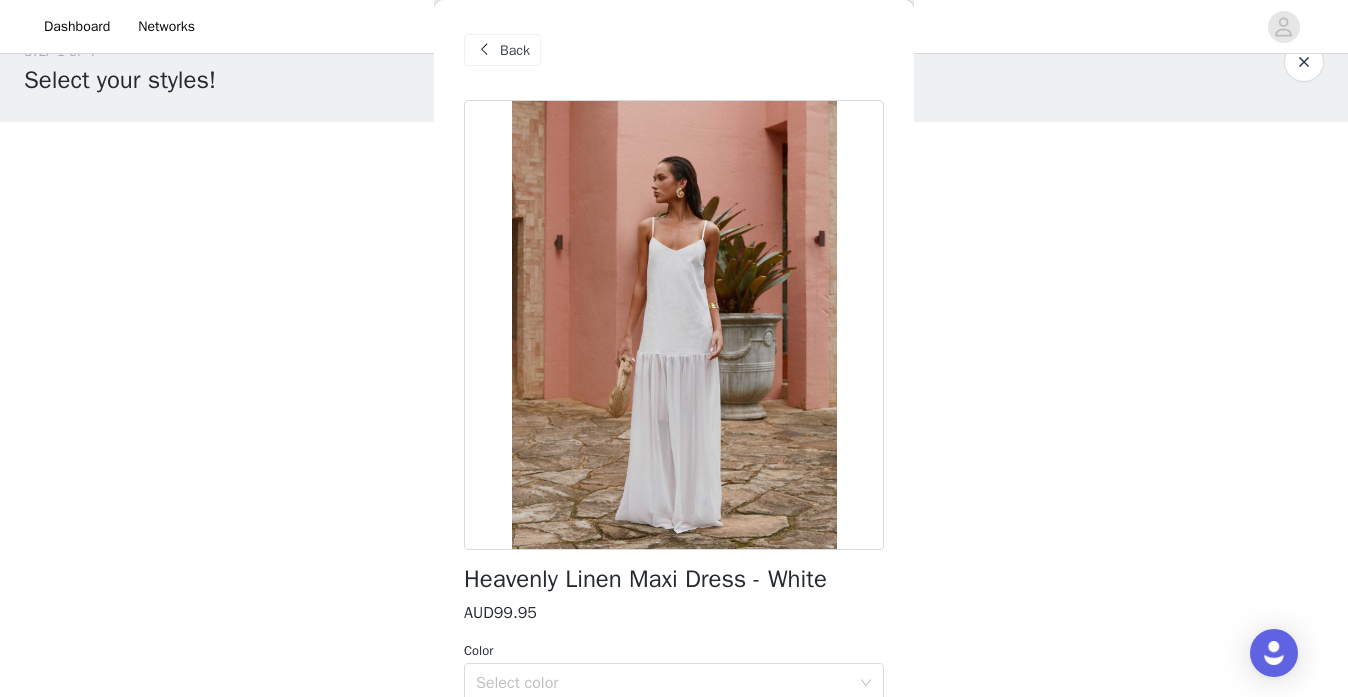 click at bounding box center (484, 50) 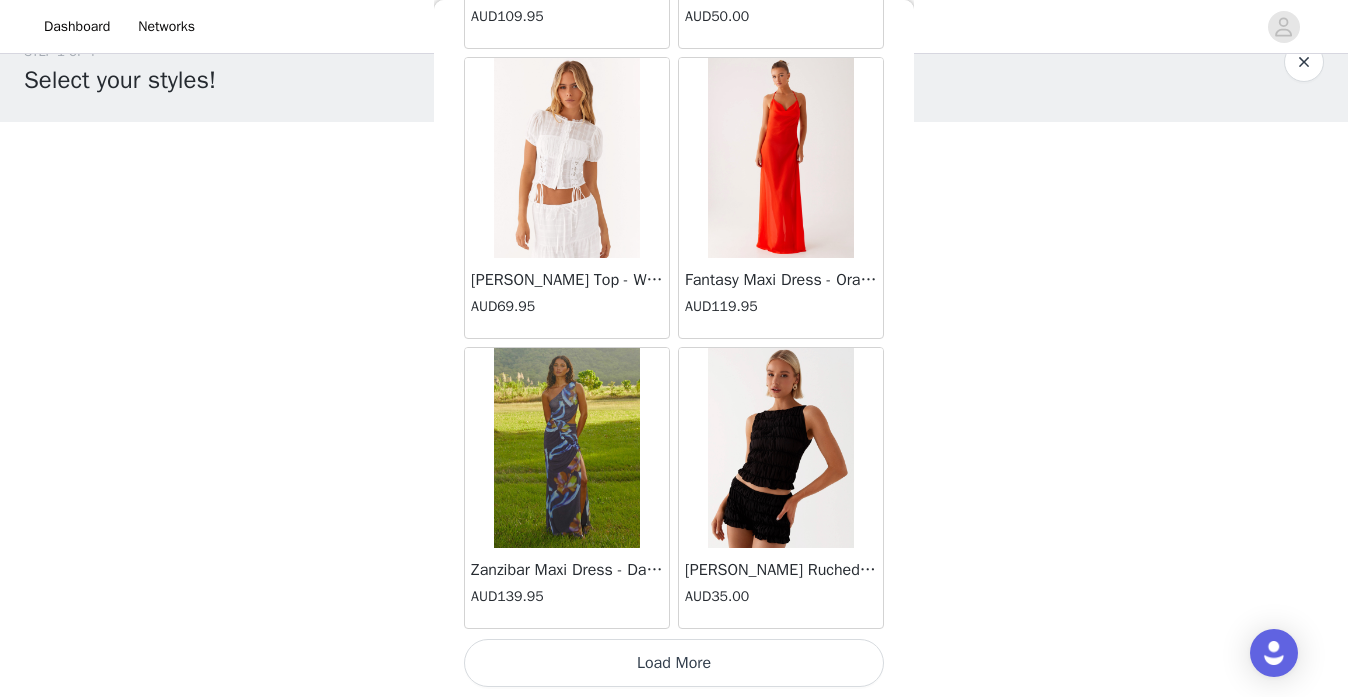scroll, scrollTop: 62386, scrollLeft: 0, axis: vertical 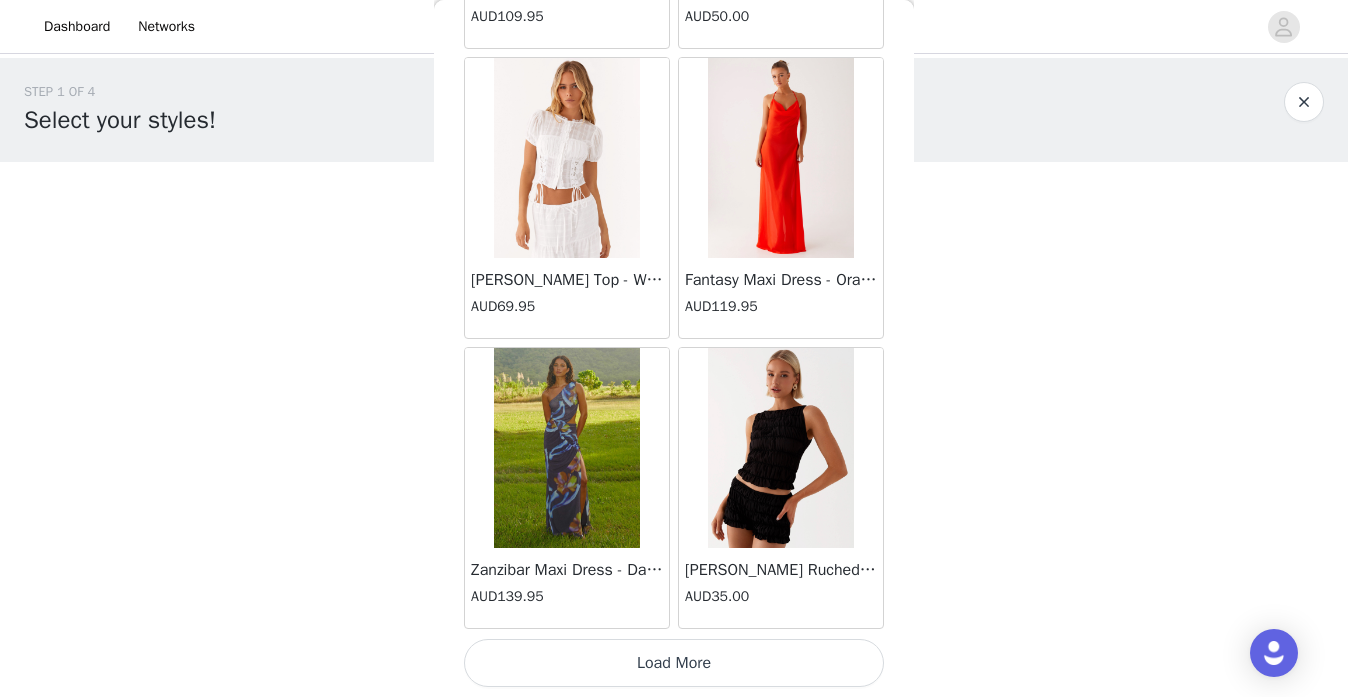 click on "Load More" at bounding box center (674, 663) 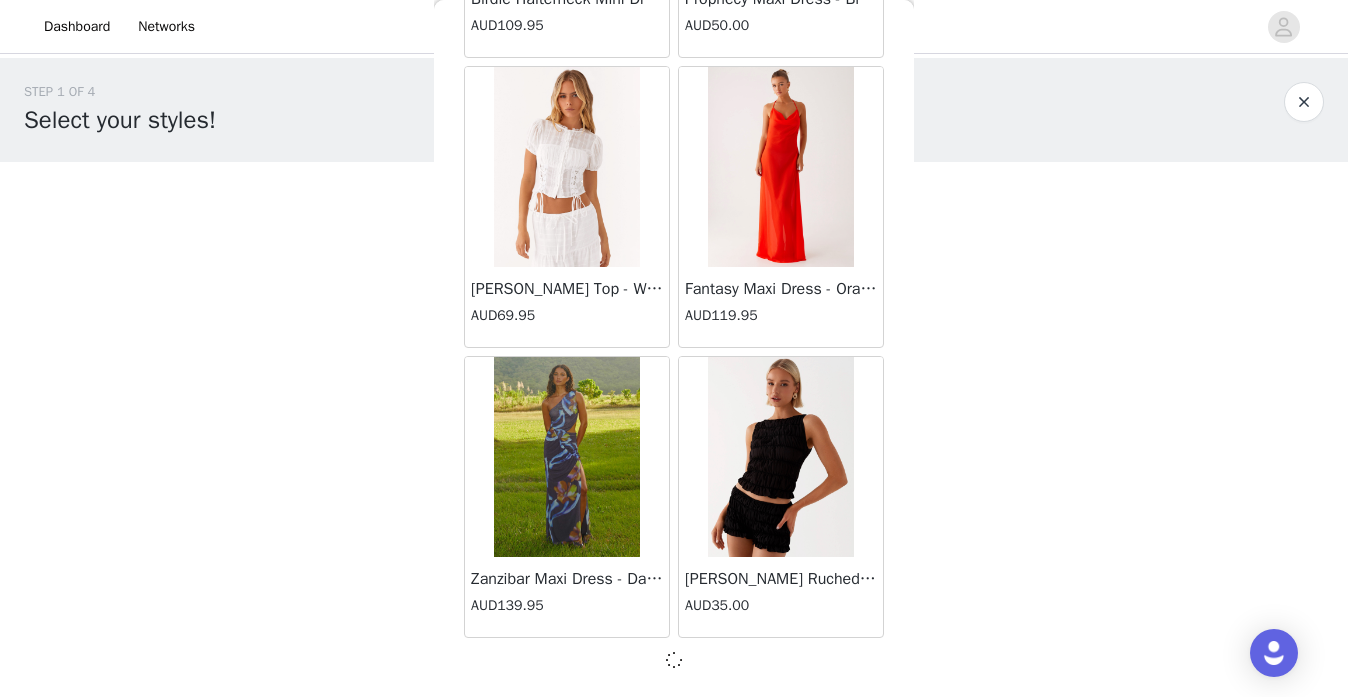 scroll, scrollTop: 40, scrollLeft: 0, axis: vertical 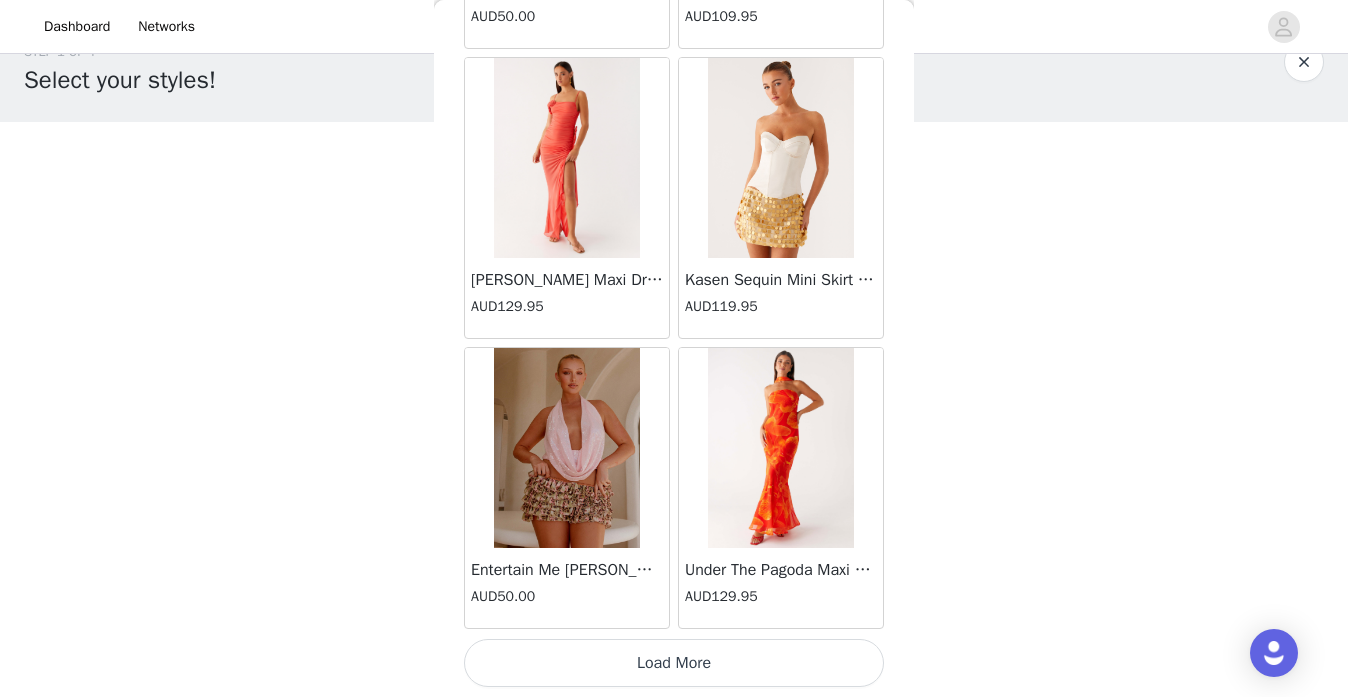 click on "Load More" at bounding box center [674, 663] 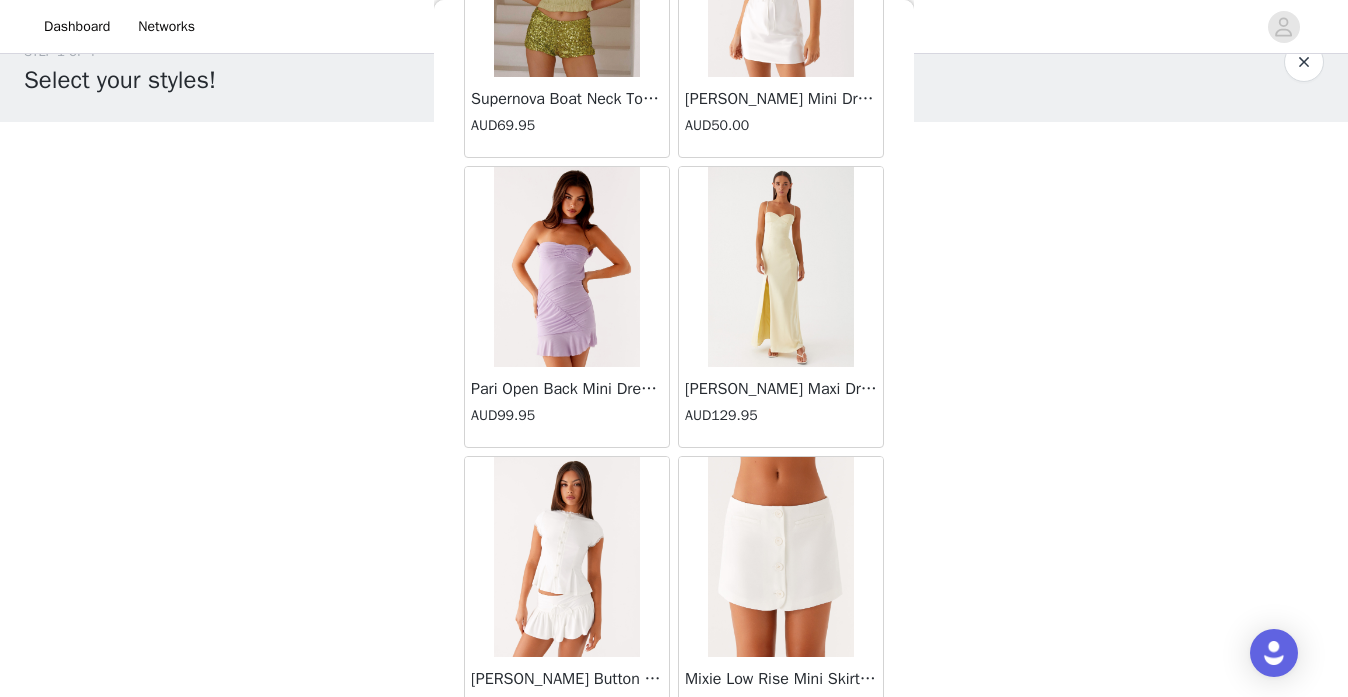 scroll, scrollTop: 69063, scrollLeft: 0, axis: vertical 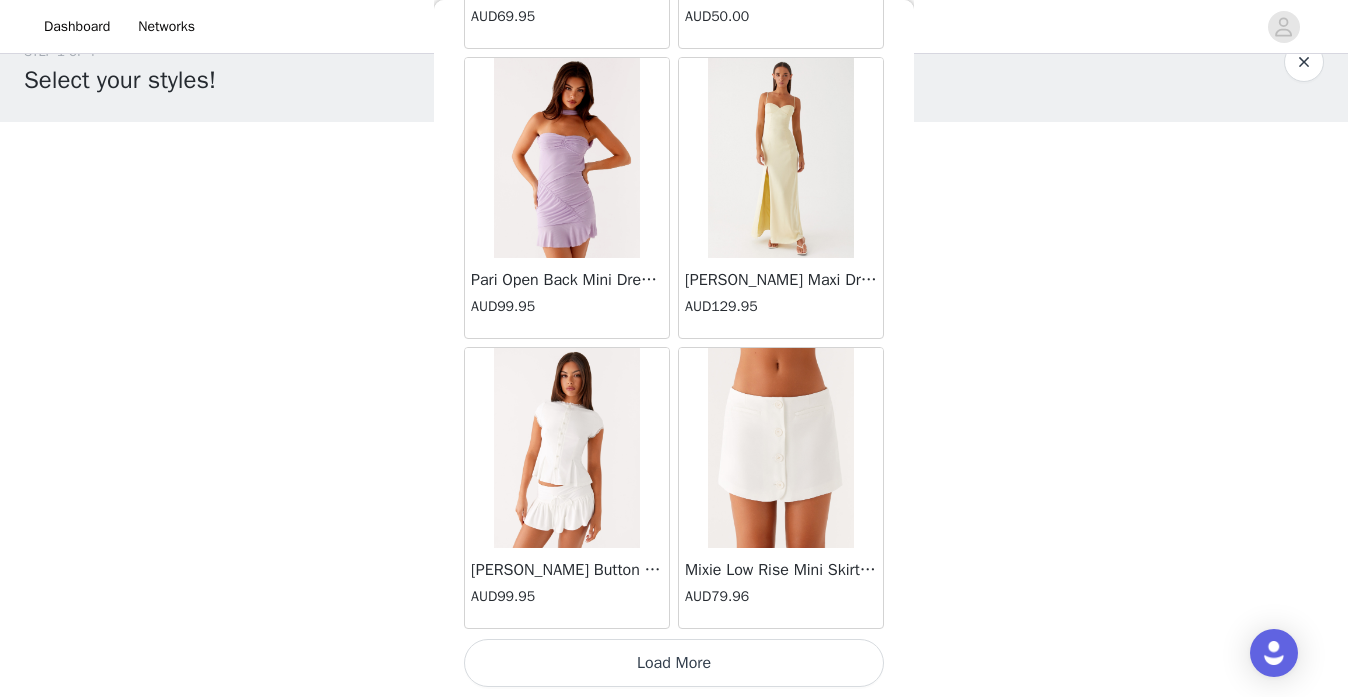 click on "Load More" at bounding box center [674, 663] 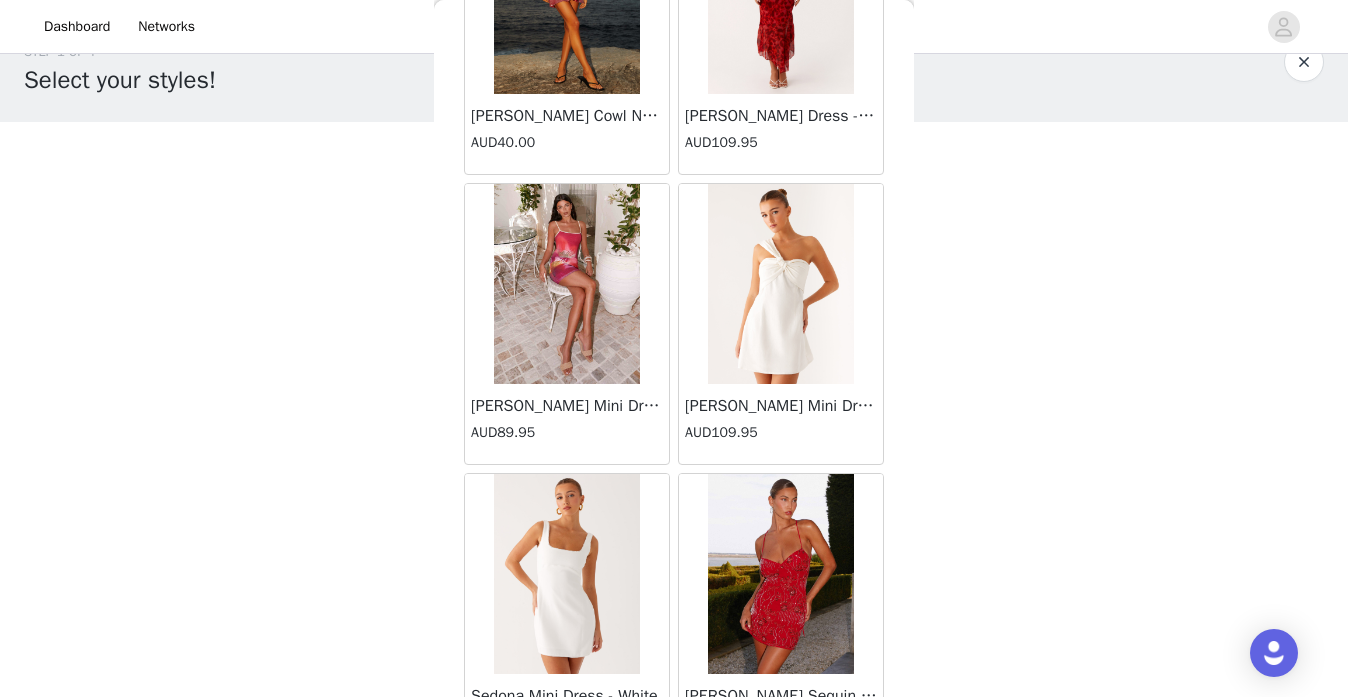 scroll, scrollTop: 71963, scrollLeft: 0, axis: vertical 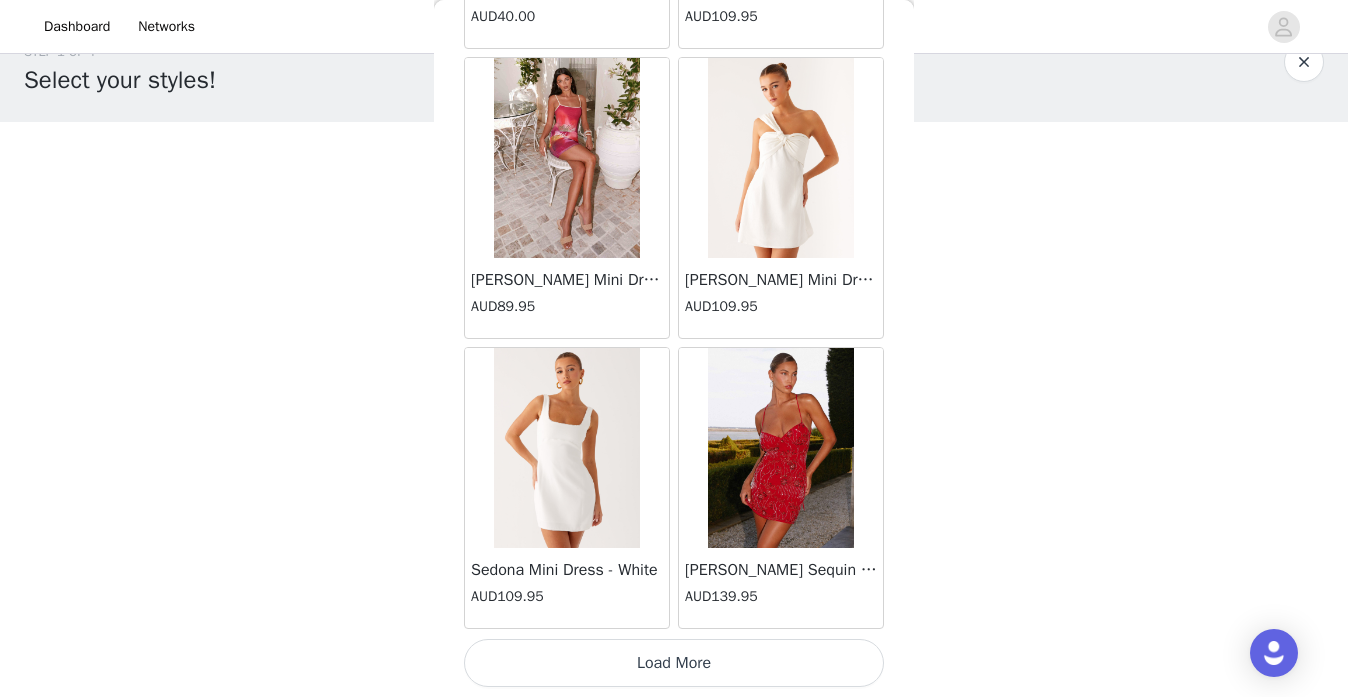 click on "Load More" at bounding box center [674, 663] 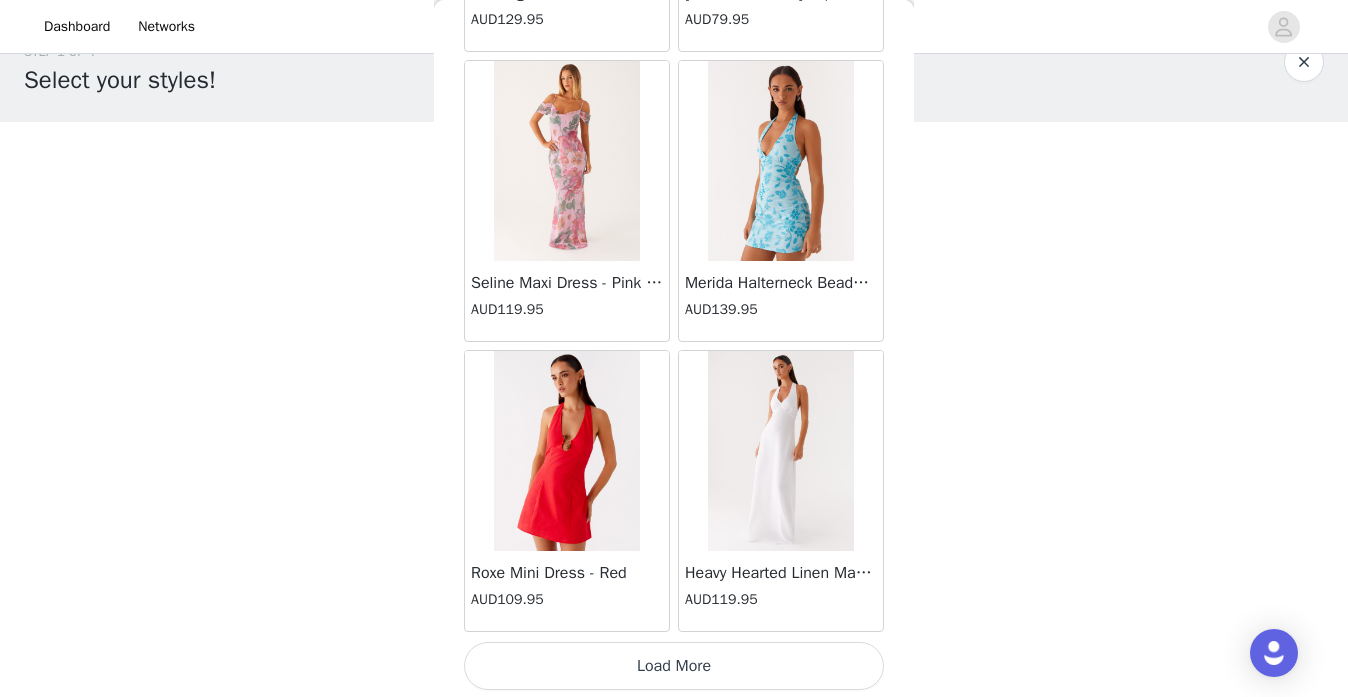 scroll, scrollTop: 74863, scrollLeft: 0, axis: vertical 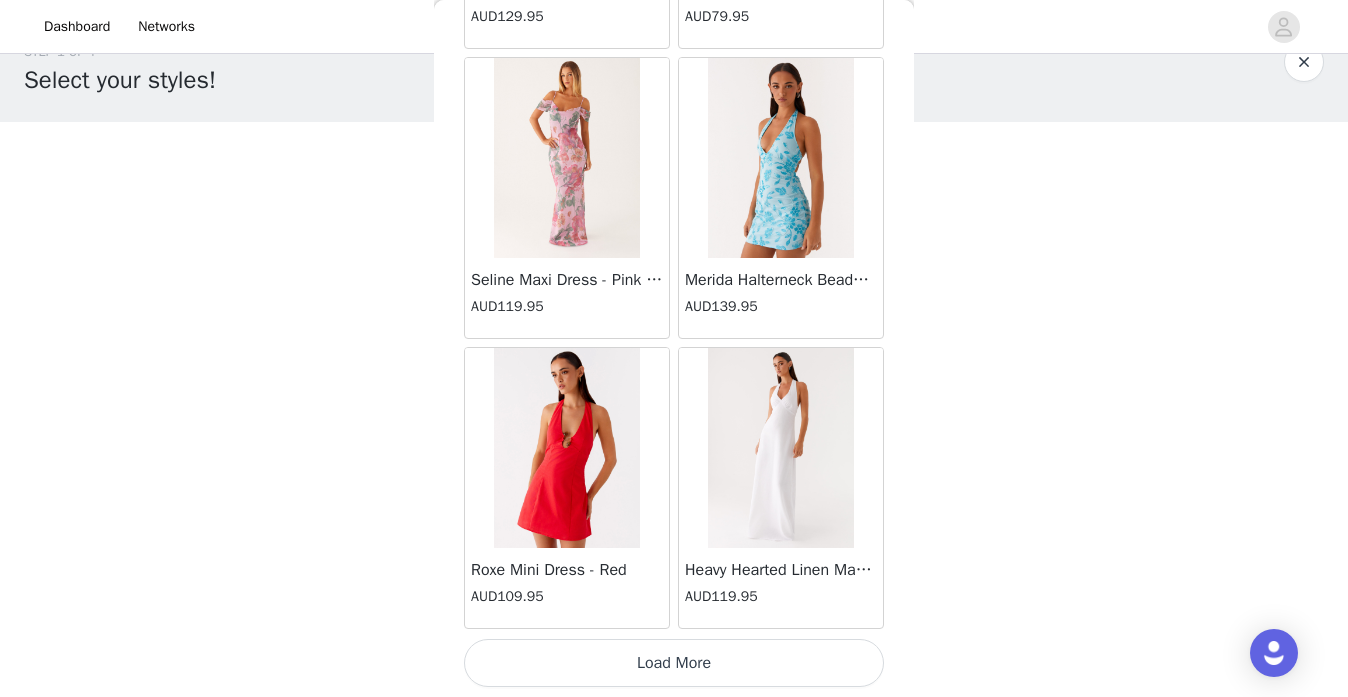 click on "Load More" at bounding box center [674, 663] 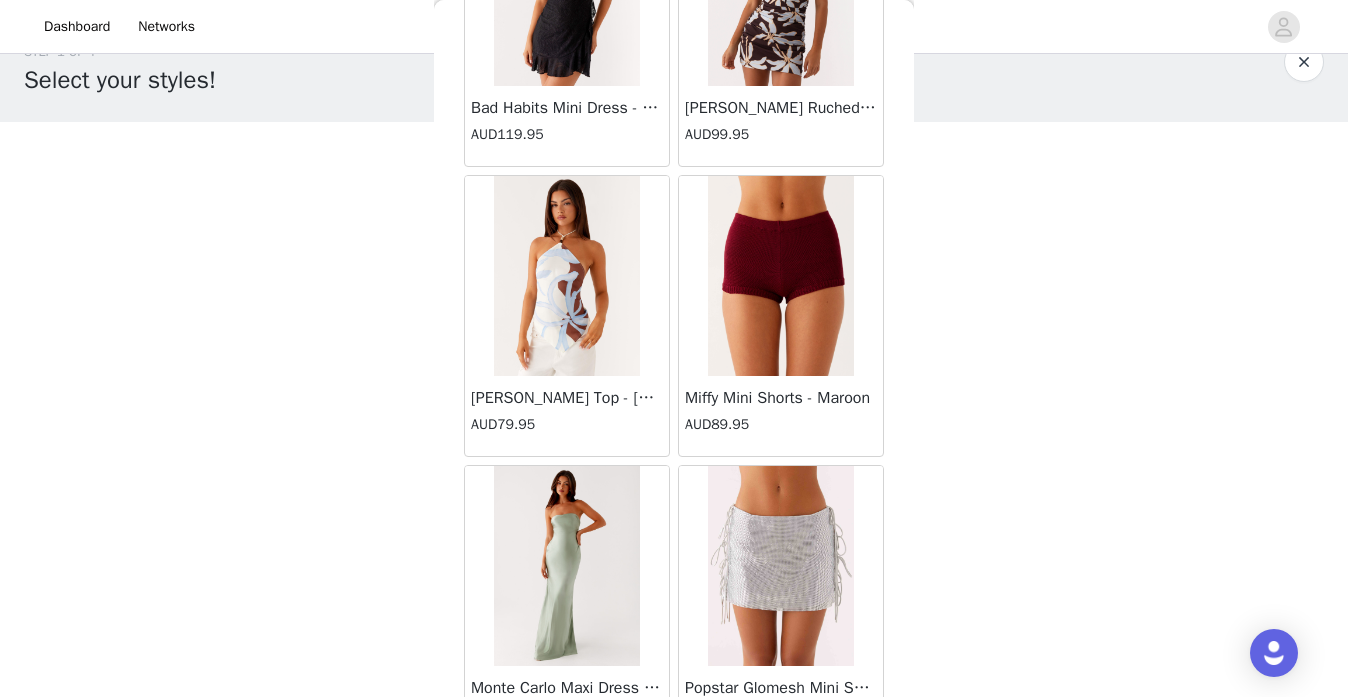 scroll, scrollTop: 77763, scrollLeft: 0, axis: vertical 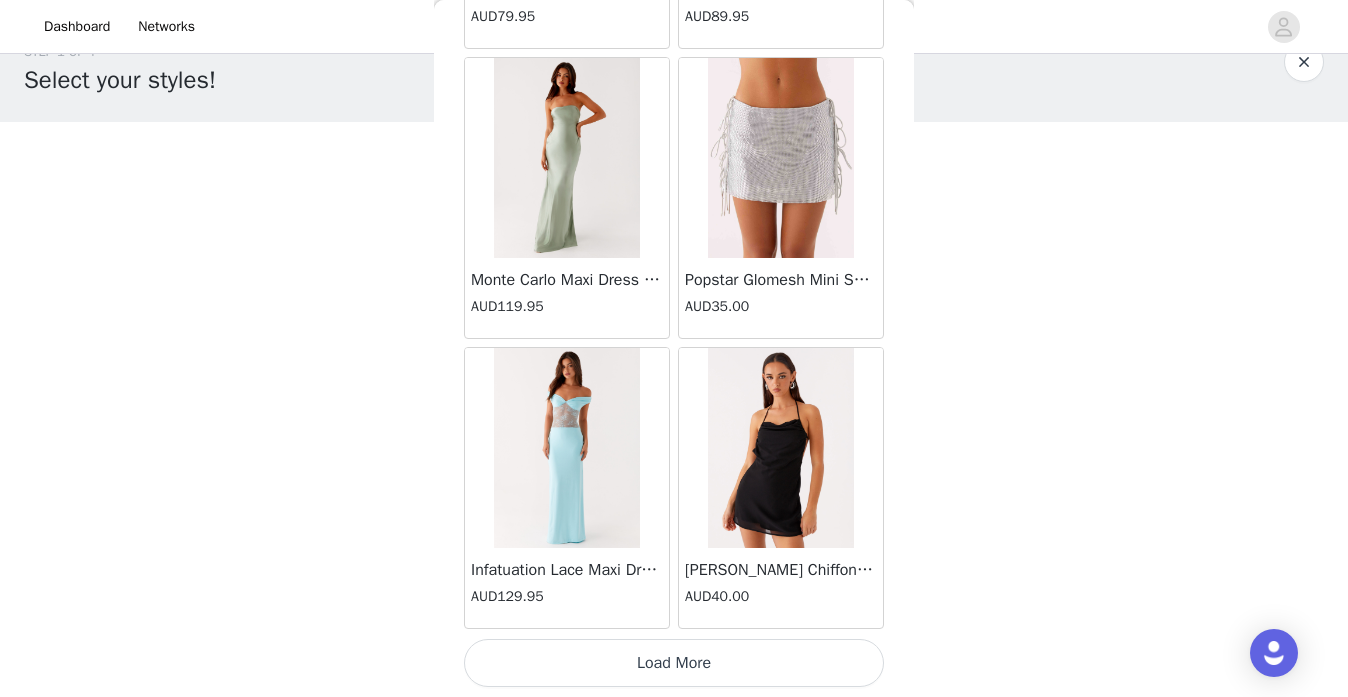 click on "Load More" at bounding box center (674, 663) 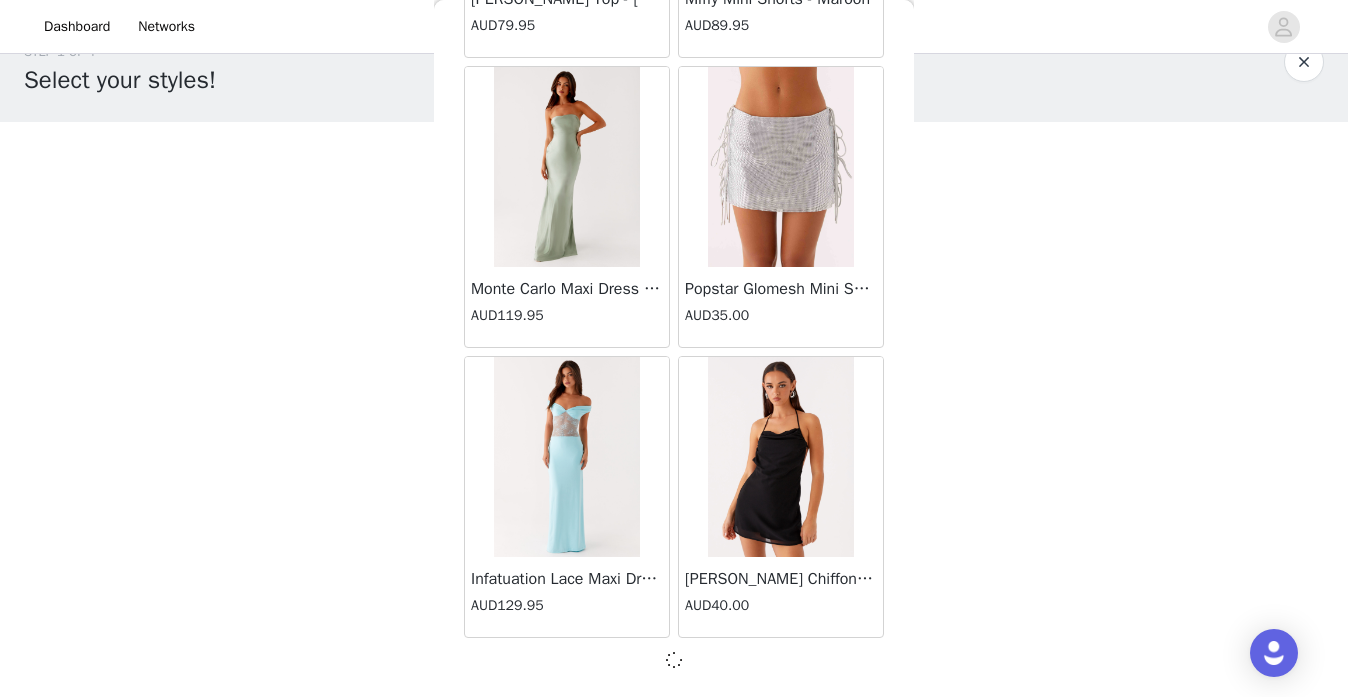 scroll, scrollTop: 77754, scrollLeft: 0, axis: vertical 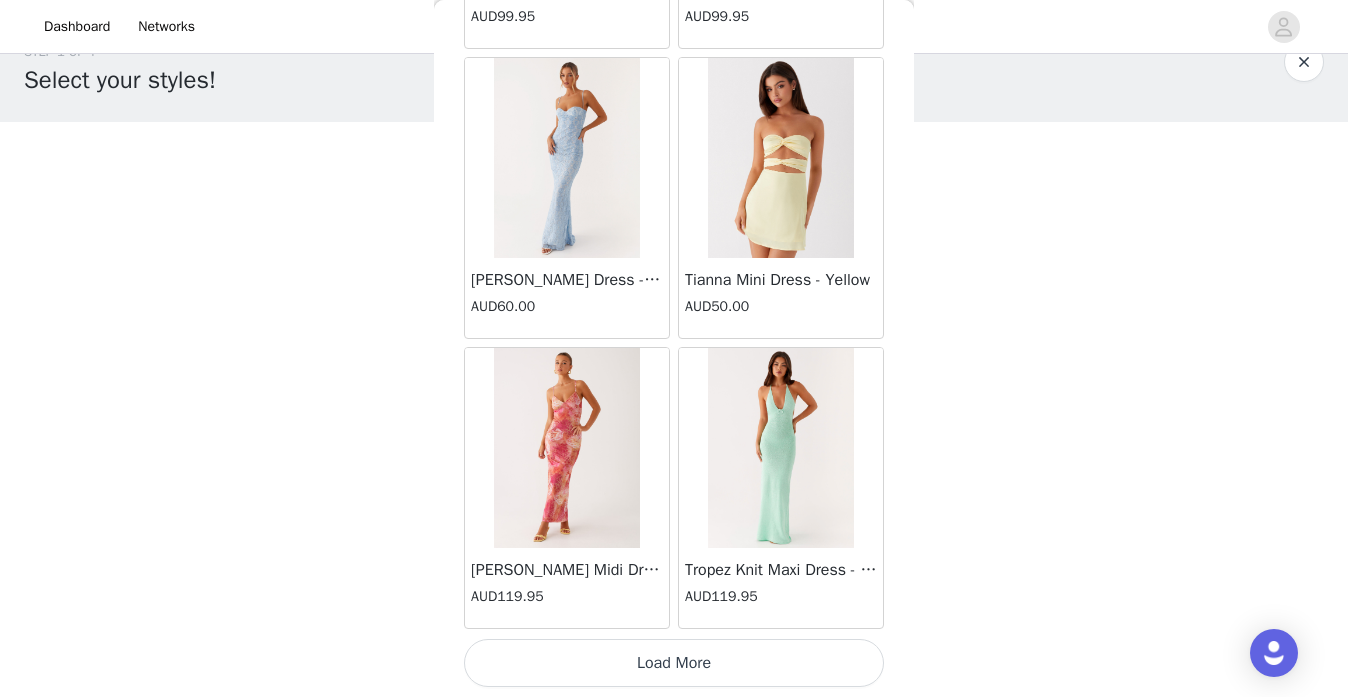 click on "Load More" at bounding box center (674, 663) 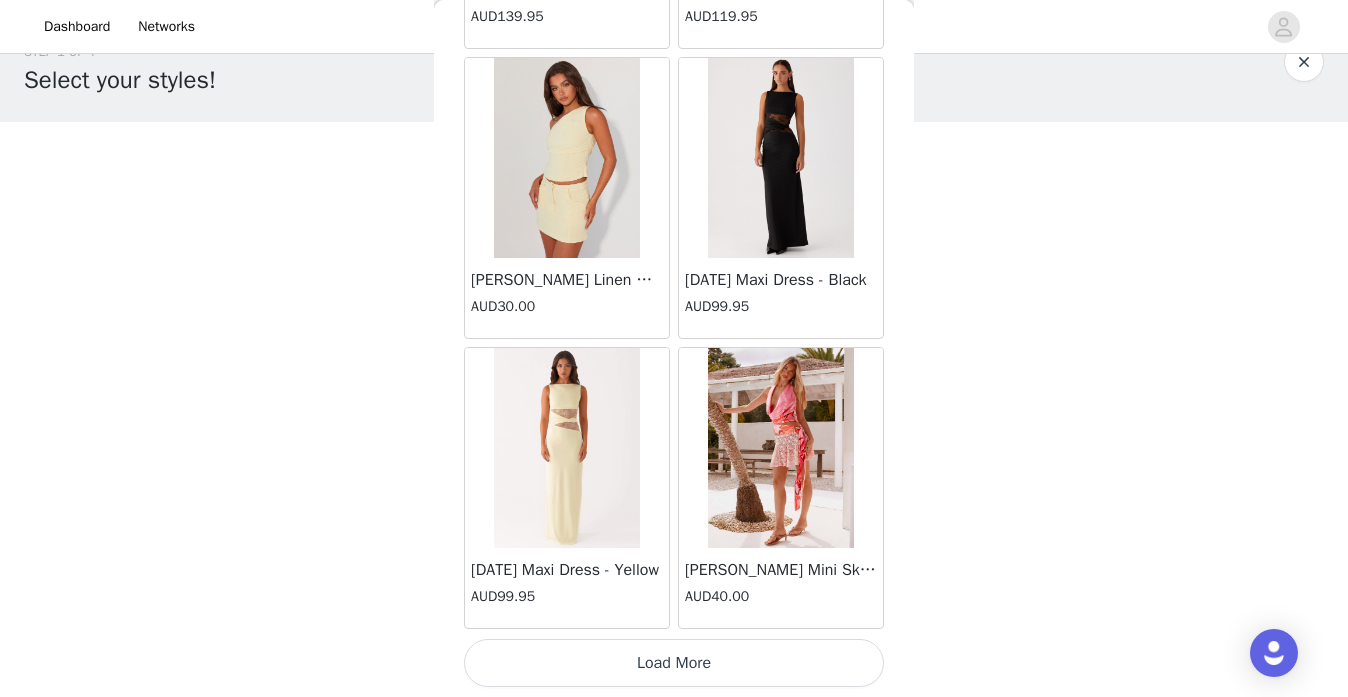 scroll, scrollTop: 83562, scrollLeft: 0, axis: vertical 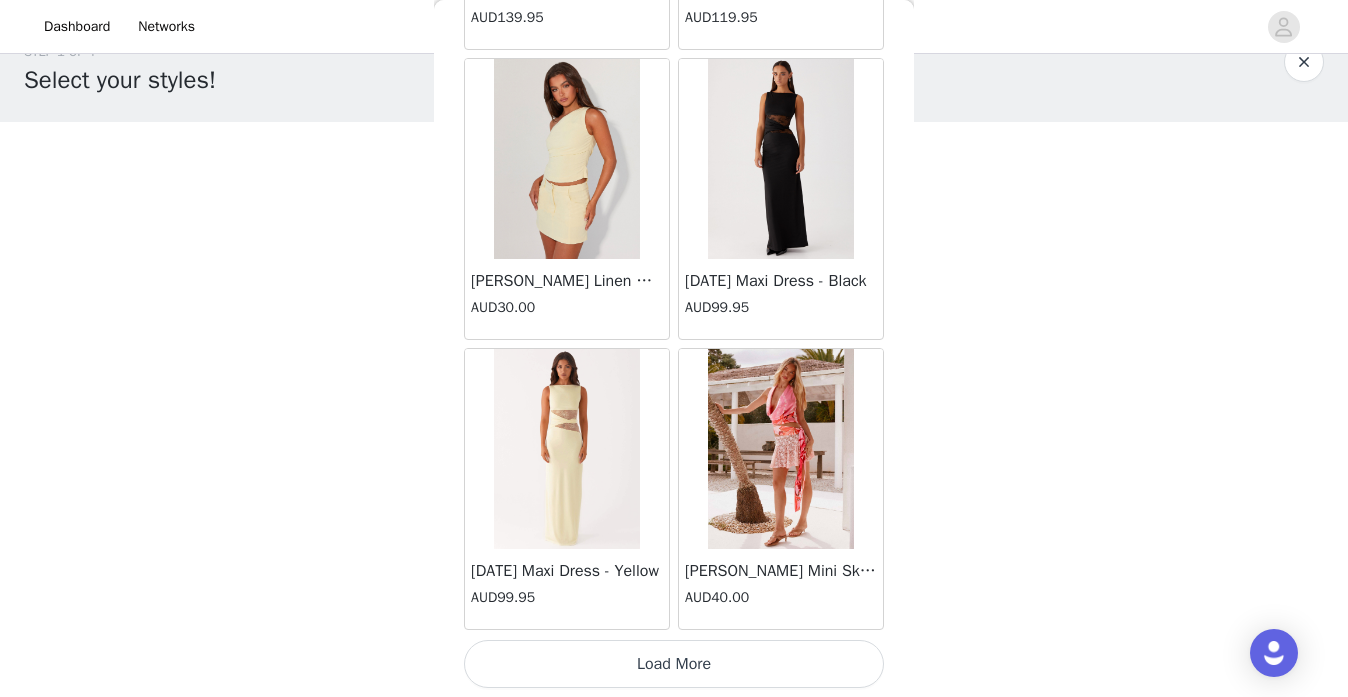 click on "Load More" at bounding box center [674, 664] 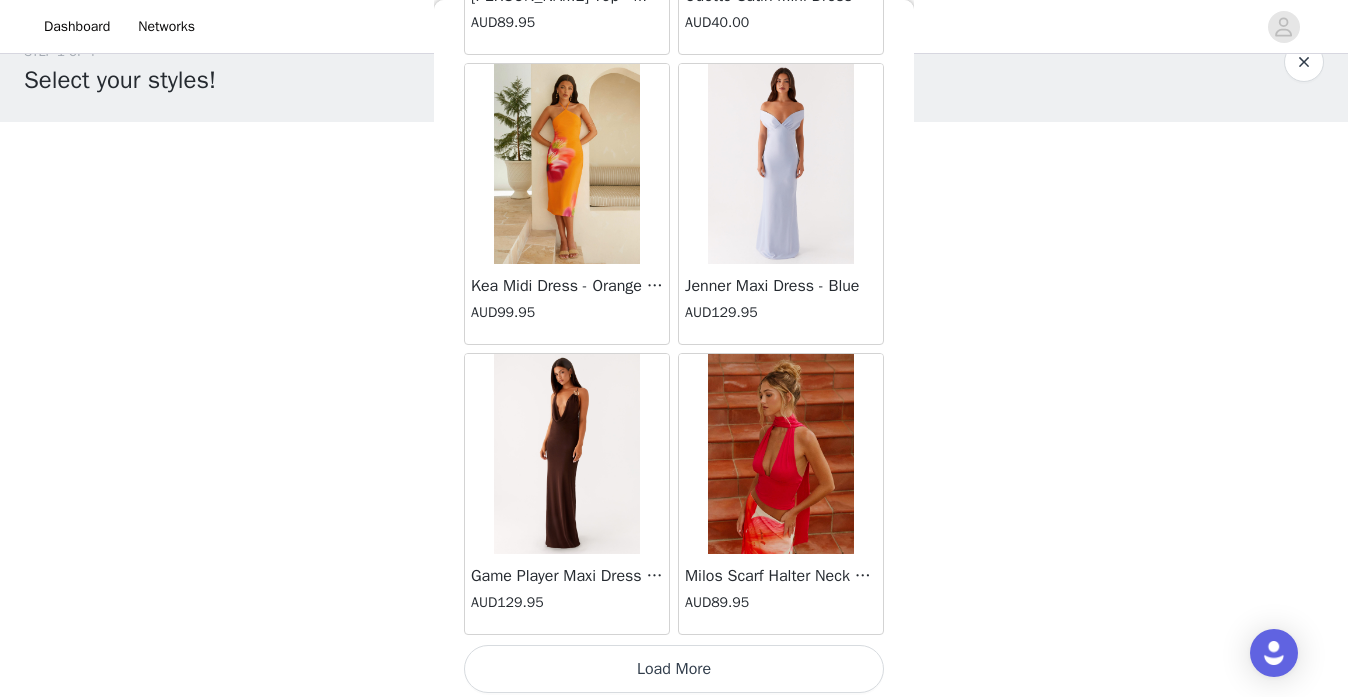 scroll, scrollTop: 86463, scrollLeft: 0, axis: vertical 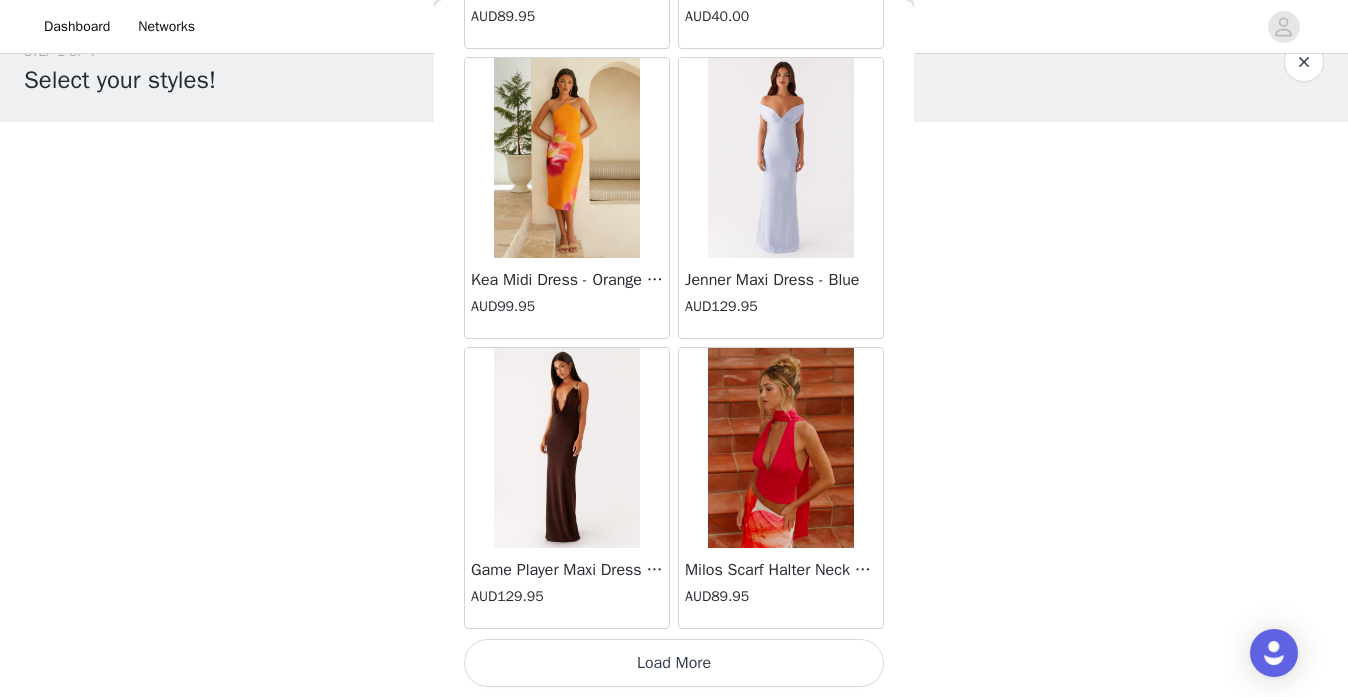 click on "Load More" at bounding box center [674, 663] 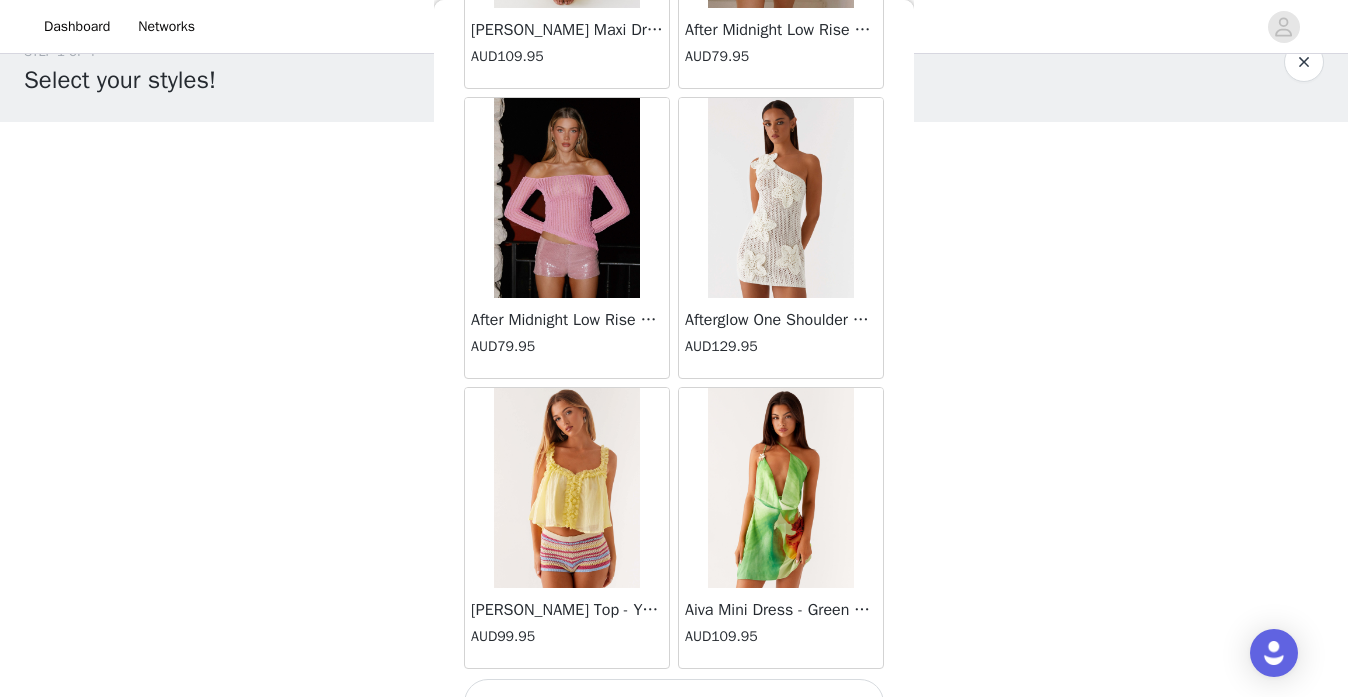 scroll, scrollTop: 89363, scrollLeft: 0, axis: vertical 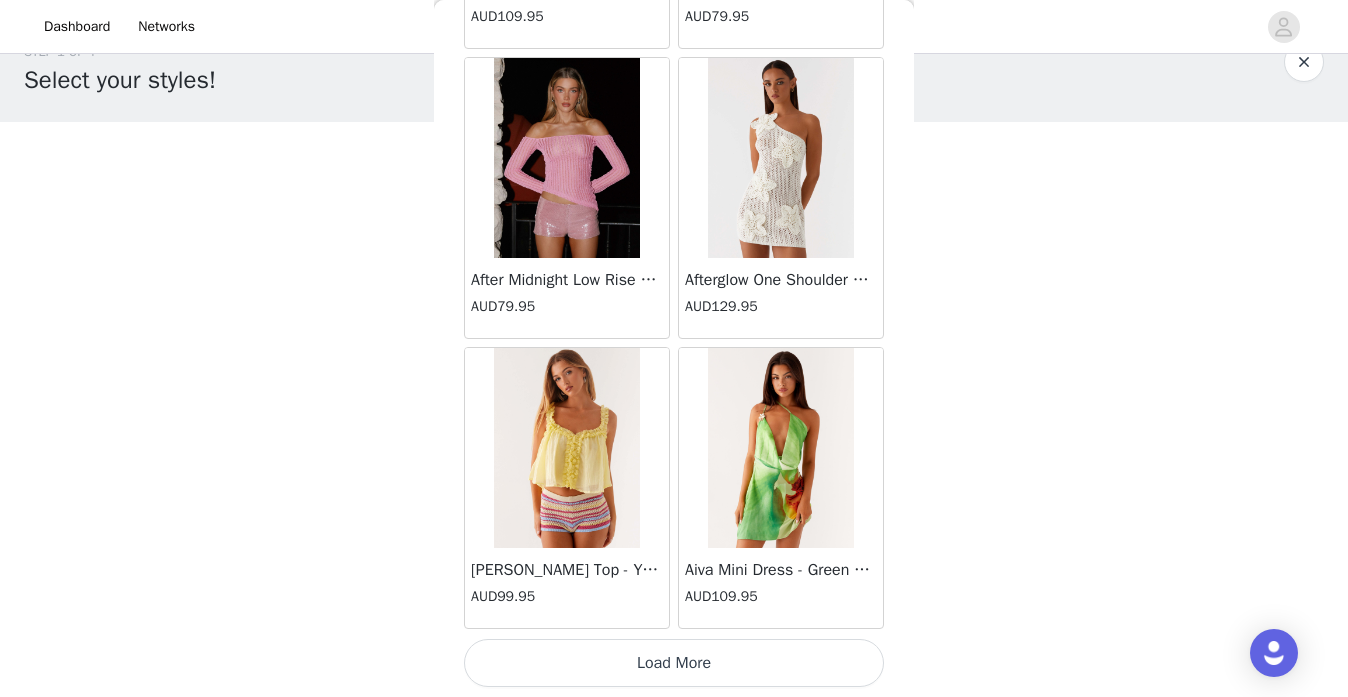 click on "Load More" at bounding box center [674, 663] 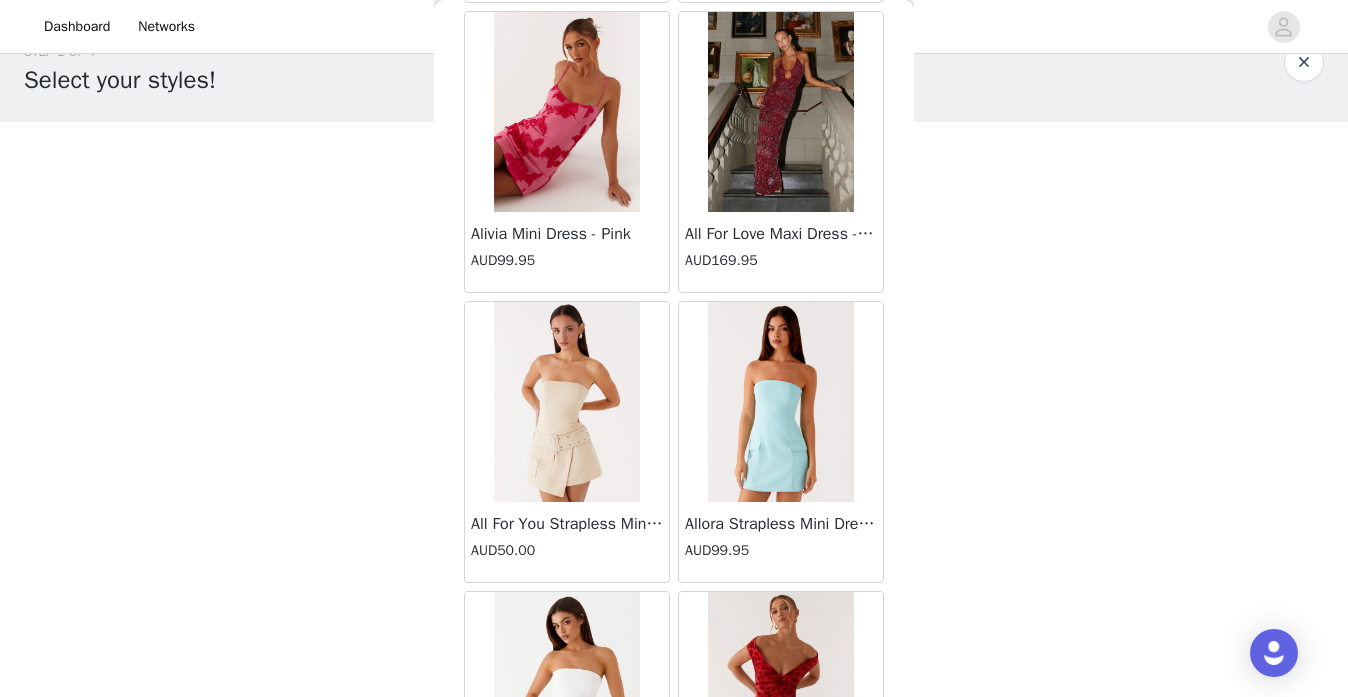 scroll, scrollTop: 92263, scrollLeft: 0, axis: vertical 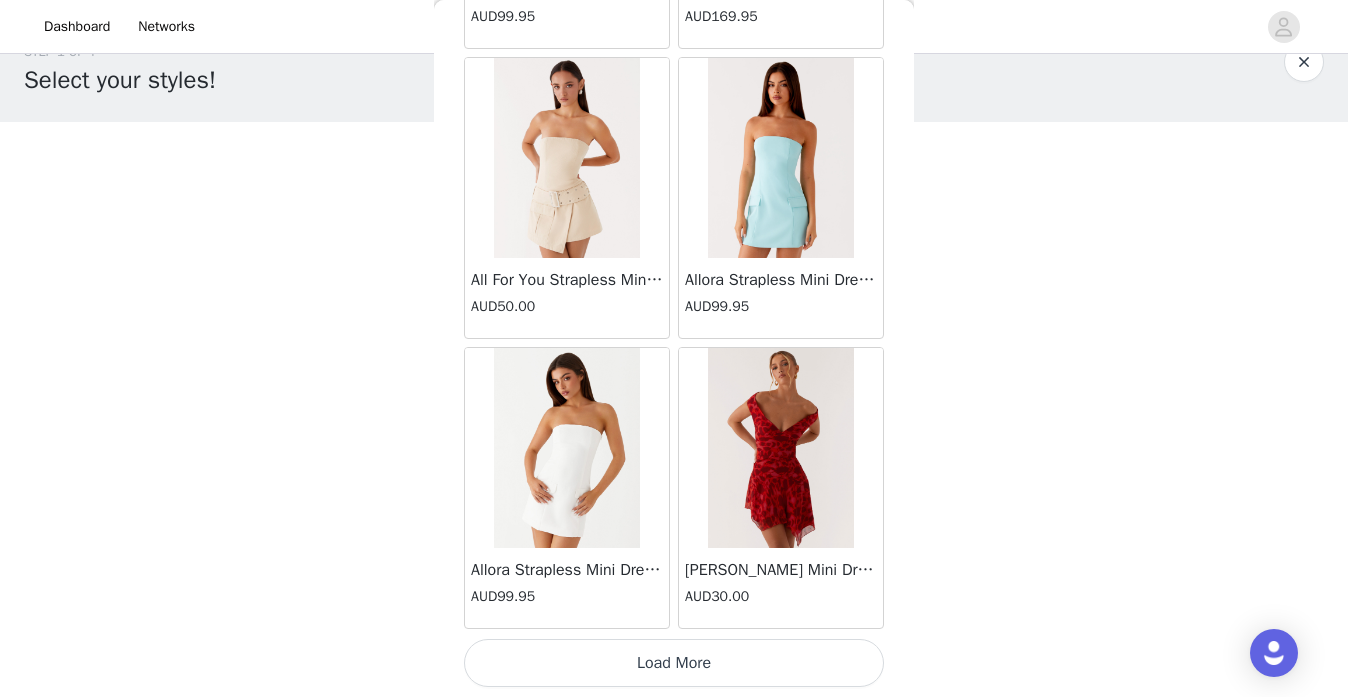 click on "Load More" at bounding box center (674, 663) 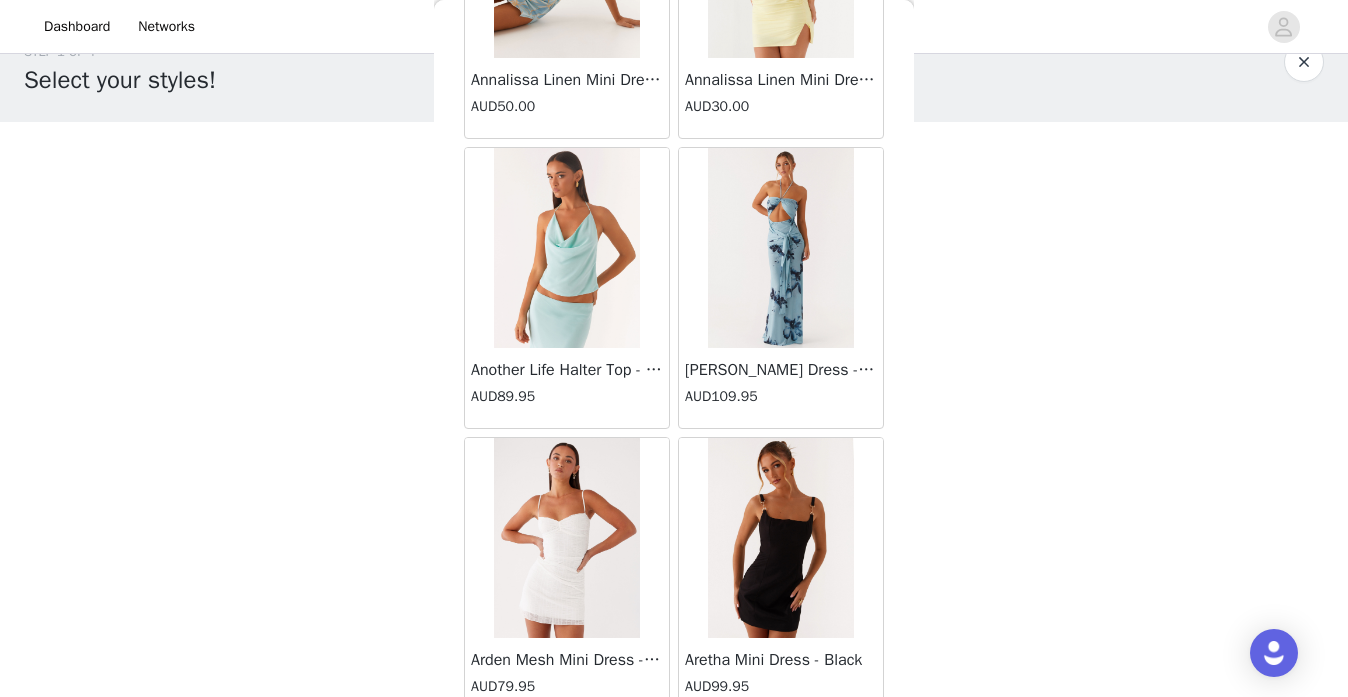 scroll, scrollTop: 95163, scrollLeft: 0, axis: vertical 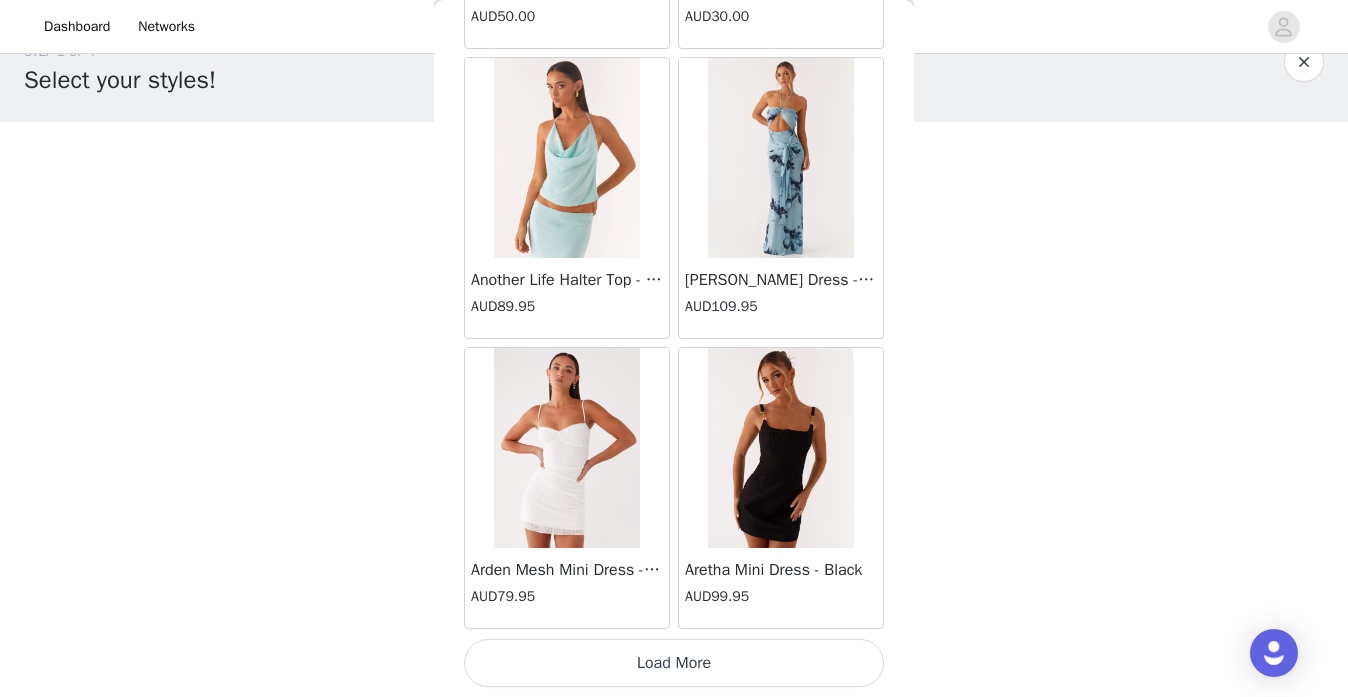 click on "Load More" at bounding box center [674, 663] 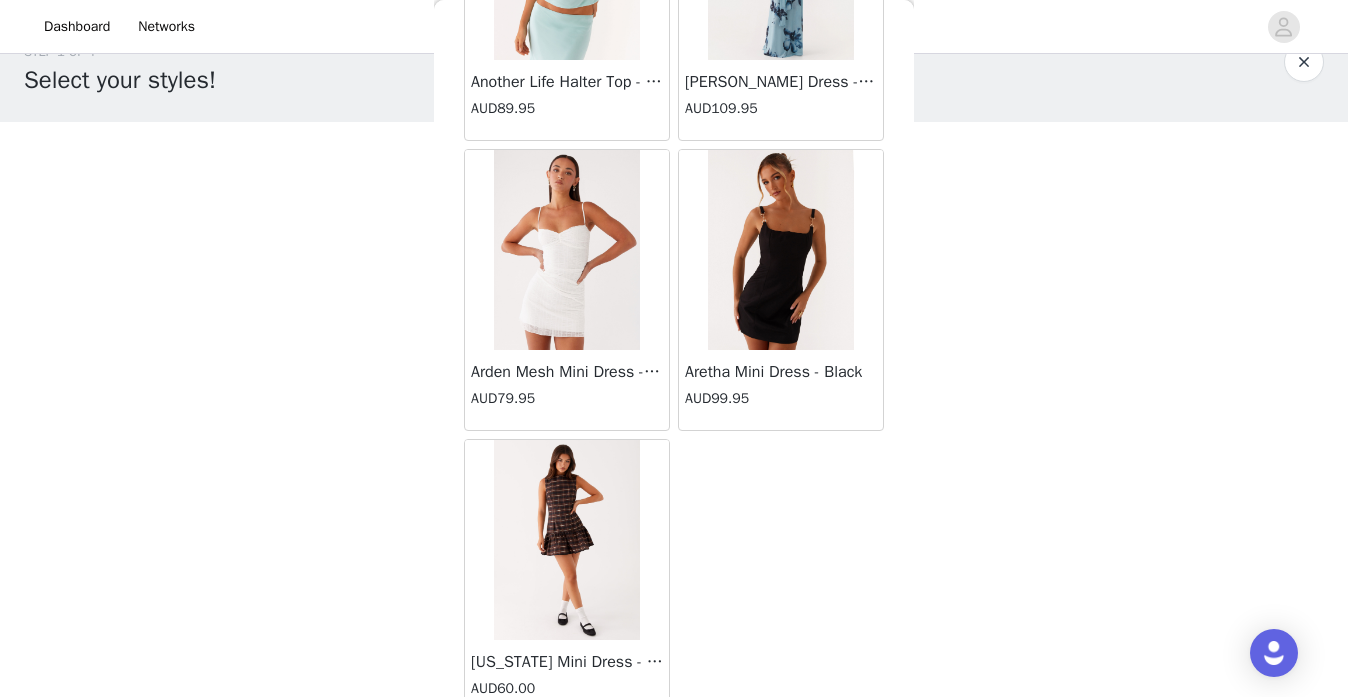 scroll, scrollTop: 95389, scrollLeft: 0, axis: vertical 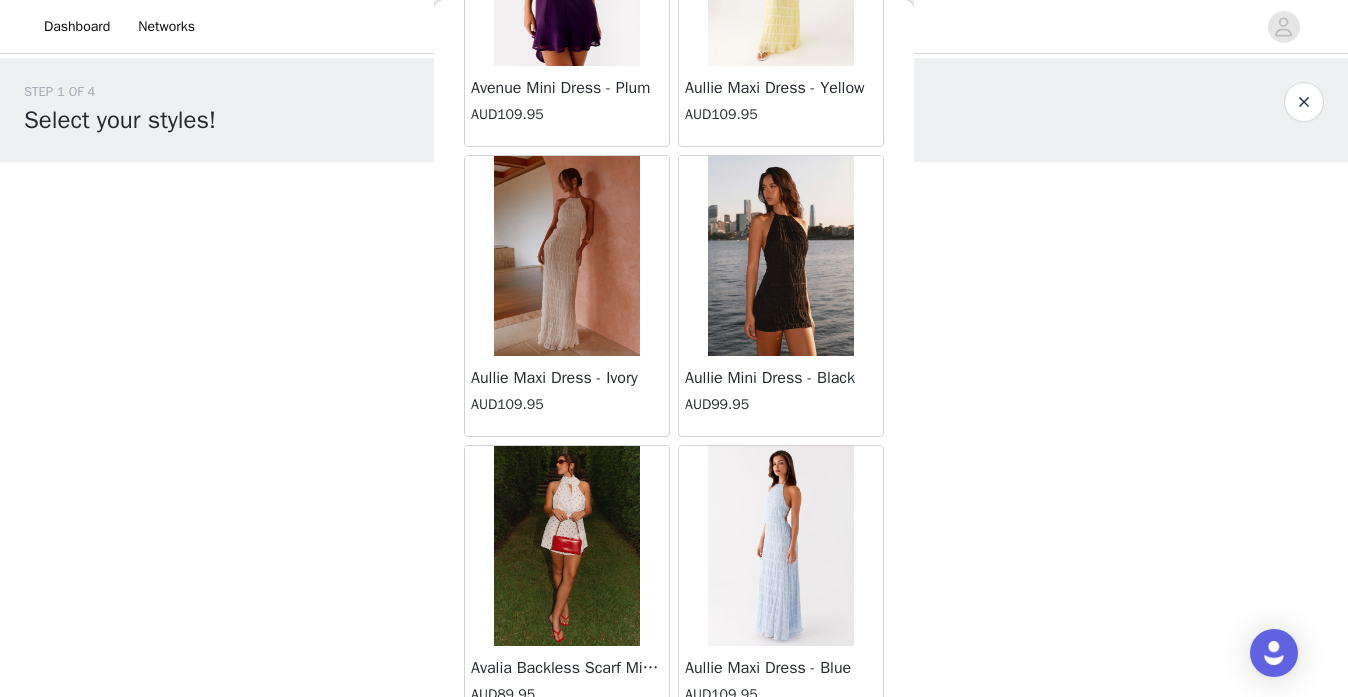 click at bounding box center (566, 256) 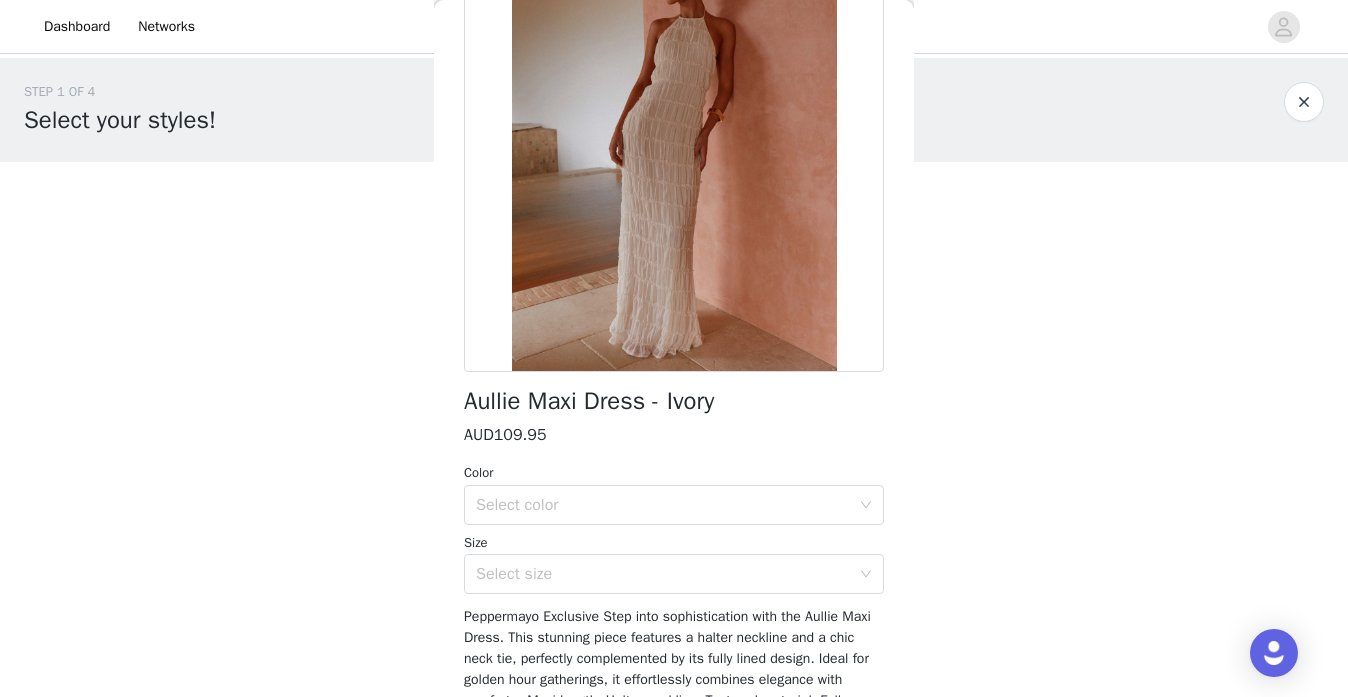 scroll, scrollTop: 189, scrollLeft: 0, axis: vertical 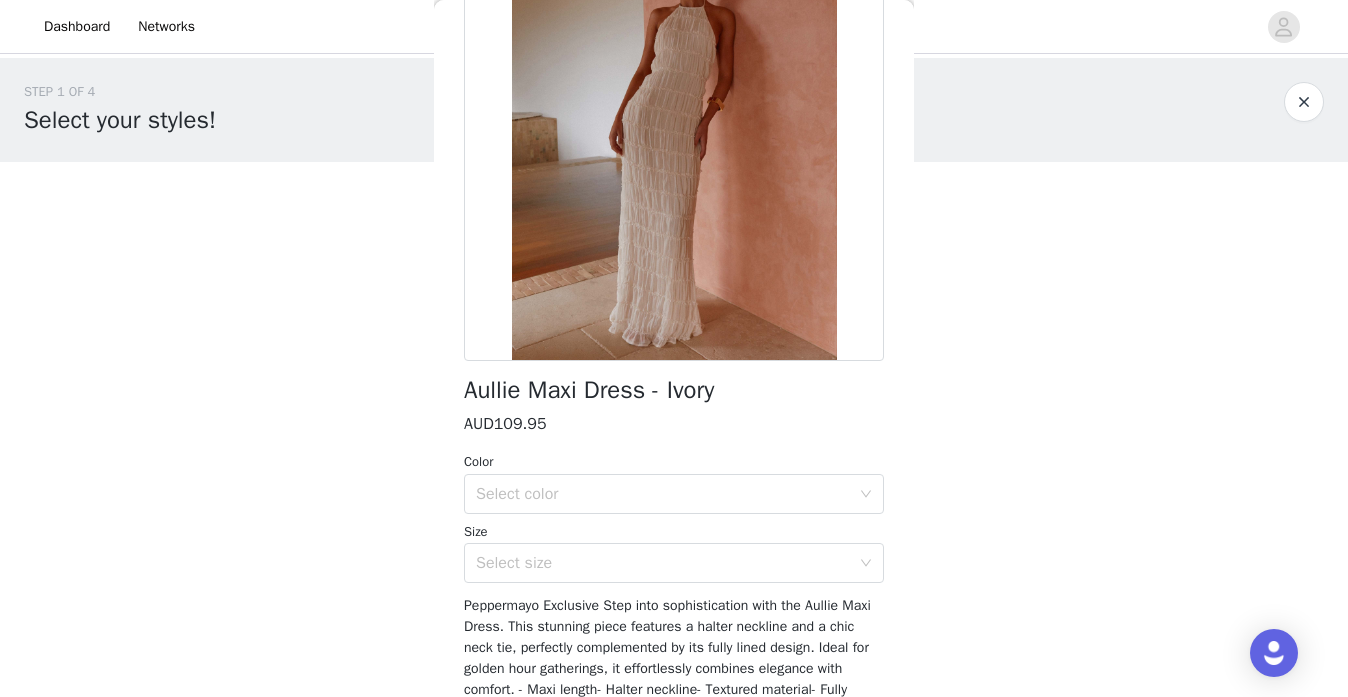 click on "Select color" at bounding box center [663, 494] 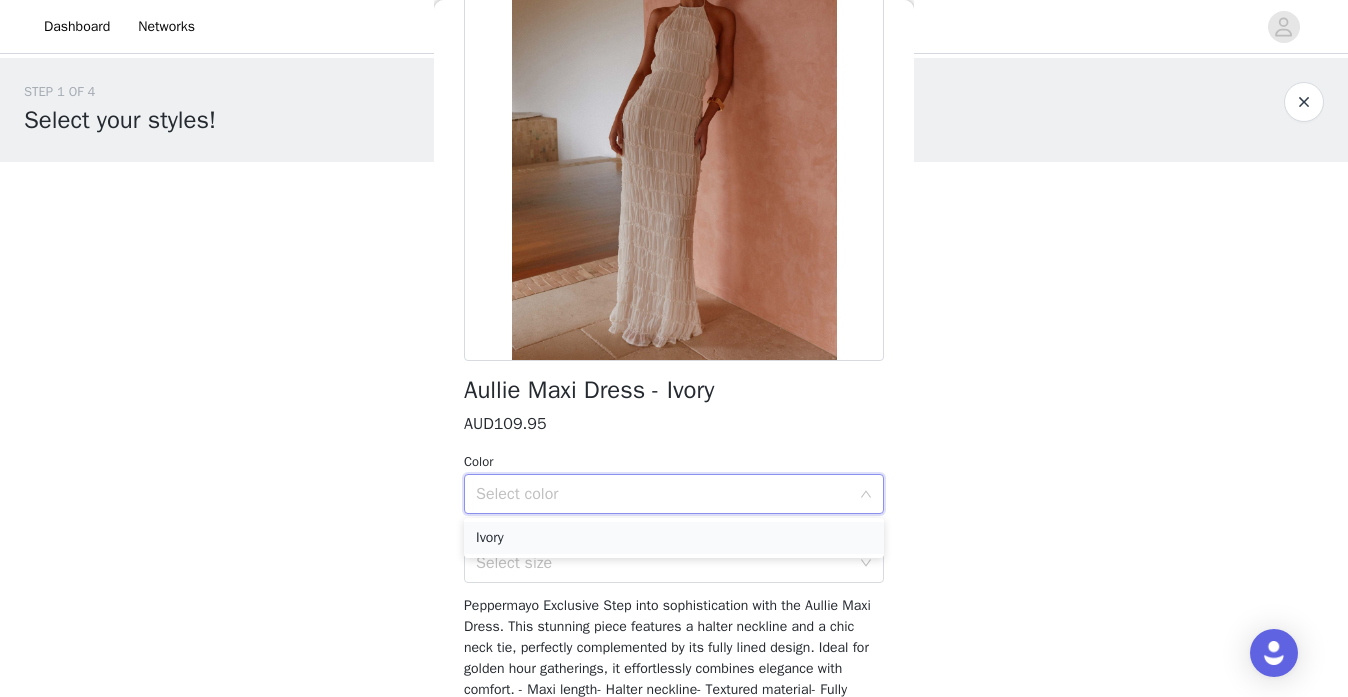 click on "Ivory" at bounding box center [674, 538] 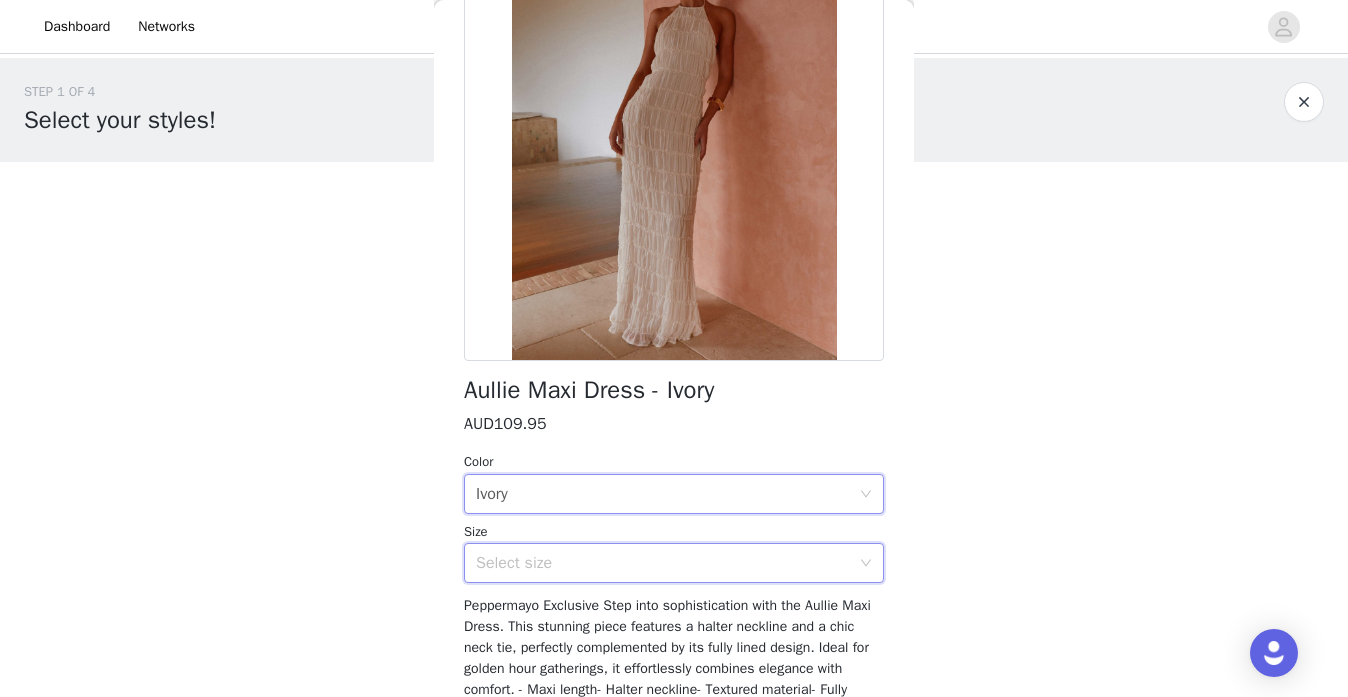 click on "Select size" at bounding box center [667, 563] 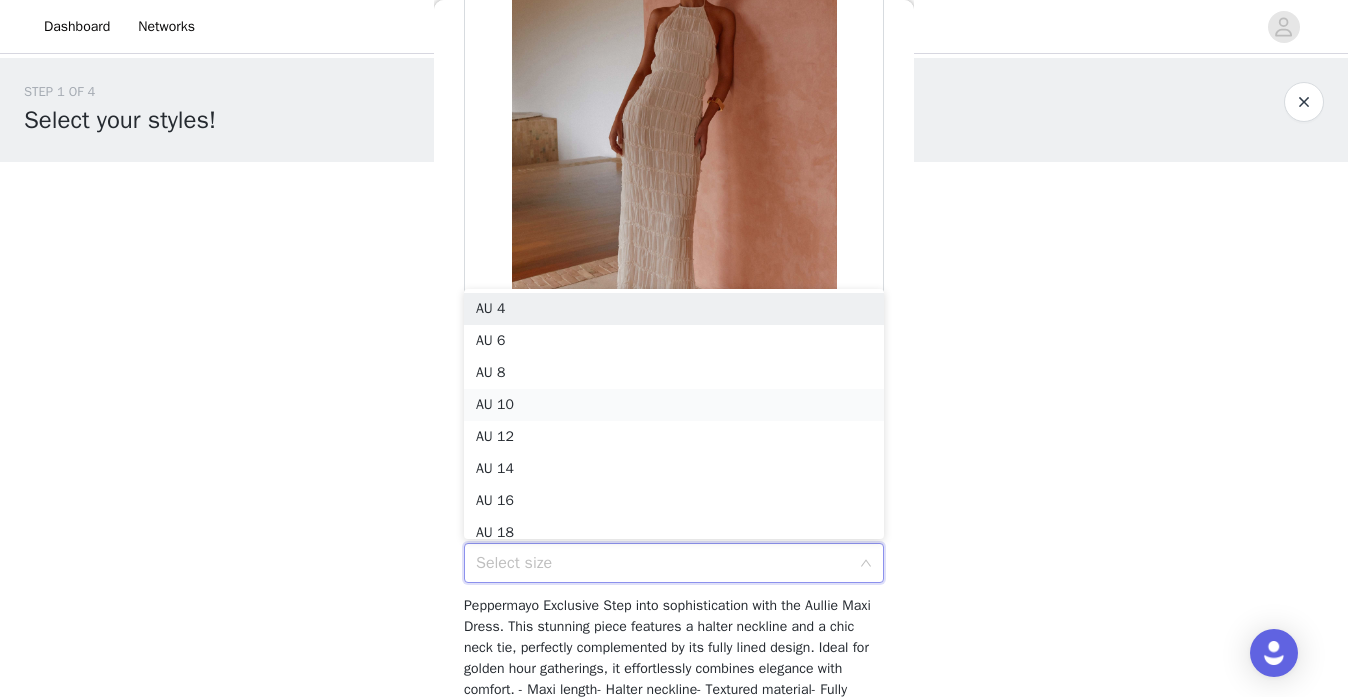 scroll, scrollTop: 10, scrollLeft: 0, axis: vertical 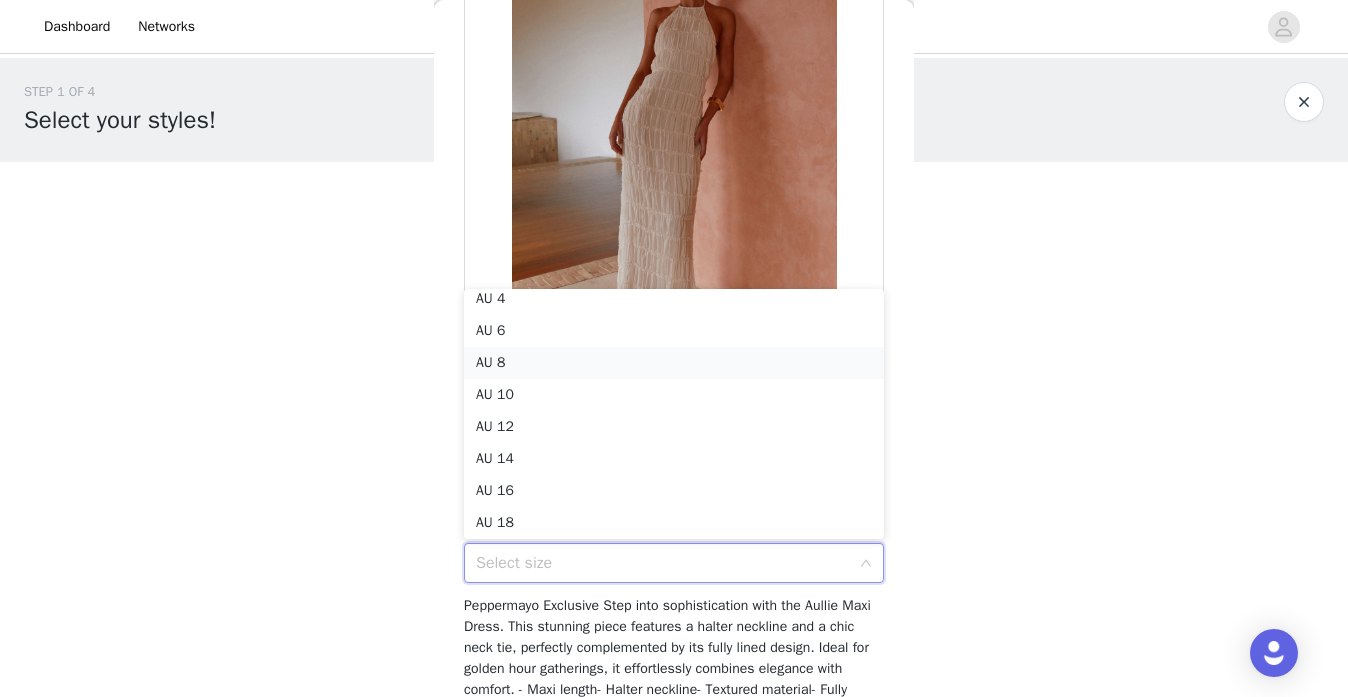 click on "AU 8" at bounding box center (674, 363) 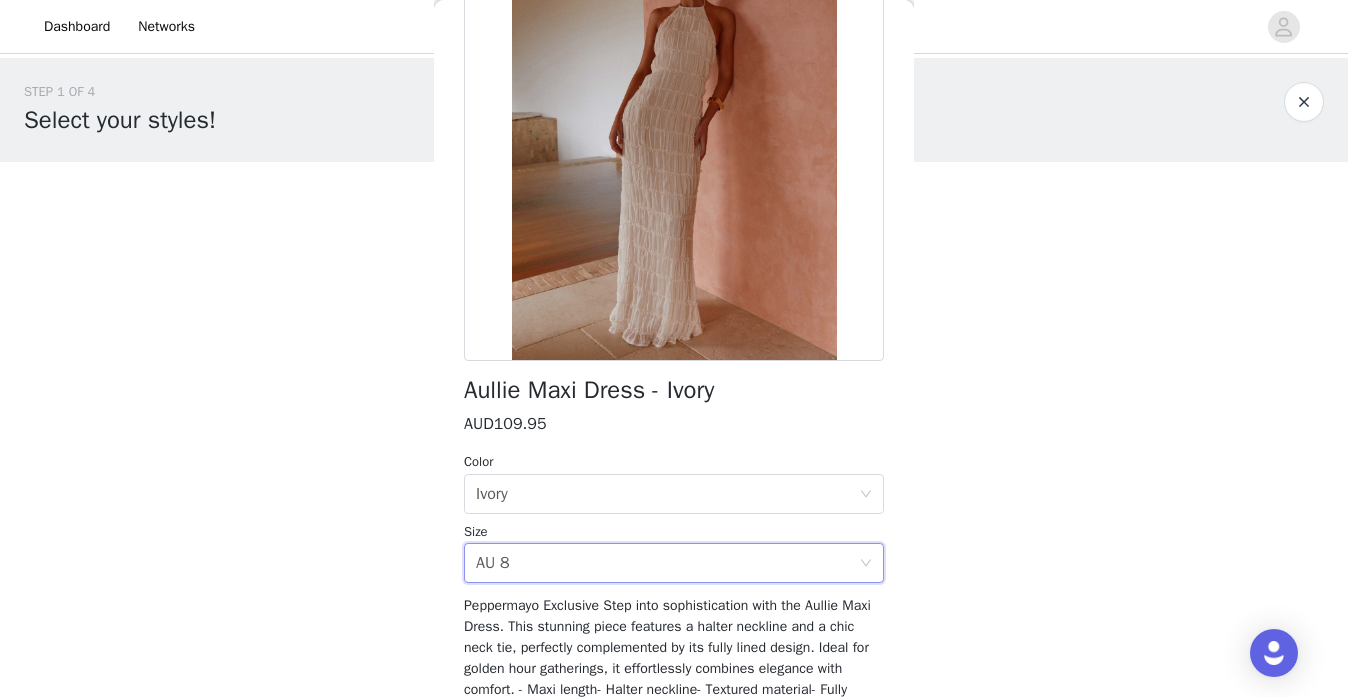 click on "Back     Aullie Maxi Dress - Ivory       AUD109.95         Color   Select color Ivory Size   Select size AU 8   Peppermayo Exclusive Step into sophistication with the Aullie Maxi Dress. This stunning piece features a halter neckline and a chic neck tie, perfectly complemented by its fully lined design. Ideal for golden hour gatherings, it effortlessly combines elegance with comfort. - Maxi length- Halter neckline- Textured material- Fully lined- Neck tie- Side hook and eye, invisible zipper- Fabric composition: 100% polyester; Lining: 95% polyester, 5% spandex Size AU 8 / US 4 garment measurements: Bust: 80 cm / 31.5 inWaist: 70 cm / 27.6 inHip: 96 cm / 37.8 inHem: 170 cm / 66.9 inLength: 140 cm / 55.1 in [PERSON_NAME] is 177cm and wears size AU 6 / size US 2   Add Product" at bounding box center (674, 348) 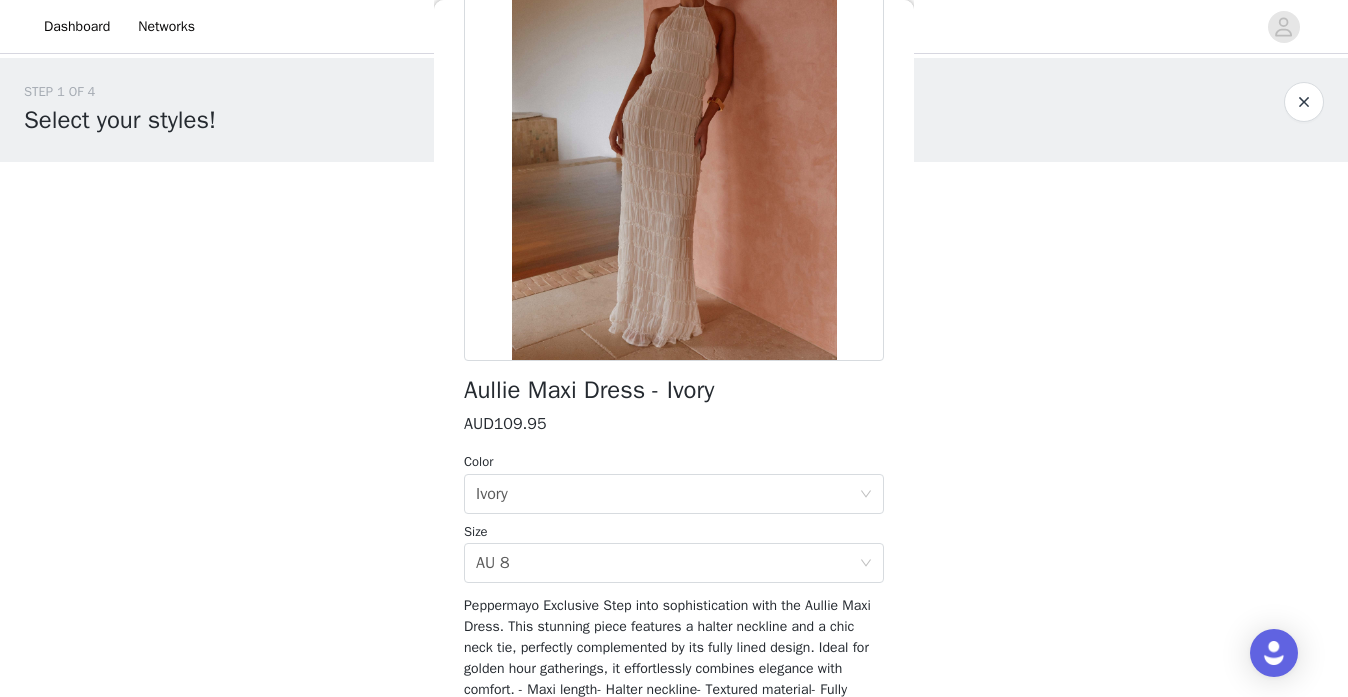 scroll, scrollTop: 402, scrollLeft: 0, axis: vertical 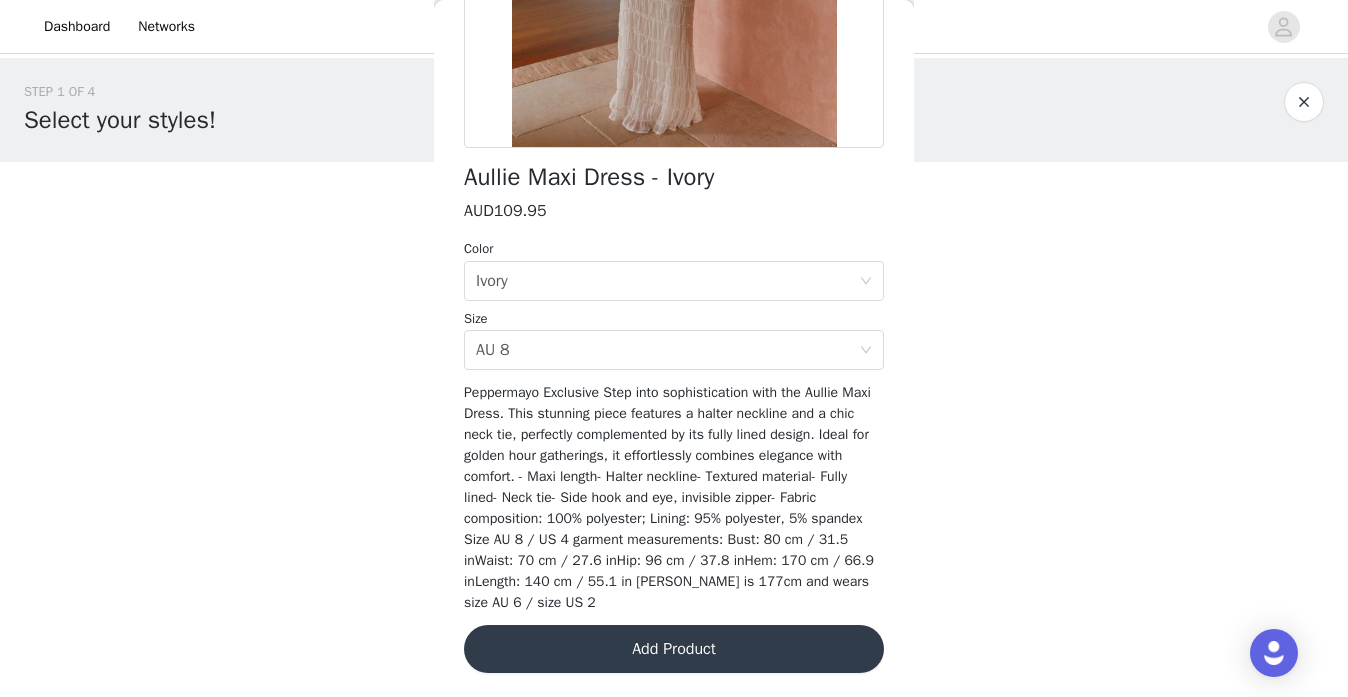 click on "Add Product" at bounding box center (674, 649) 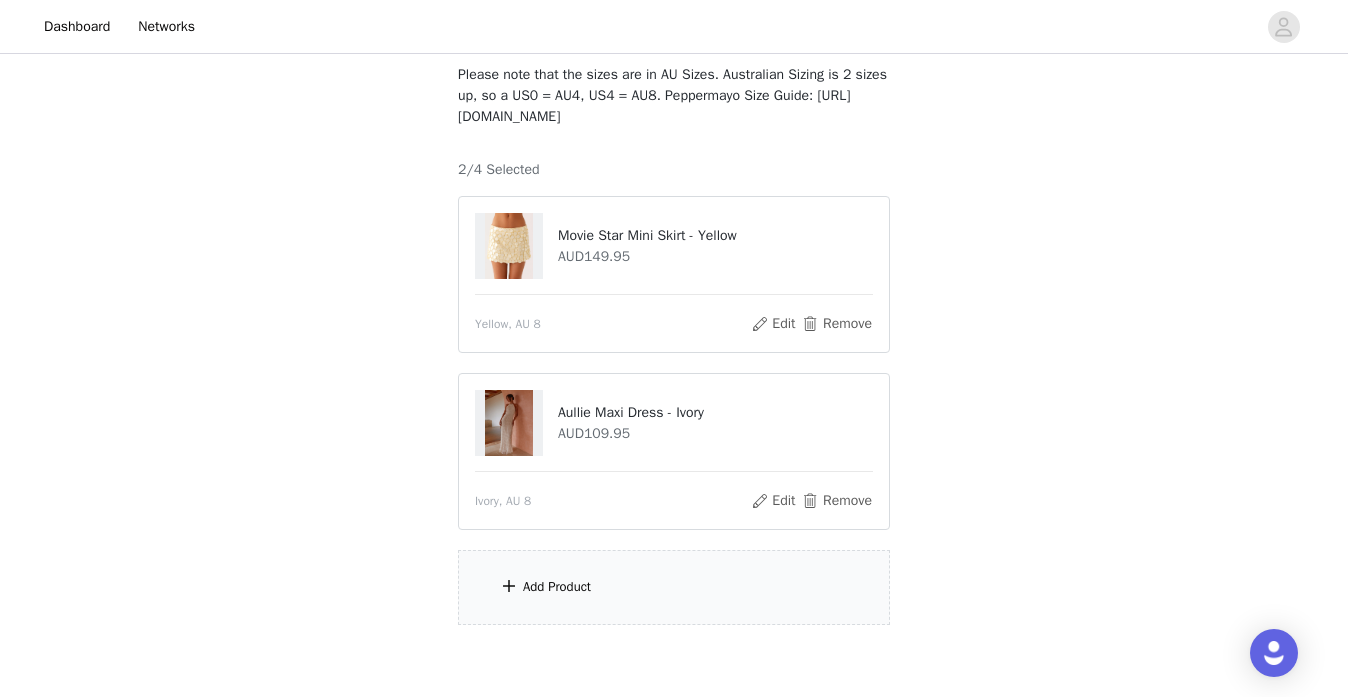 scroll, scrollTop: 139, scrollLeft: 0, axis: vertical 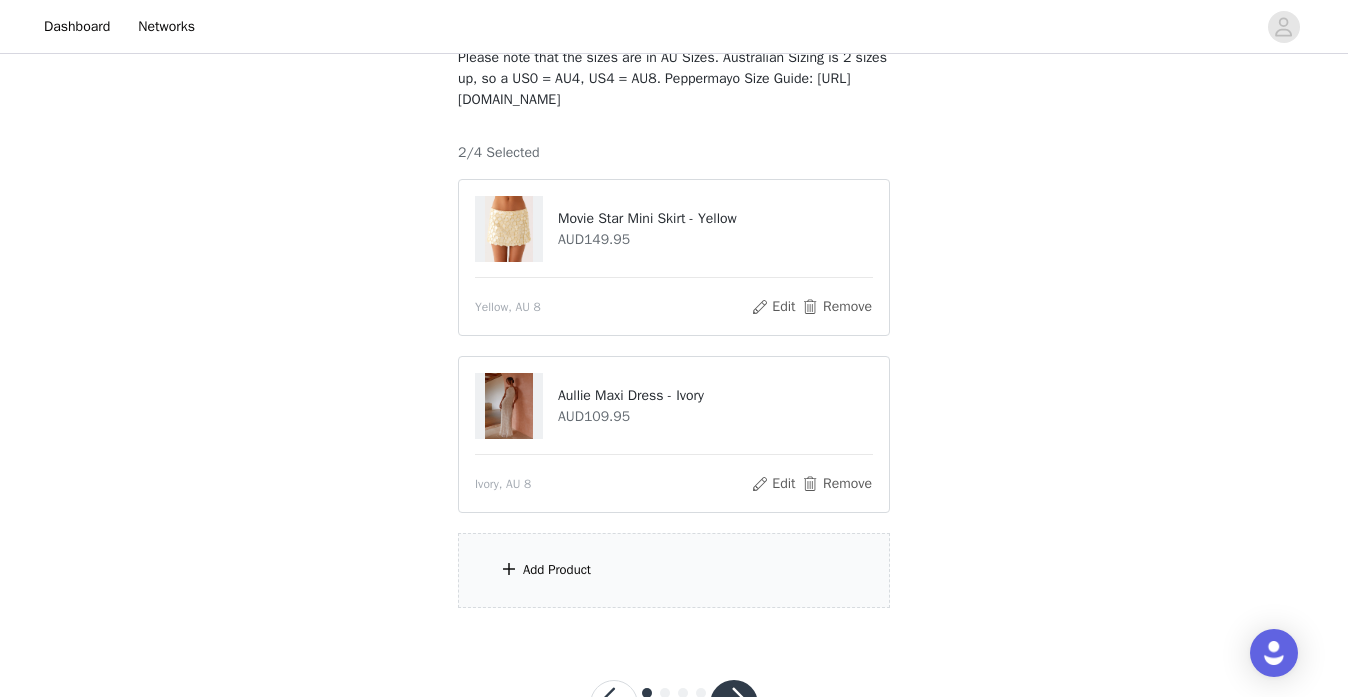 click on "Add Product" at bounding box center (674, 570) 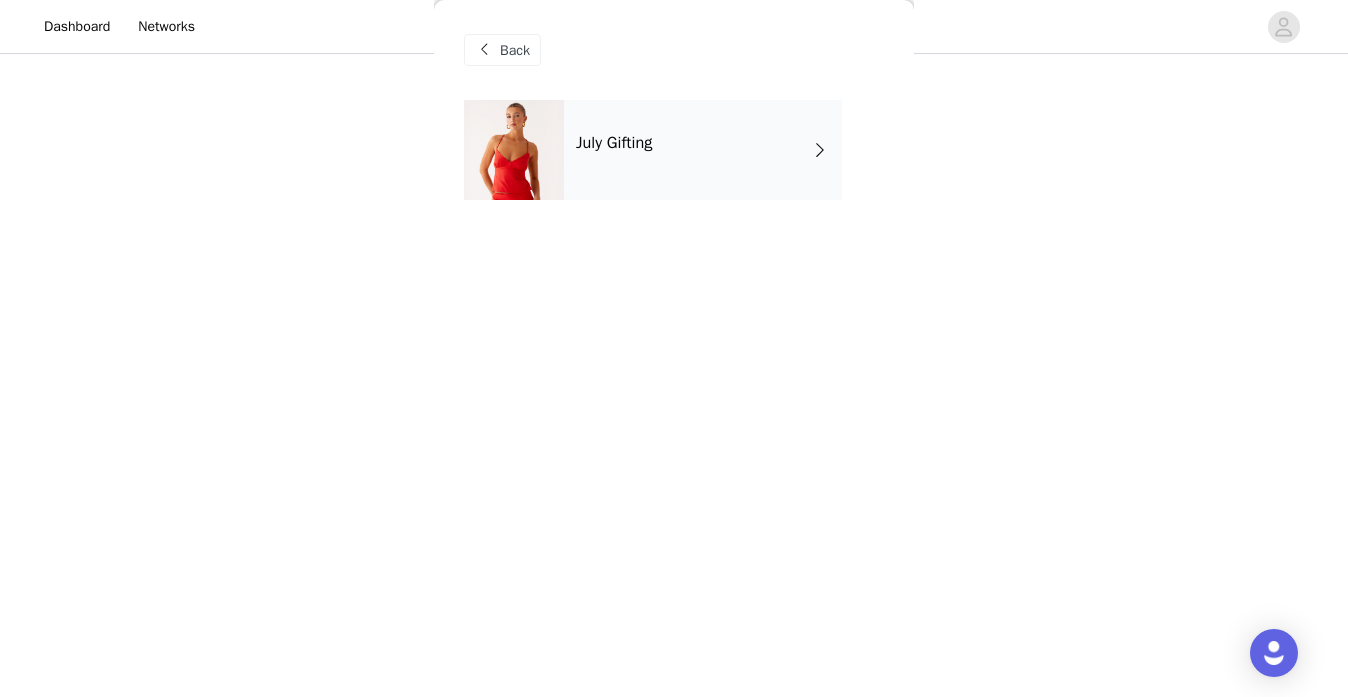 click on "July Gifting" at bounding box center (703, 150) 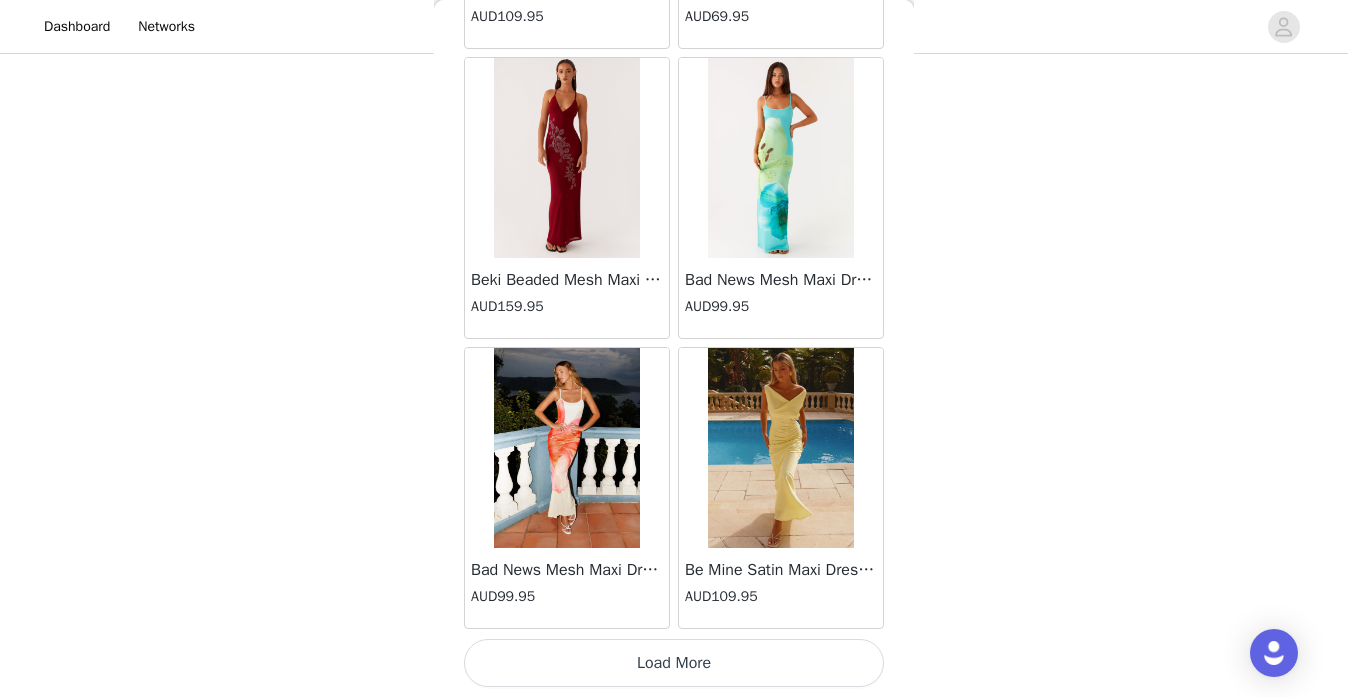 scroll, scrollTop: 2361, scrollLeft: 0, axis: vertical 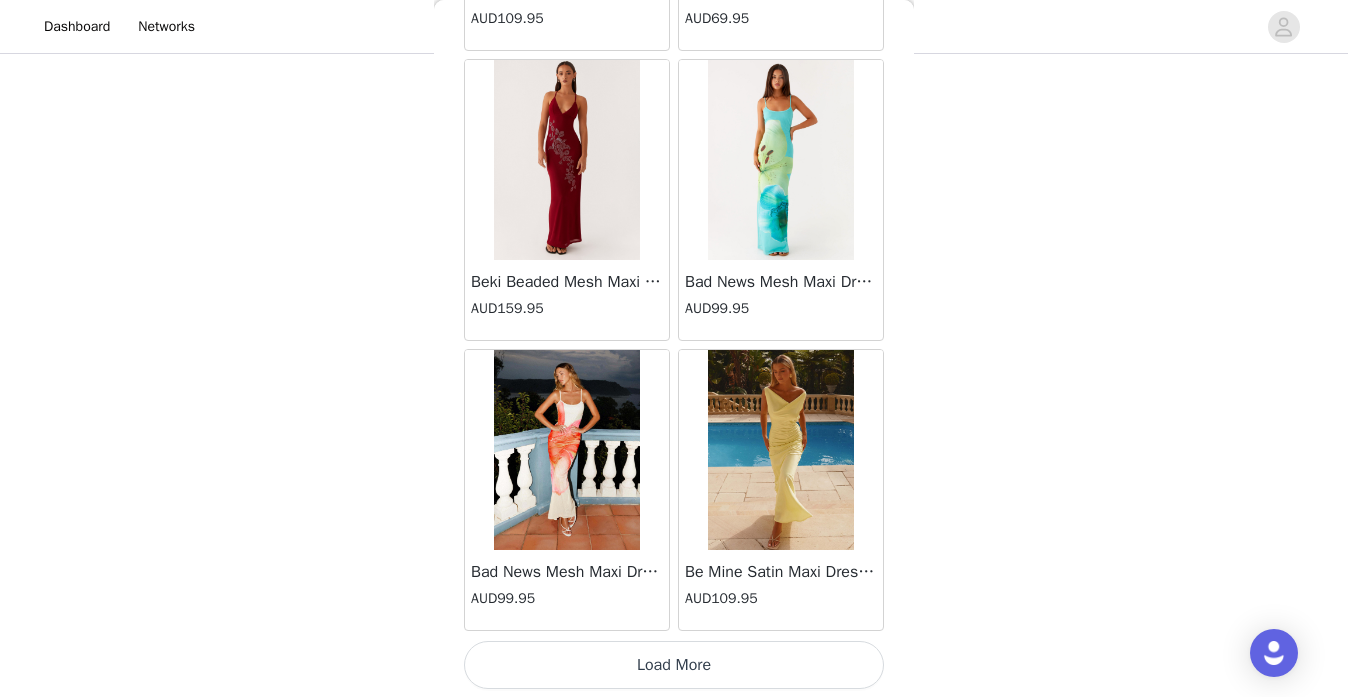click on "Load More" at bounding box center [674, 665] 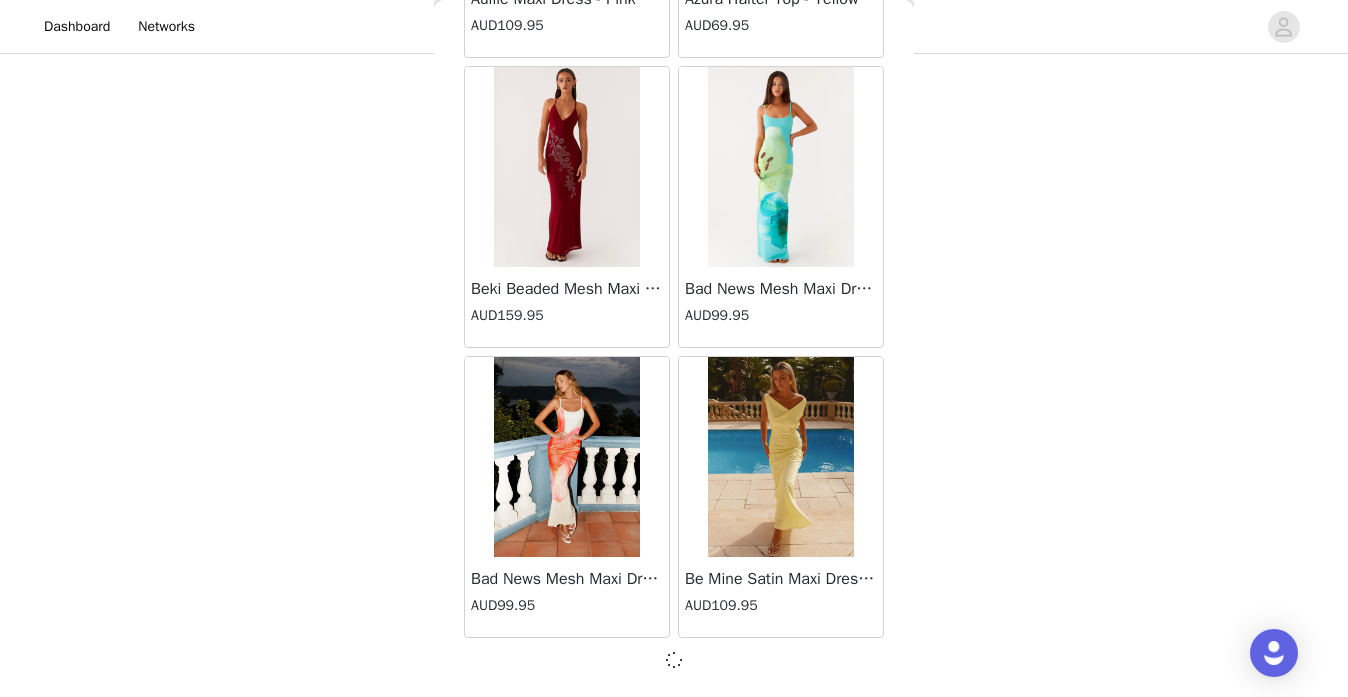 scroll, scrollTop: 217, scrollLeft: 0, axis: vertical 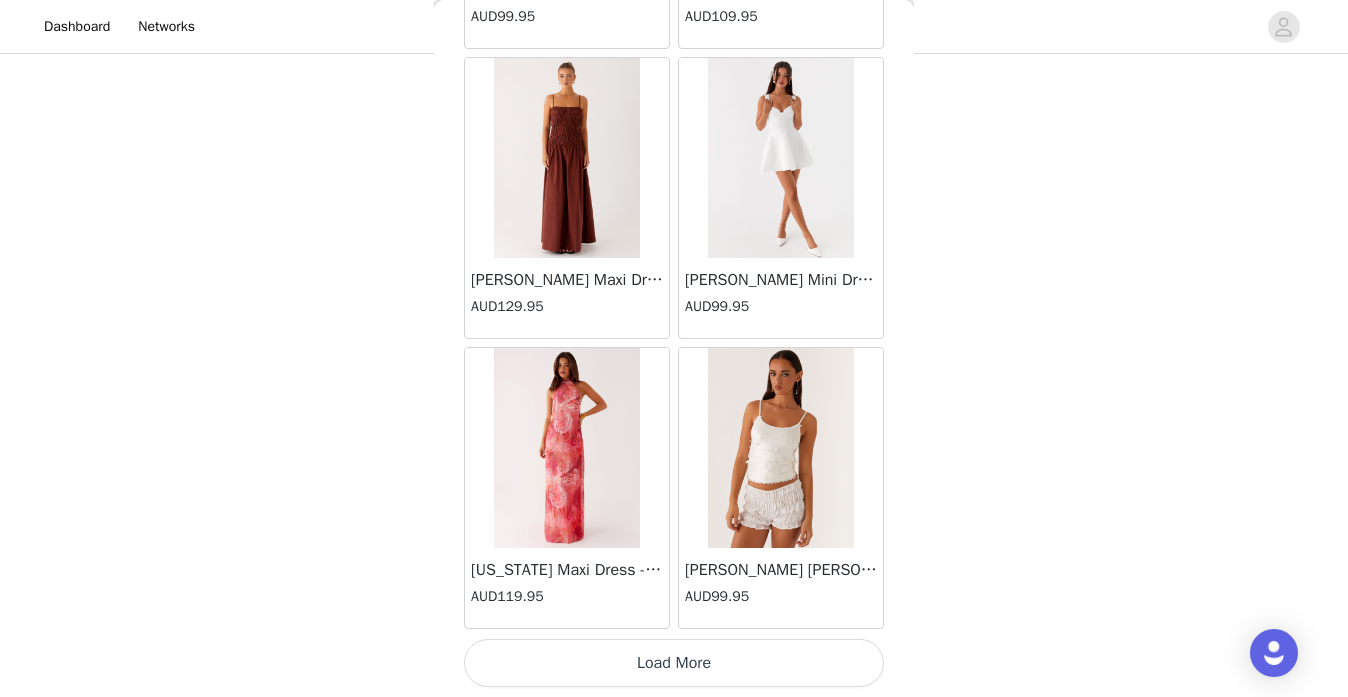click on "Load More" at bounding box center (674, 663) 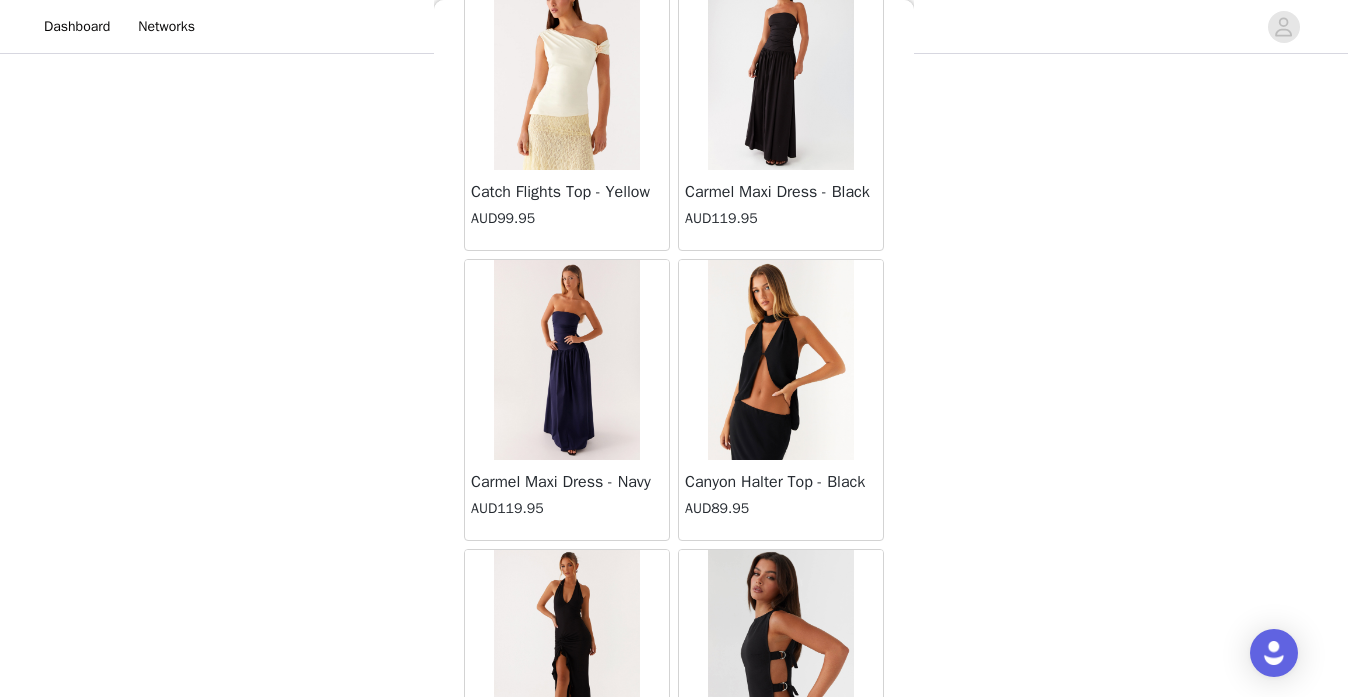 scroll, scrollTop: 7959, scrollLeft: 0, axis: vertical 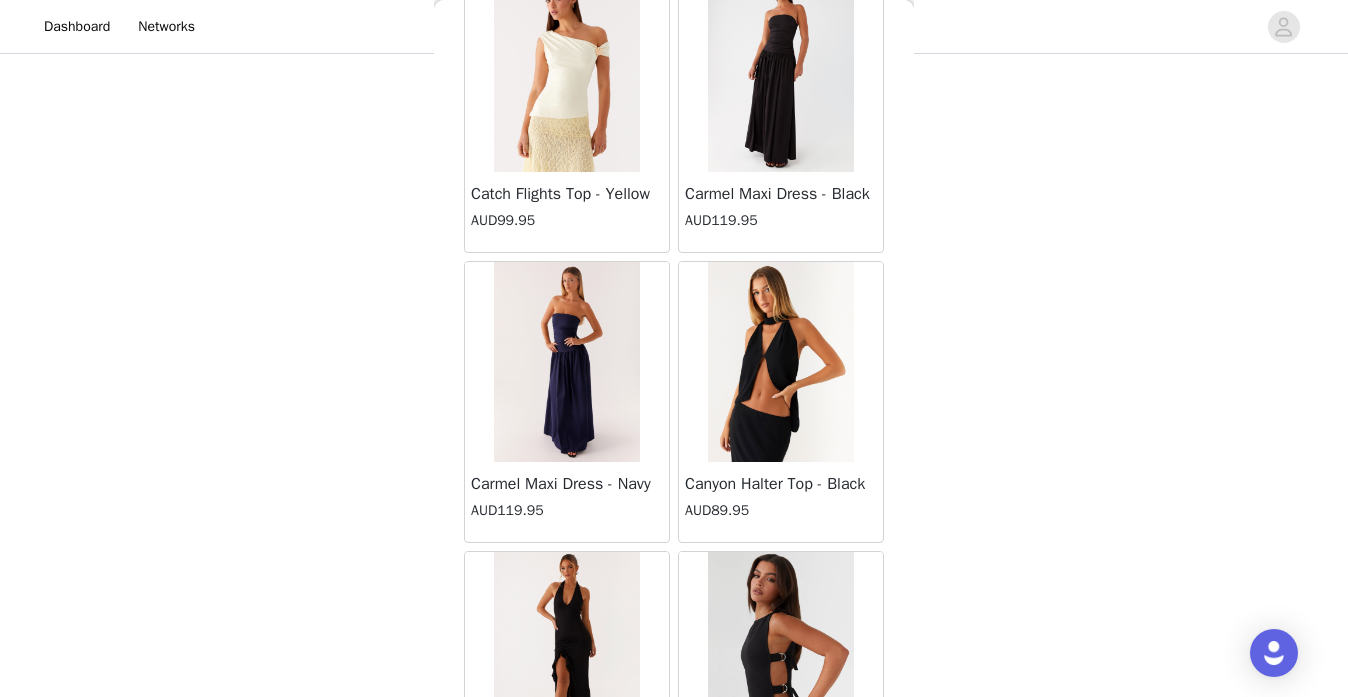 click at bounding box center (566, 72) 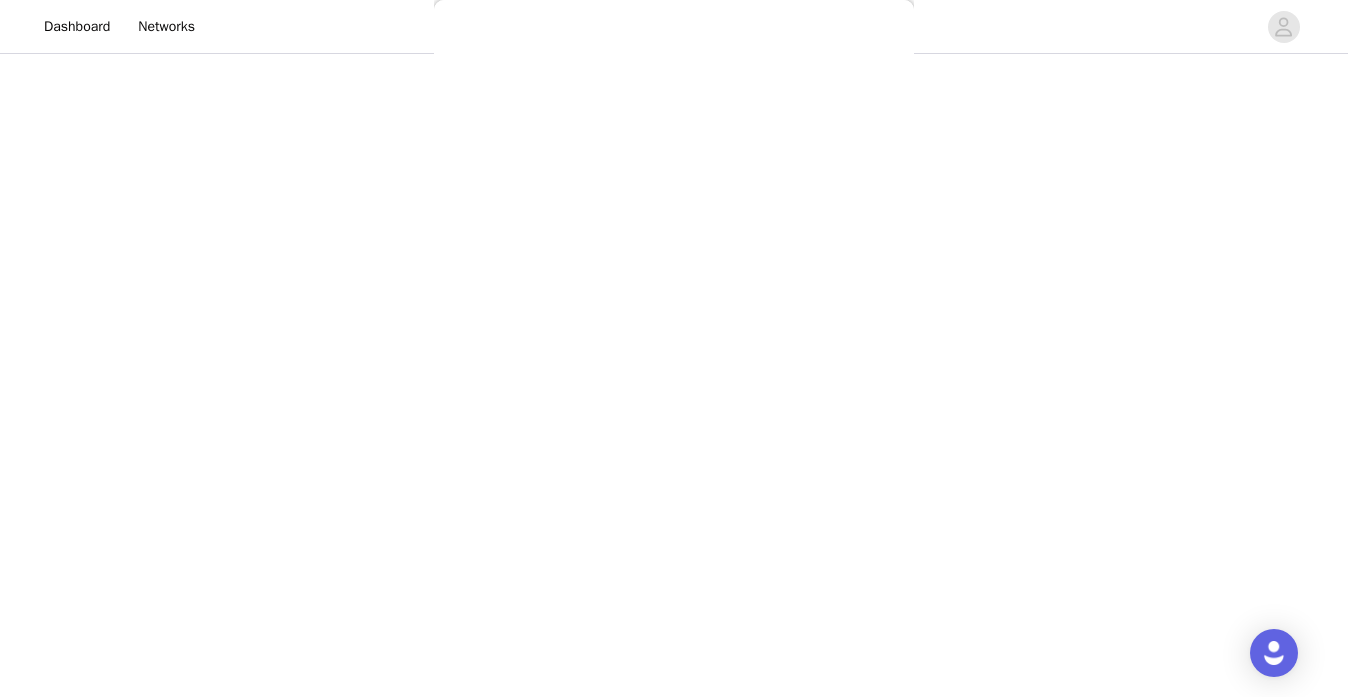 scroll, scrollTop: 0, scrollLeft: 0, axis: both 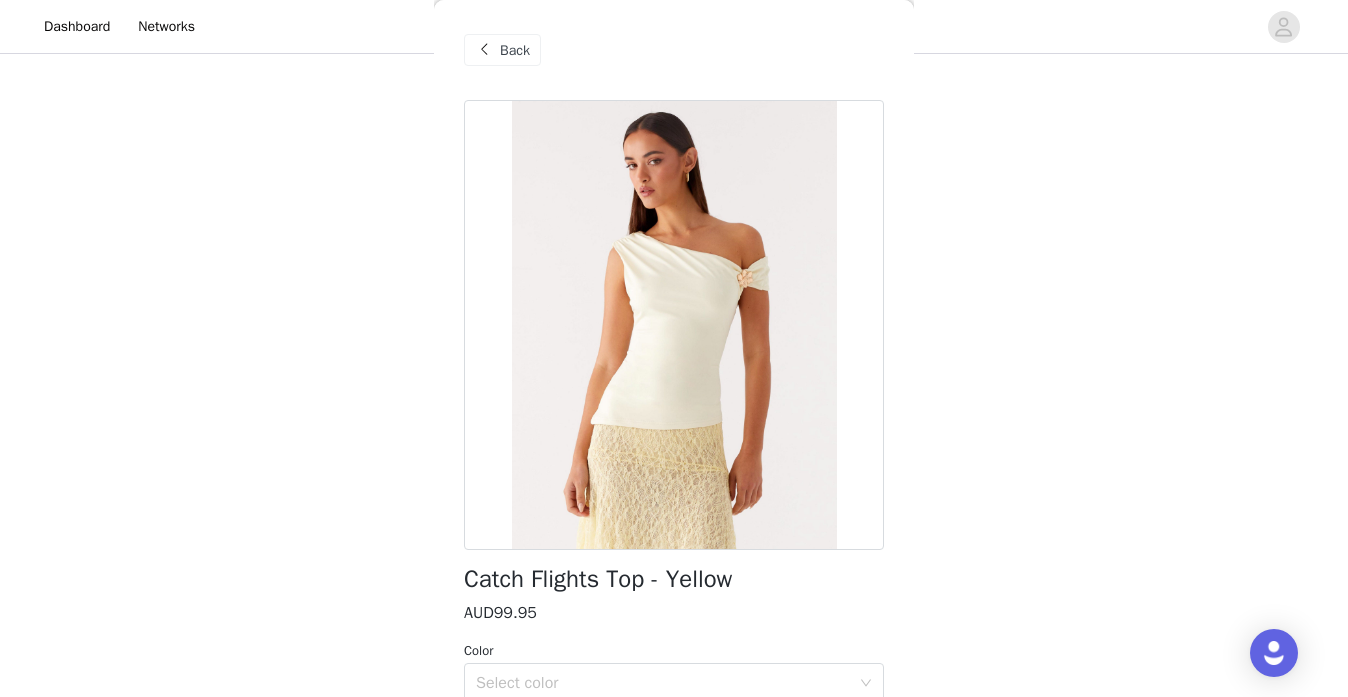 click at bounding box center [484, 50] 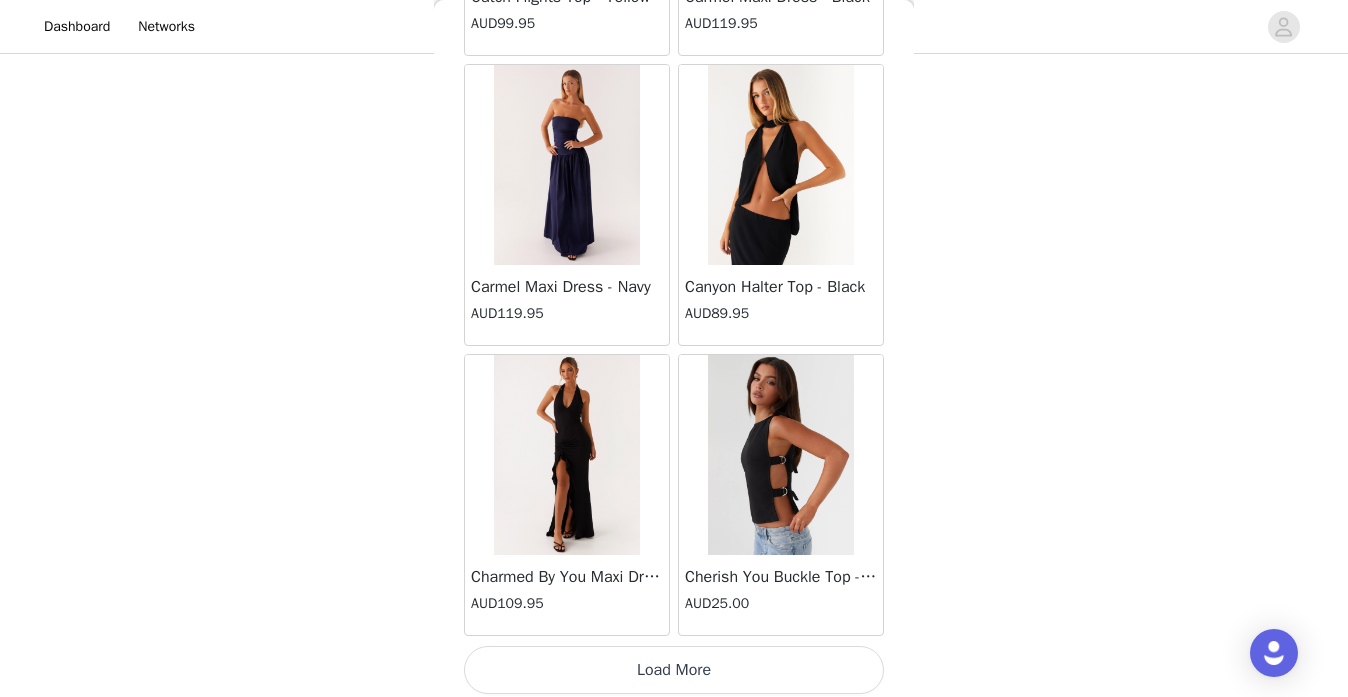 scroll, scrollTop: 8163, scrollLeft: 0, axis: vertical 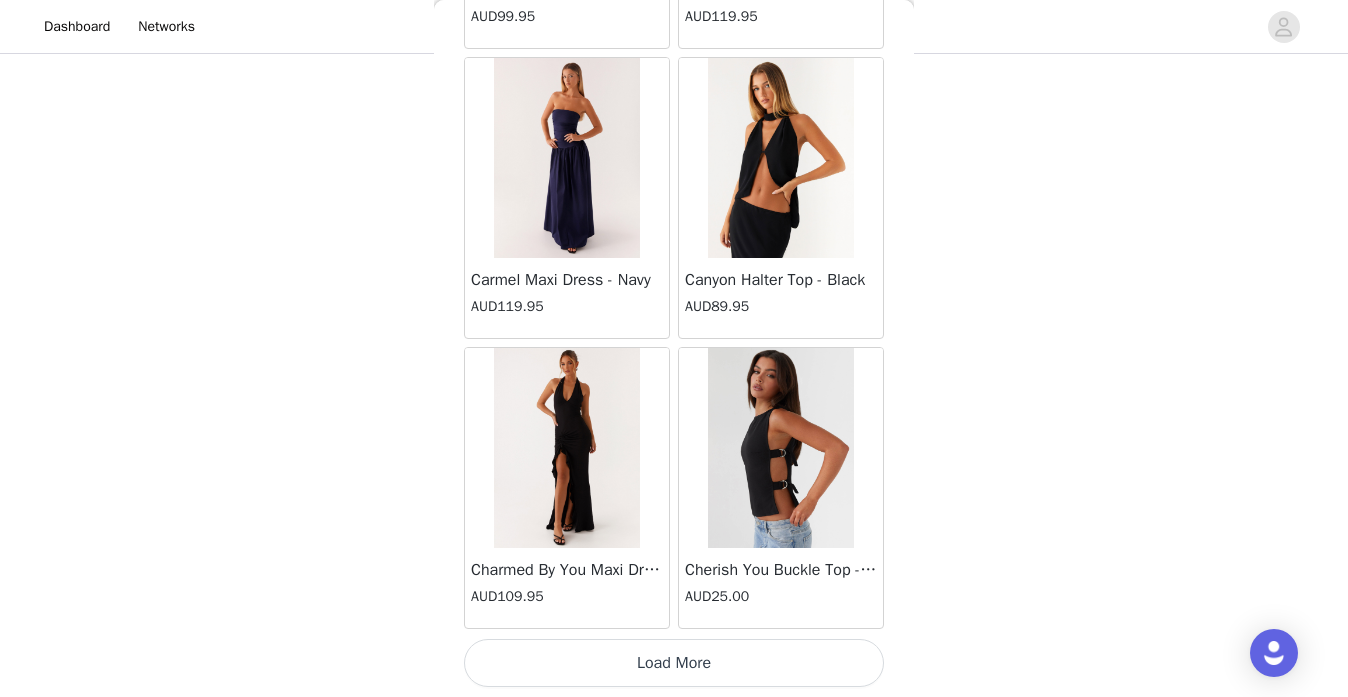 click on "Load More" at bounding box center [674, 663] 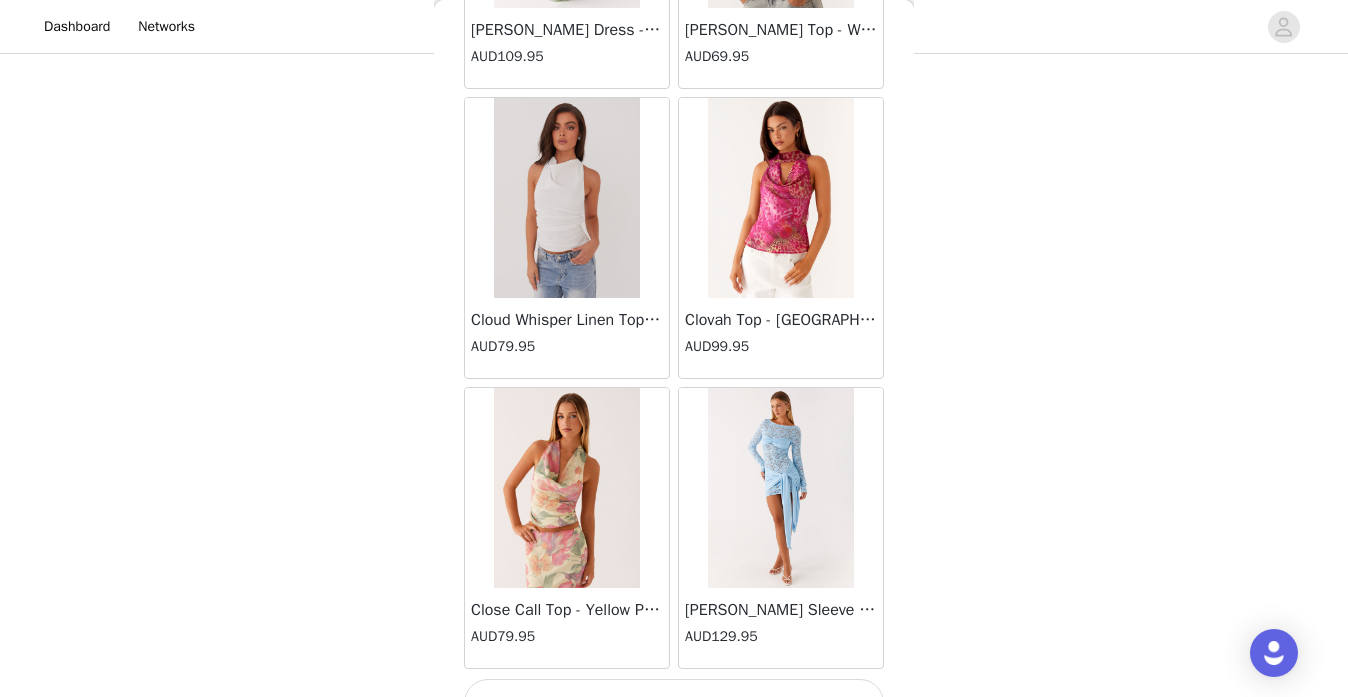 scroll, scrollTop: 11063, scrollLeft: 0, axis: vertical 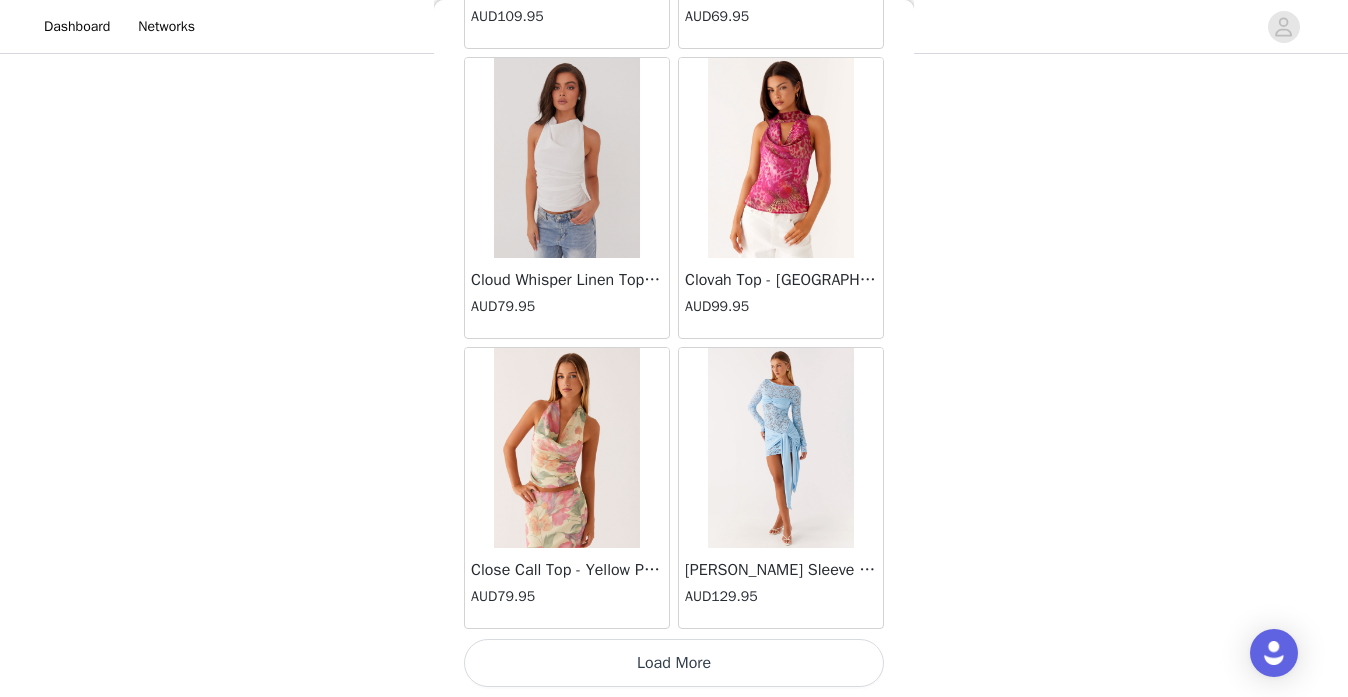 click on "Load More" at bounding box center [674, 663] 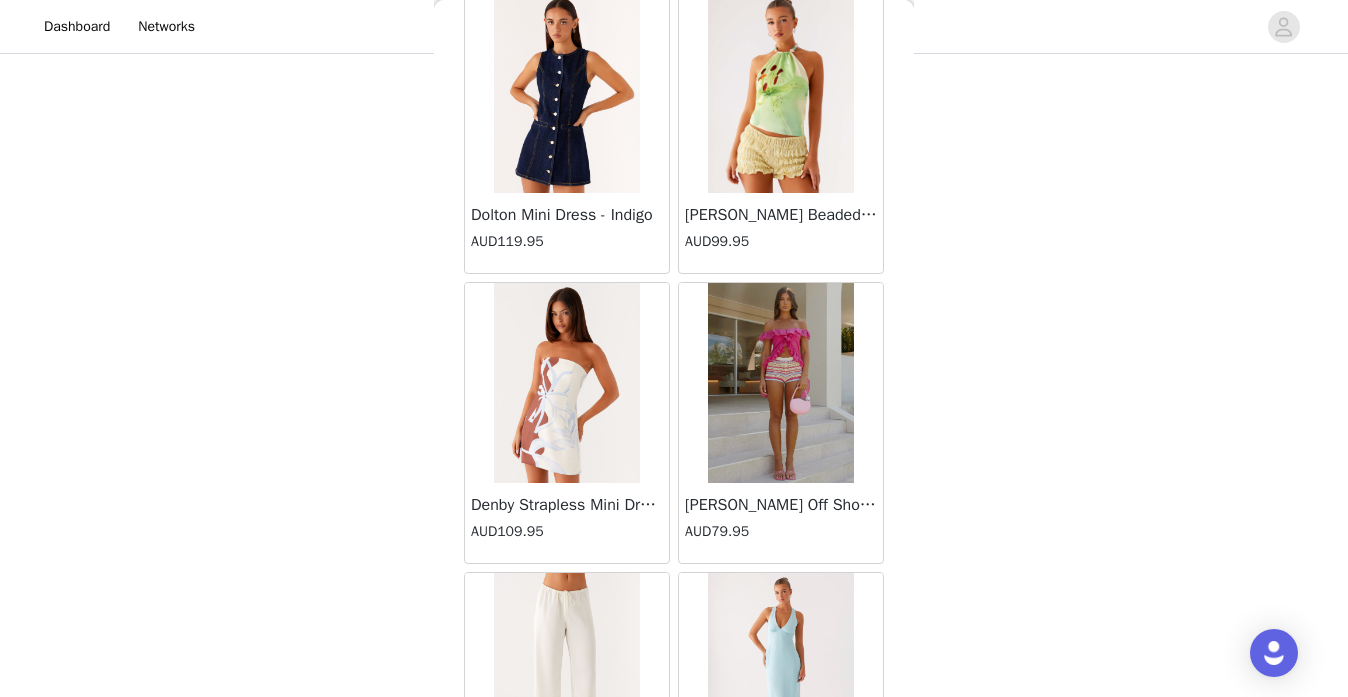 scroll, scrollTop: 13963, scrollLeft: 0, axis: vertical 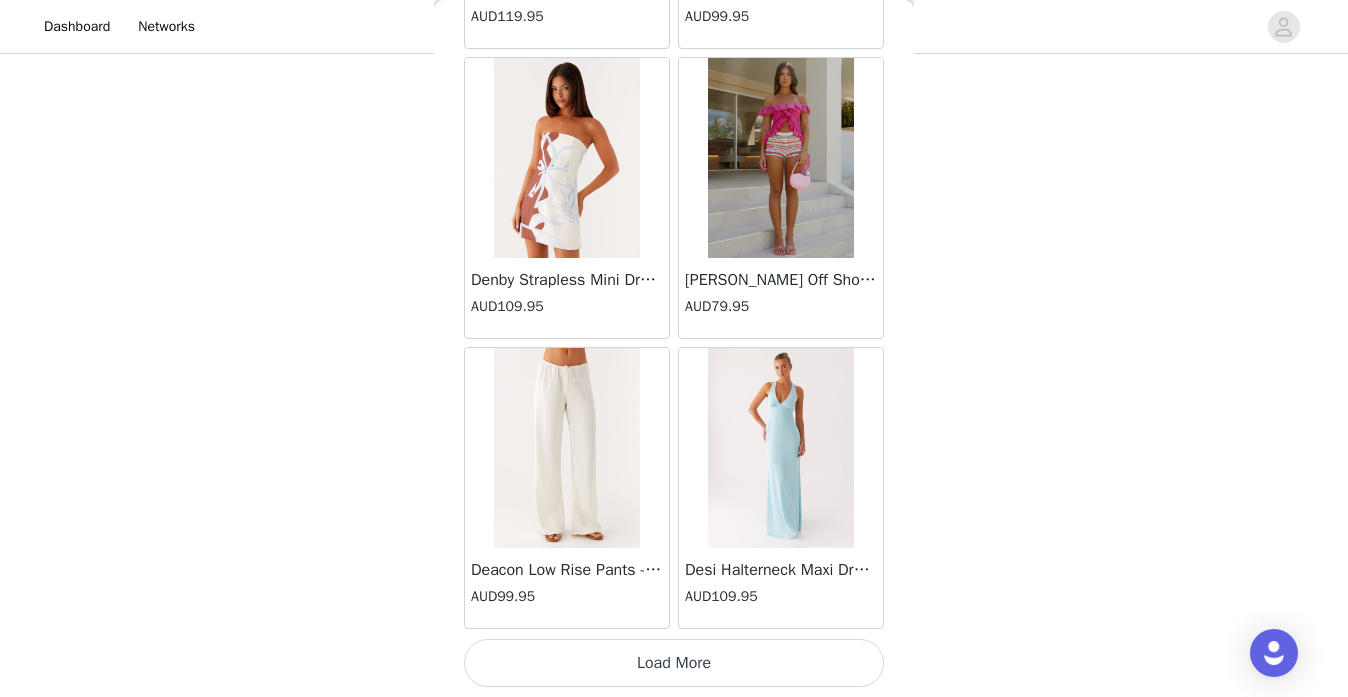 click on "Load More" at bounding box center (674, 663) 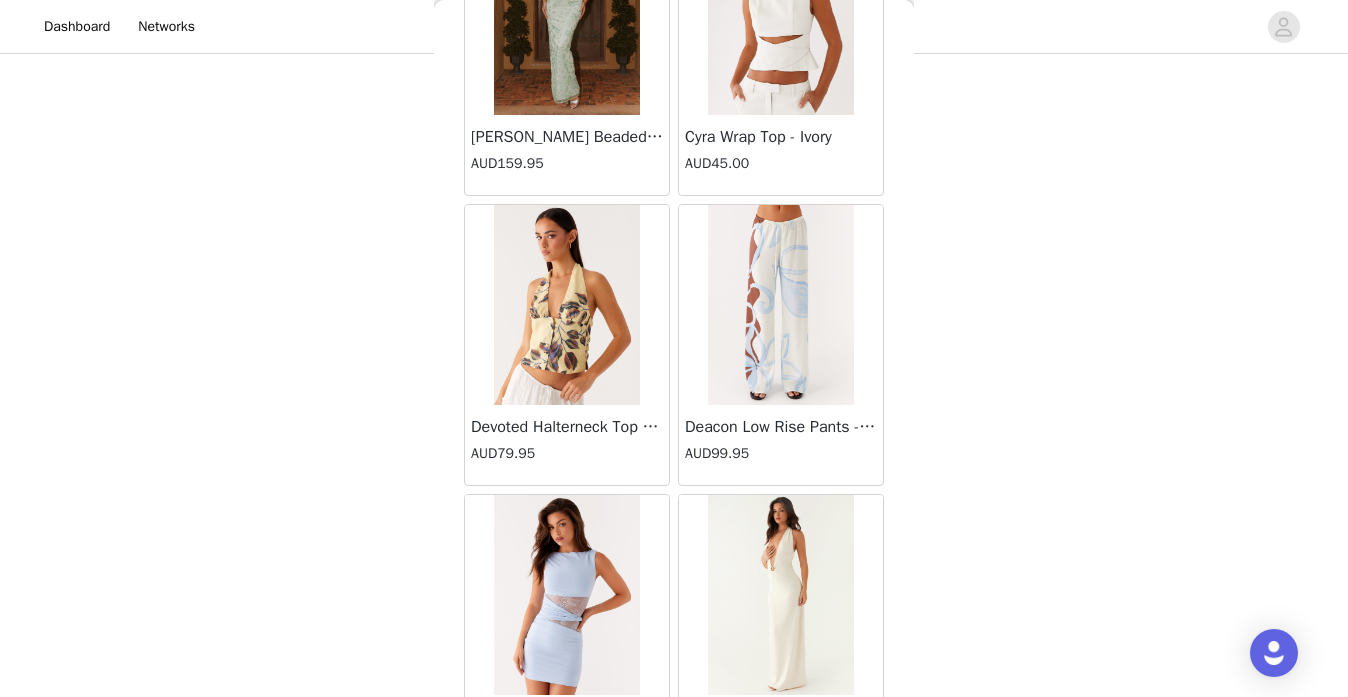 scroll, scrollTop: 16863, scrollLeft: 0, axis: vertical 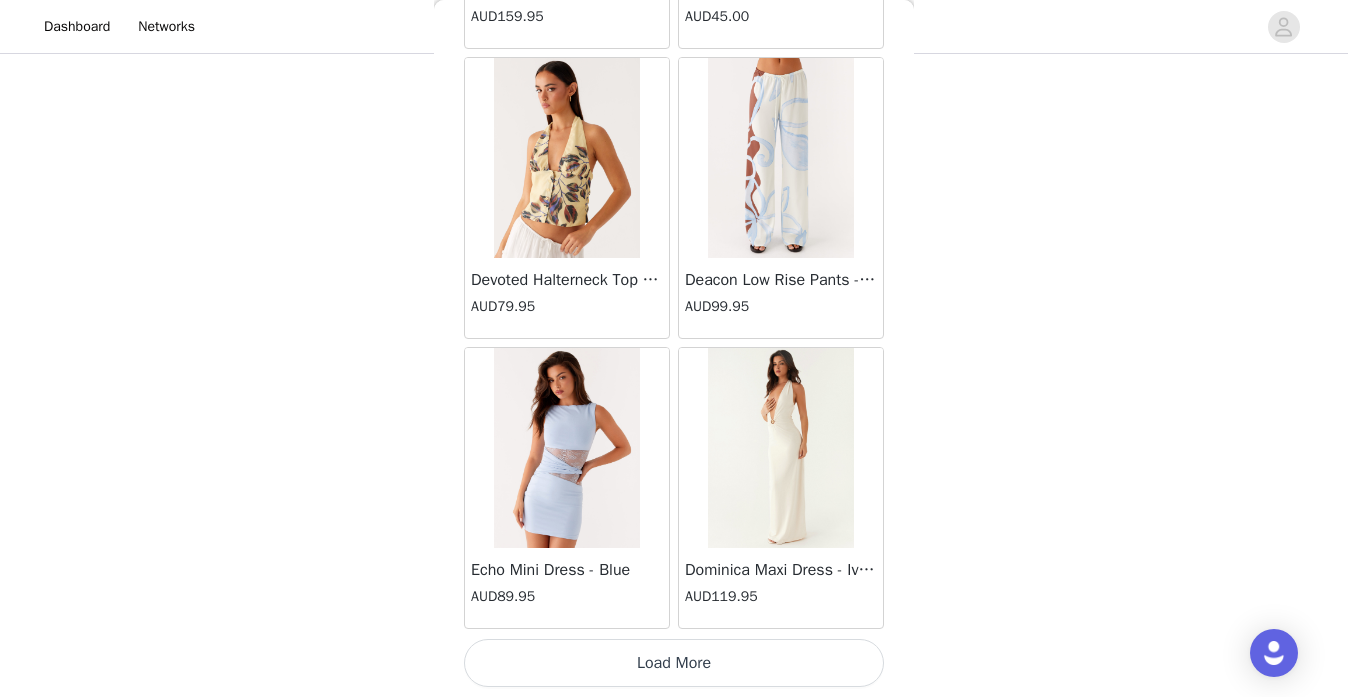 click on "Load More" at bounding box center (674, 663) 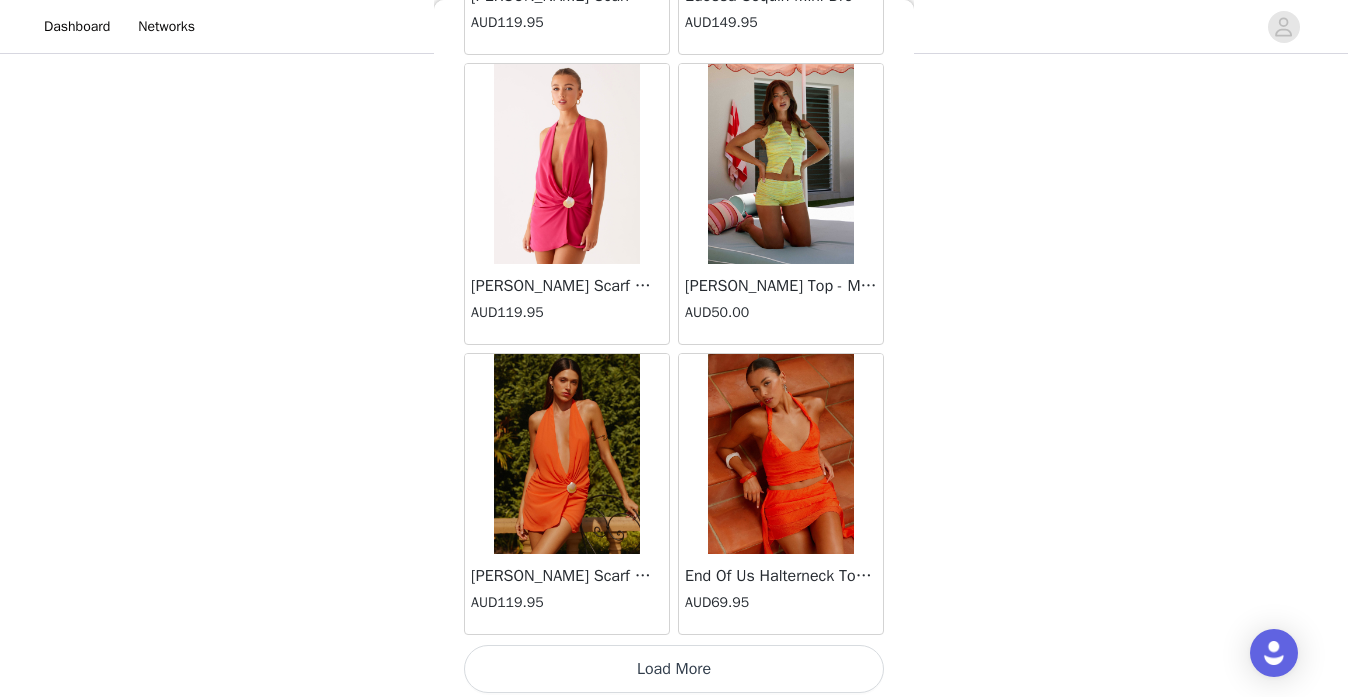 scroll, scrollTop: 19763, scrollLeft: 0, axis: vertical 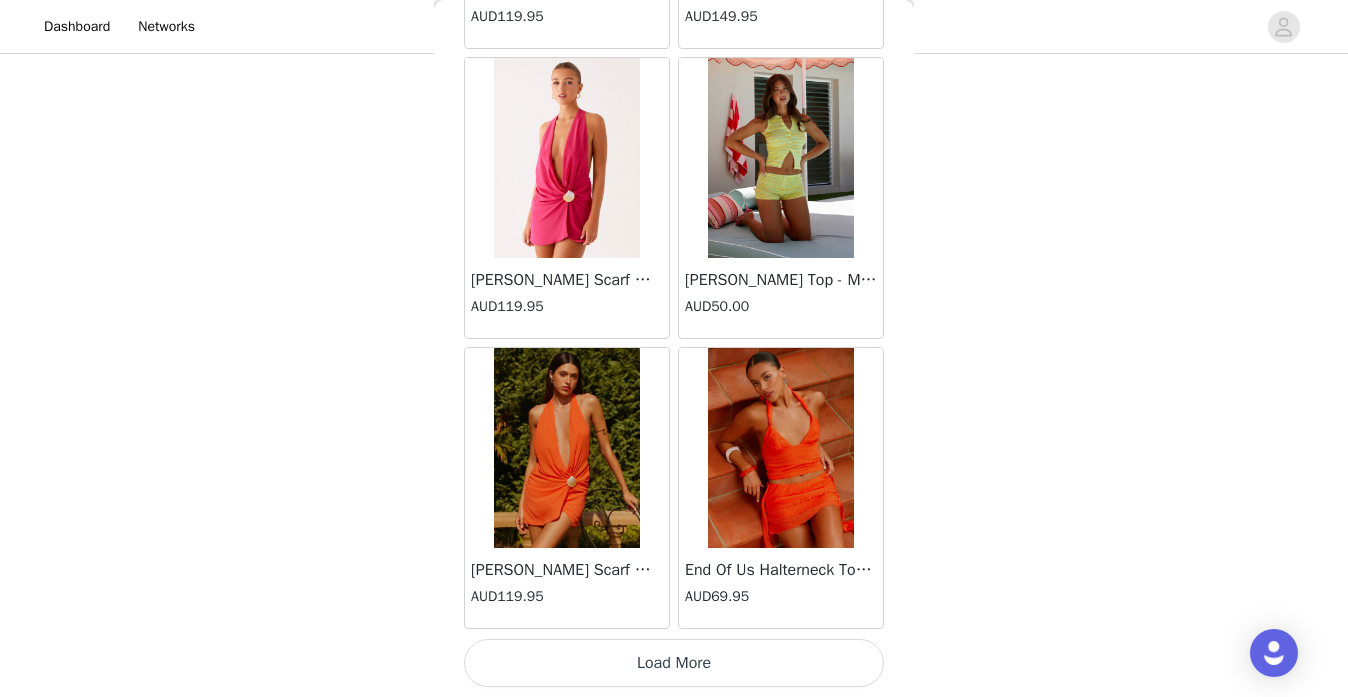 click on "Load More" at bounding box center (674, 663) 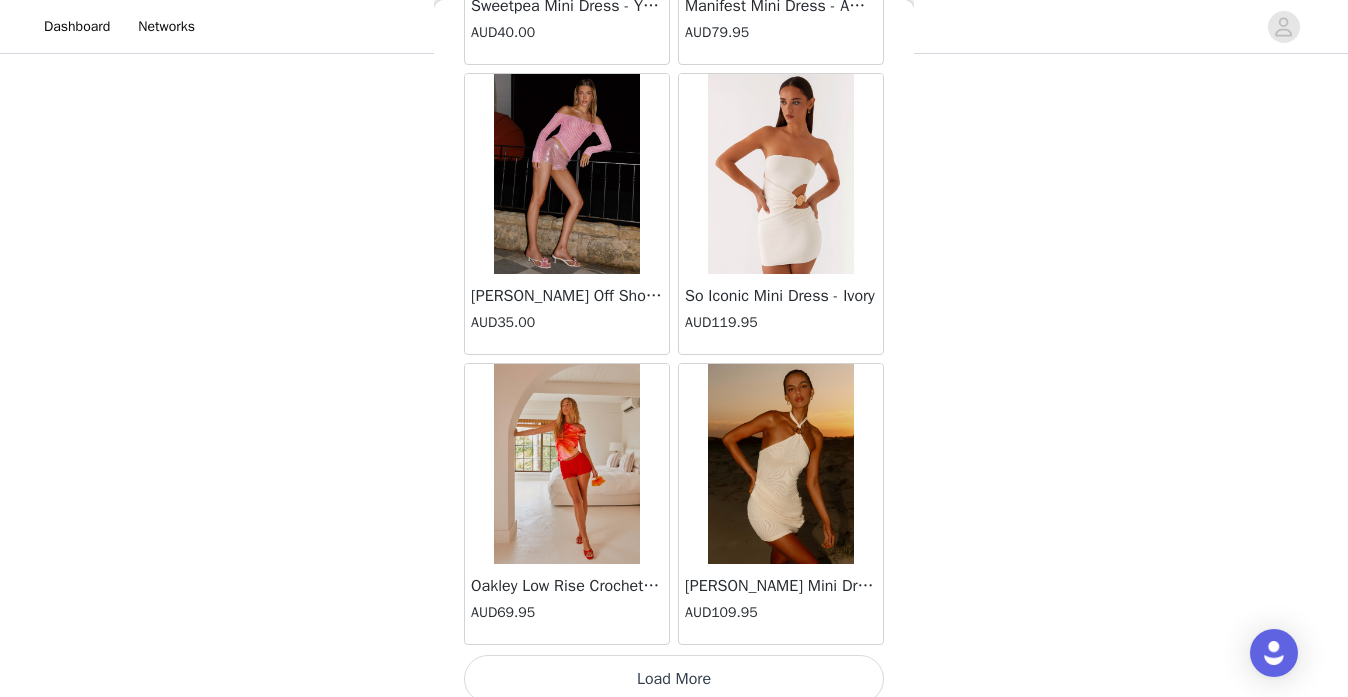 scroll, scrollTop: 22663, scrollLeft: 0, axis: vertical 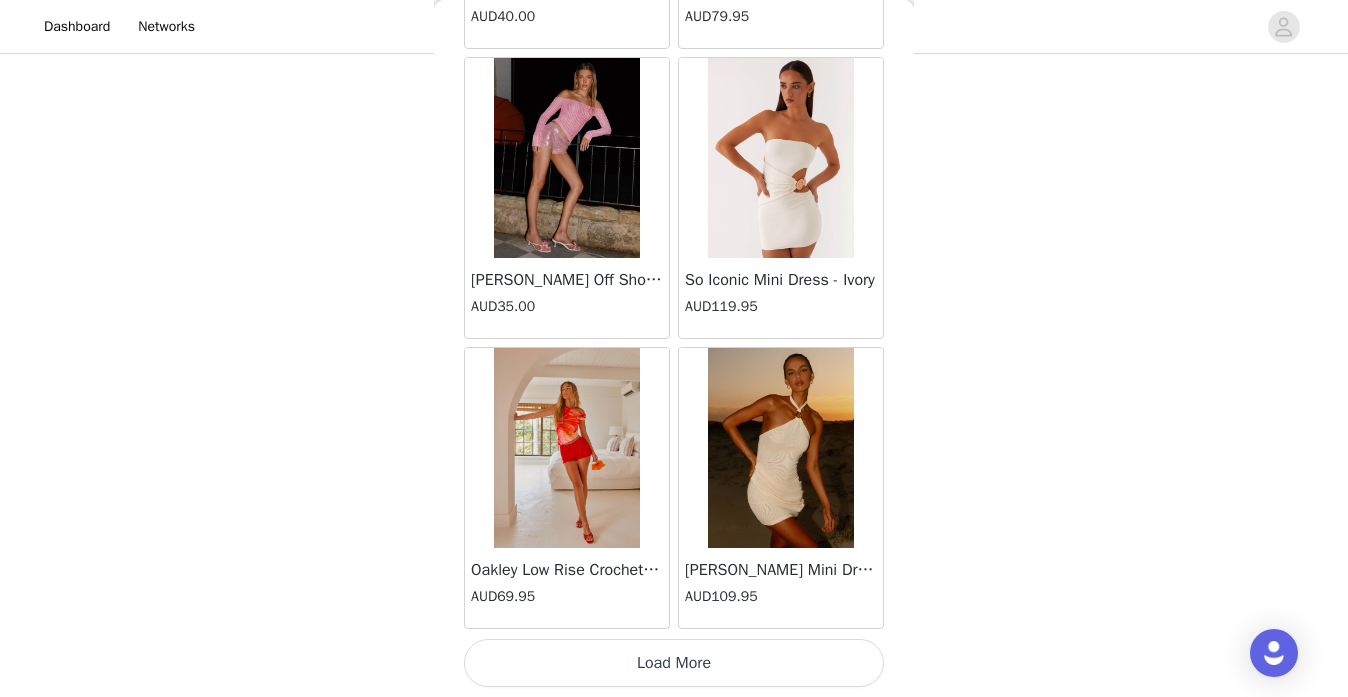 click on "Load More" at bounding box center [674, 663] 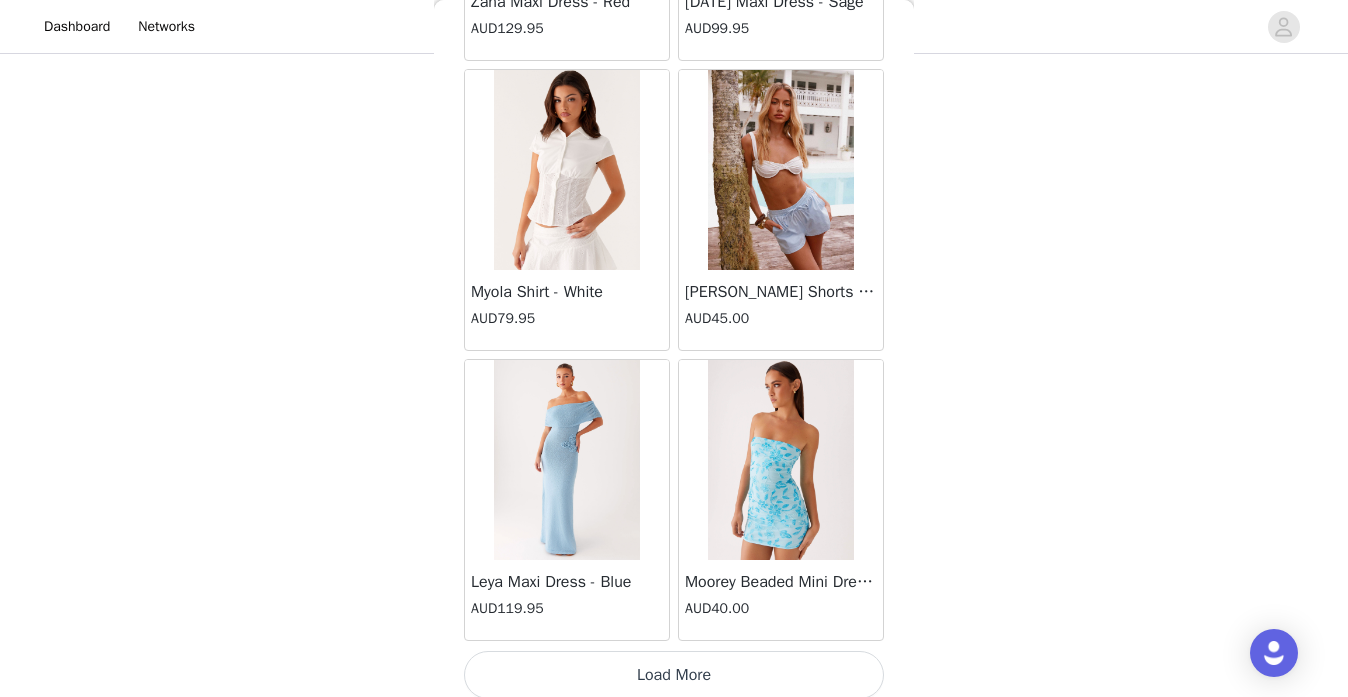 scroll, scrollTop: 25563, scrollLeft: 0, axis: vertical 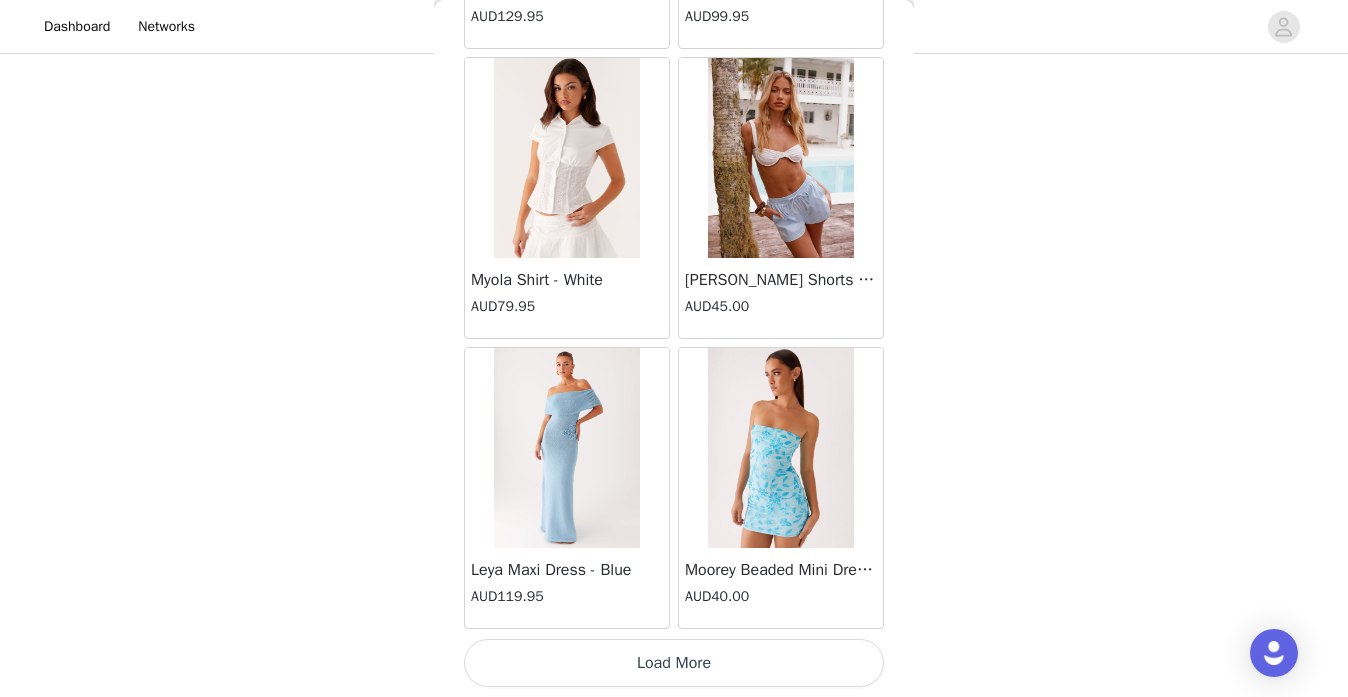 click on "Load More" at bounding box center [674, 663] 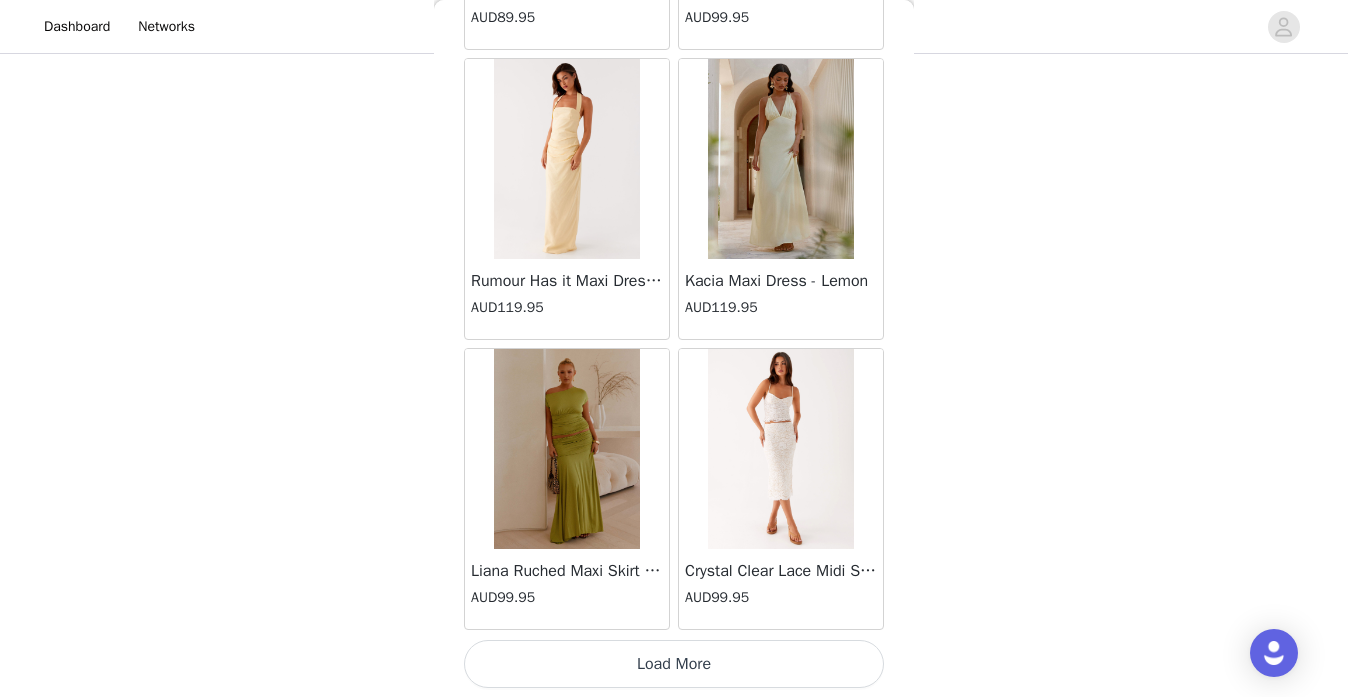 scroll, scrollTop: 28463, scrollLeft: 0, axis: vertical 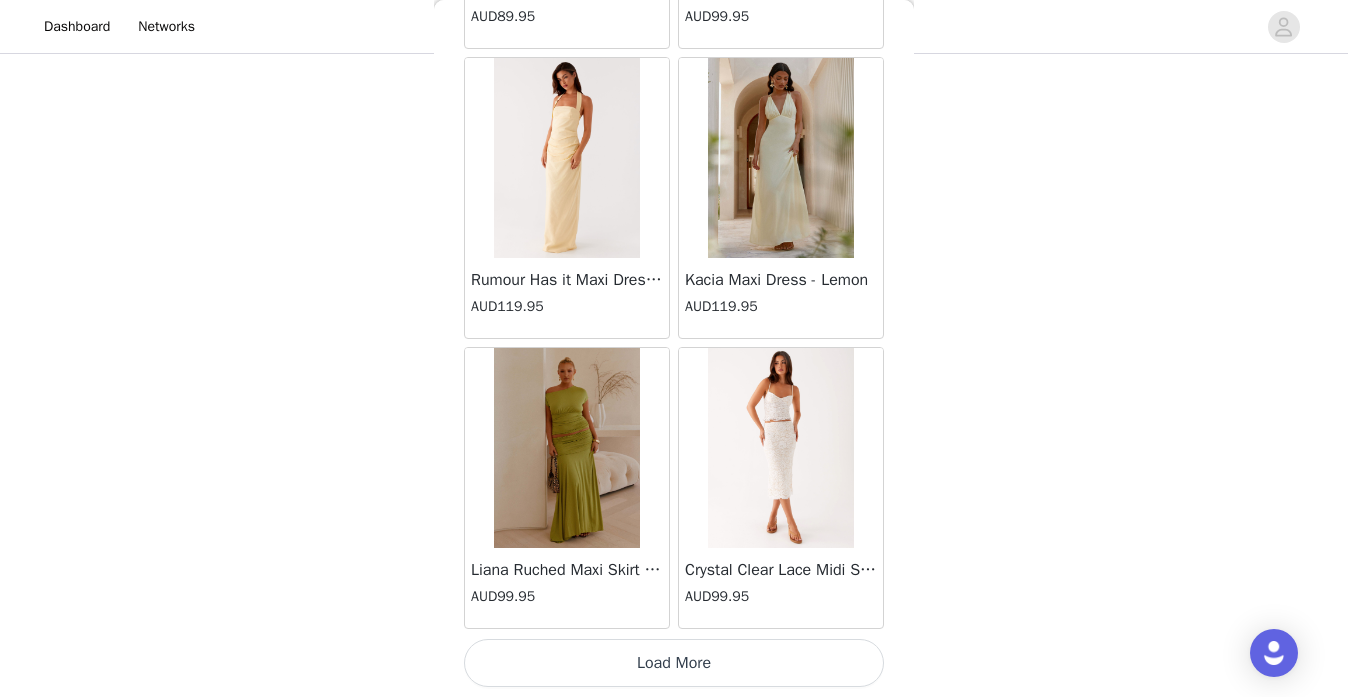 click on "Load More" at bounding box center (674, 663) 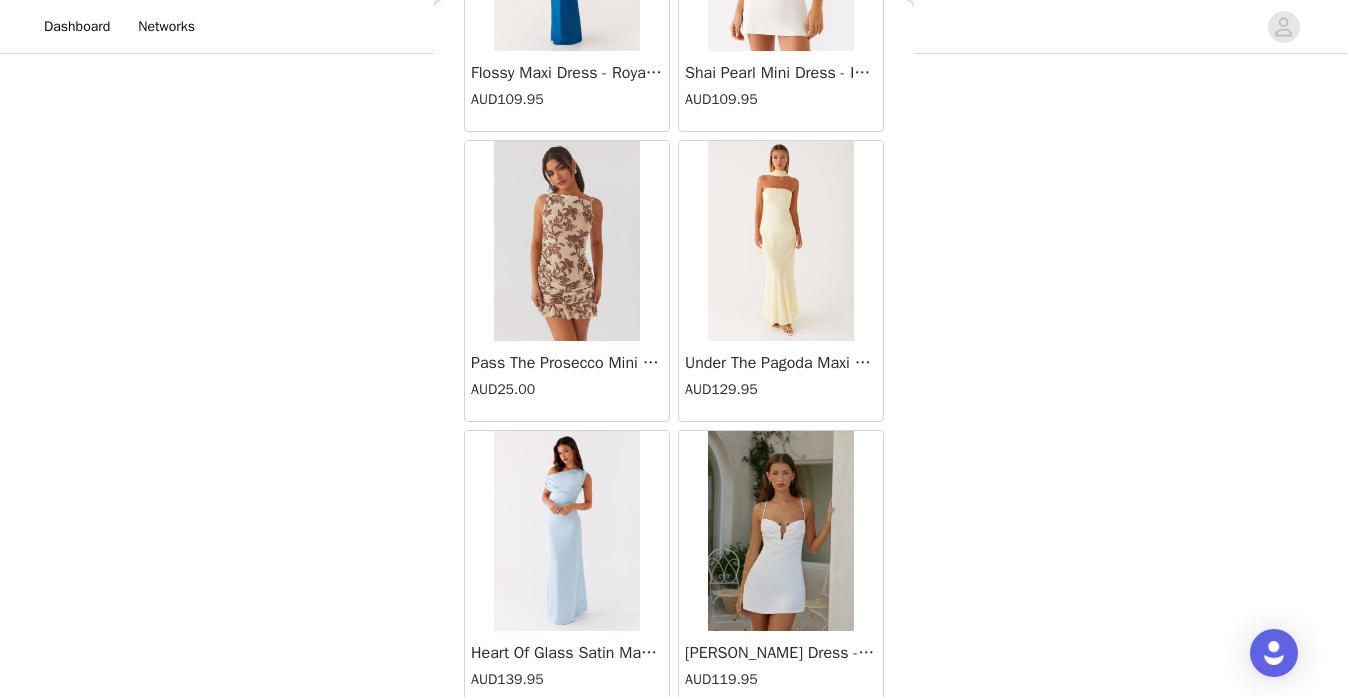 scroll, scrollTop: 31363, scrollLeft: 0, axis: vertical 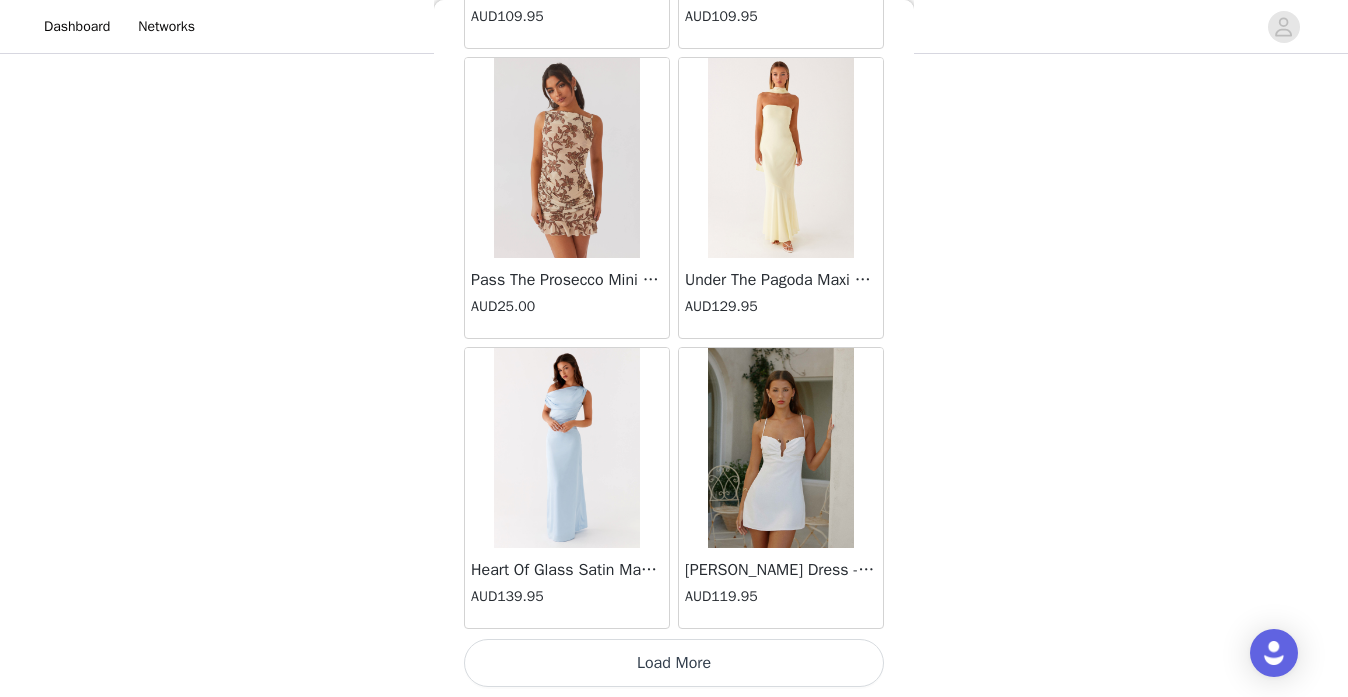 click on "Load More" at bounding box center [674, 663] 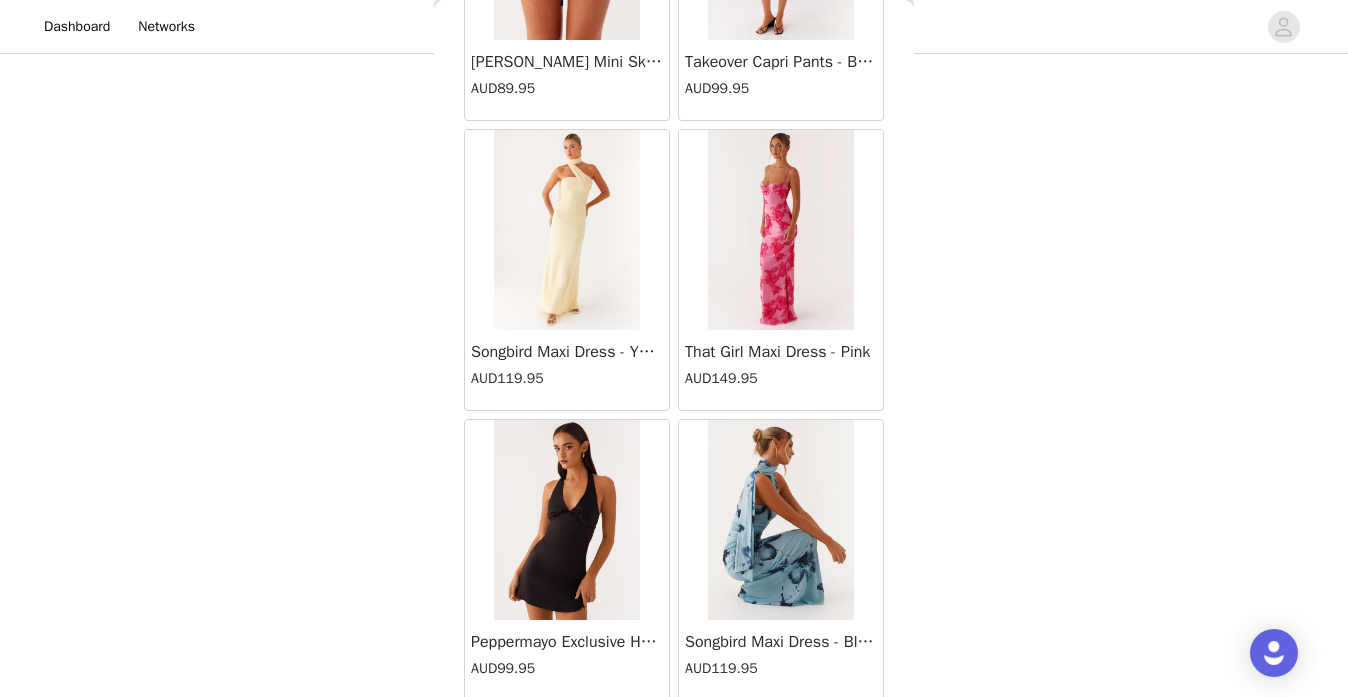 scroll, scrollTop: 34263, scrollLeft: 0, axis: vertical 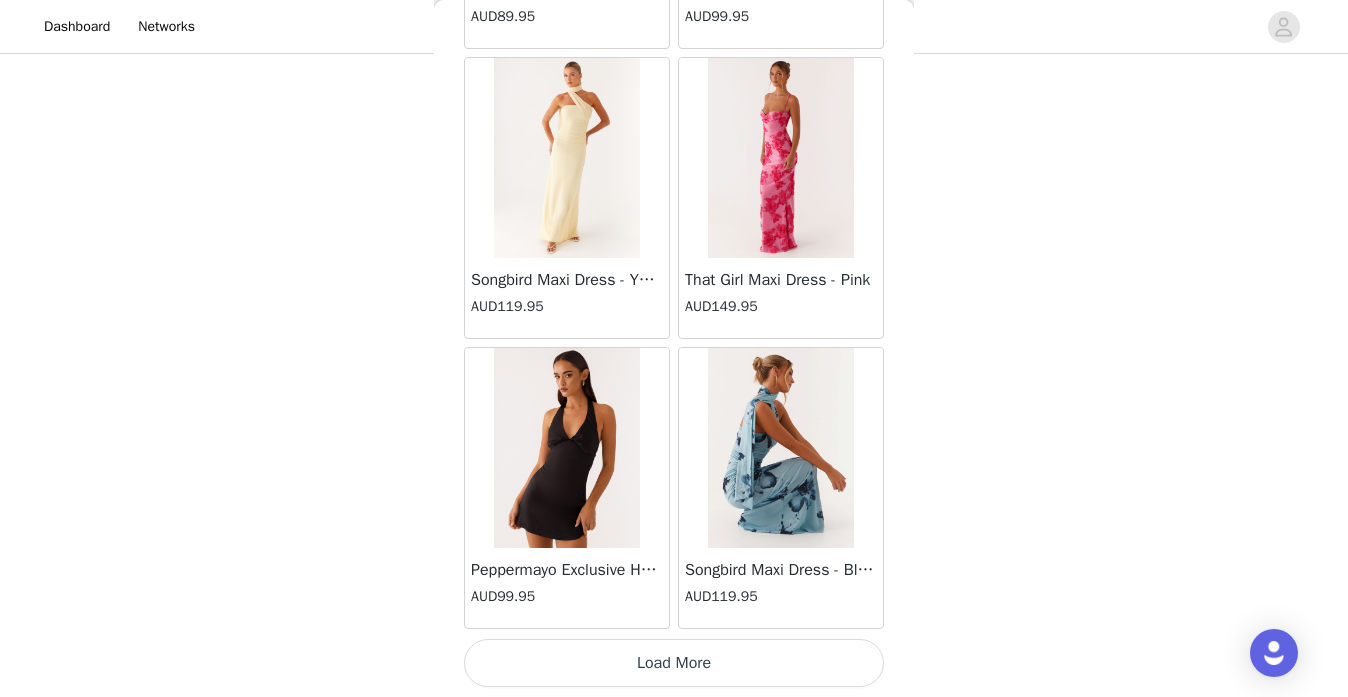 click on "Load More" at bounding box center [674, 663] 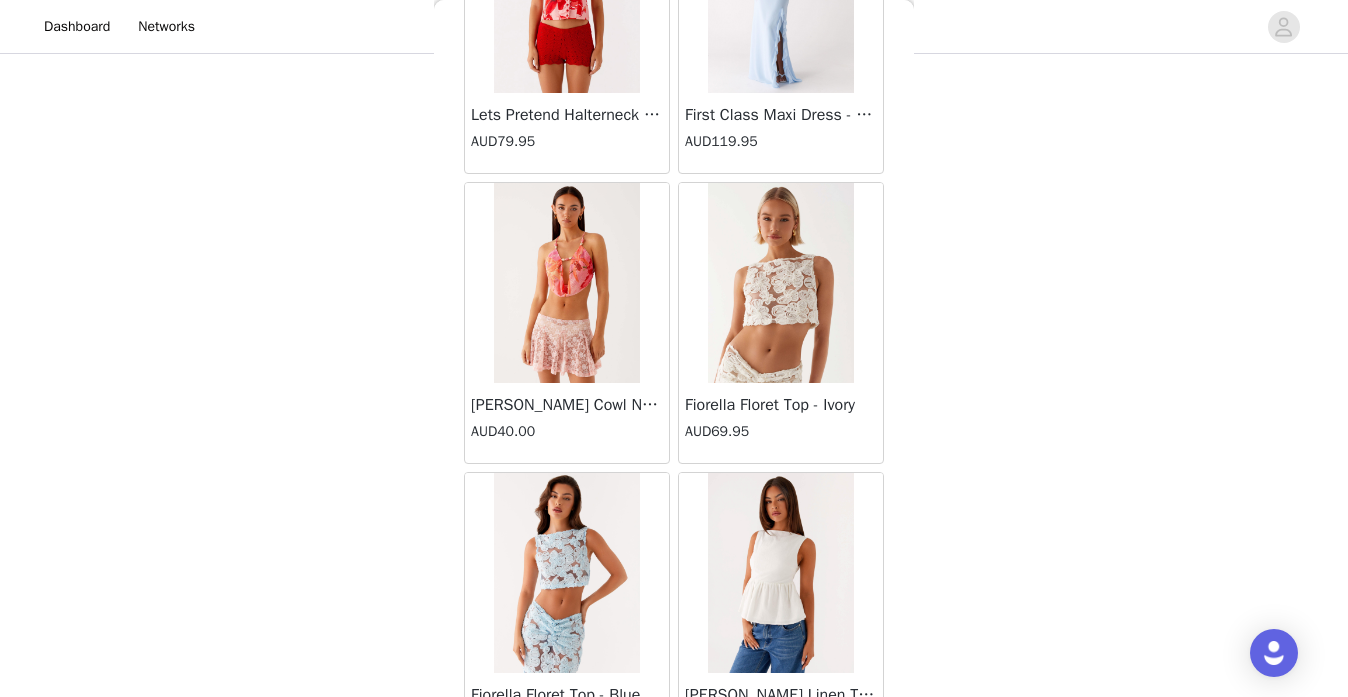 scroll, scrollTop: 37039, scrollLeft: 0, axis: vertical 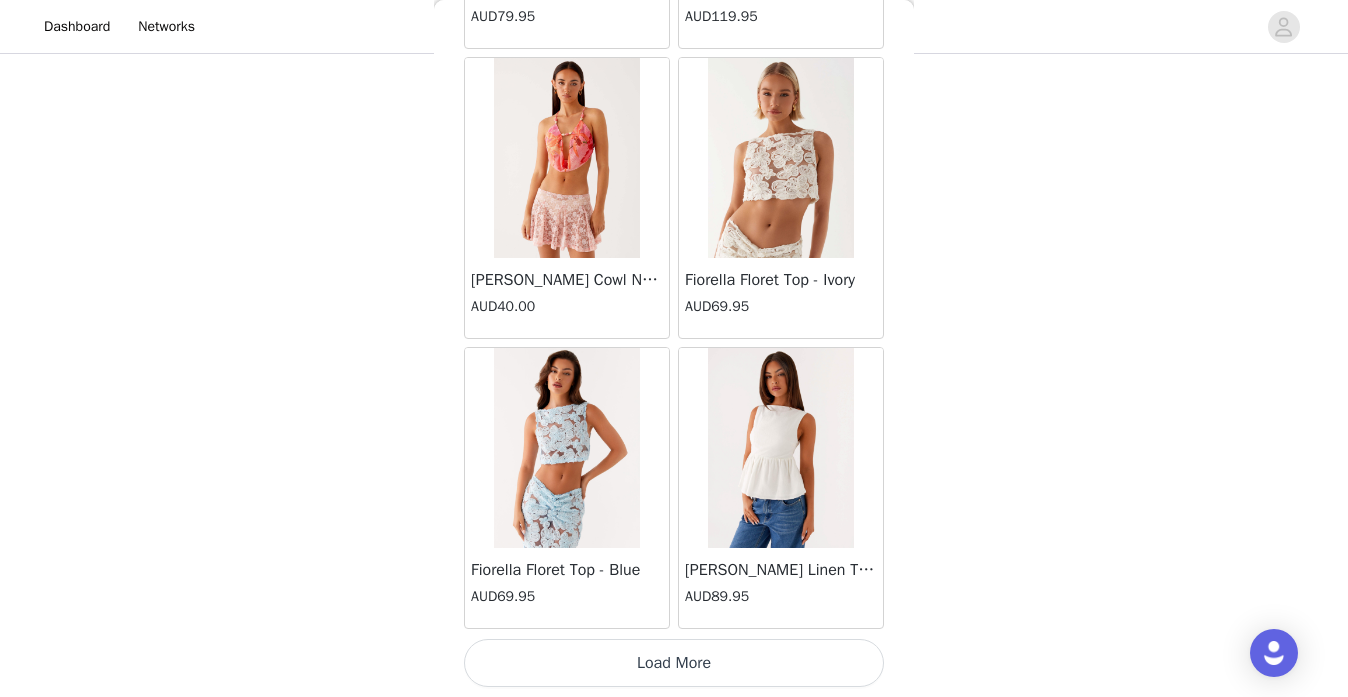 click on "Load More" at bounding box center [674, 663] 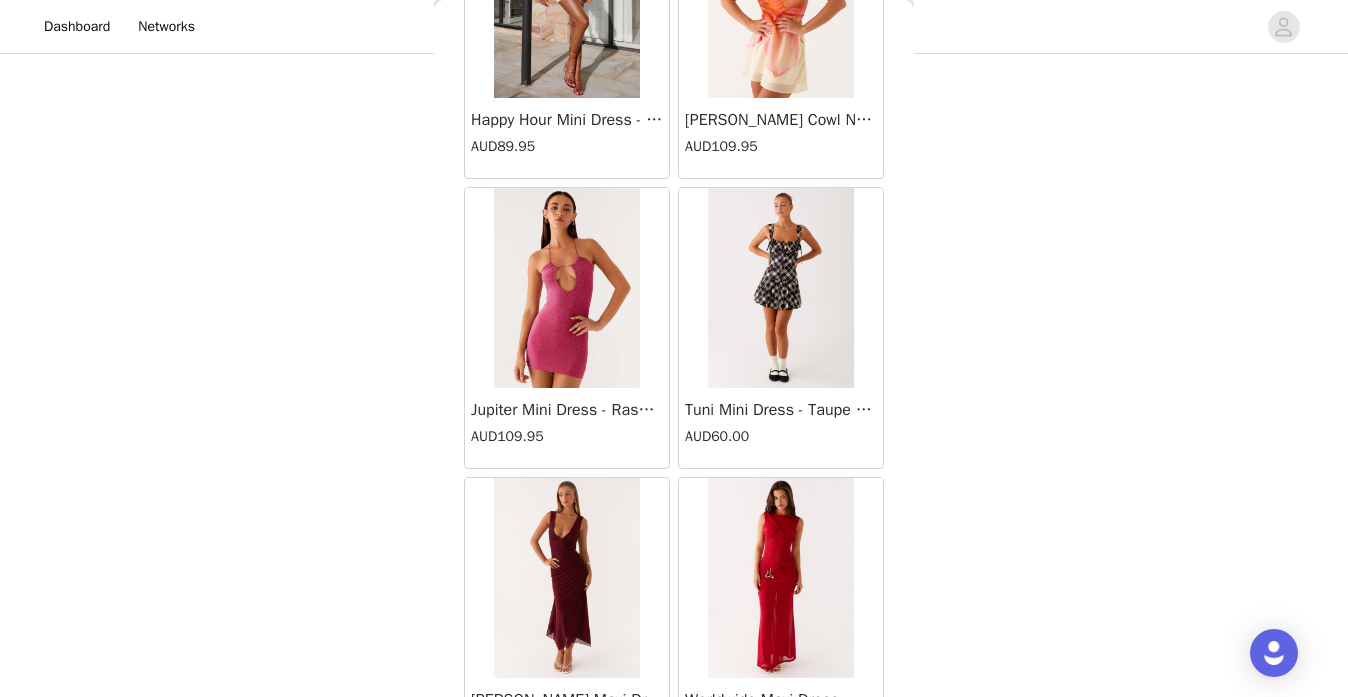 scroll, scrollTop: 40063, scrollLeft: 0, axis: vertical 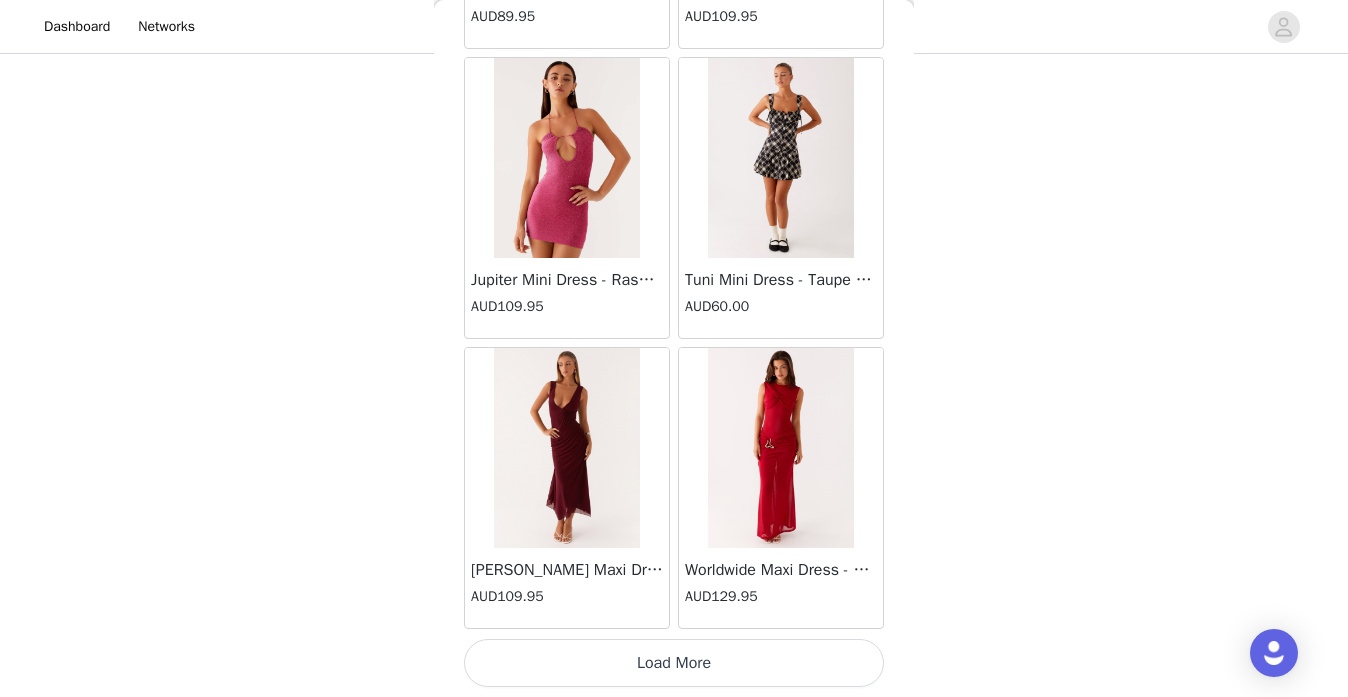 click on "Load More" at bounding box center [674, 663] 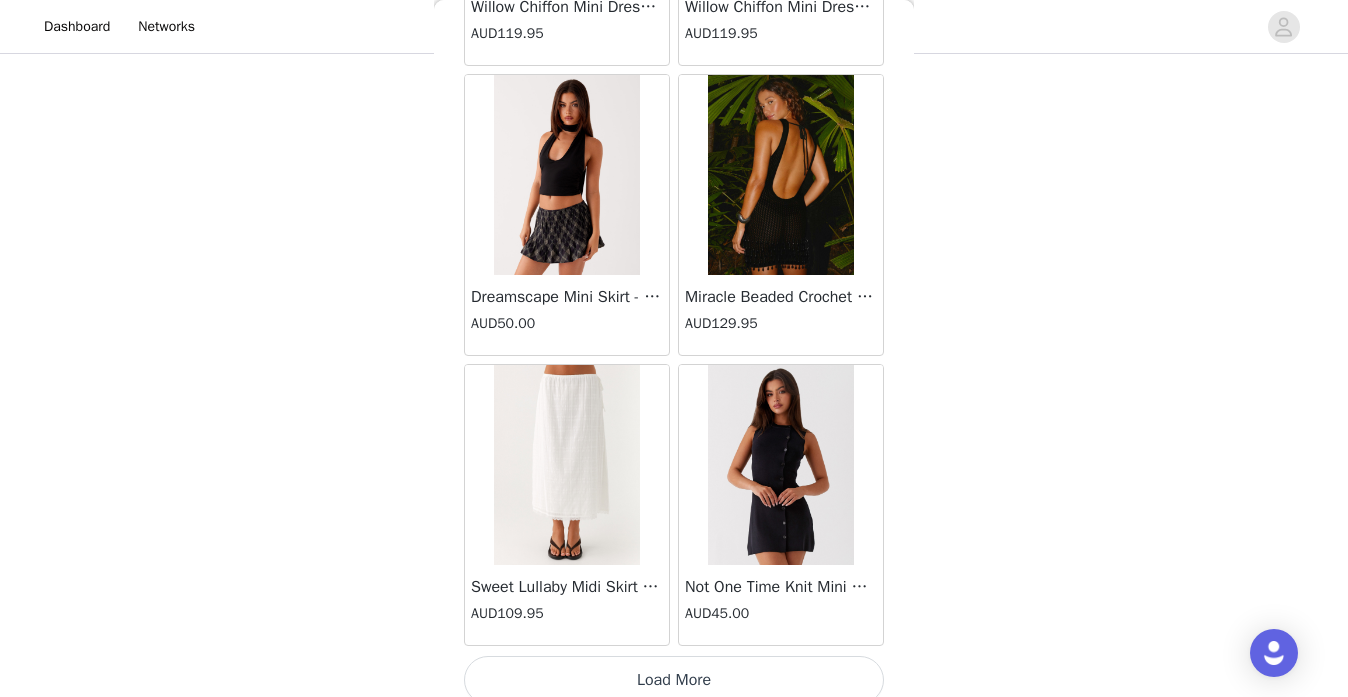 scroll, scrollTop: 42963, scrollLeft: 0, axis: vertical 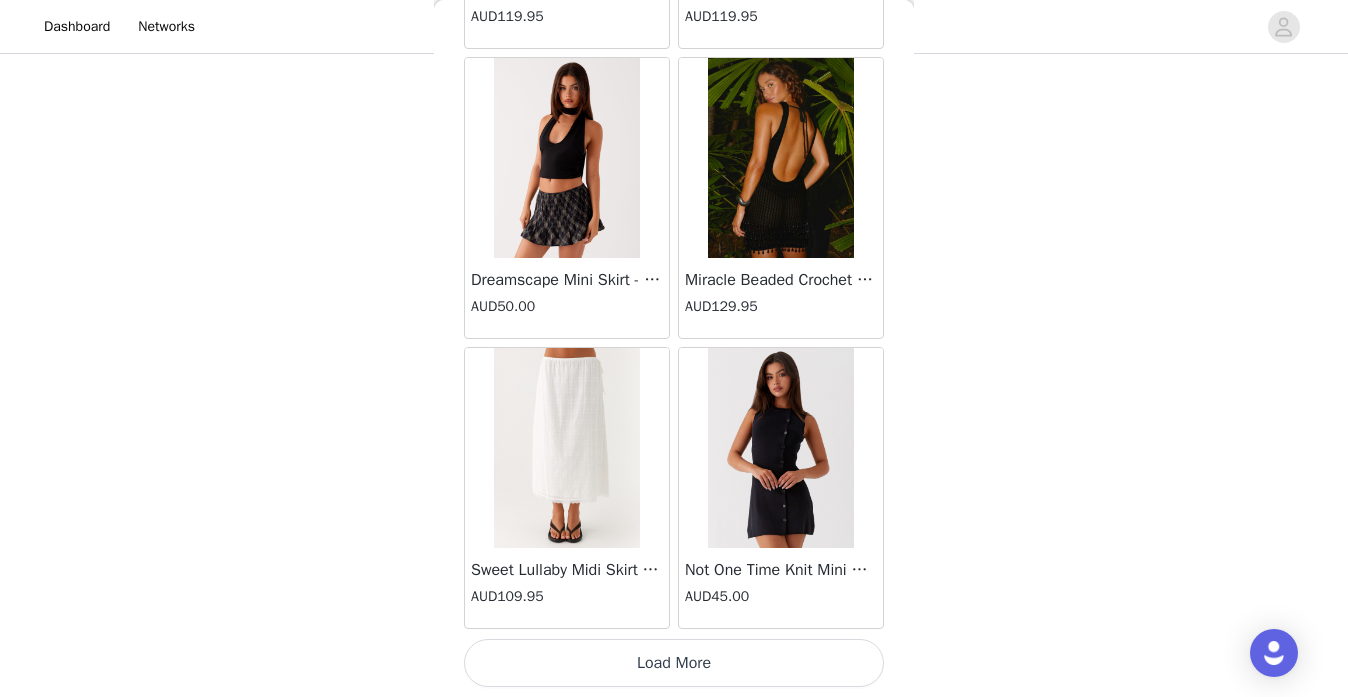 click on "Load More" at bounding box center (674, 663) 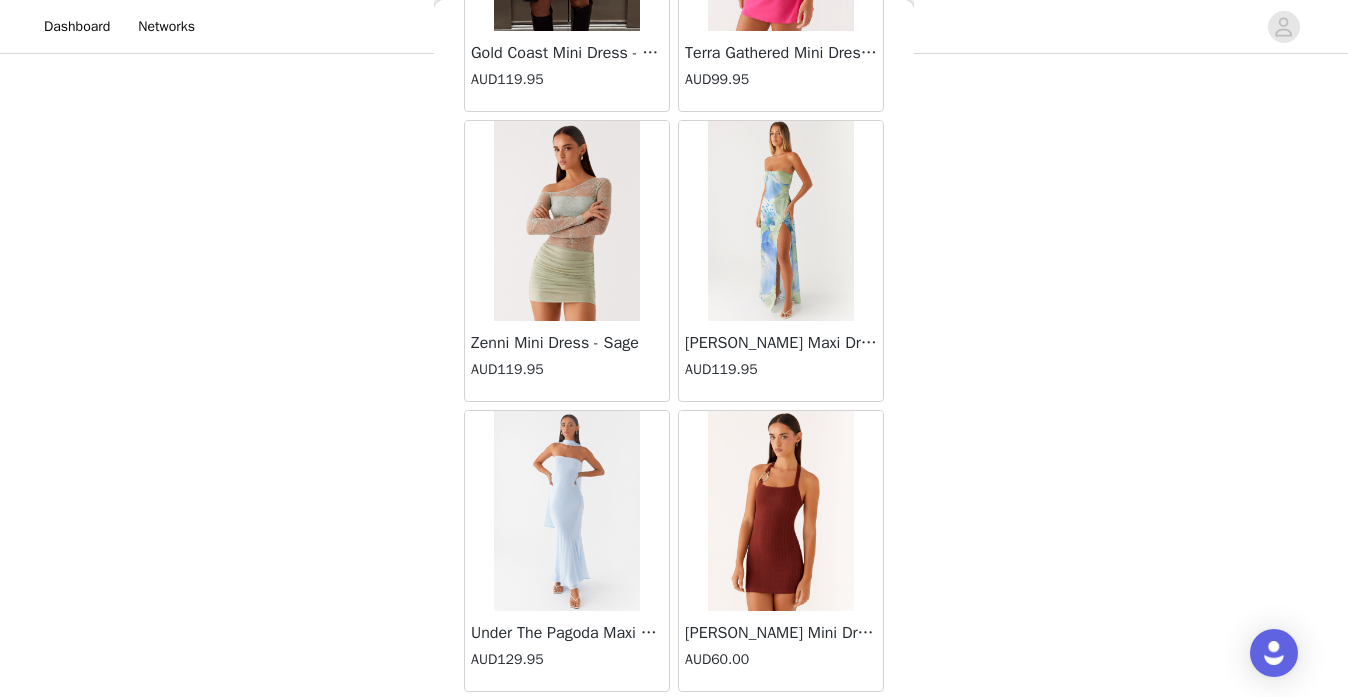 scroll, scrollTop: 45863, scrollLeft: 0, axis: vertical 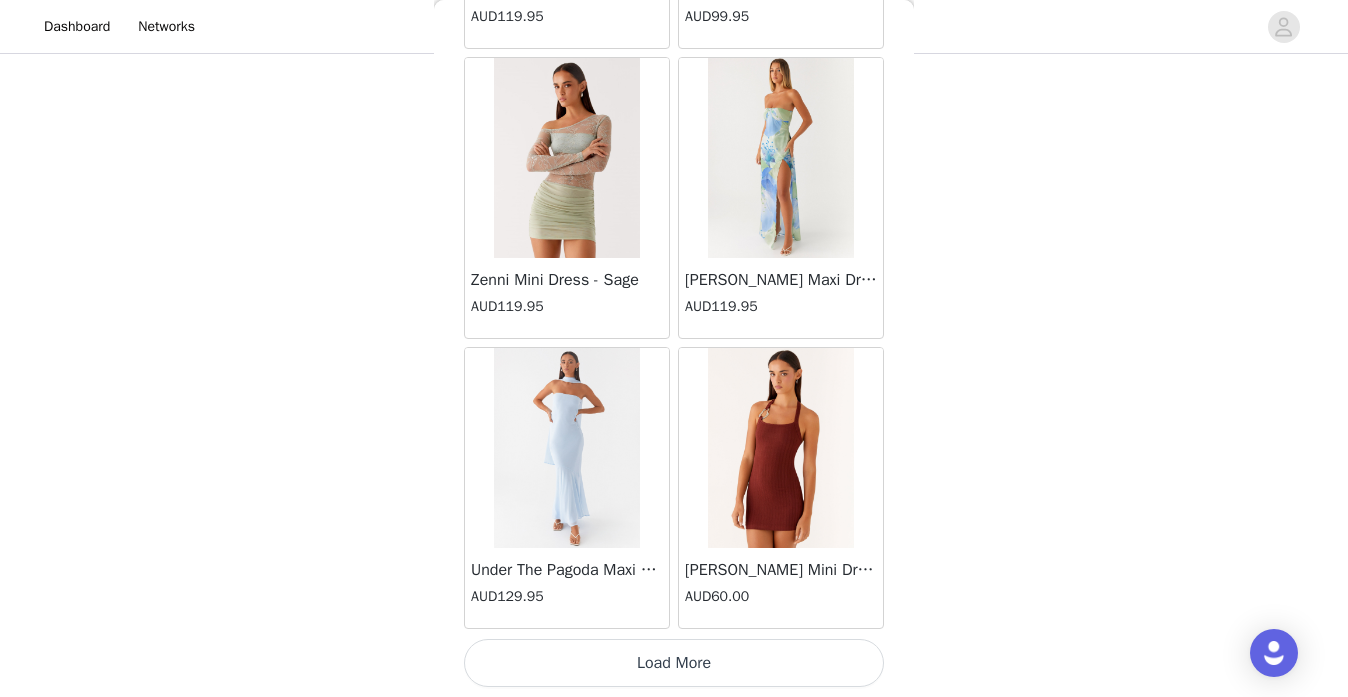 click on "Load More" at bounding box center (674, 663) 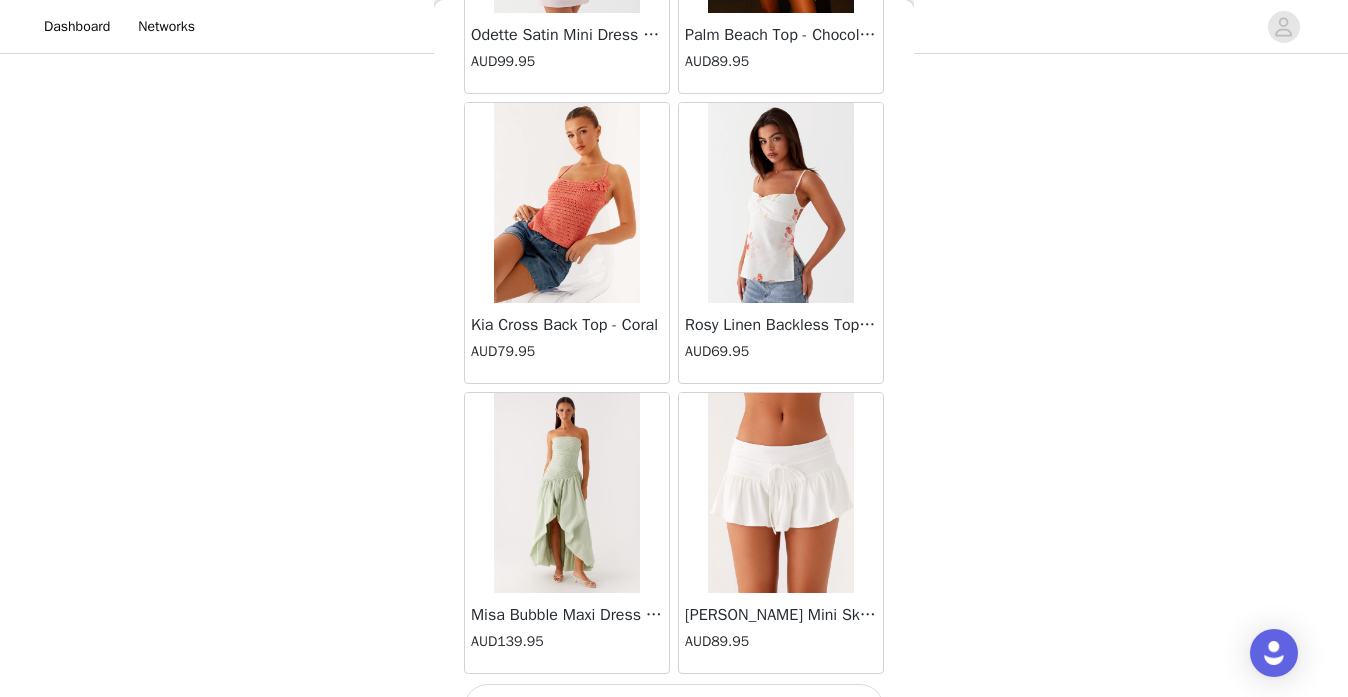 scroll, scrollTop: 48763, scrollLeft: 0, axis: vertical 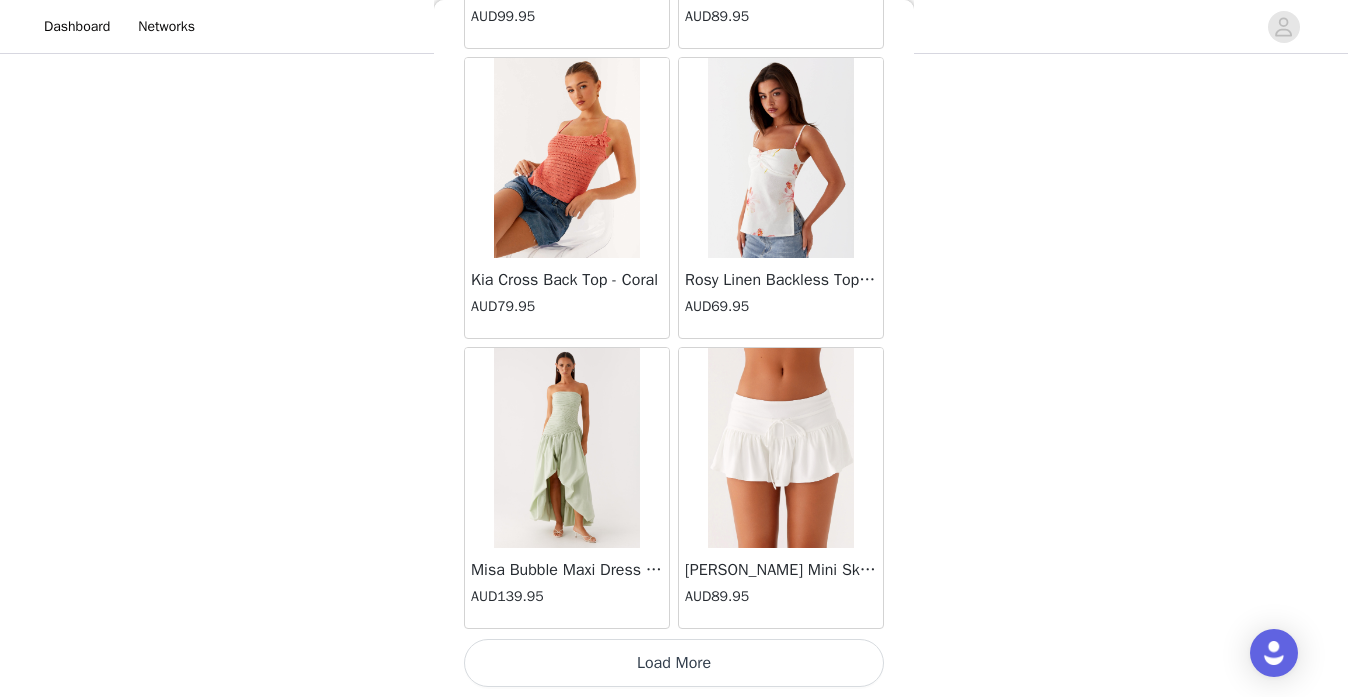 click on "Load More" at bounding box center [674, 663] 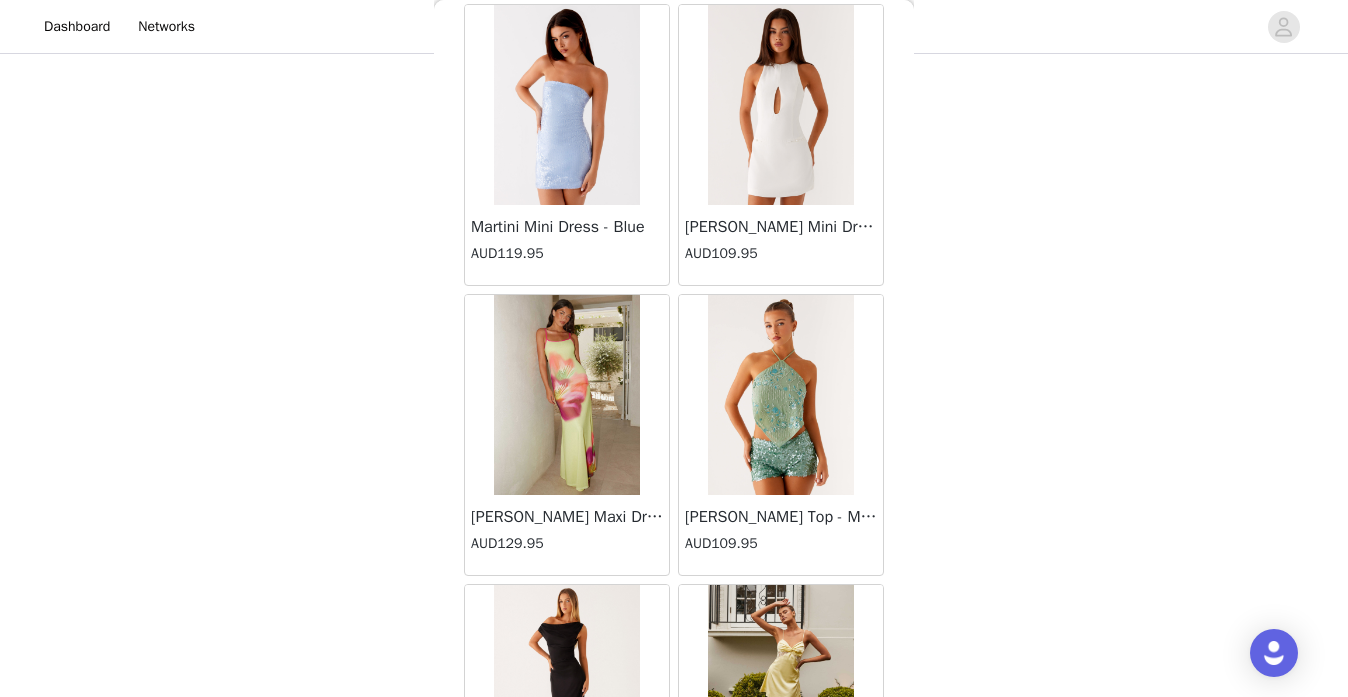 scroll, scrollTop: 51663, scrollLeft: 0, axis: vertical 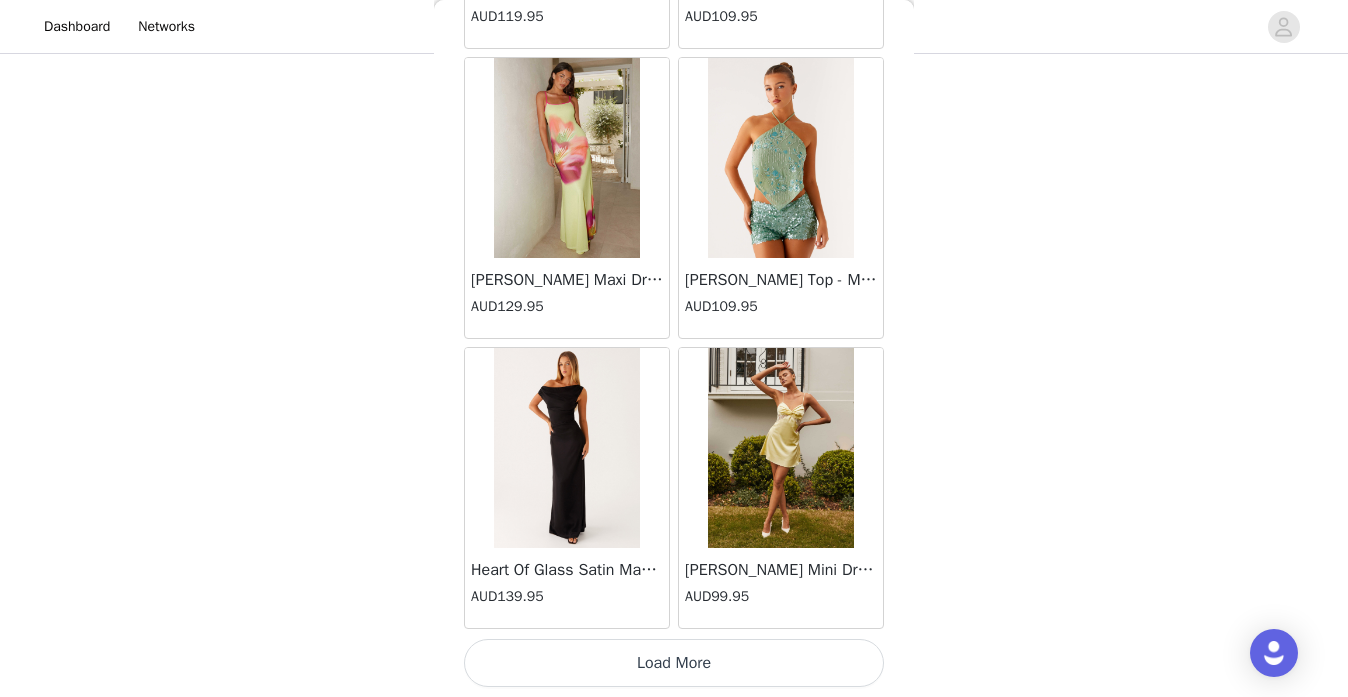 click on "Load More" at bounding box center [674, 663] 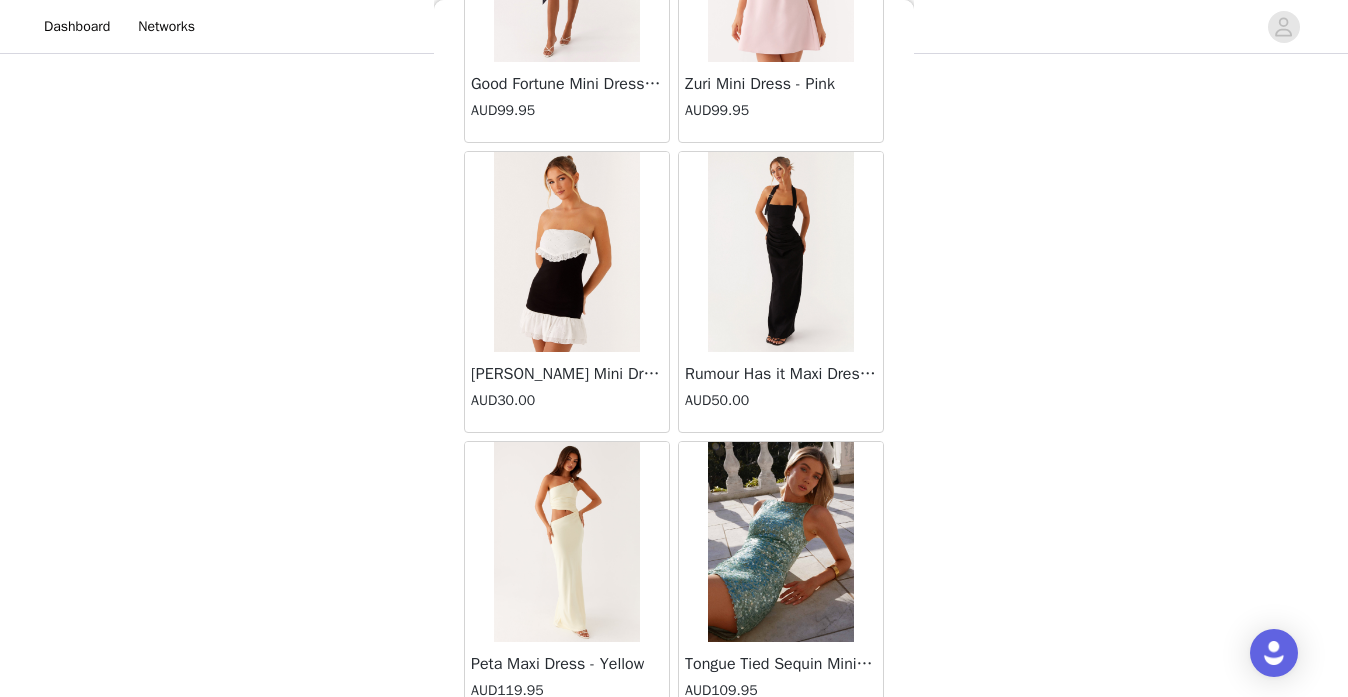 scroll, scrollTop: 54563, scrollLeft: 0, axis: vertical 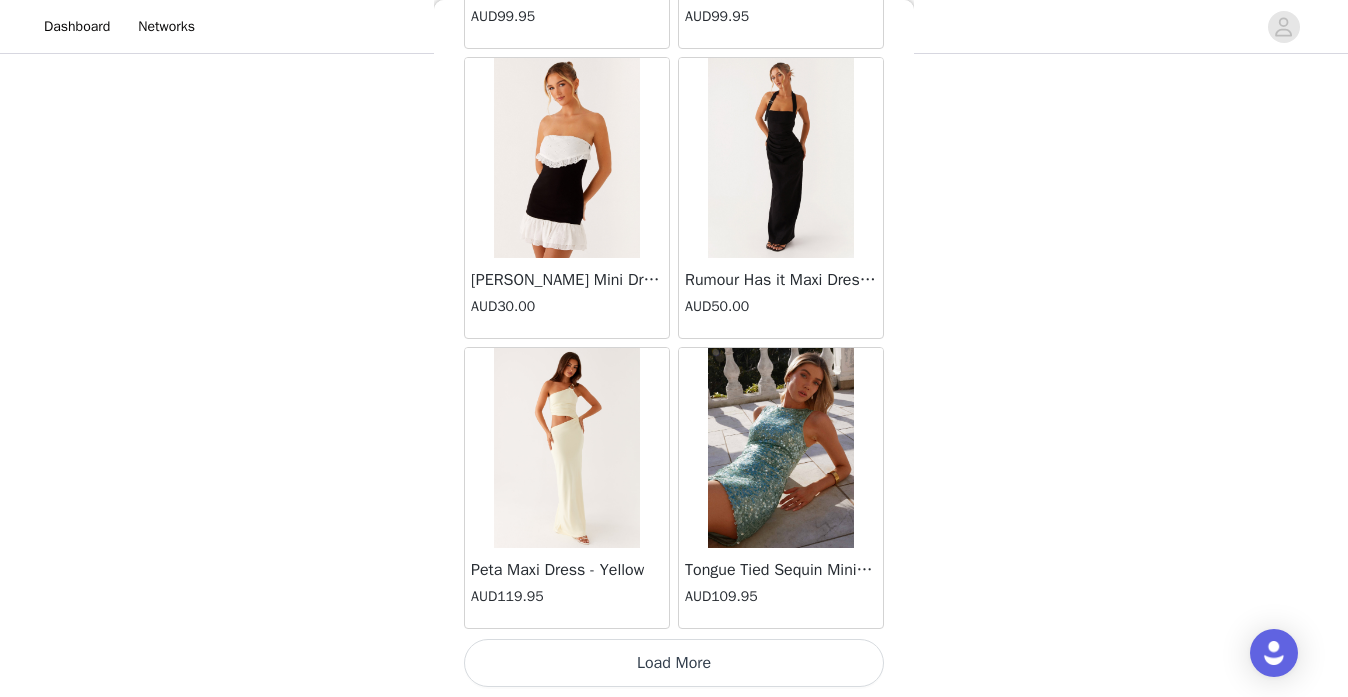 click on "Load More" at bounding box center (674, 663) 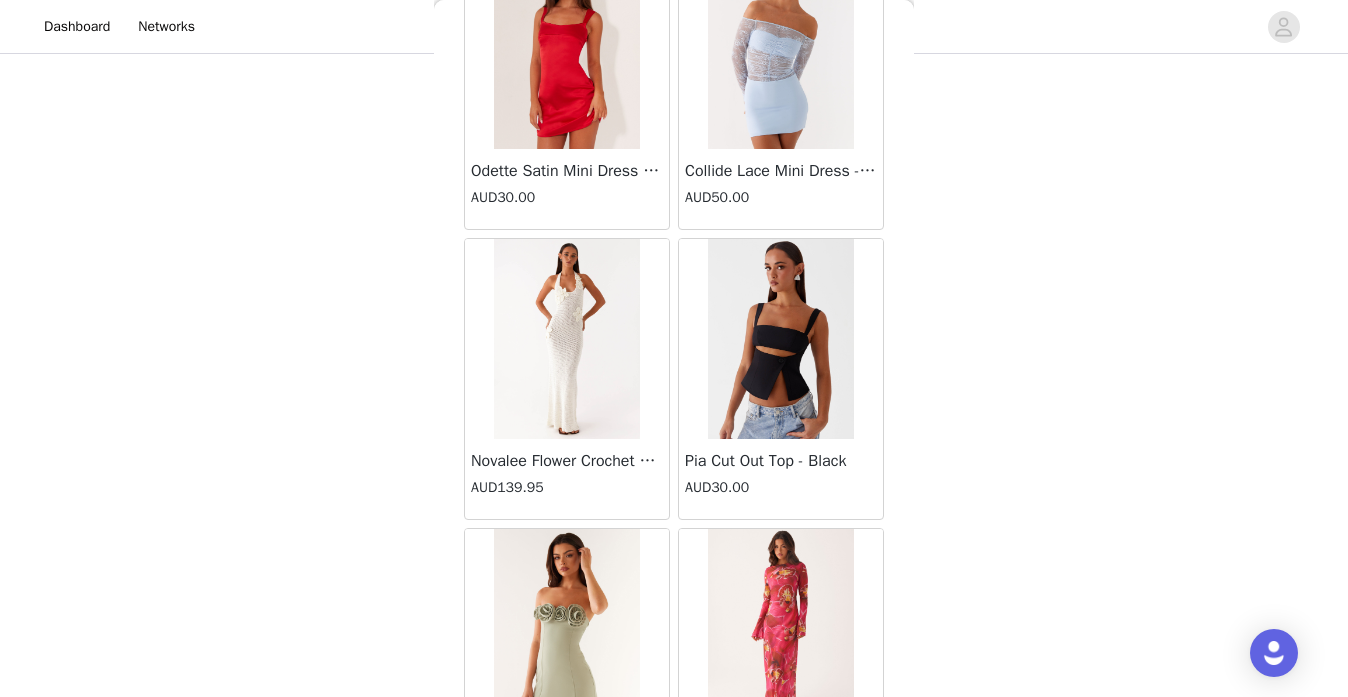 scroll, scrollTop: 57463, scrollLeft: 0, axis: vertical 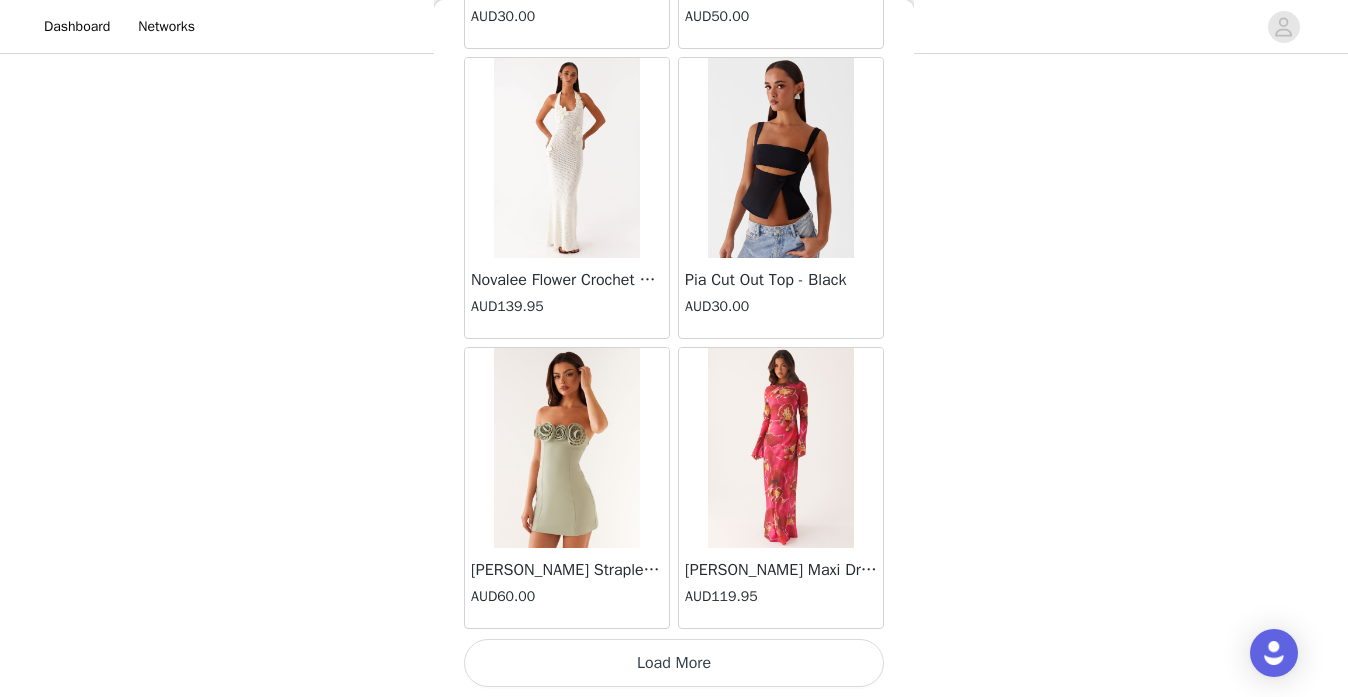 click on "Load More" at bounding box center [674, 663] 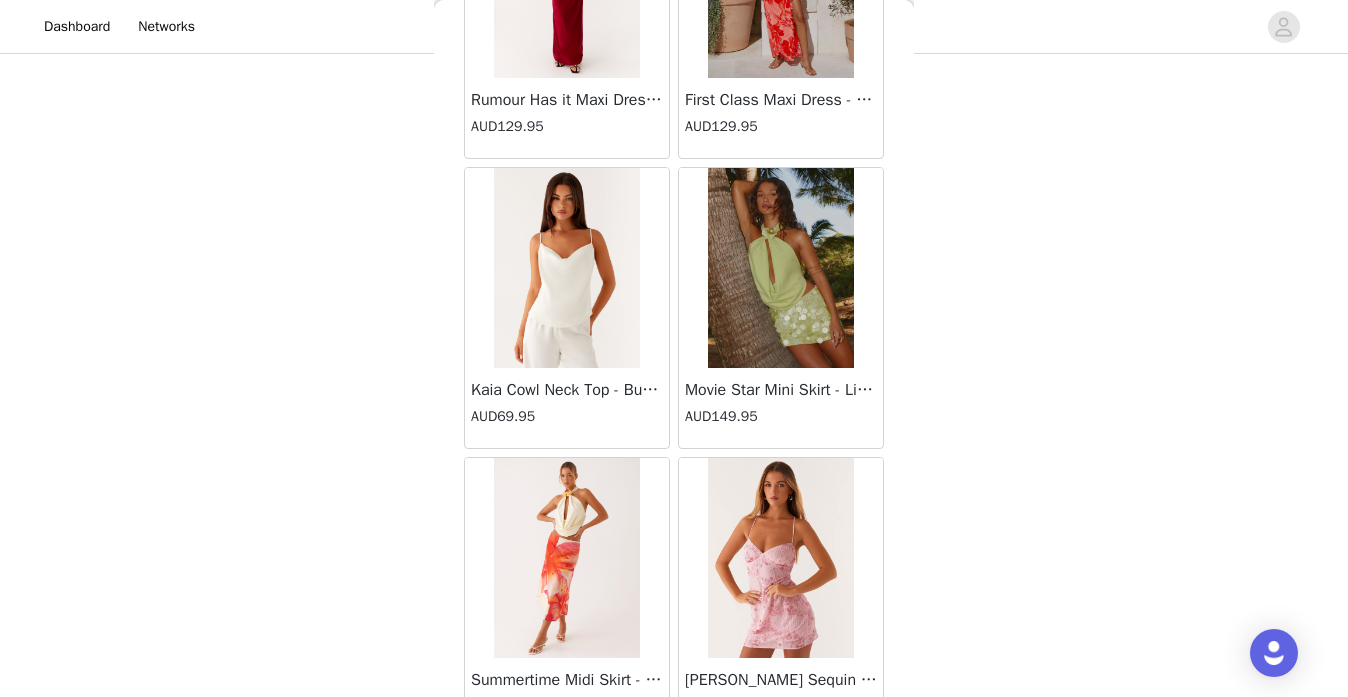 scroll, scrollTop: 60363, scrollLeft: 0, axis: vertical 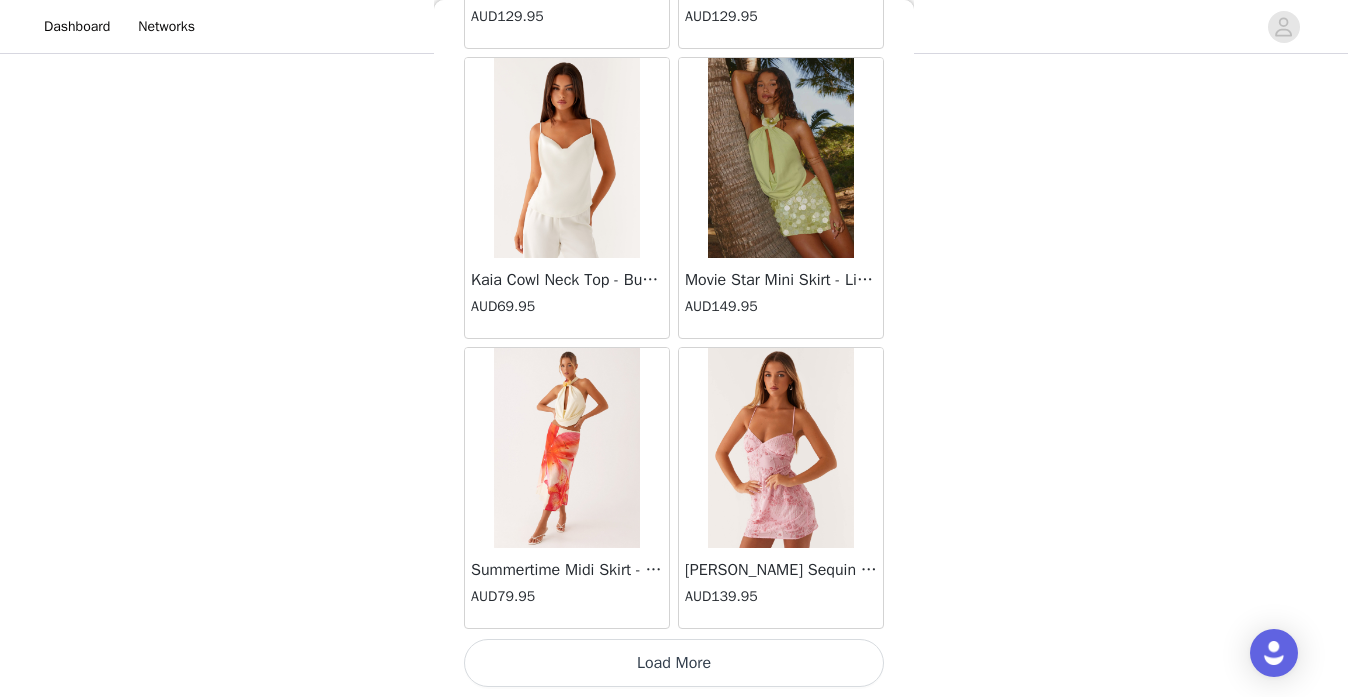click on "Load More" at bounding box center (674, 663) 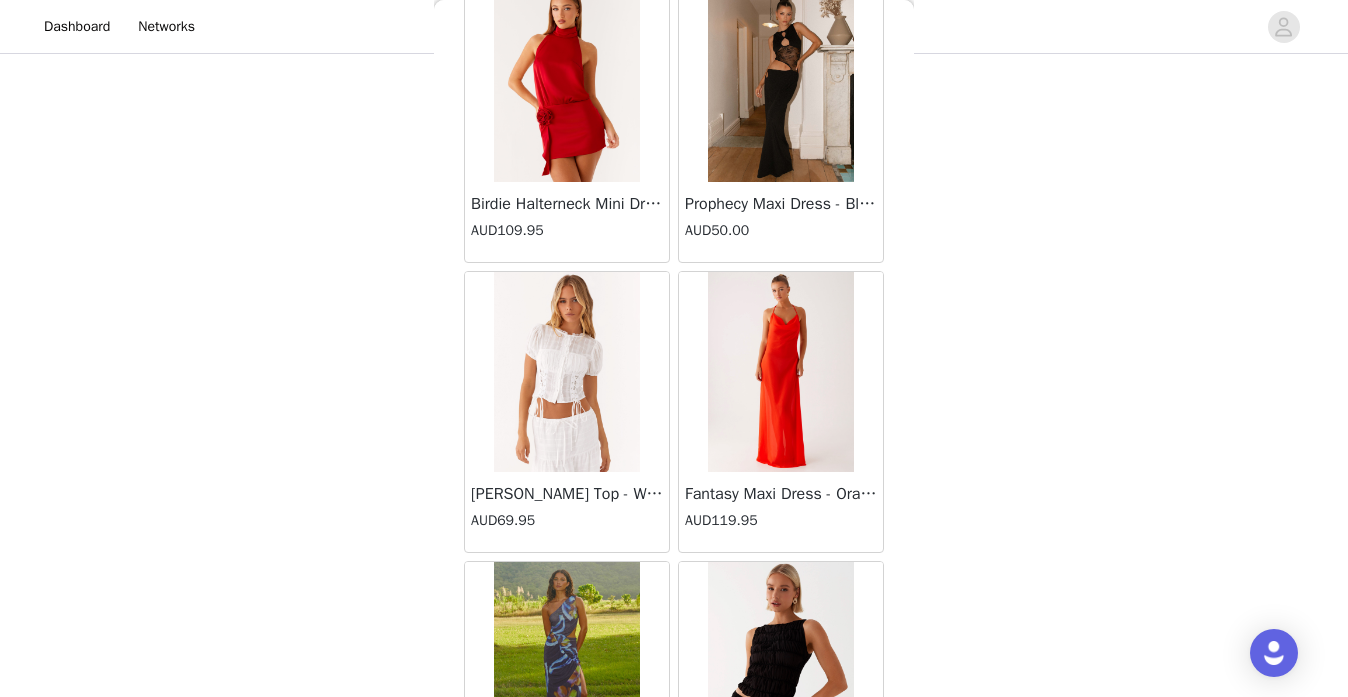 scroll, scrollTop: 63263, scrollLeft: 0, axis: vertical 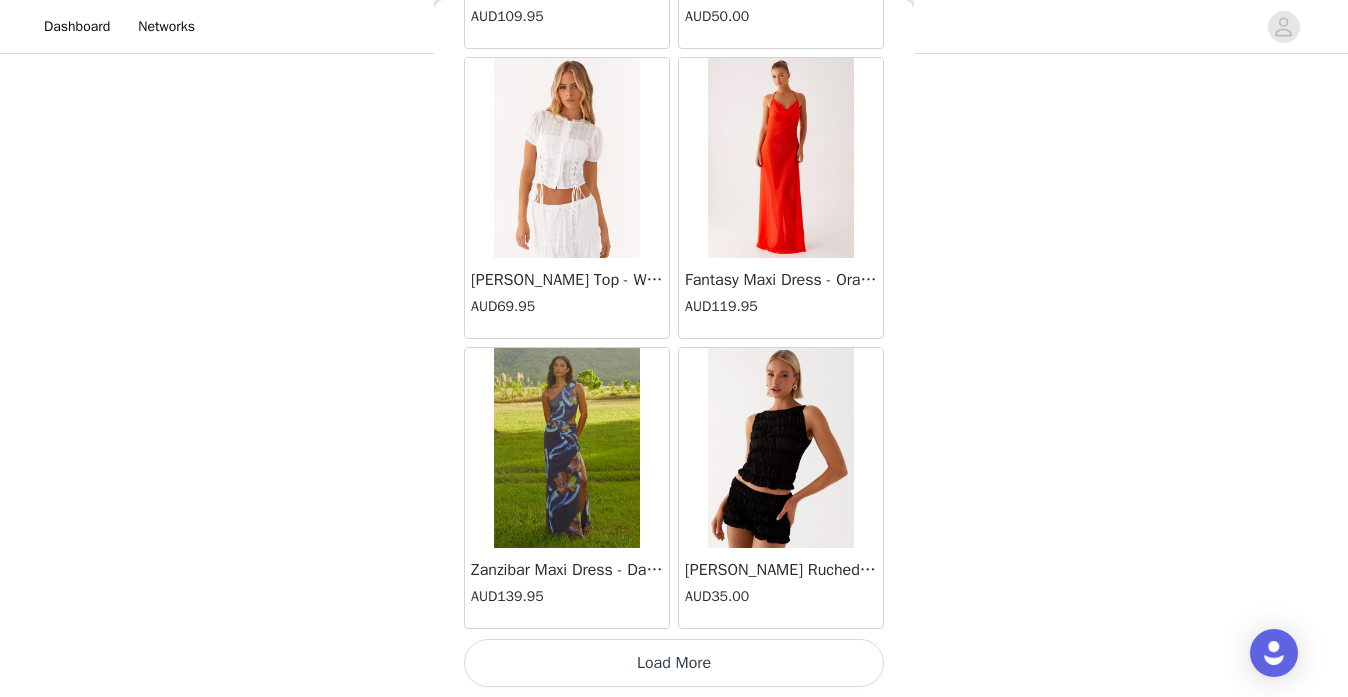 click on "Load More" at bounding box center [674, 663] 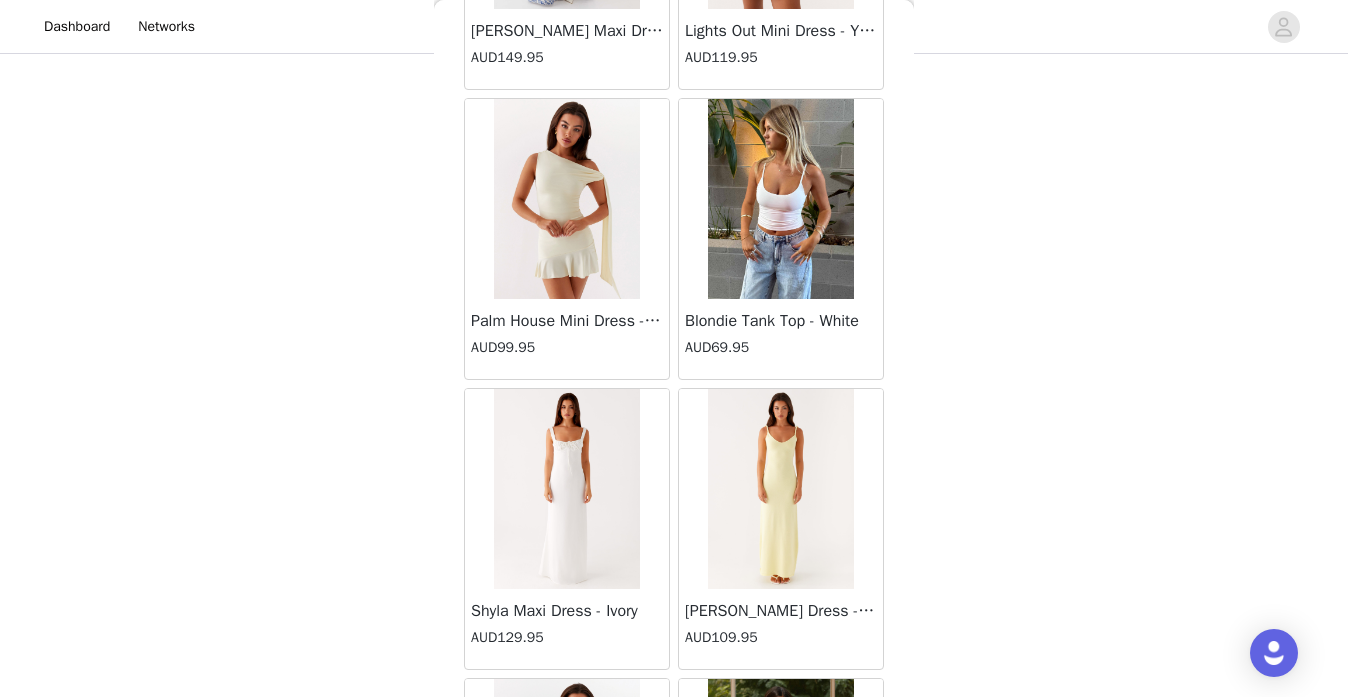 scroll, scrollTop: 64961, scrollLeft: 0, axis: vertical 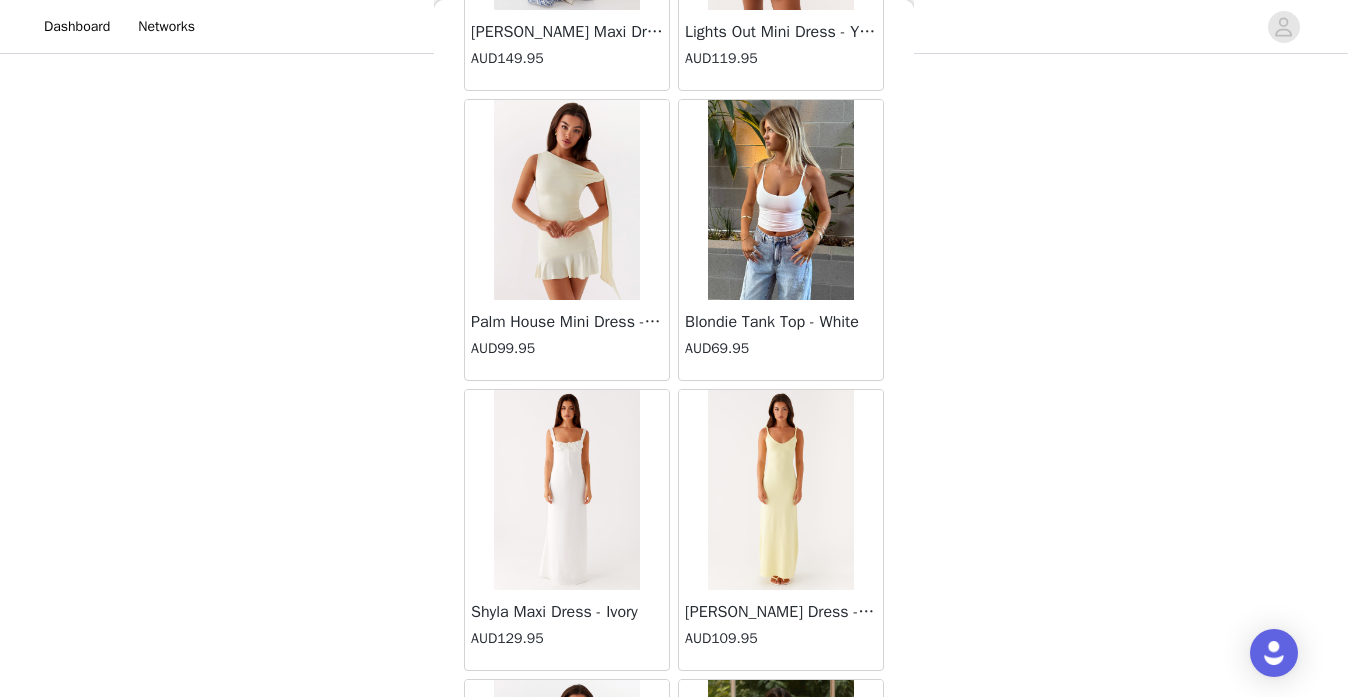 click at bounding box center (780, 200) 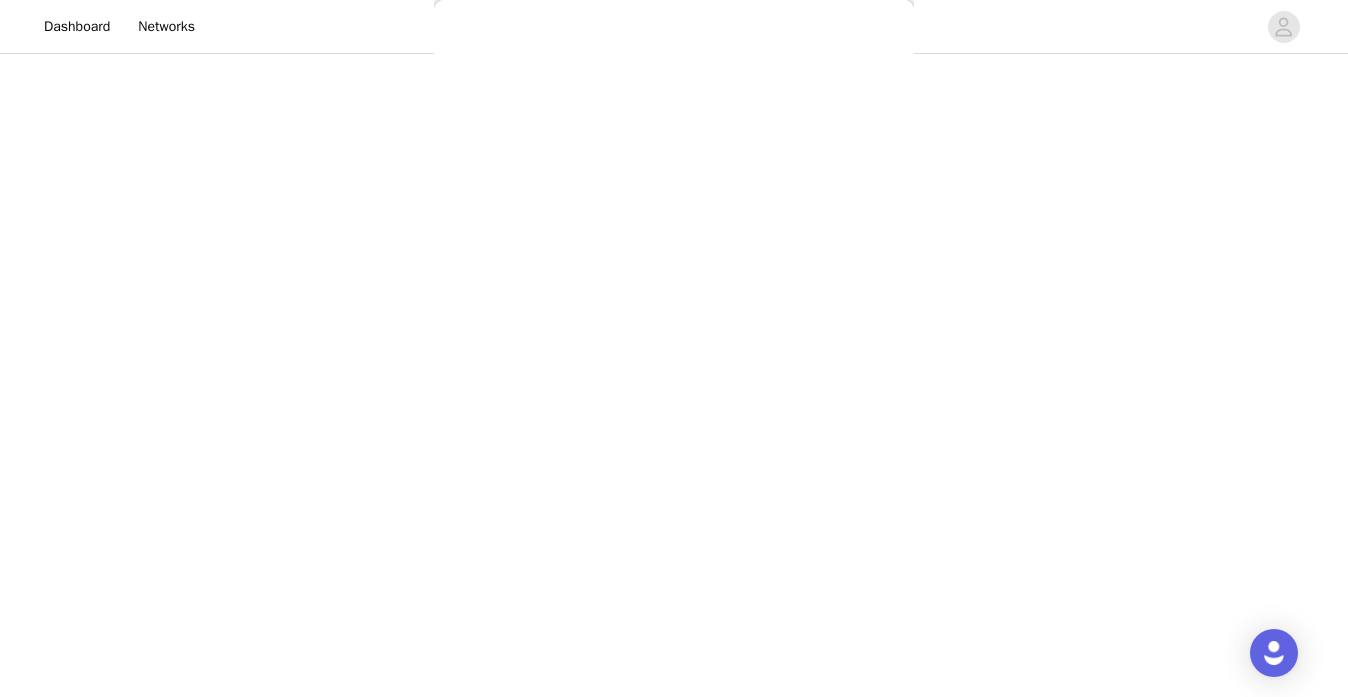 scroll, scrollTop: 0, scrollLeft: 0, axis: both 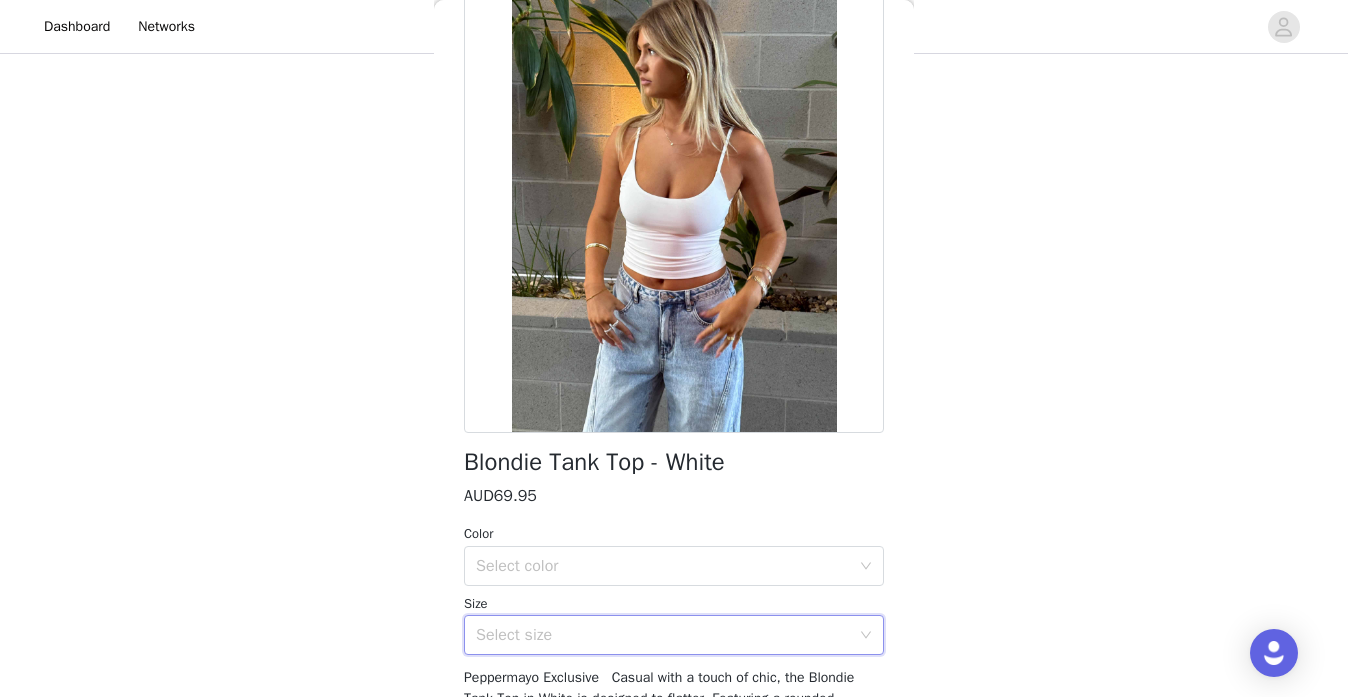 click on "Select size" at bounding box center [667, 635] 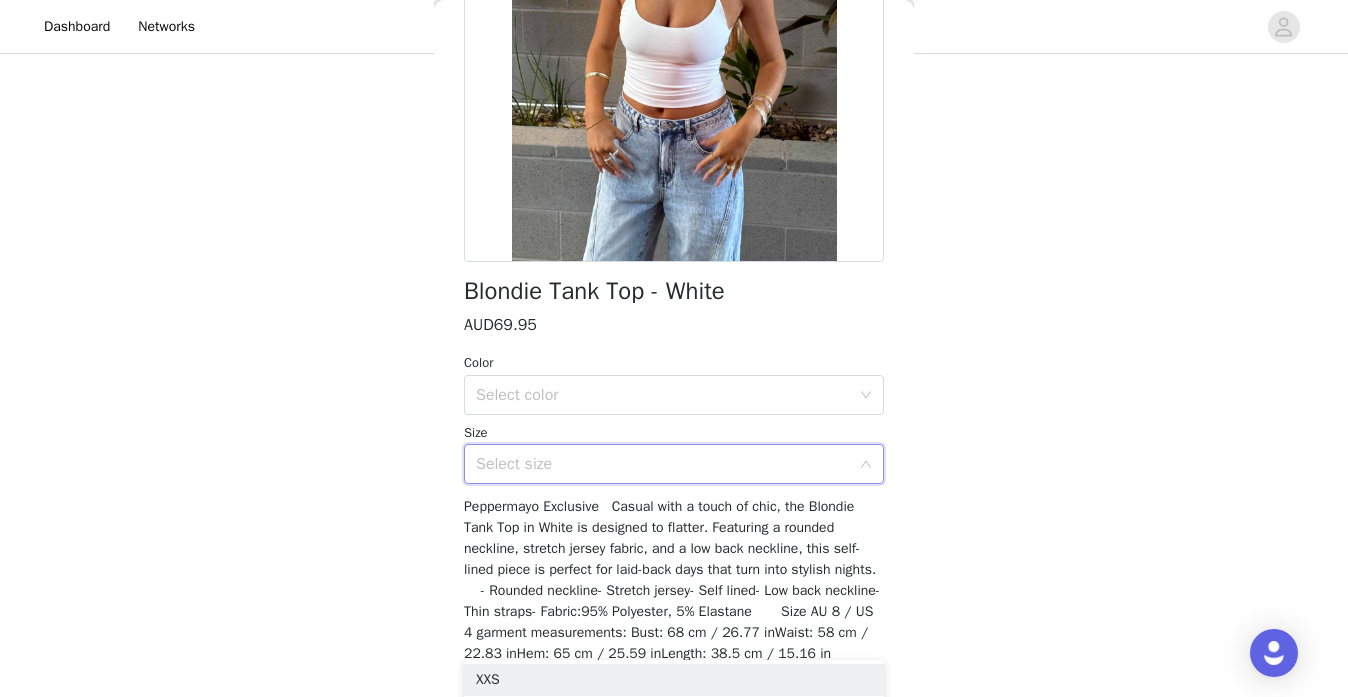 scroll, scrollTop: 292, scrollLeft: 0, axis: vertical 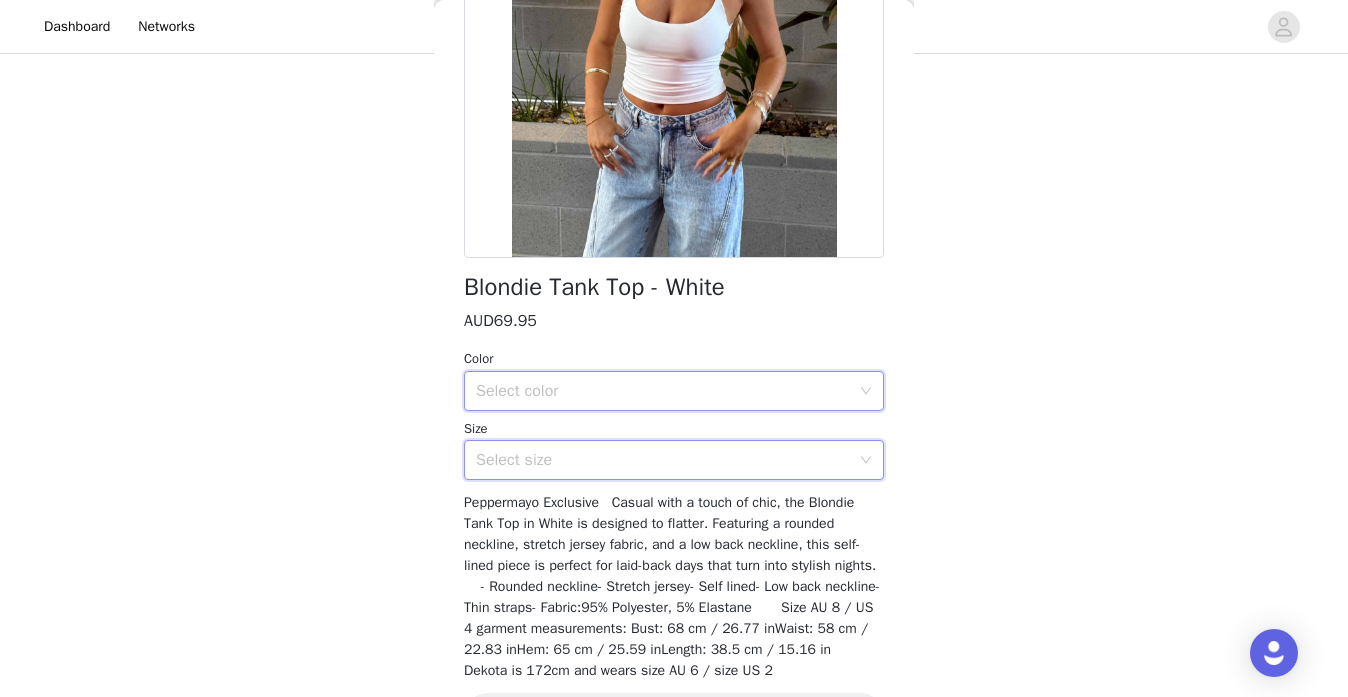 click on "Select color" at bounding box center (667, 391) 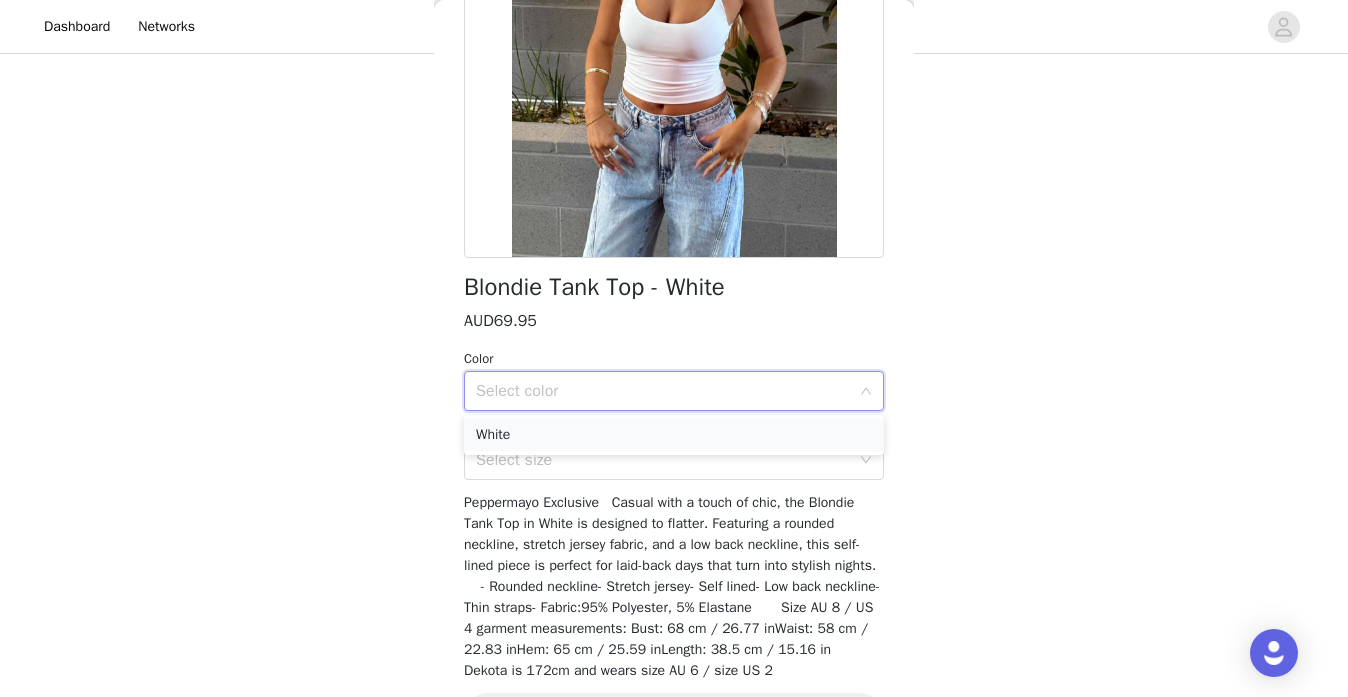 click on "White" at bounding box center (674, 435) 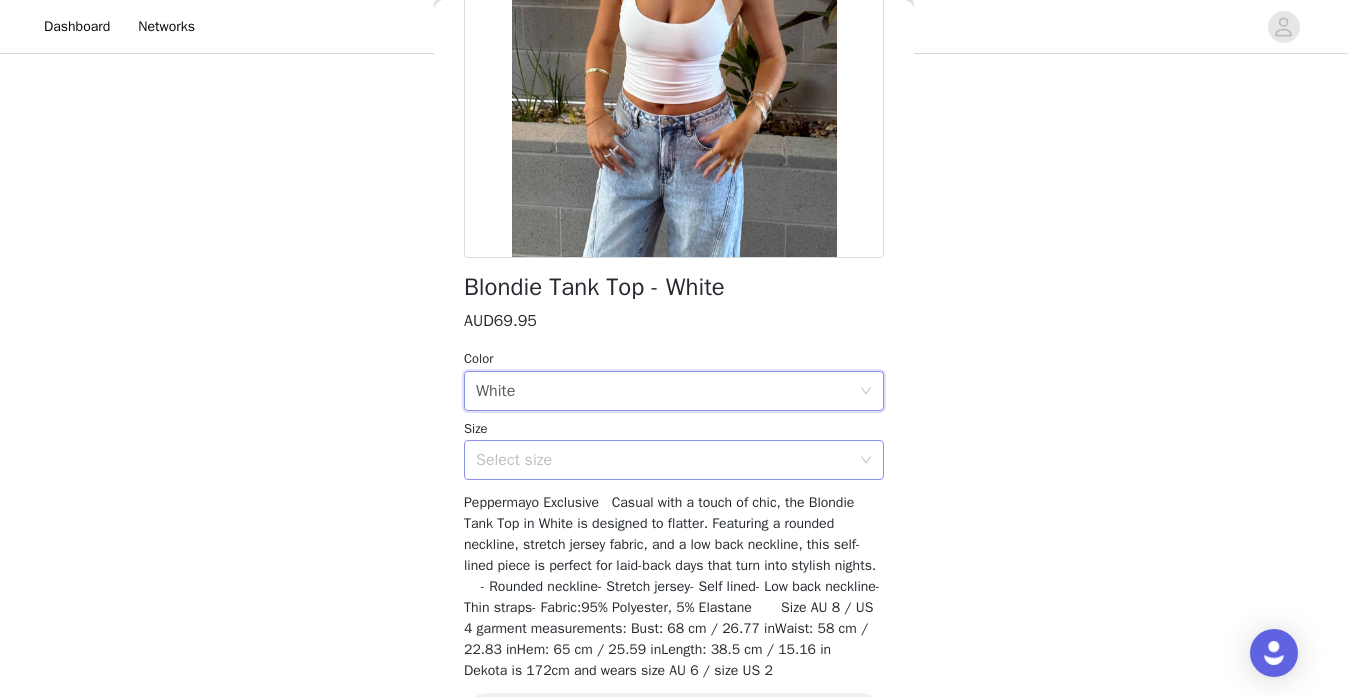 click on "Select size" at bounding box center (663, 460) 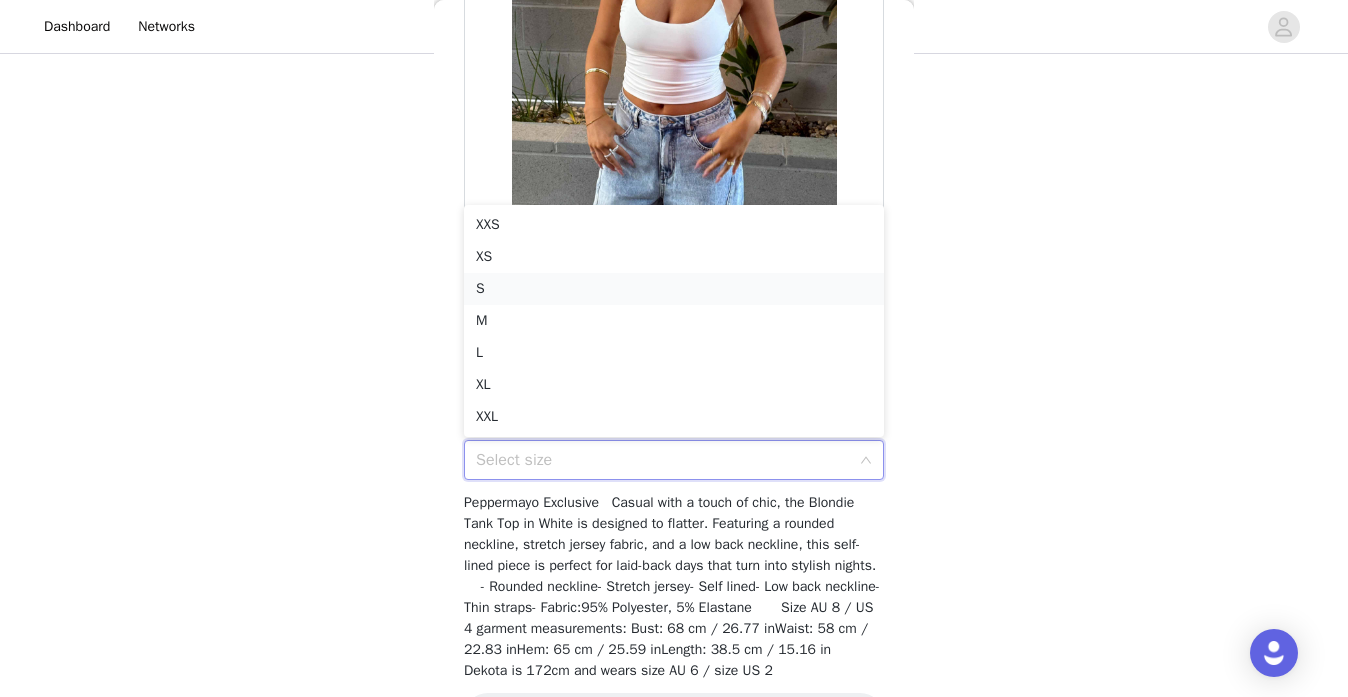 click on "S" at bounding box center [674, 289] 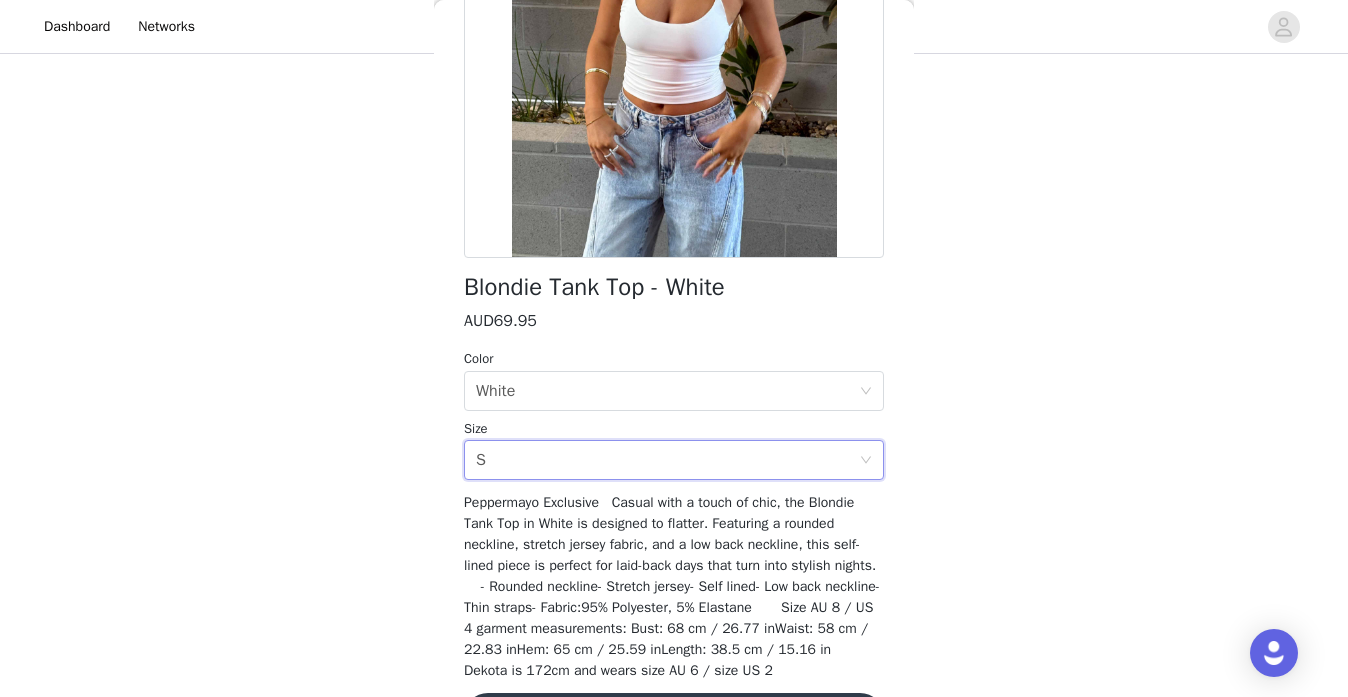 click on "Peppermayo Exclusive   Casual with a touch of chic, the Blondie Tank Top in White is designed to flatter. Featuring a rounded neckline, stretch jersey fabric, and a low back neckline, this self-lined piece is perfect for laid-back days that turn into stylish nights.     - Rounded neckline- Stretch jersey- Self lined- Low back neckline- Thin straps- Fabric:95% Polyester, 5% Elastane       Size AU 8 / US 4 garment measurements: Bust: 68 cm / 26.77 inWaist: 58 cm / 22.83 inHem: 65 cm / 25.59 inLength: 38.5 cm / 15.16 in     Dekota is 172cm and wears size AU 6 / size US 2" at bounding box center [672, 586] 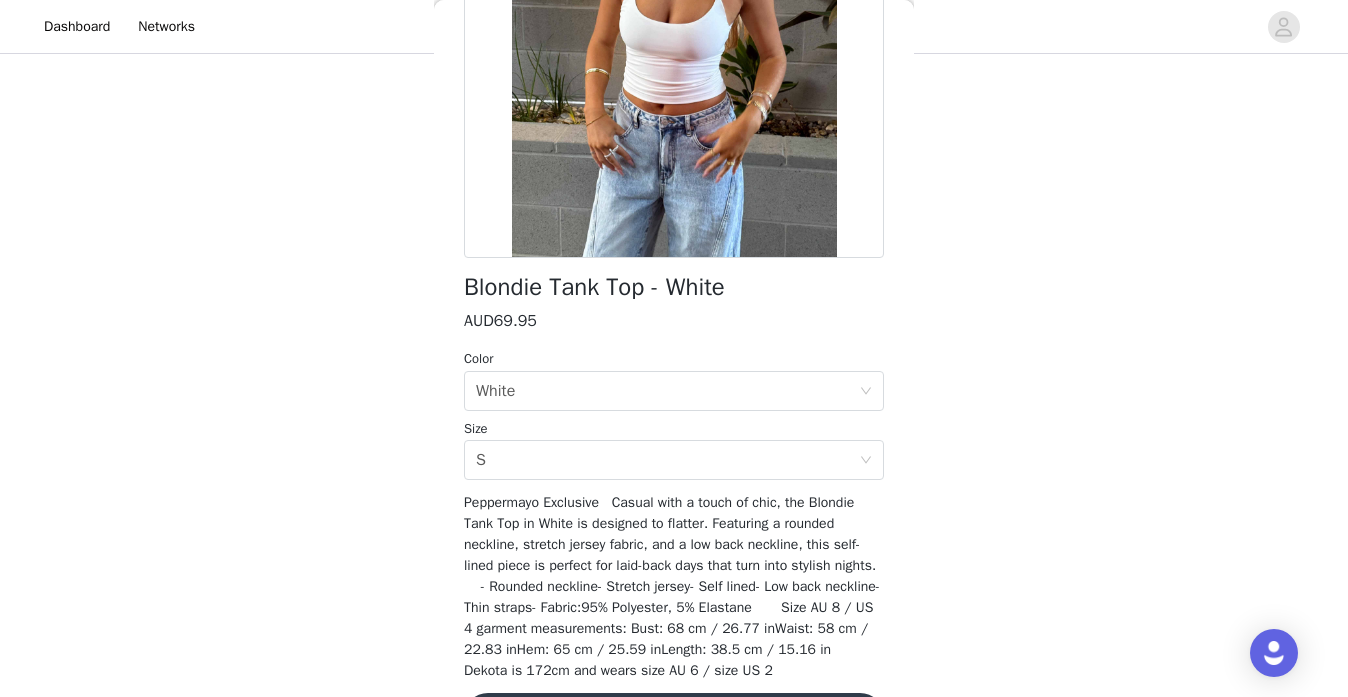 scroll, scrollTop: 360, scrollLeft: 0, axis: vertical 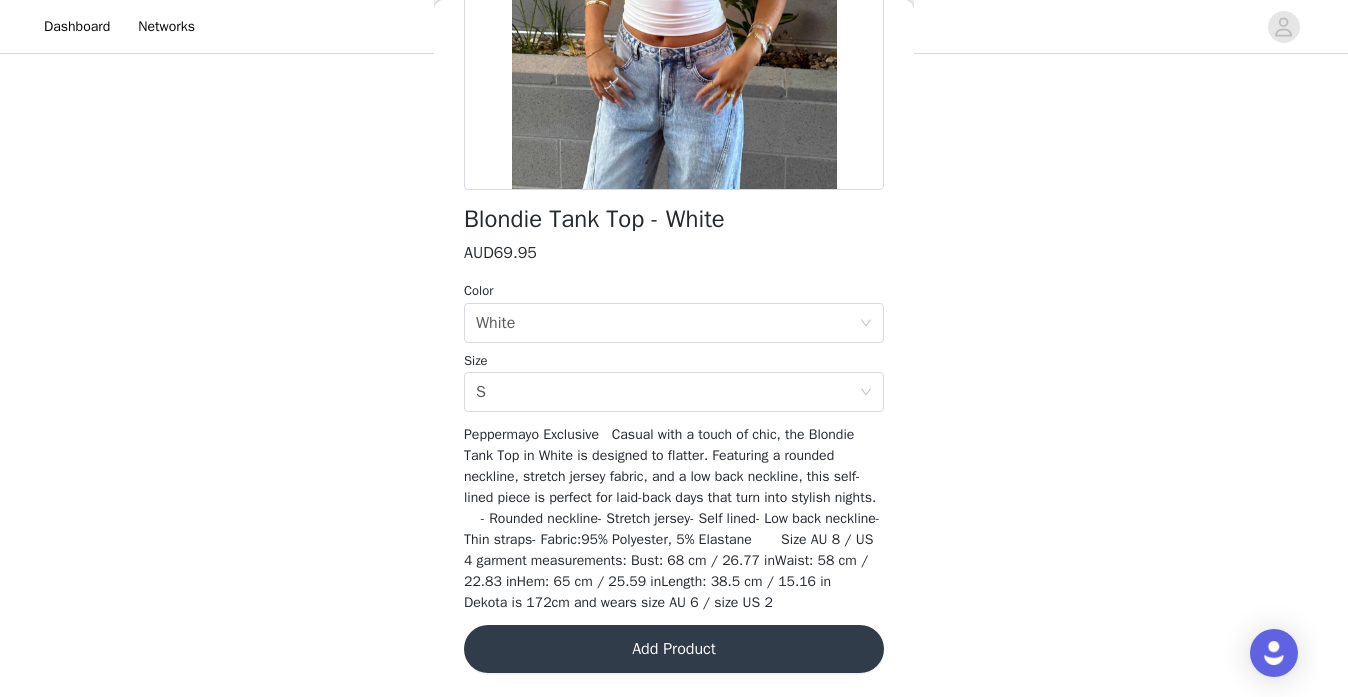 click on "Add Product" at bounding box center [674, 649] 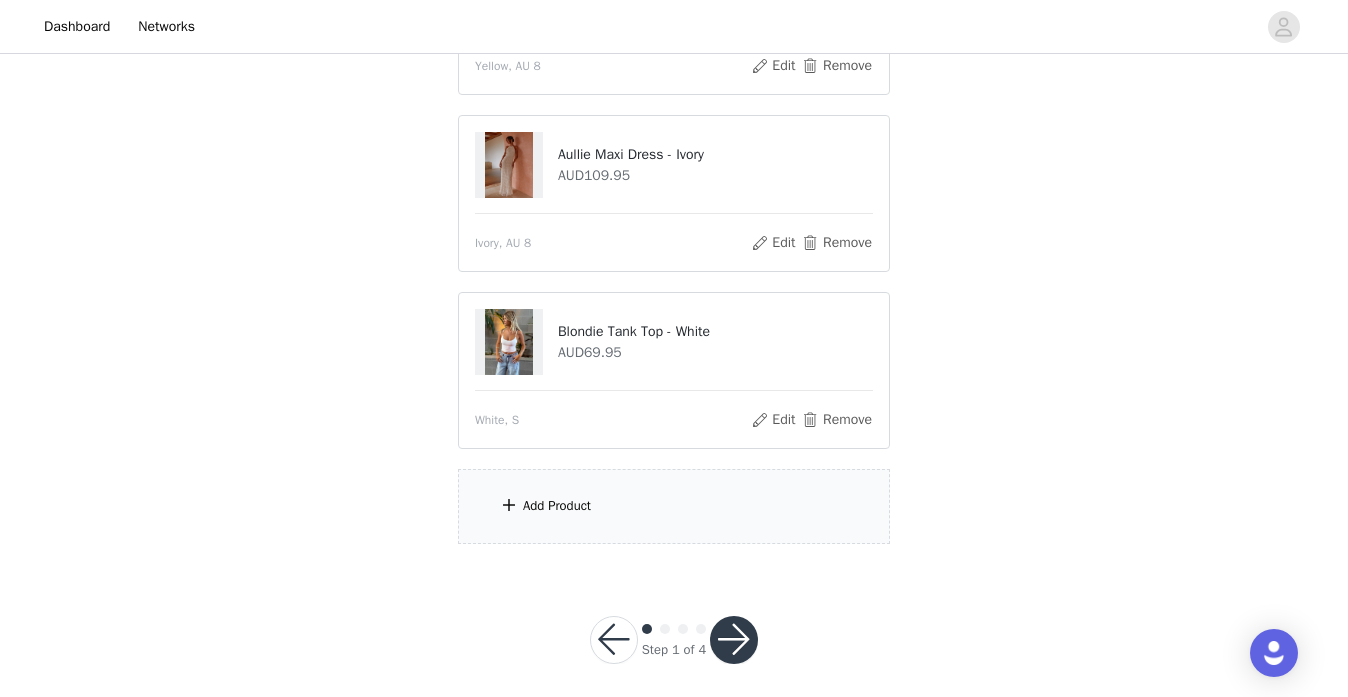 scroll, scrollTop: 394, scrollLeft: 0, axis: vertical 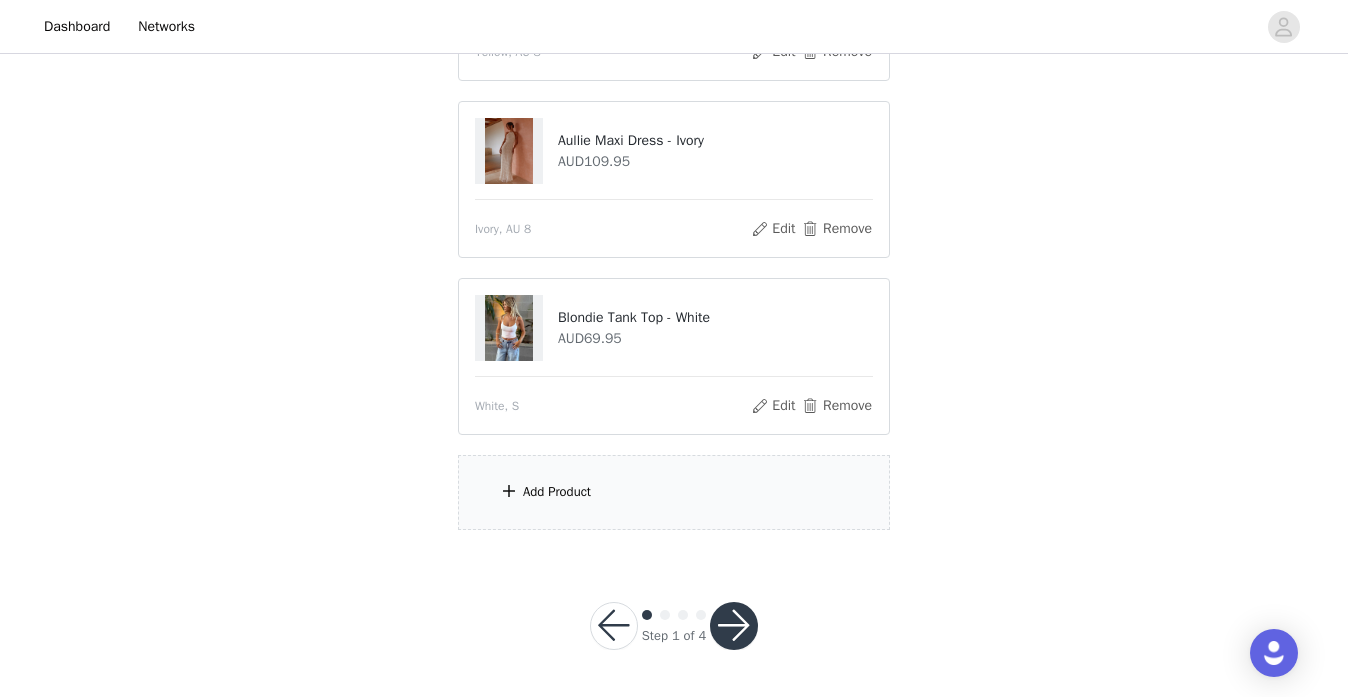 click on "Add Product" at bounding box center [674, 492] 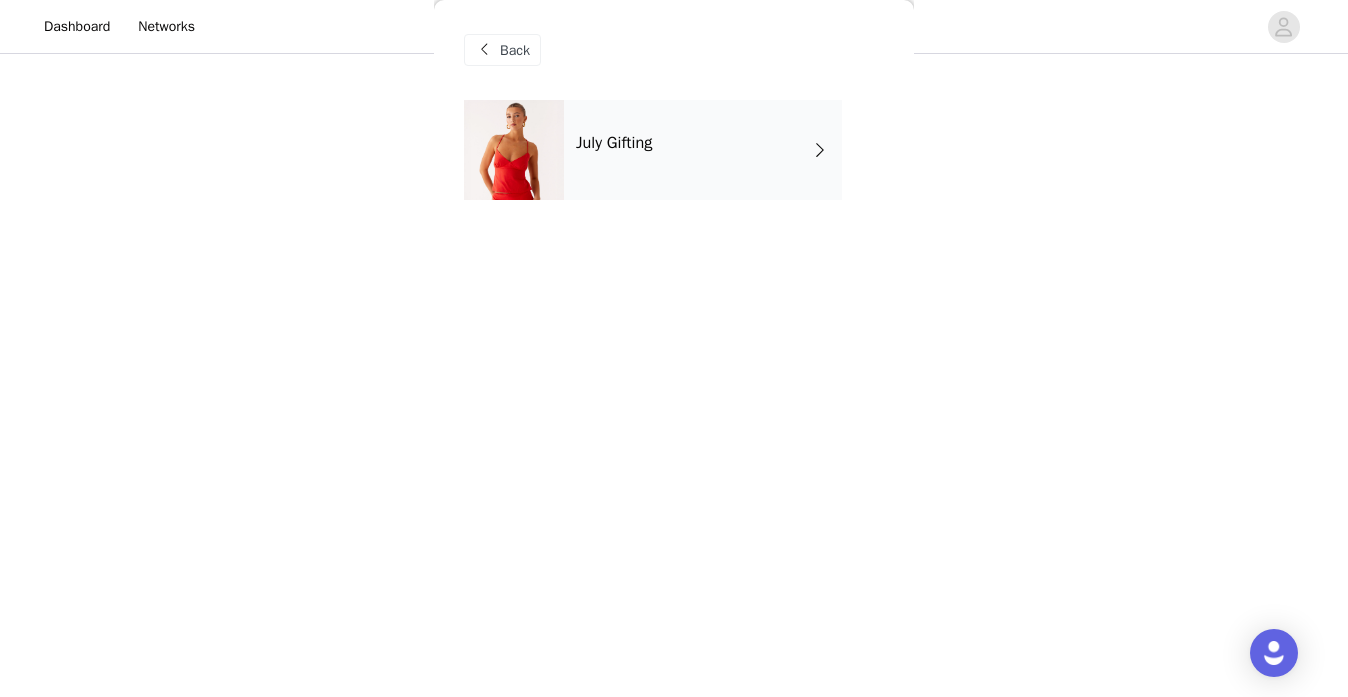 click on "July Gifting" at bounding box center (703, 150) 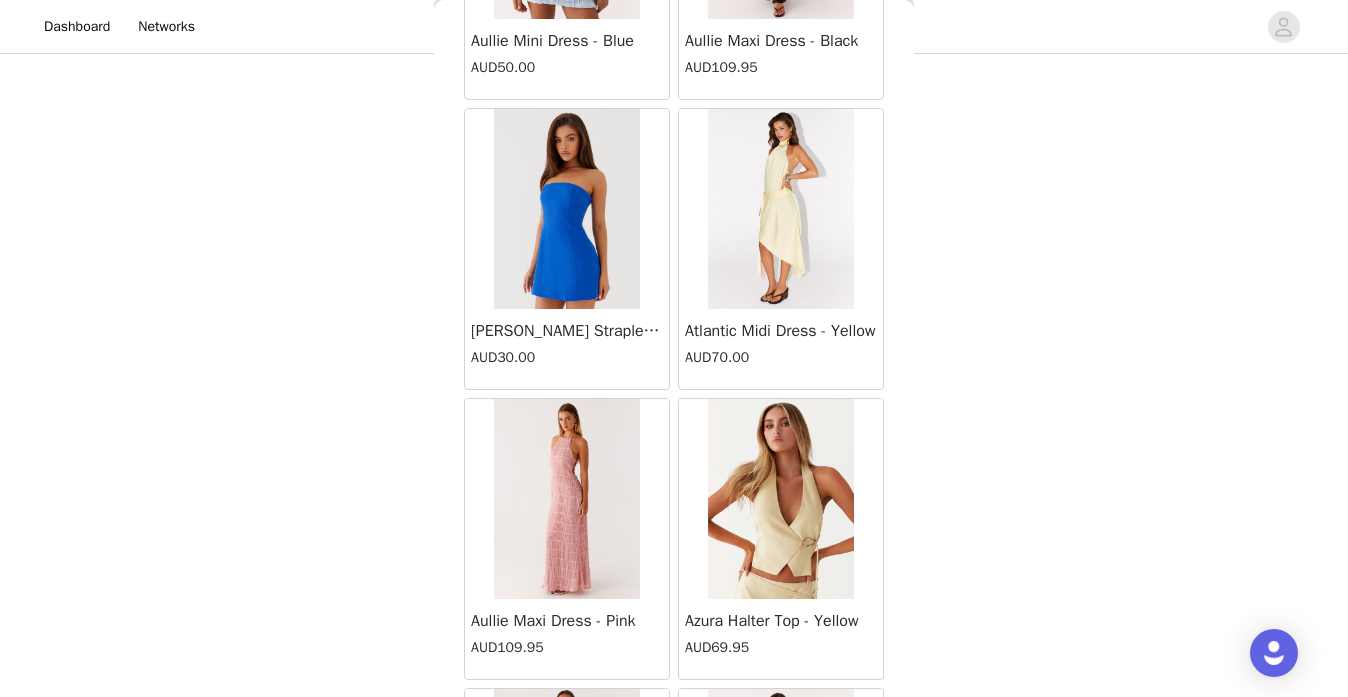 scroll, scrollTop: 2363, scrollLeft: 0, axis: vertical 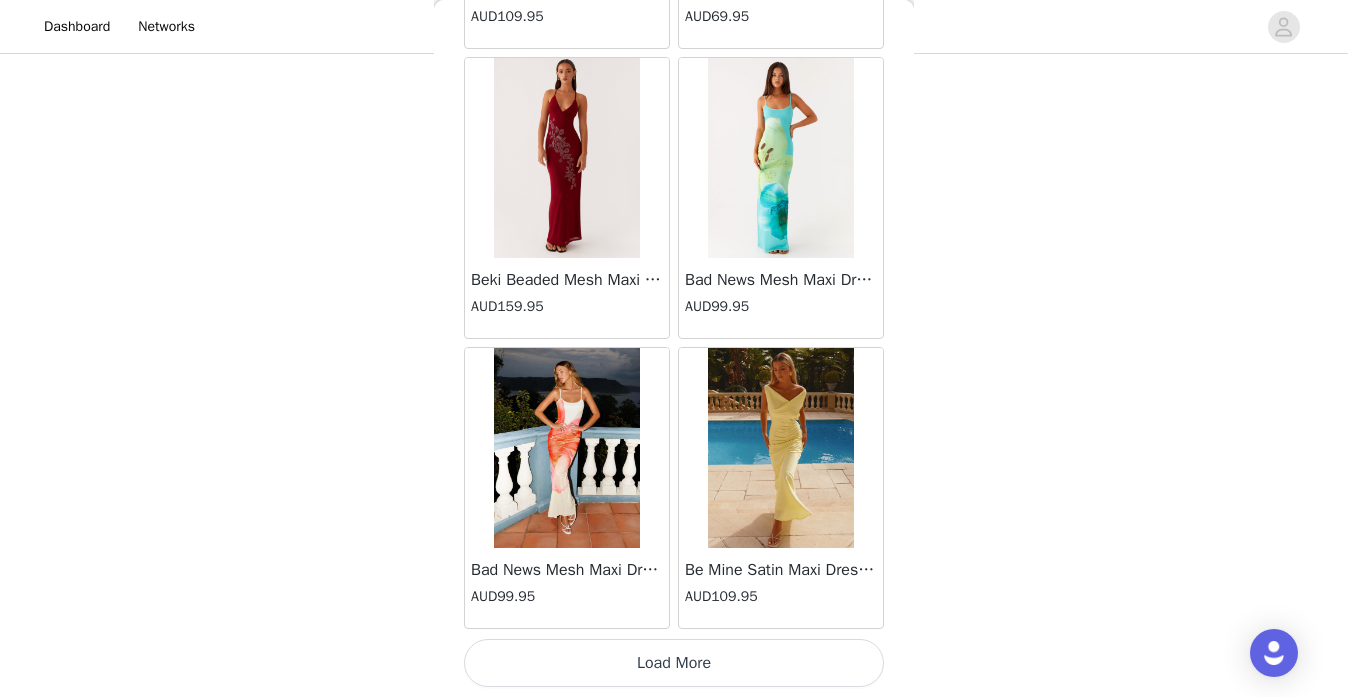 click on "Load More" at bounding box center (674, 663) 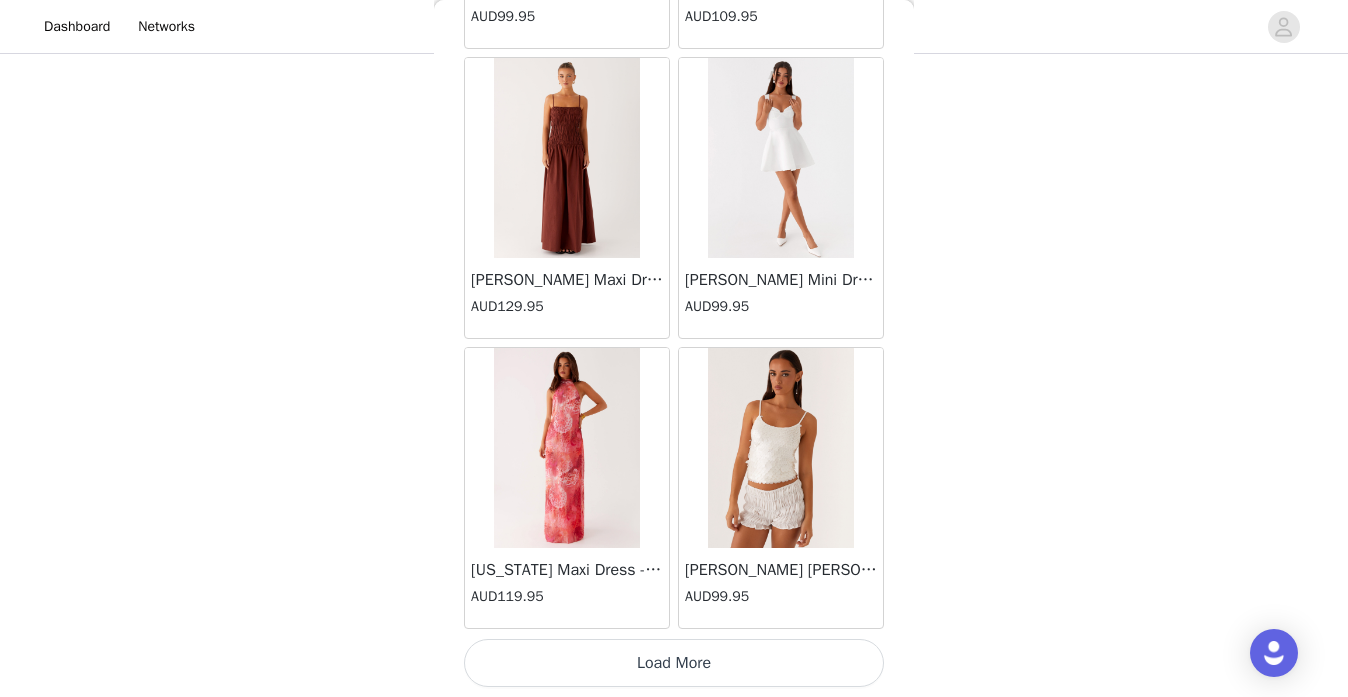 click on "Load More" at bounding box center [674, 663] 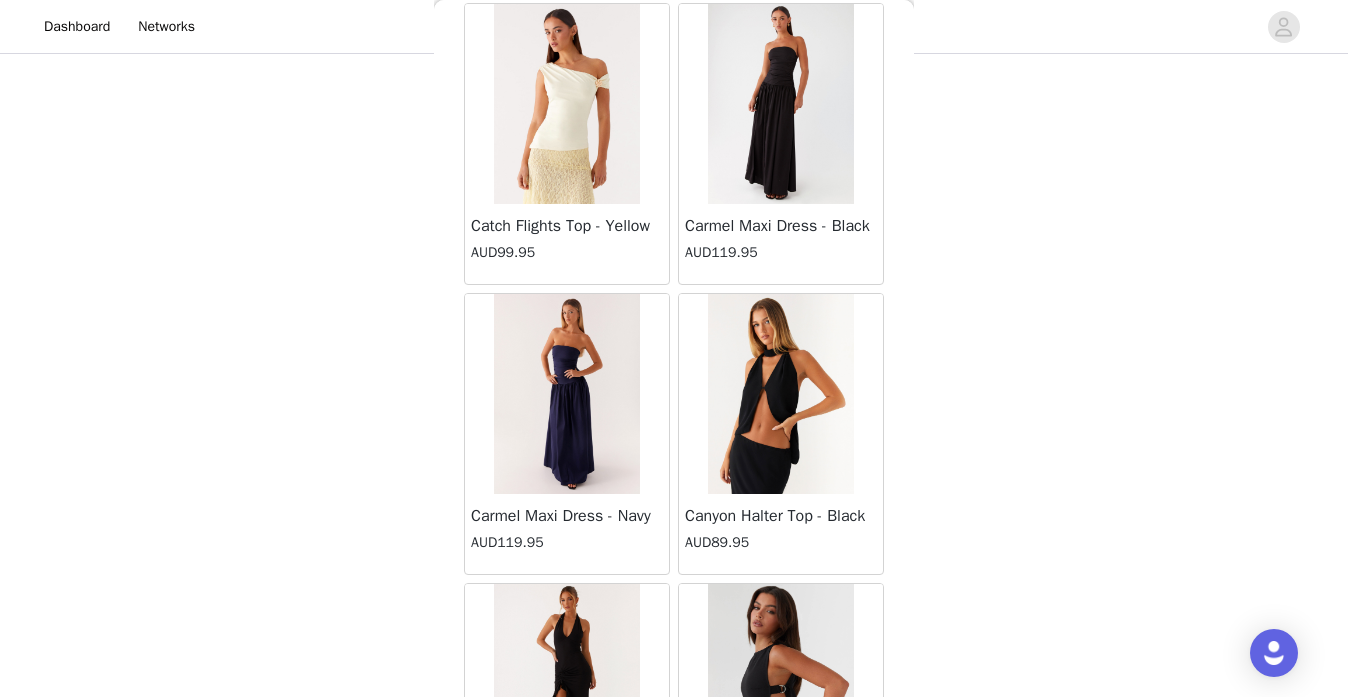 scroll, scrollTop: 8163, scrollLeft: 0, axis: vertical 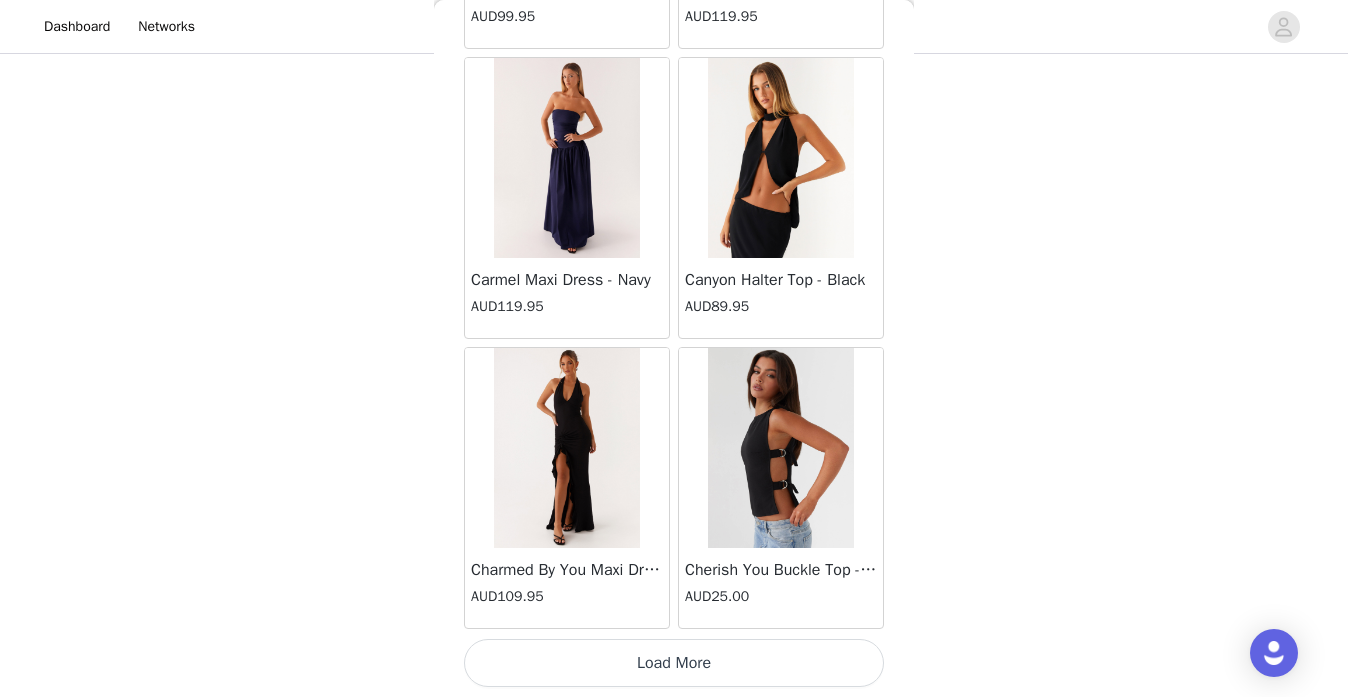 click on "Load More" at bounding box center [674, 663] 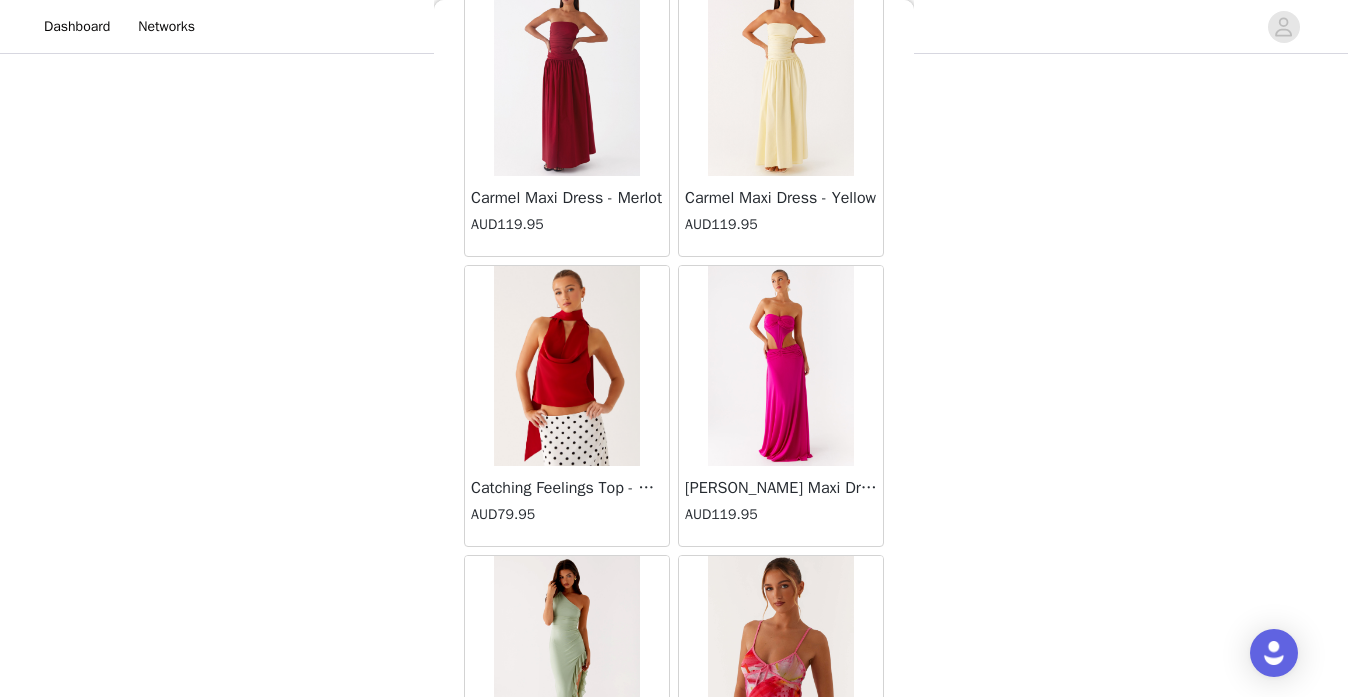 scroll, scrollTop: 11063, scrollLeft: 0, axis: vertical 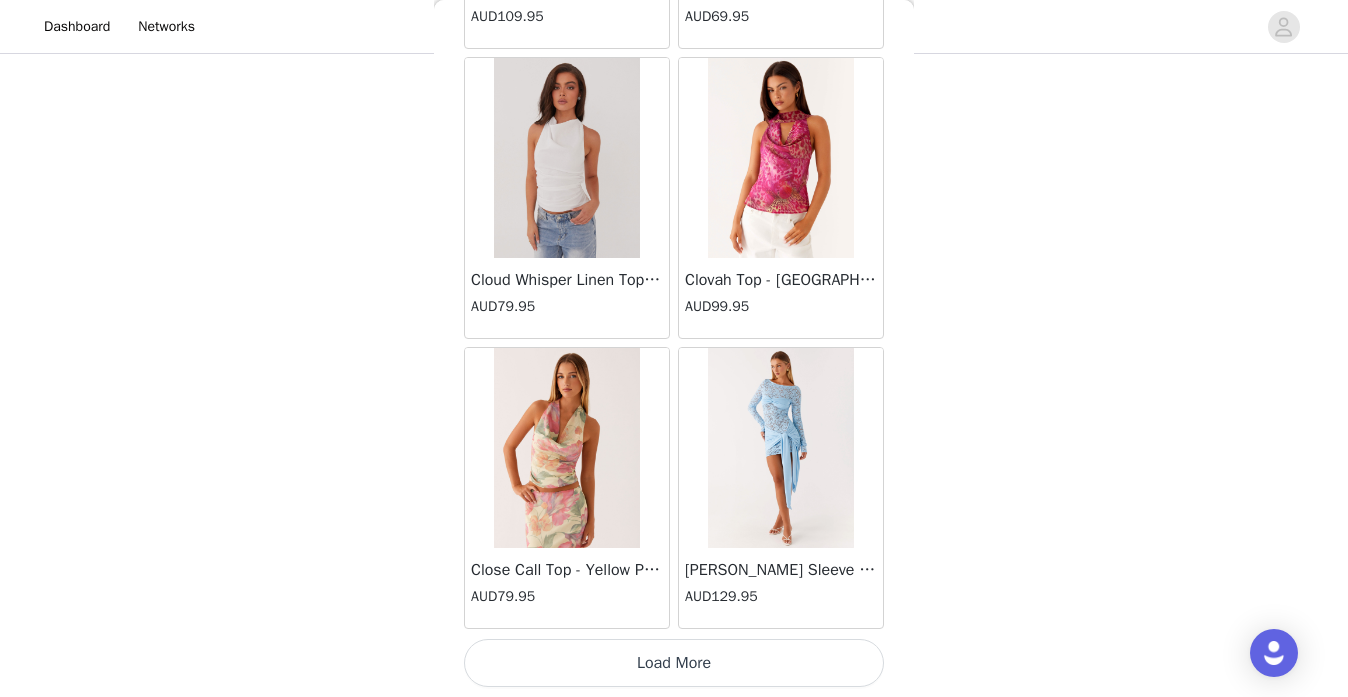click on "Load More" at bounding box center (674, 663) 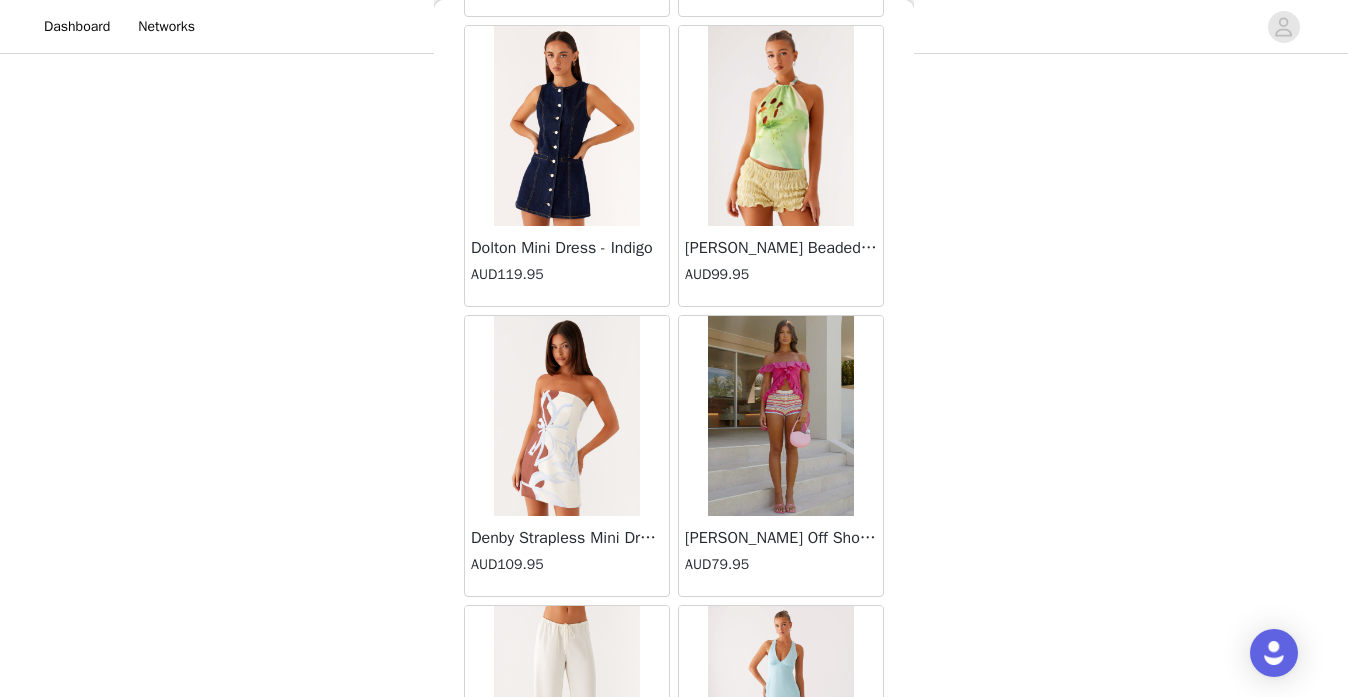 scroll, scrollTop: 13963, scrollLeft: 0, axis: vertical 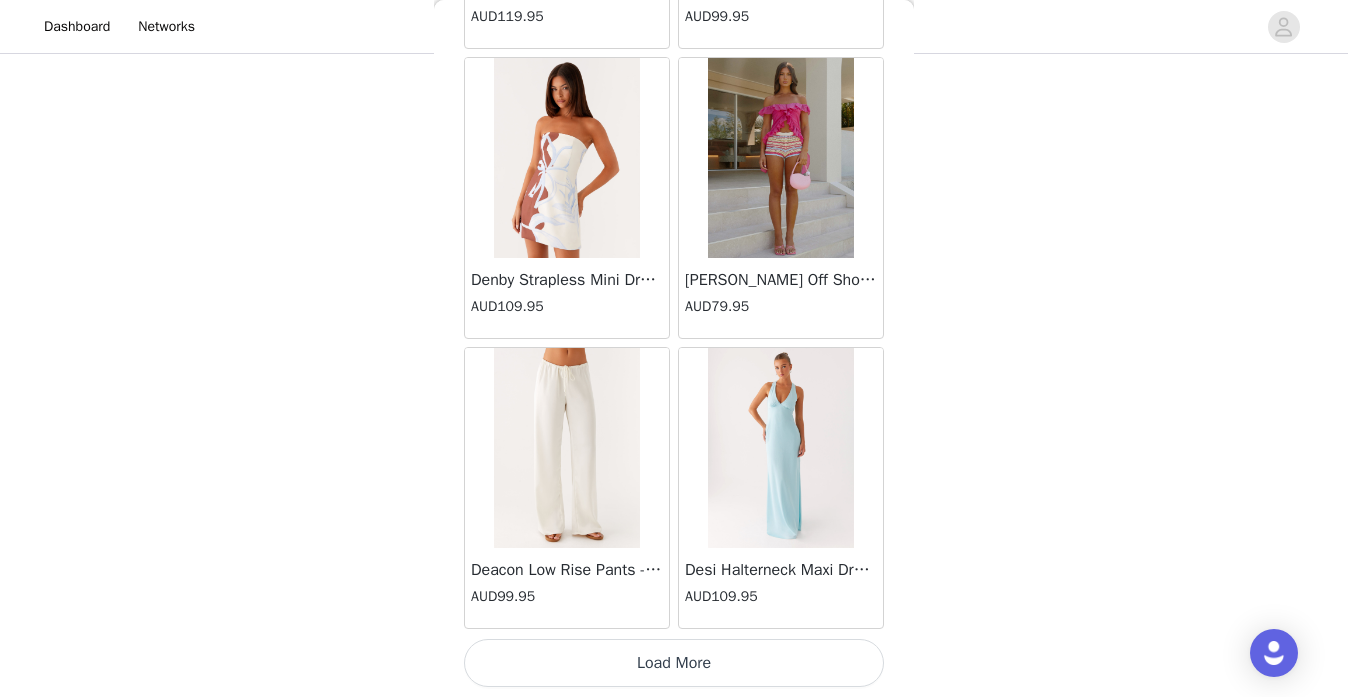 click on "Load More" at bounding box center [674, 663] 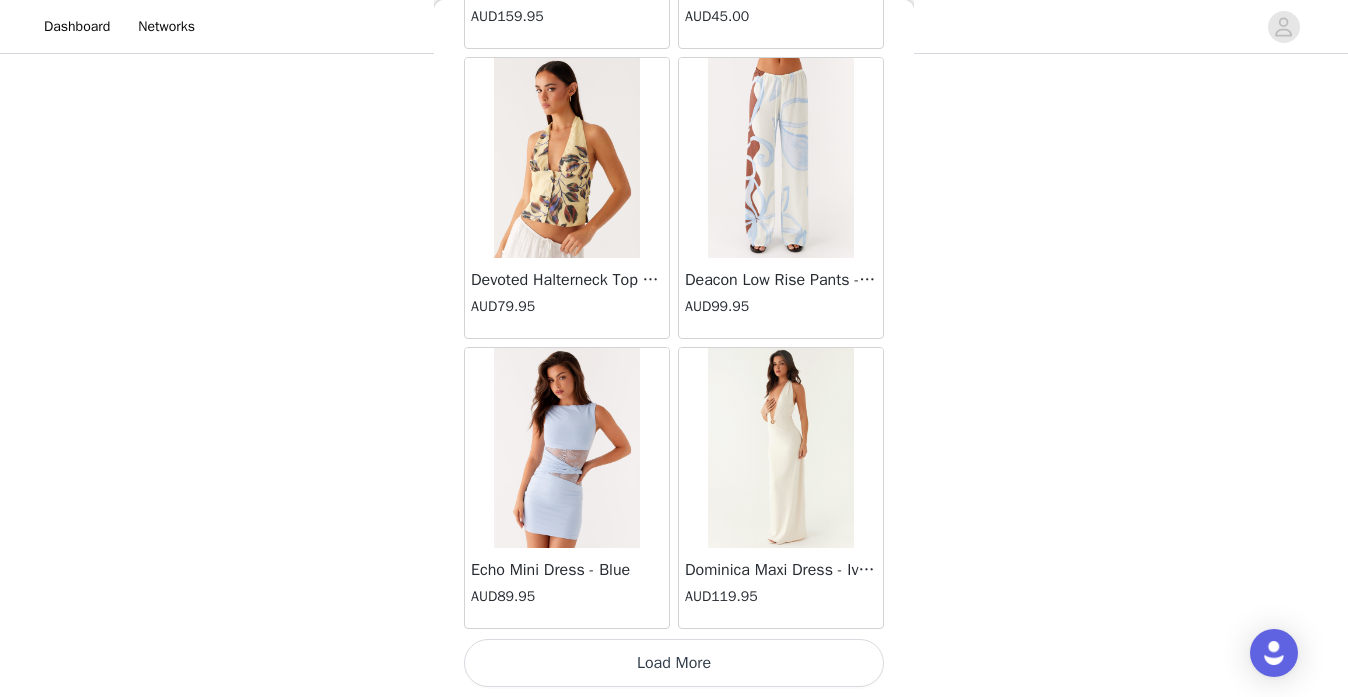 click on "Load More" at bounding box center (674, 663) 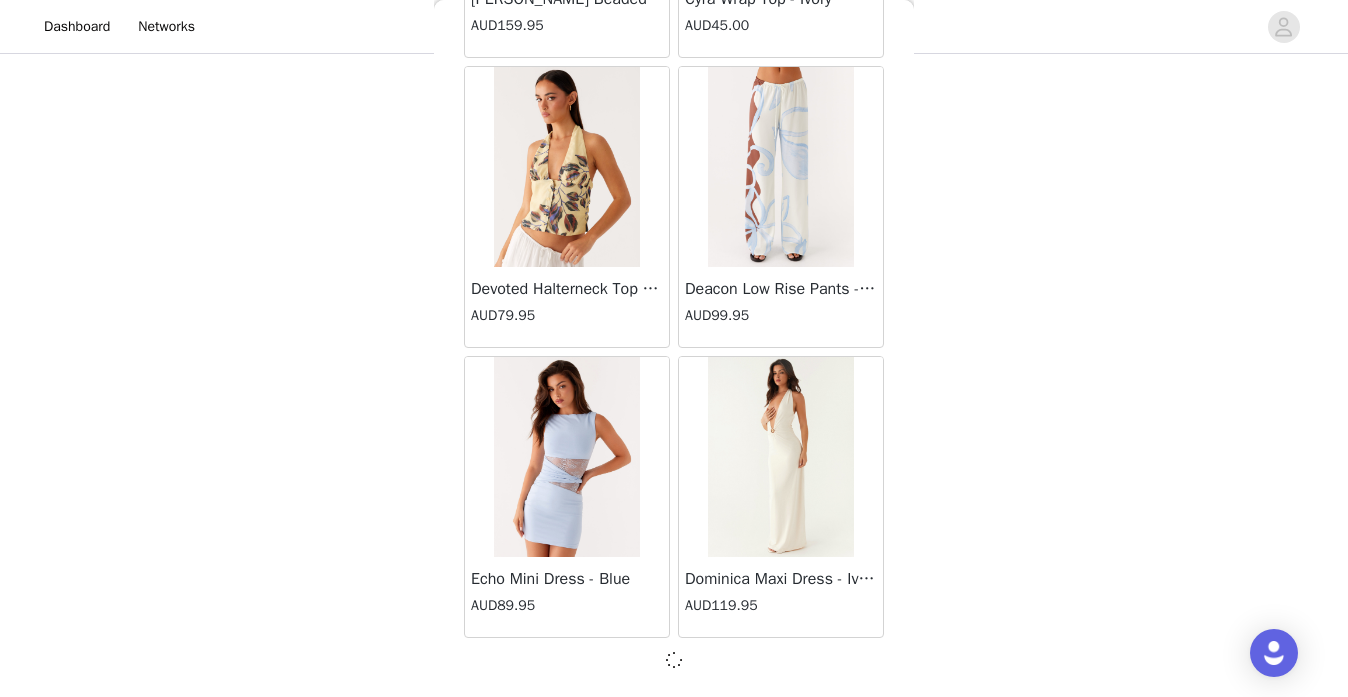 scroll, scrollTop: 16854, scrollLeft: 0, axis: vertical 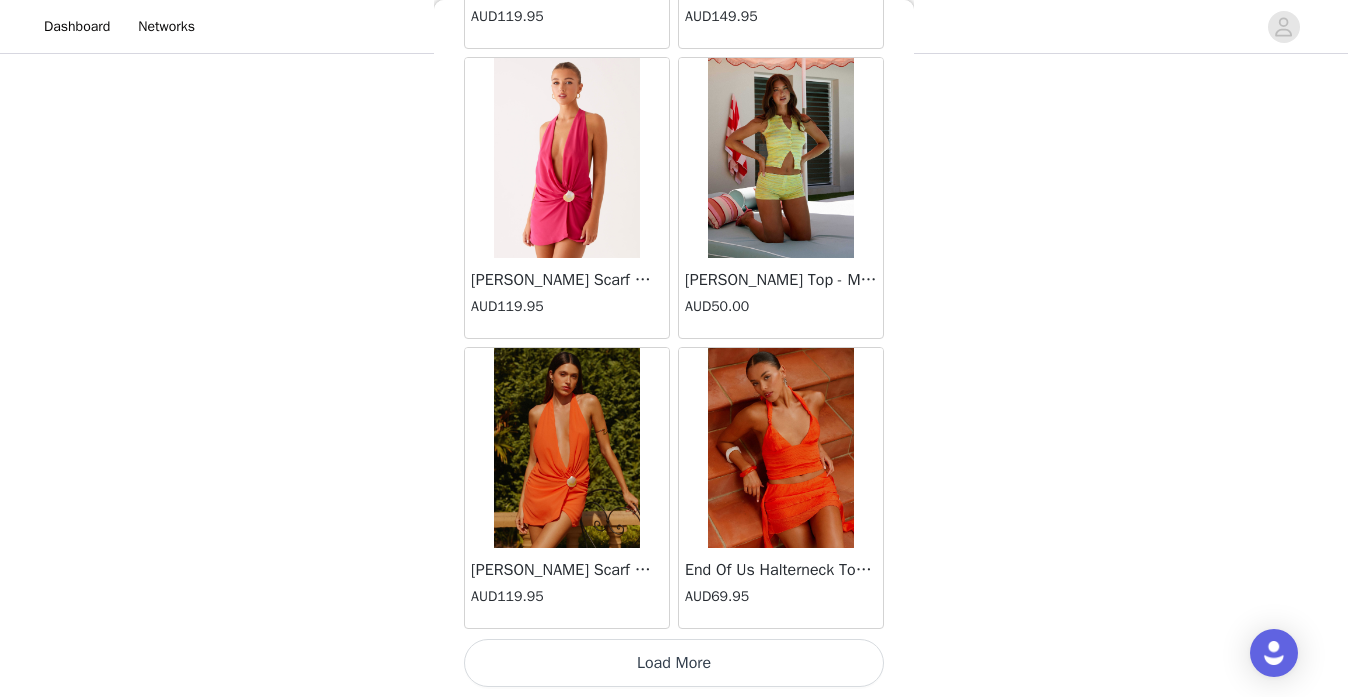 click on "Load More" at bounding box center (674, 663) 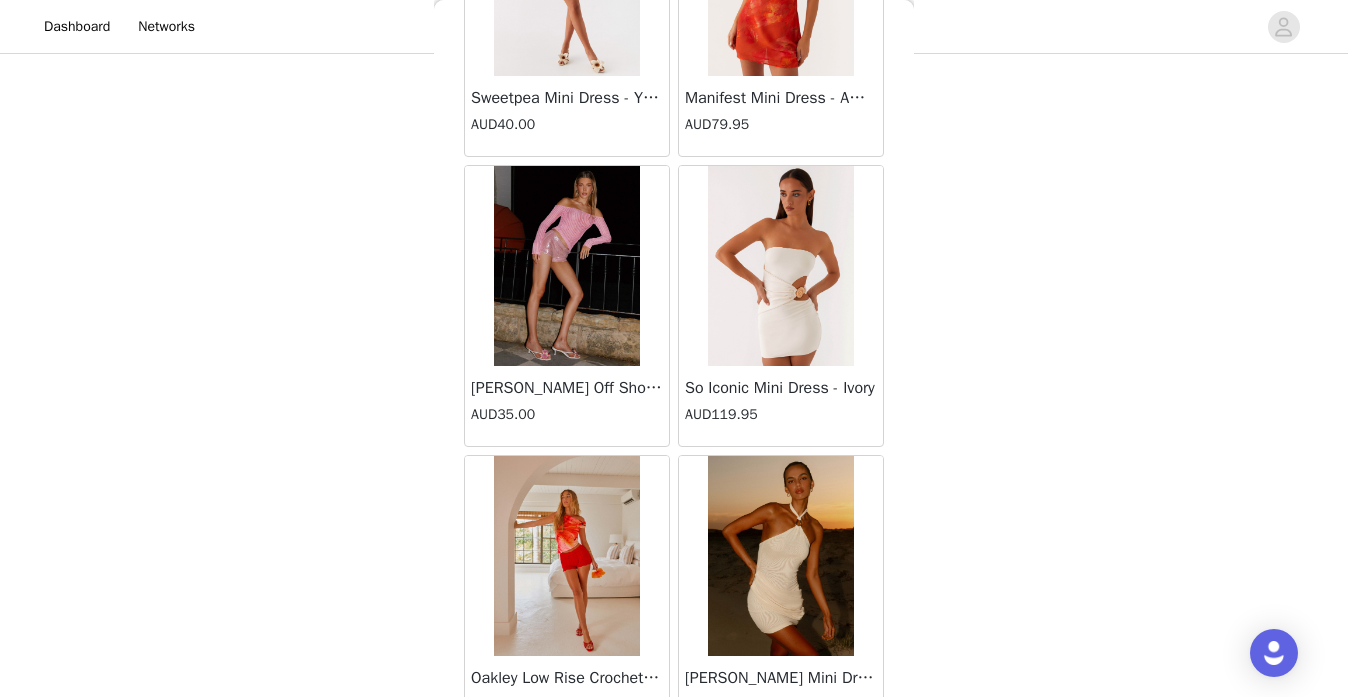 scroll, scrollTop: 22663, scrollLeft: 0, axis: vertical 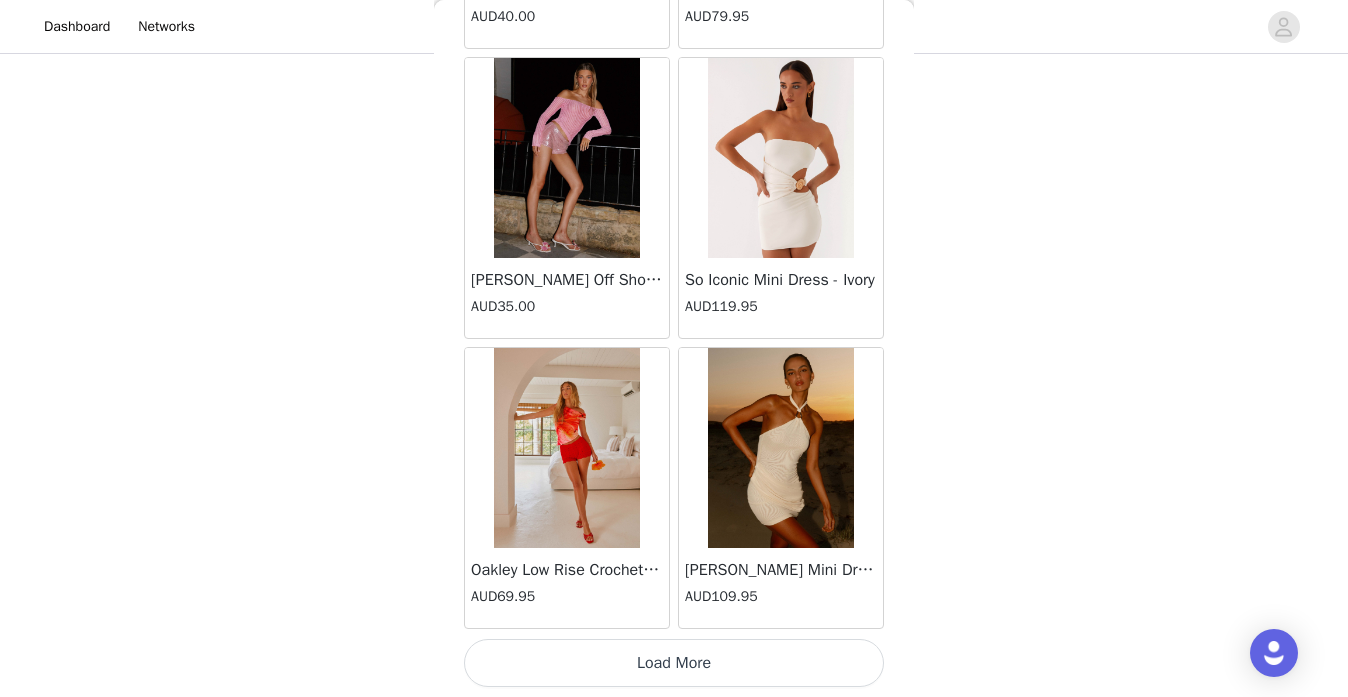 click on "Load More" at bounding box center [674, 663] 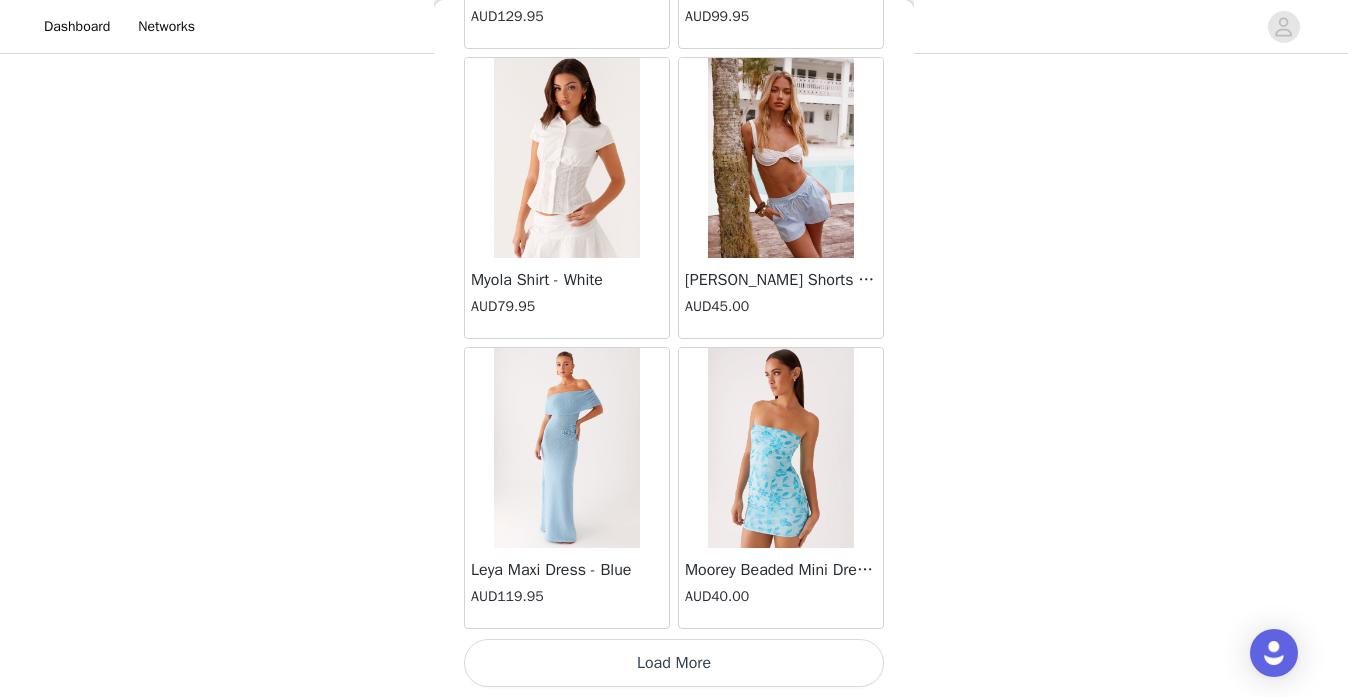click on "Load More" at bounding box center [674, 663] 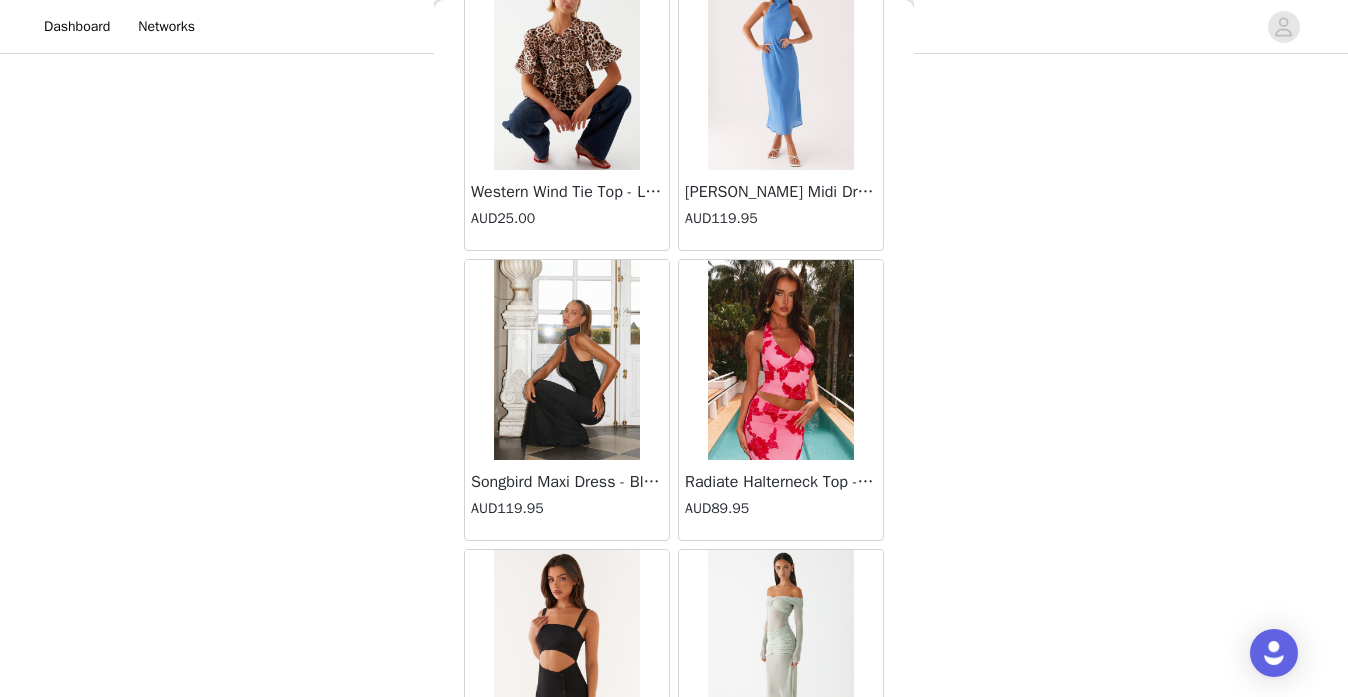 scroll, scrollTop: 28463, scrollLeft: 0, axis: vertical 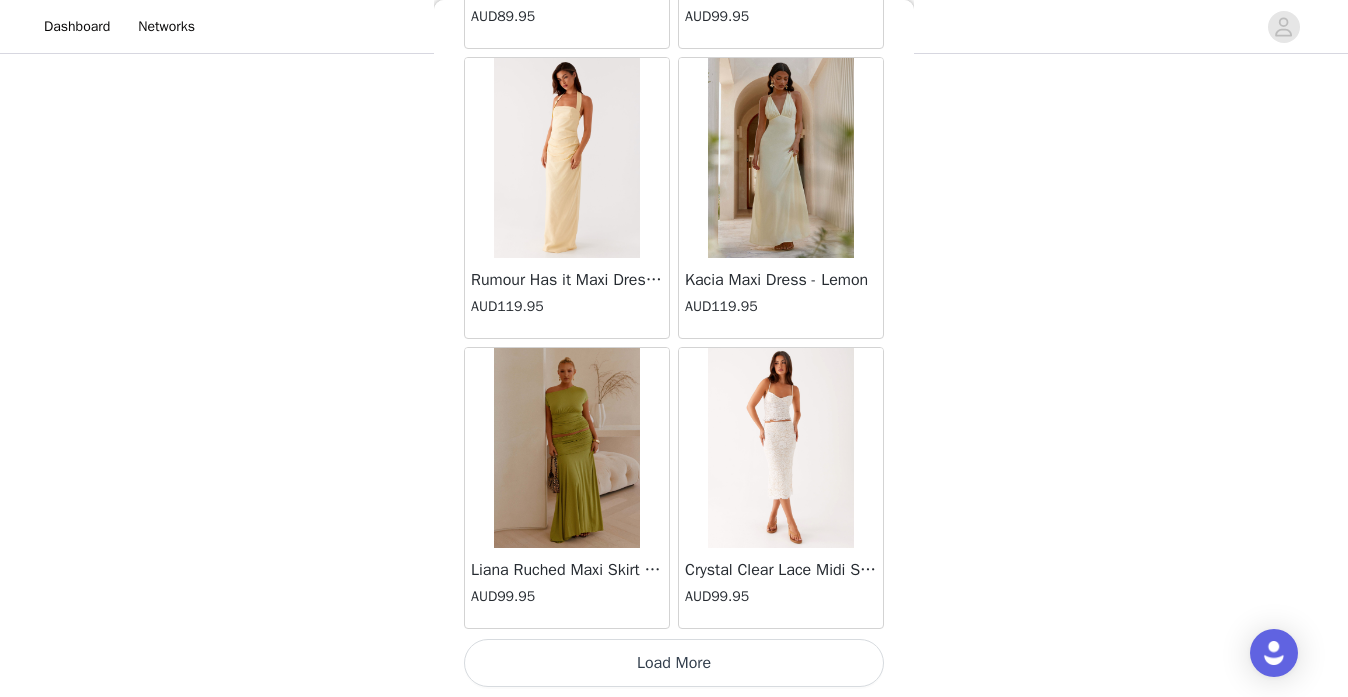 click on "Load More" at bounding box center [674, 663] 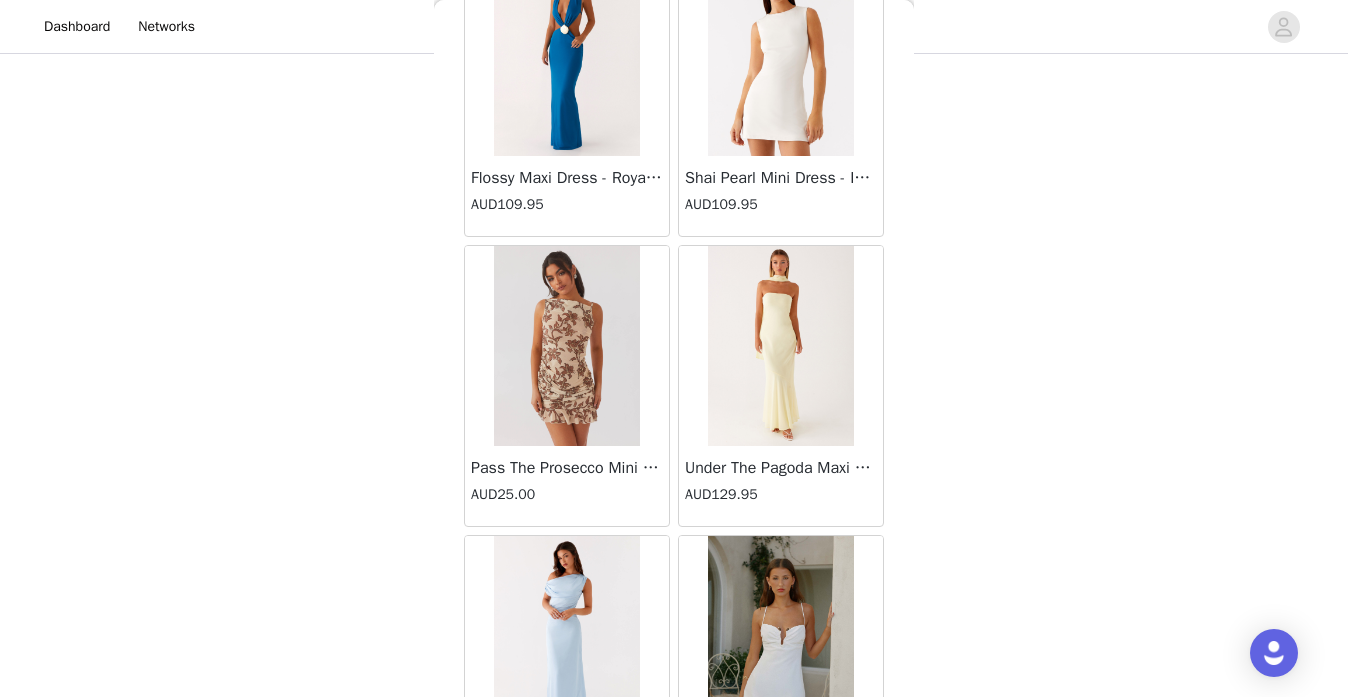 scroll, scrollTop: 31363, scrollLeft: 0, axis: vertical 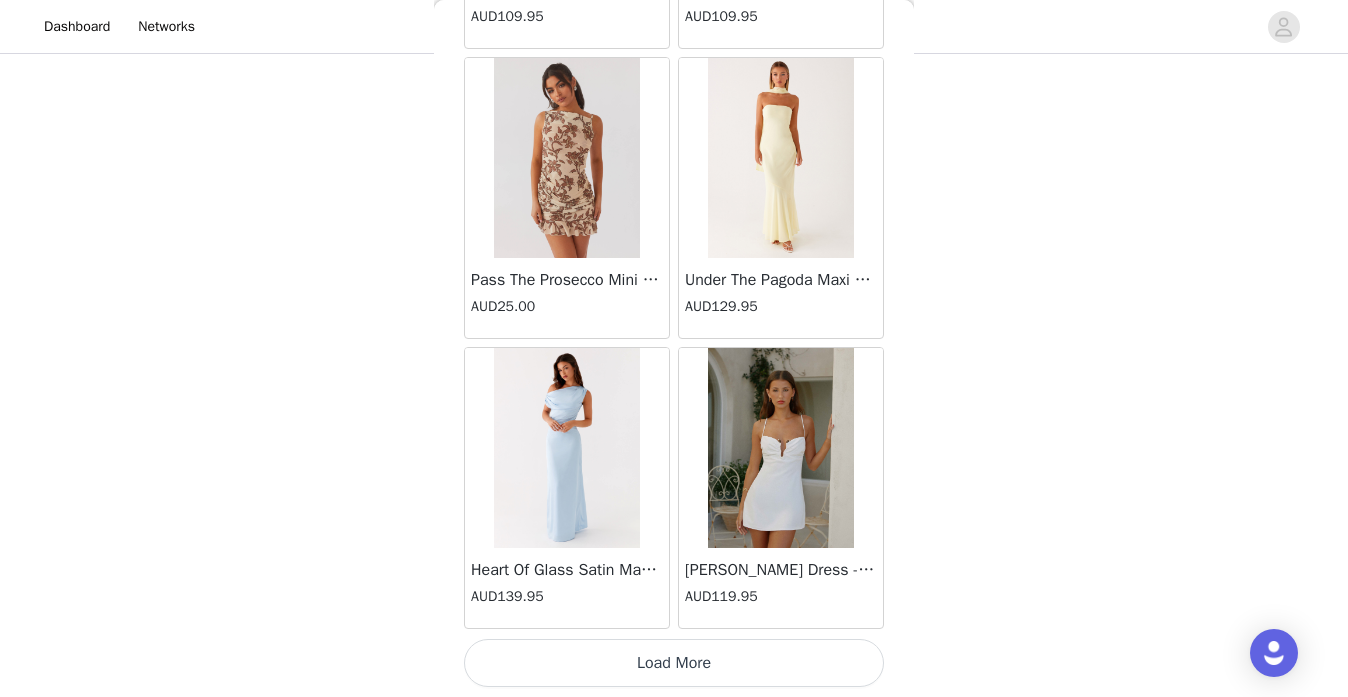 click on "Load More" at bounding box center [674, 663] 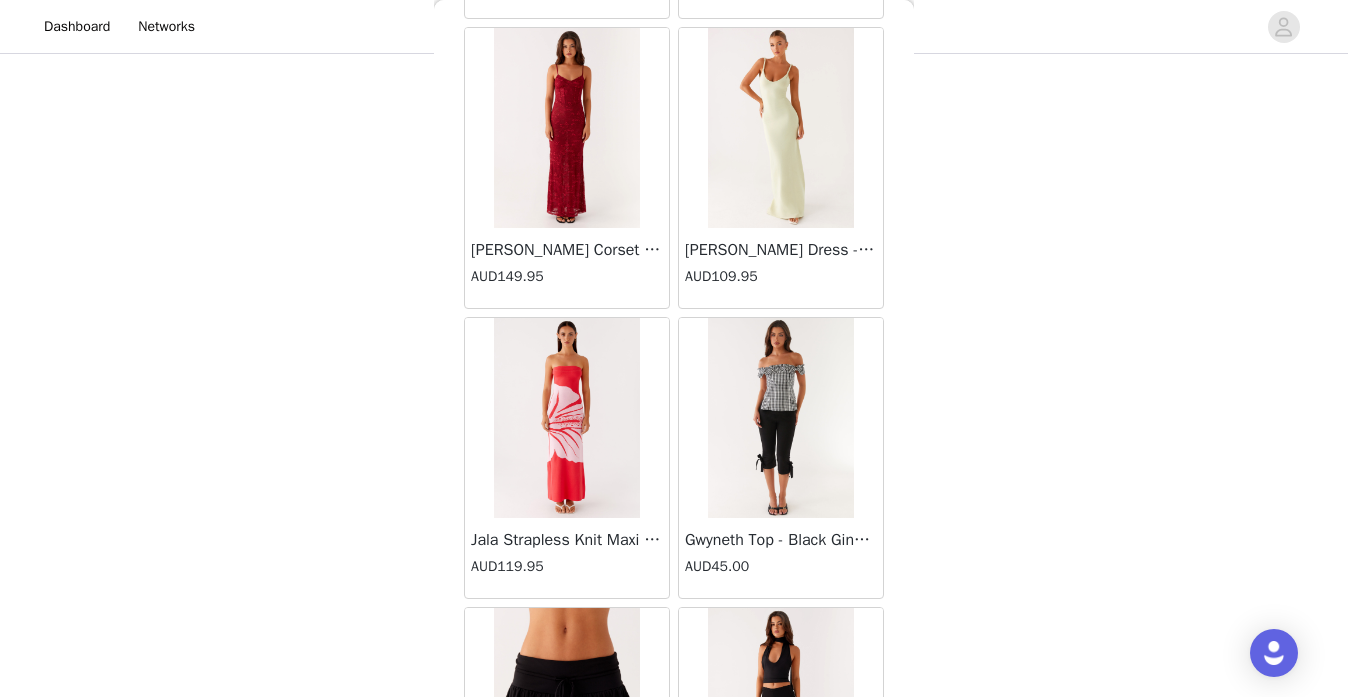 scroll, scrollTop: 34263, scrollLeft: 0, axis: vertical 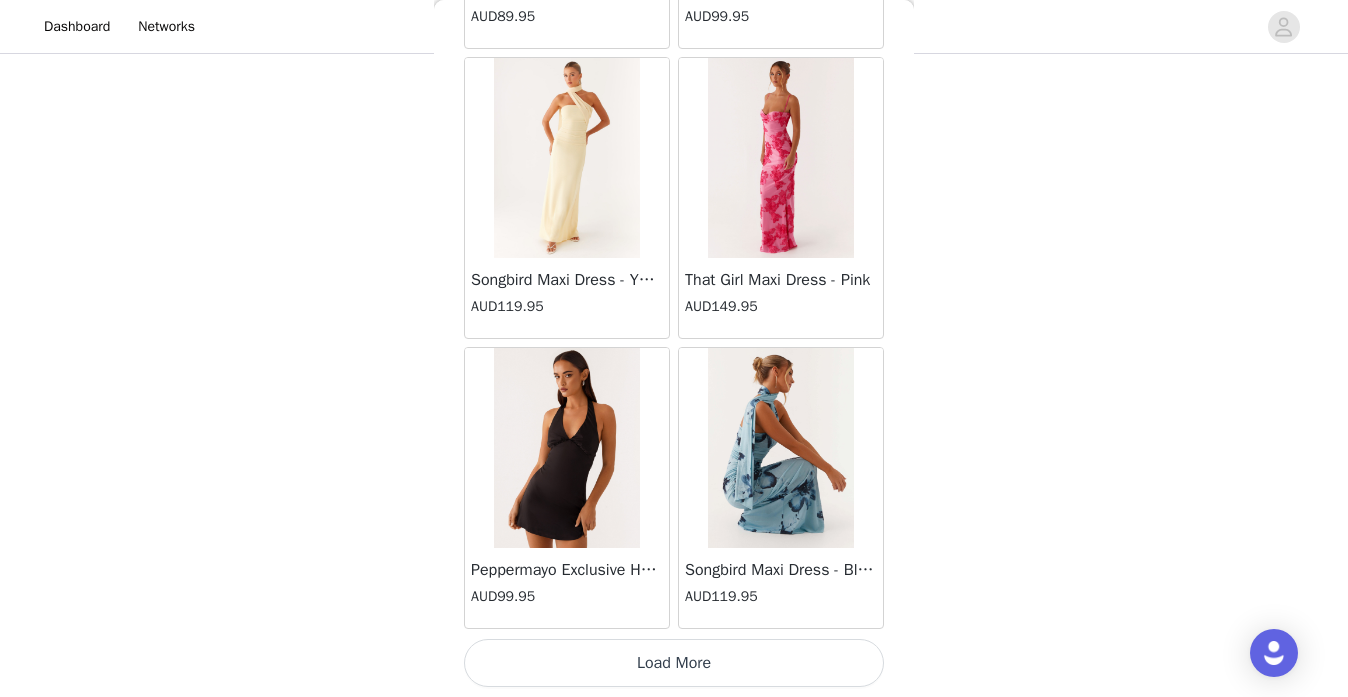 click on "Load More" at bounding box center [674, 663] 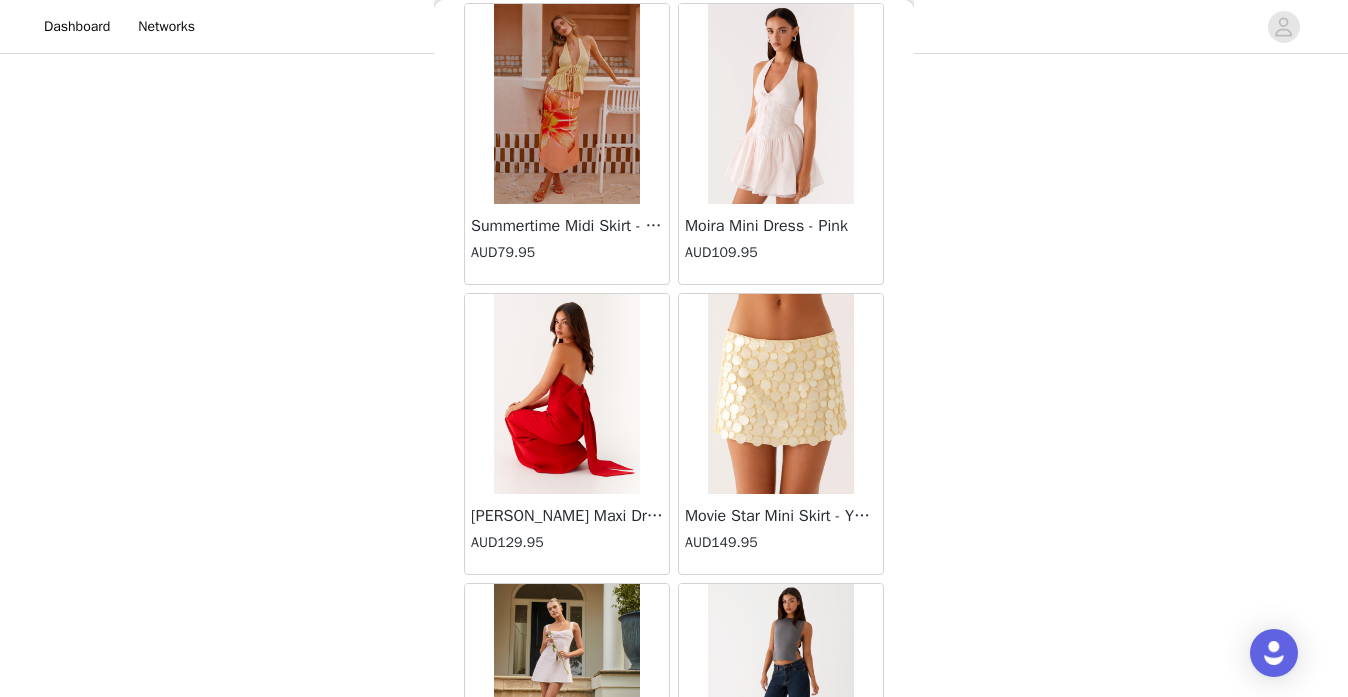 scroll, scrollTop: 37163, scrollLeft: 0, axis: vertical 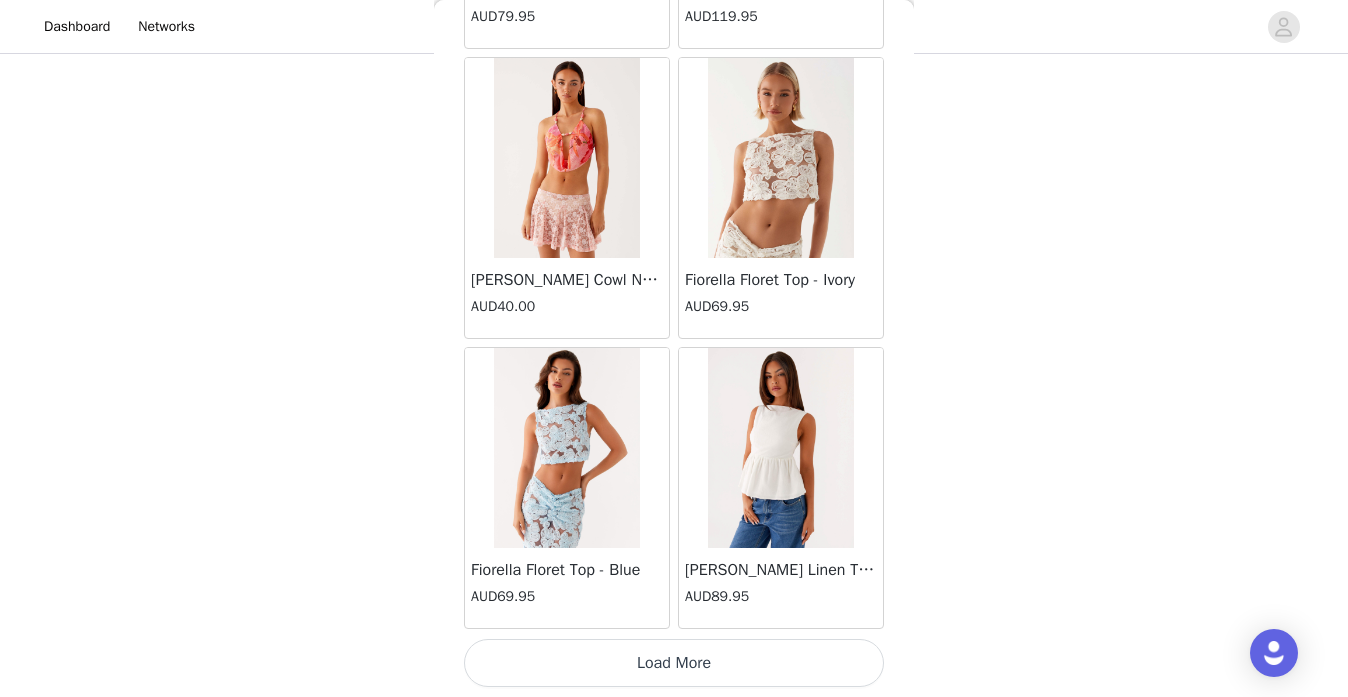 click on "[PERSON_NAME] Strapless Mini Dress - Yellow   AUD45.00       [PERSON_NAME] Maxi Dress - Orange Blue Floral   AUD109.95       Avenue Mini Dress - Plum   AUD109.95       Aullie Maxi Dress - Yellow   AUD109.95       Aullie Maxi Dress - Ivory   AUD109.95       Aullie Mini Dress - Black   AUD99.95       Avalia Backless Scarf Mini Dress - White Polka Dot   AUD89.95       Aullie Maxi Dress - Blue   AUD109.95       [PERSON_NAME] Maxi Dress - Bloom Wave Print   AUD119.95       Athens One Shoulder Top - Floral   AUD79.95       Aullie Mini Dress - Blue   AUD50.00       Aullie Maxi Dress - Black   AUD109.95       [PERSON_NAME] Strapless Mini Dress - Cobalt   AUD30.00       Atlantic Midi Dress - Yellow   AUD70.00       Aullie Maxi Dress - Pink   AUD109.95       Azura Halter Top - Yellow   AUD69.95       Beki Beaded Mesh Maxi Dress - Deep Red   AUD159.95       Bad News Mesh Maxi Dress - Turquoise Floral   AUD99.95       Bad News Mesh Maxi Dress - Yellow Floral   AUD99.95       Be Mine Satin Maxi Dress - Canary   AUD109.95" at bounding box center (674, -18185) 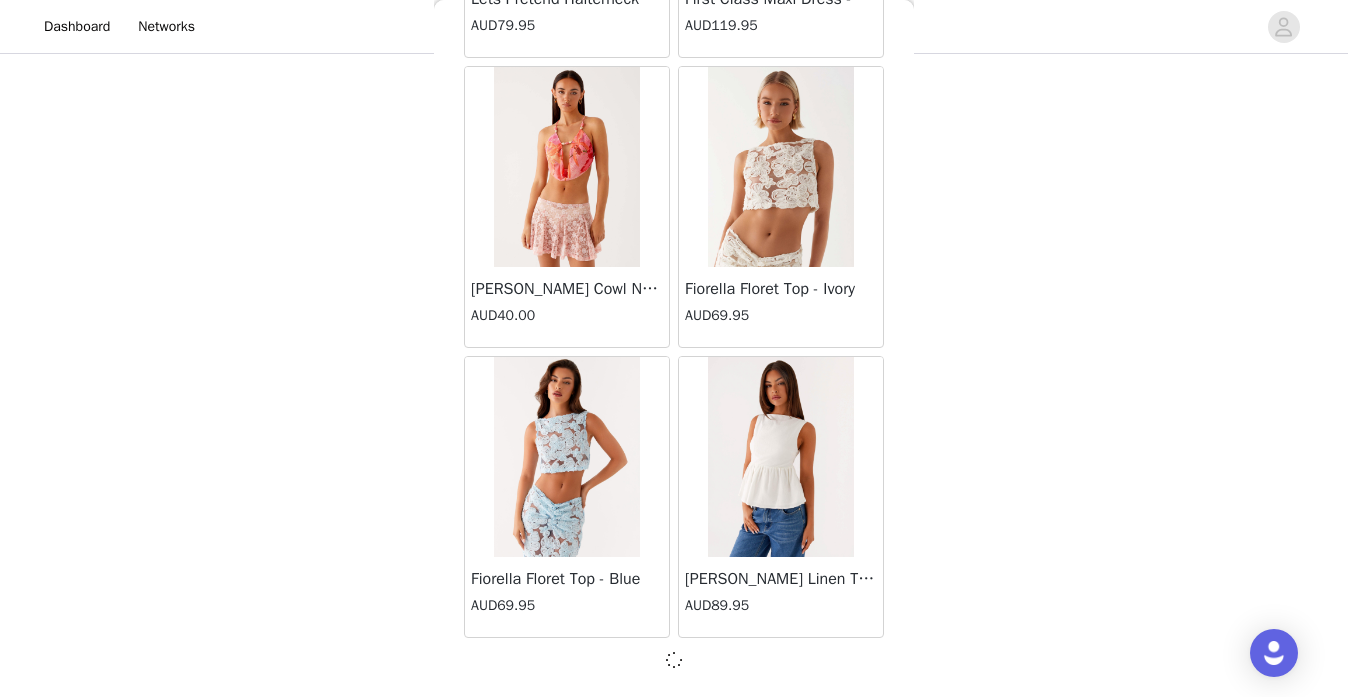 scroll, scrollTop: 37154, scrollLeft: 0, axis: vertical 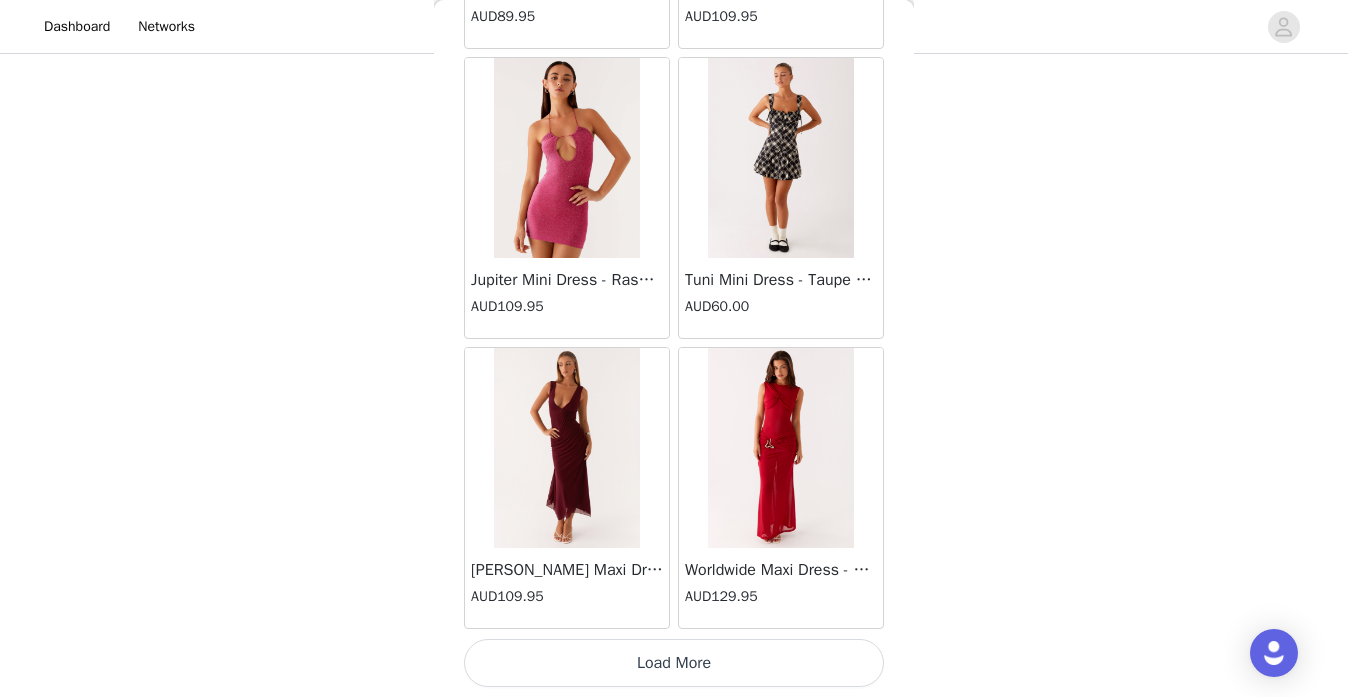 click on "Load More" at bounding box center (674, 663) 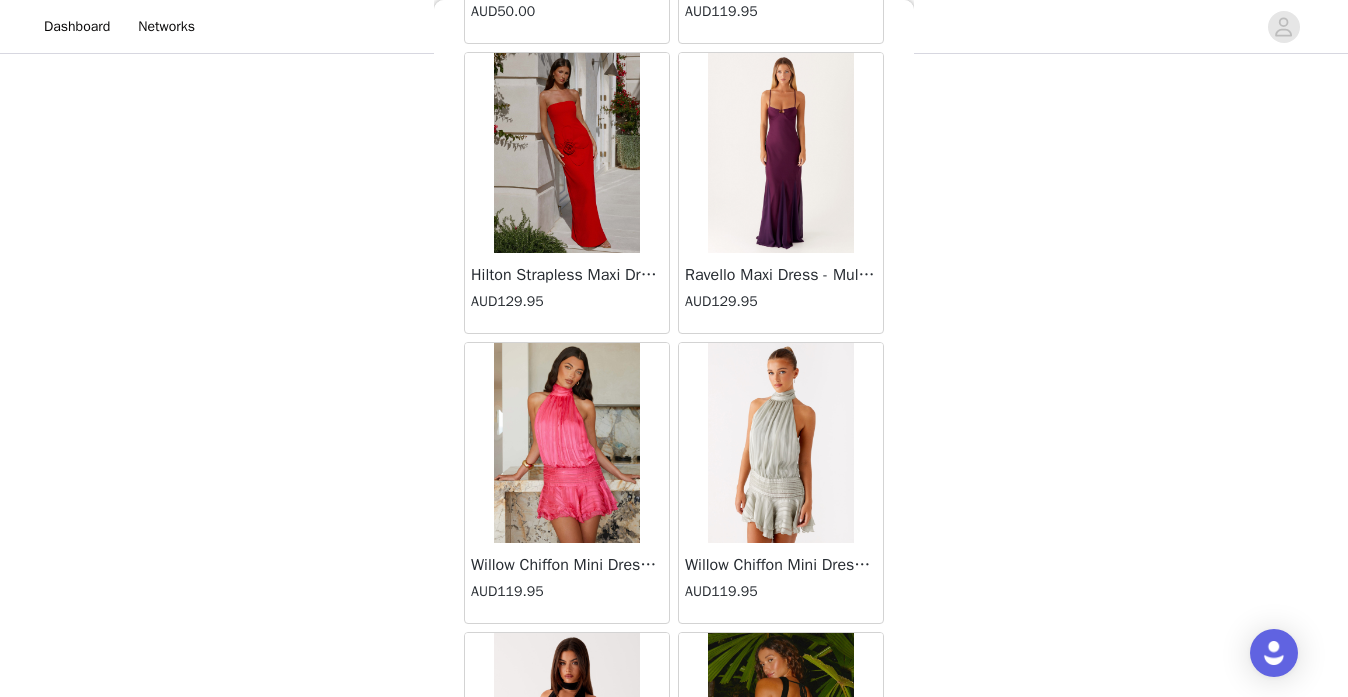 scroll, scrollTop: 42963, scrollLeft: 0, axis: vertical 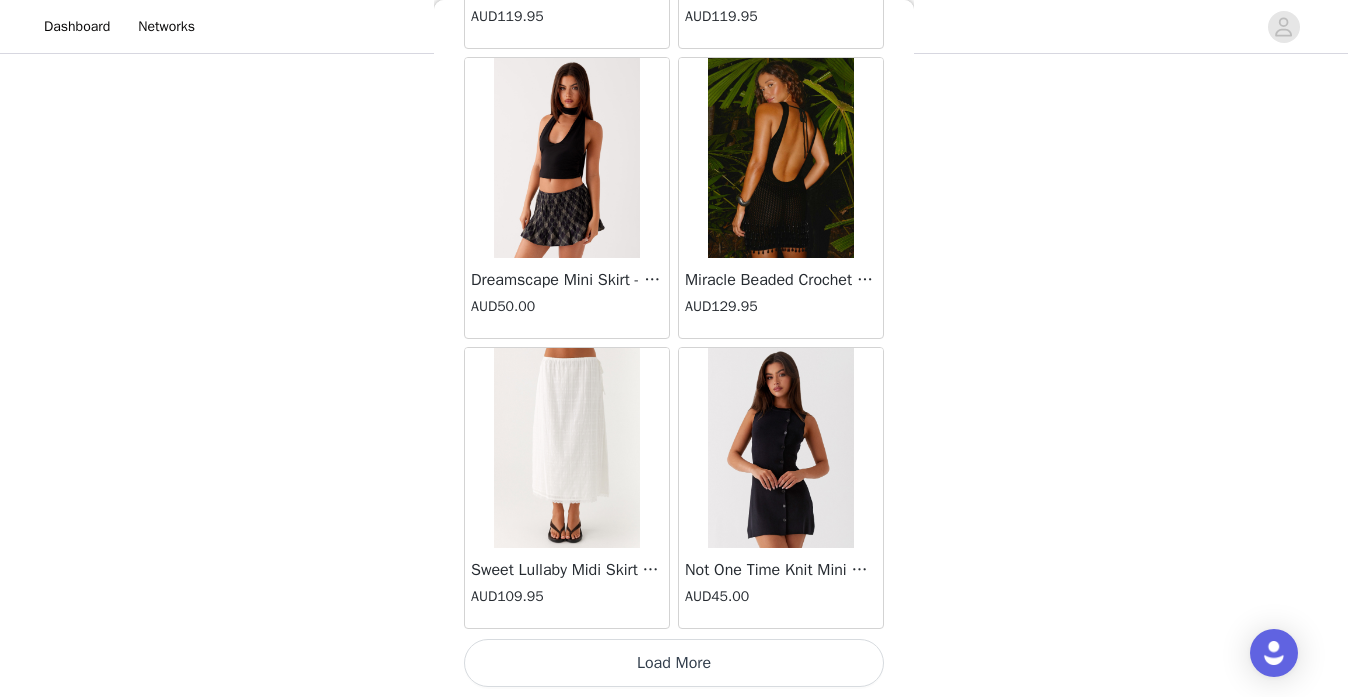 click on "Load More" at bounding box center [674, 663] 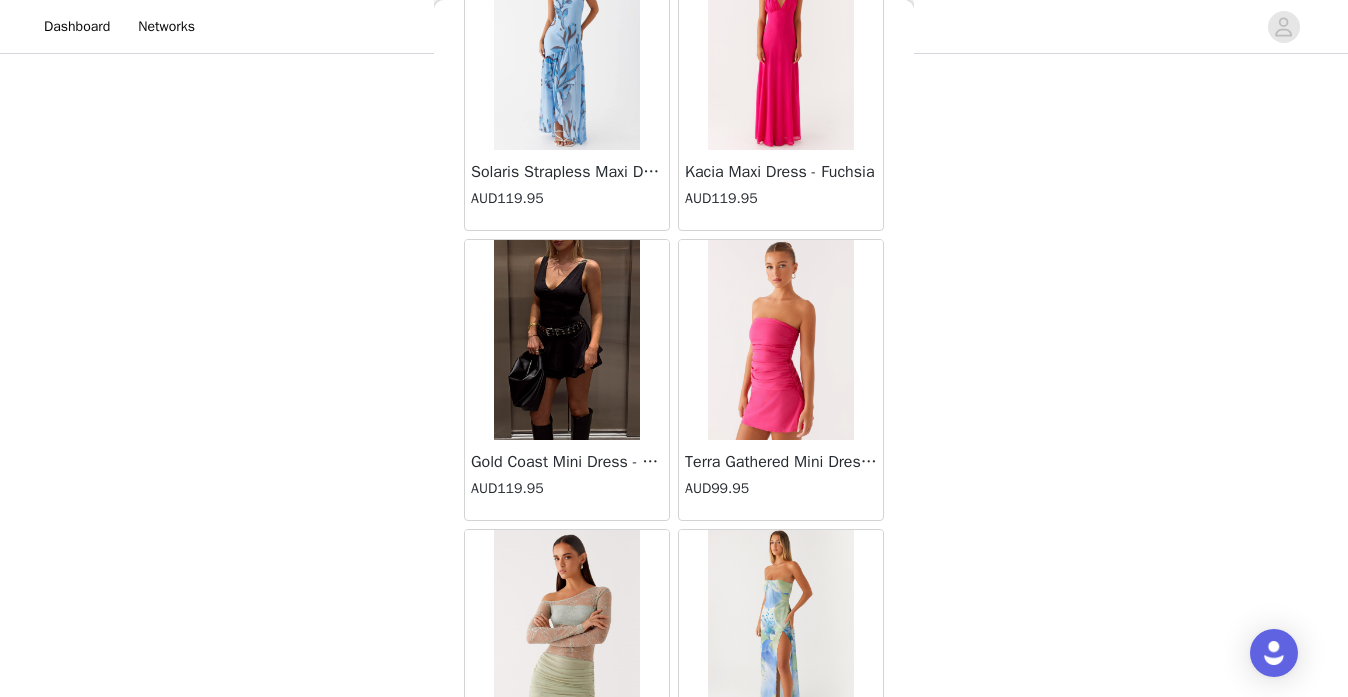 scroll, scrollTop: 45863, scrollLeft: 0, axis: vertical 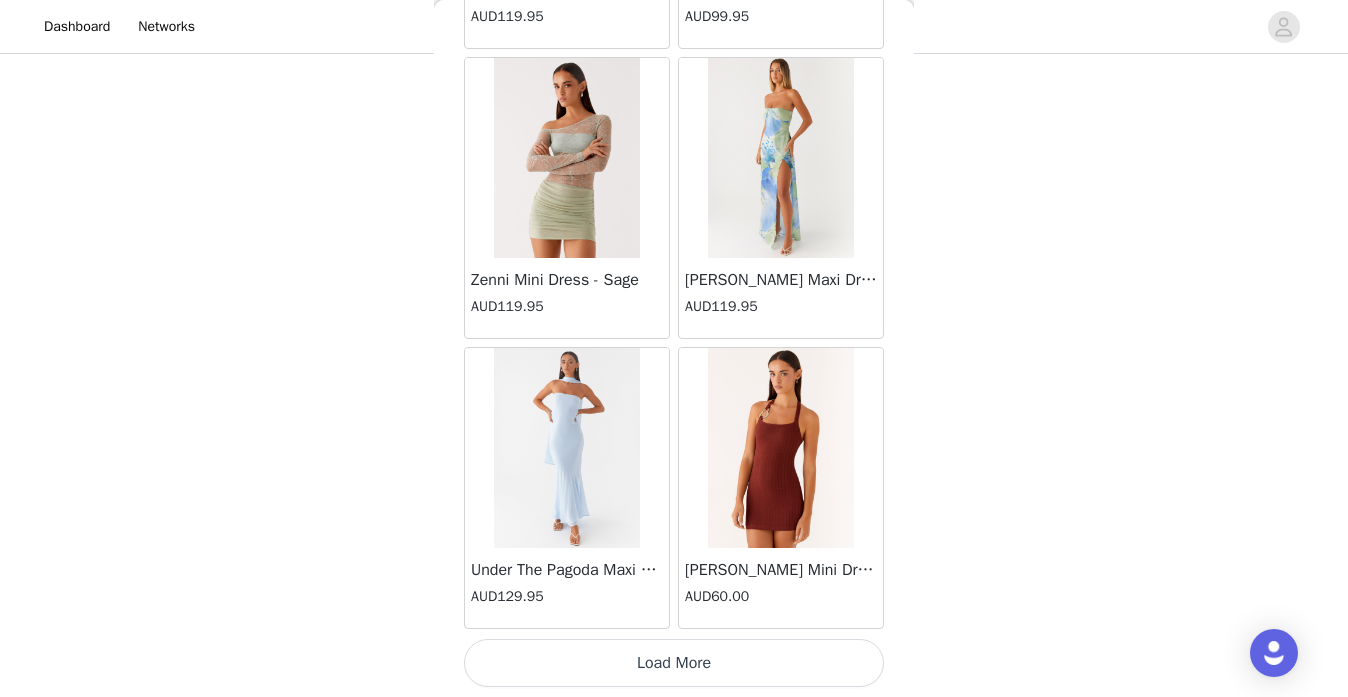 click on "Load More" at bounding box center (674, 663) 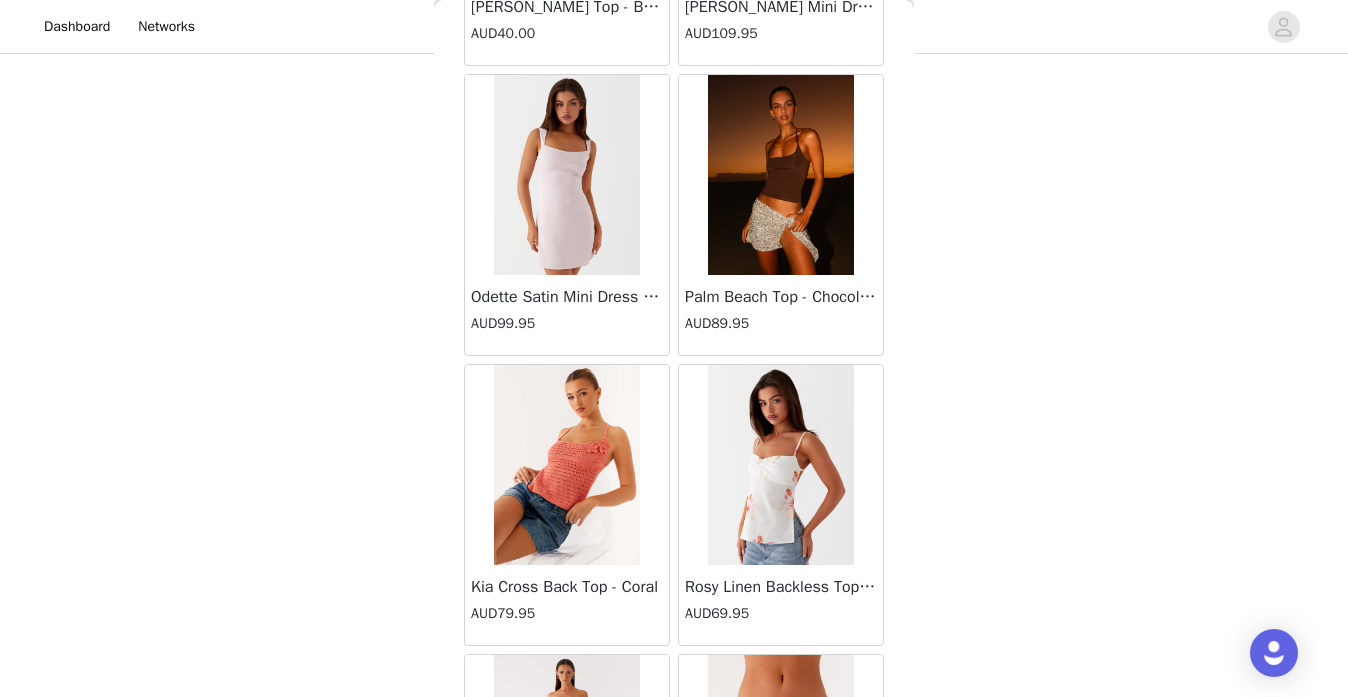 scroll, scrollTop: 48763, scrollLeft: 0, axis: vertical 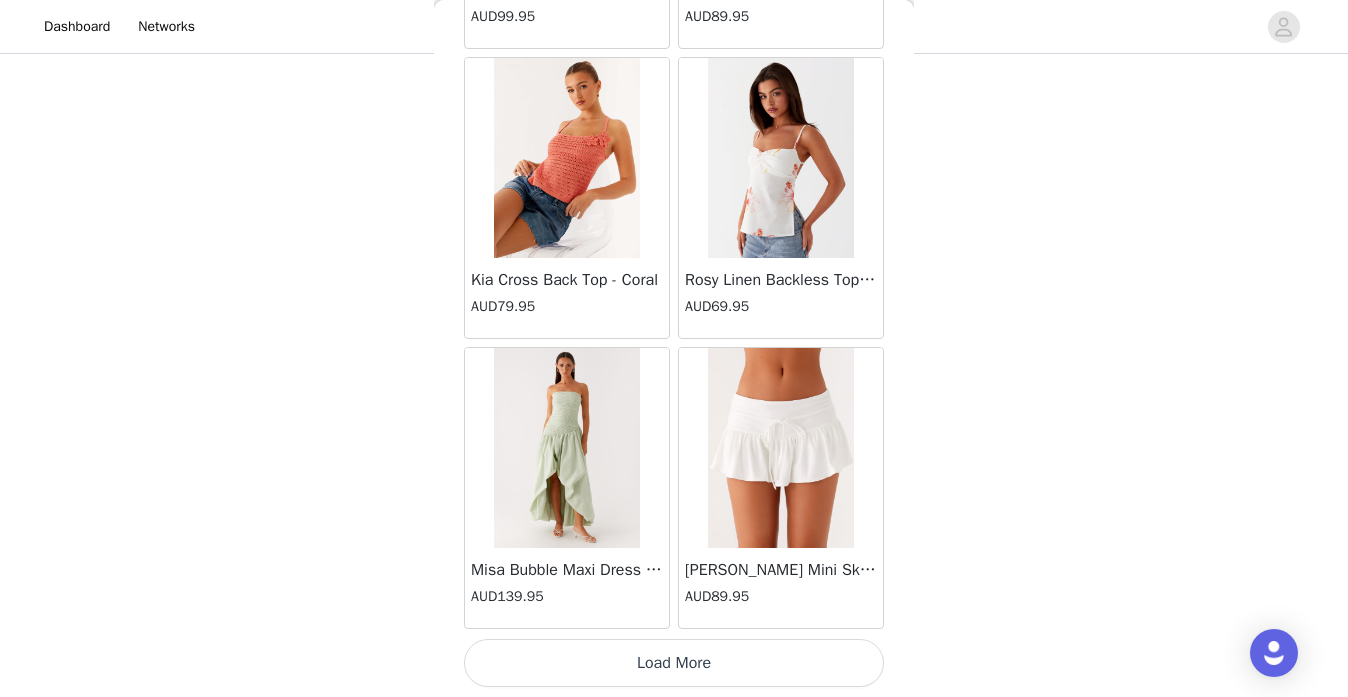 click on "Misa Bubble Maxi Dress - Mint   AUD139.95" at bounding box center (567, 488) 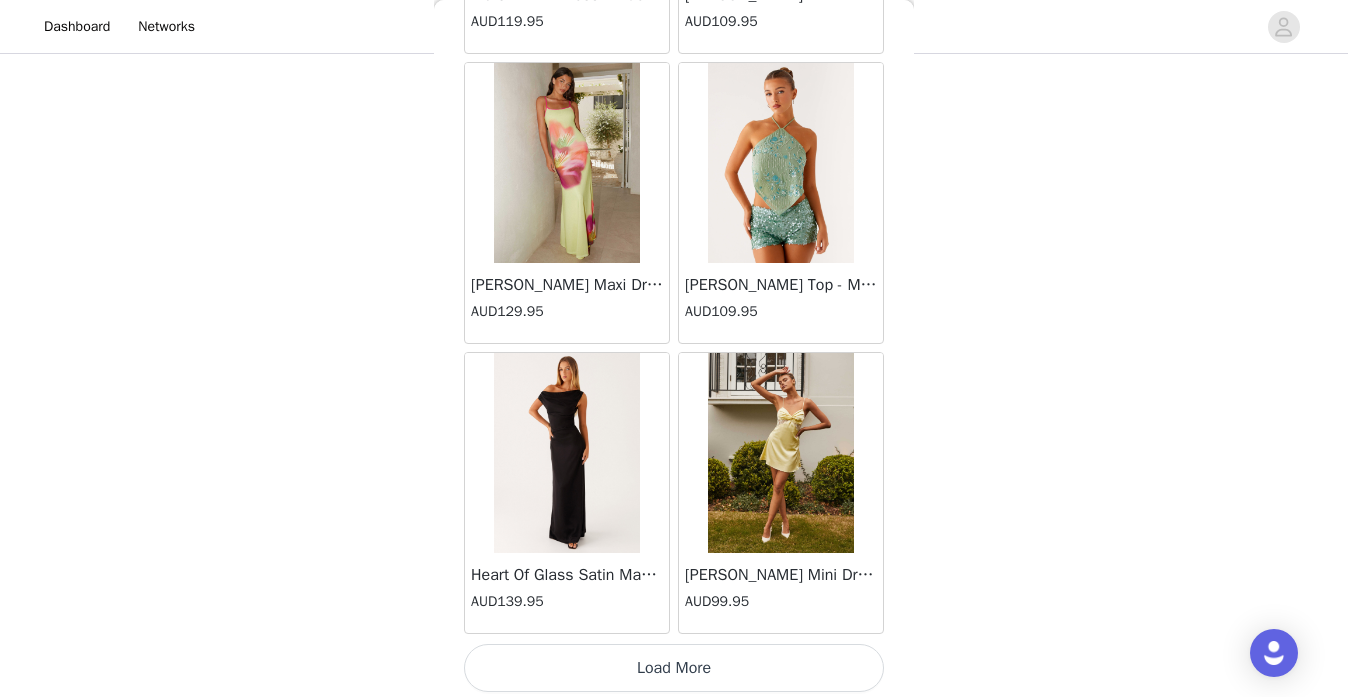 scroll, scrollTop: 51663, scrollLeft: 0, axis: vertical 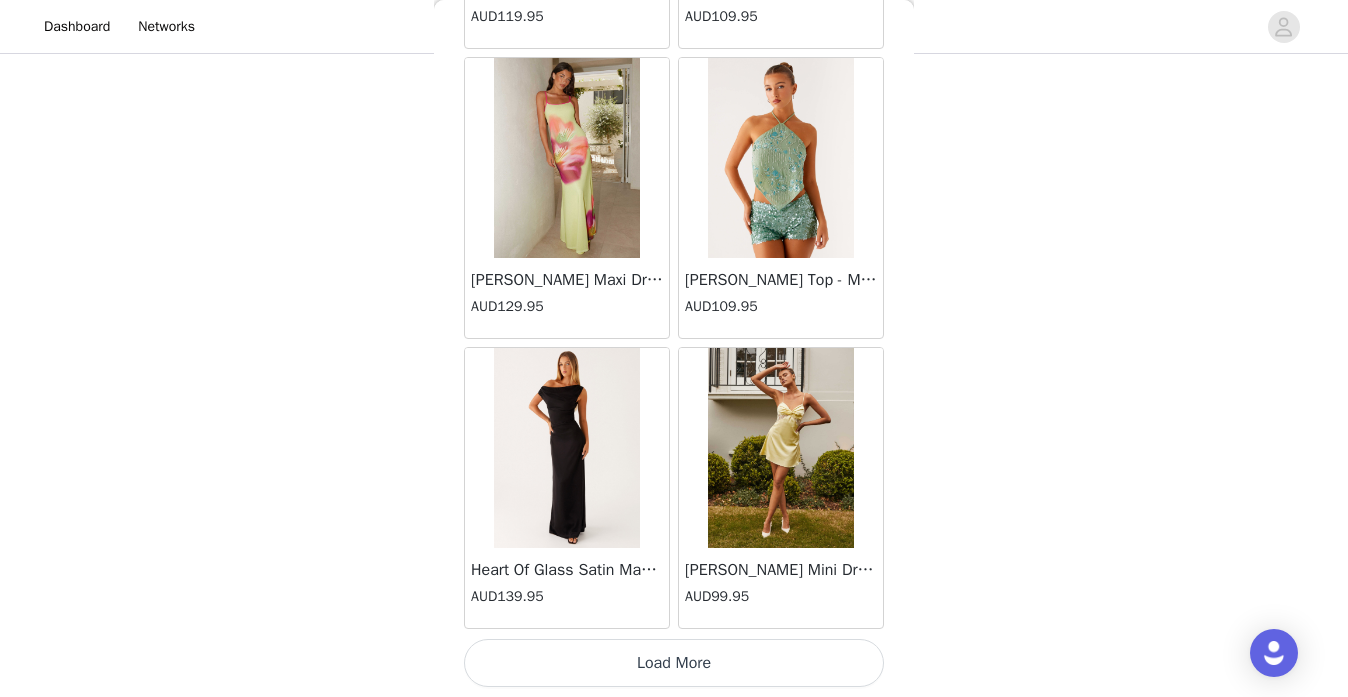 click on "Load More" at bounding box center [674, 663] 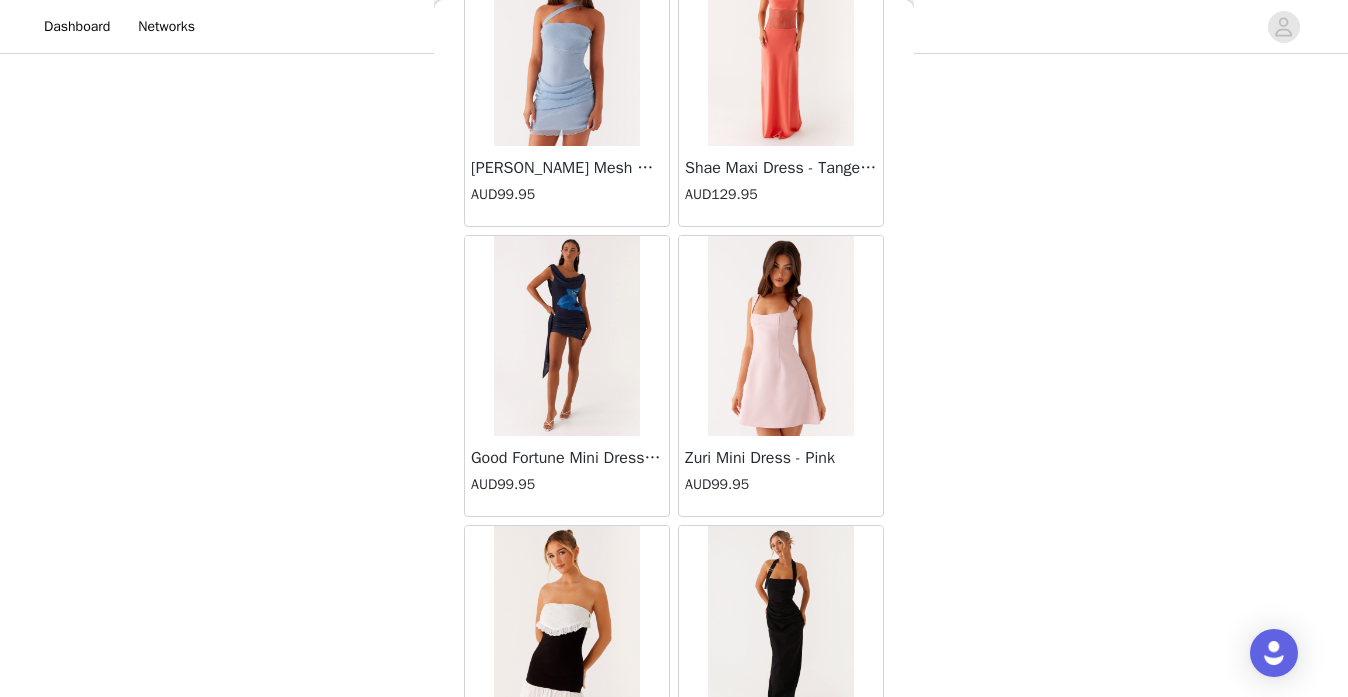 scroll, scrollTop: 54563, scrollLeft: 0, axis: vertical 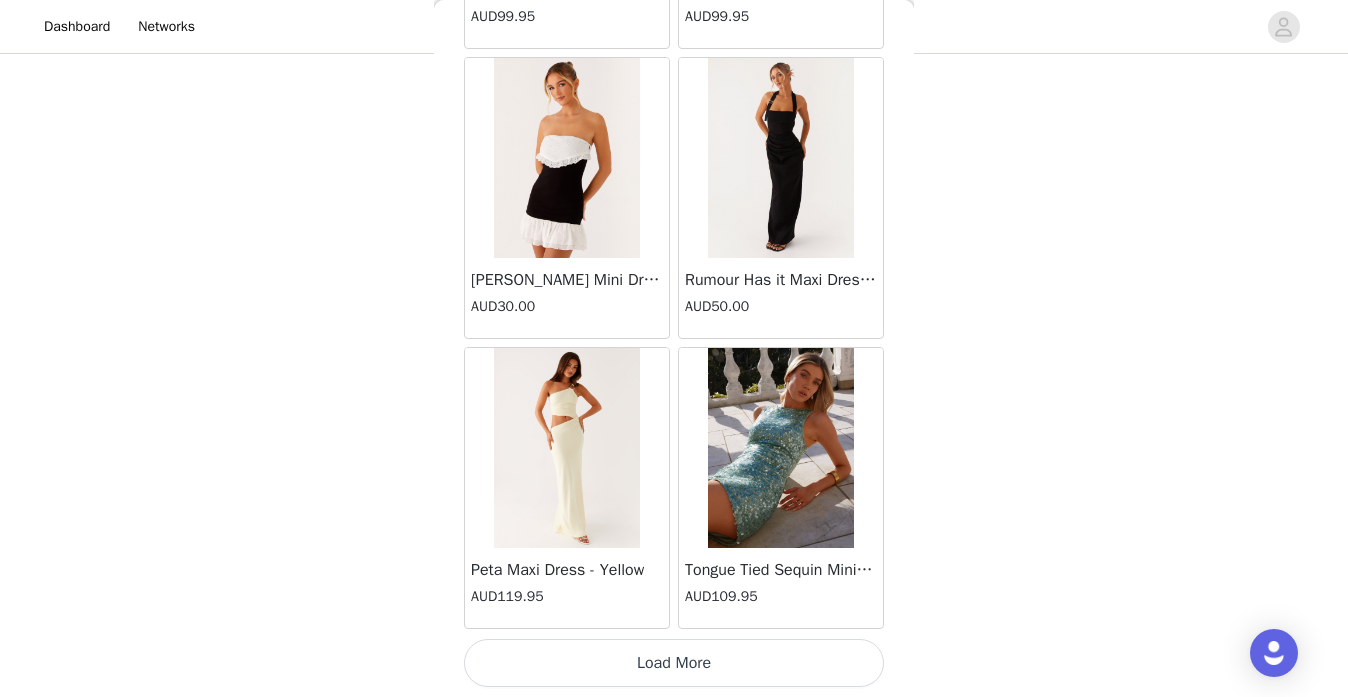 click on "Load More" at bounding box center (674, 663) 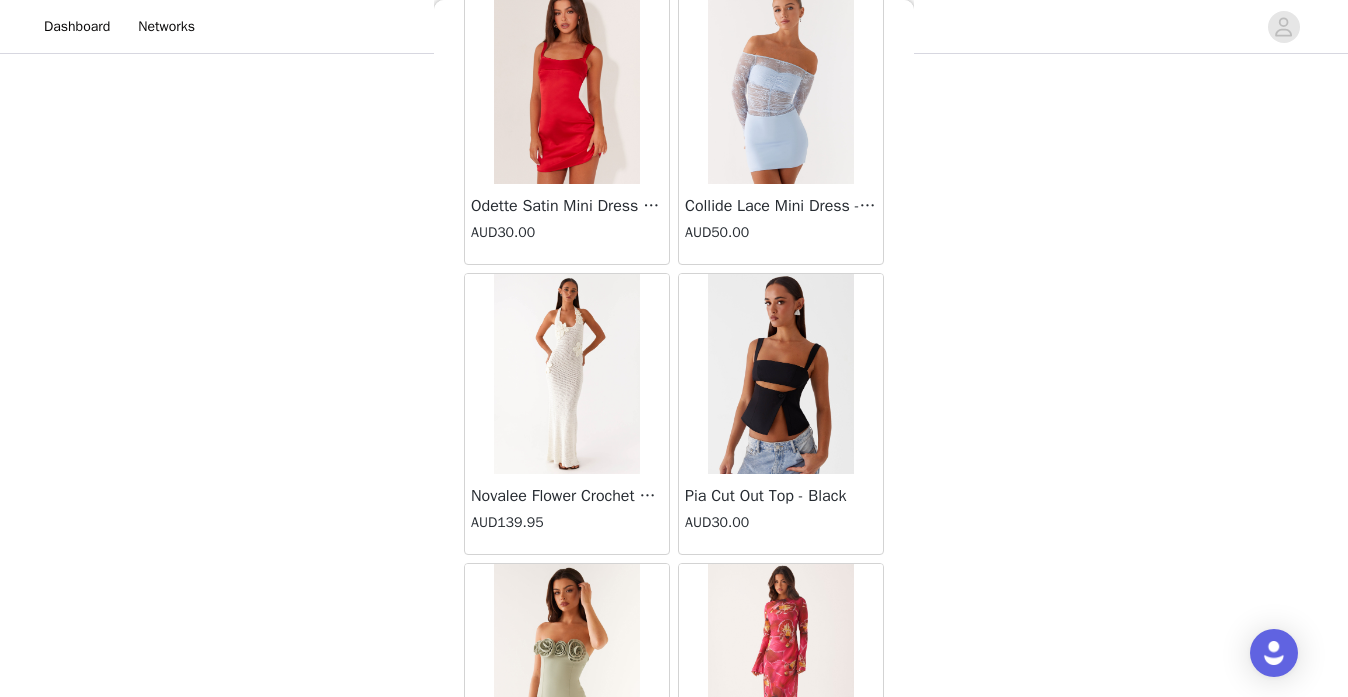scroll, scrollTop: 57463, scrollLeft: 0, axis: vertical 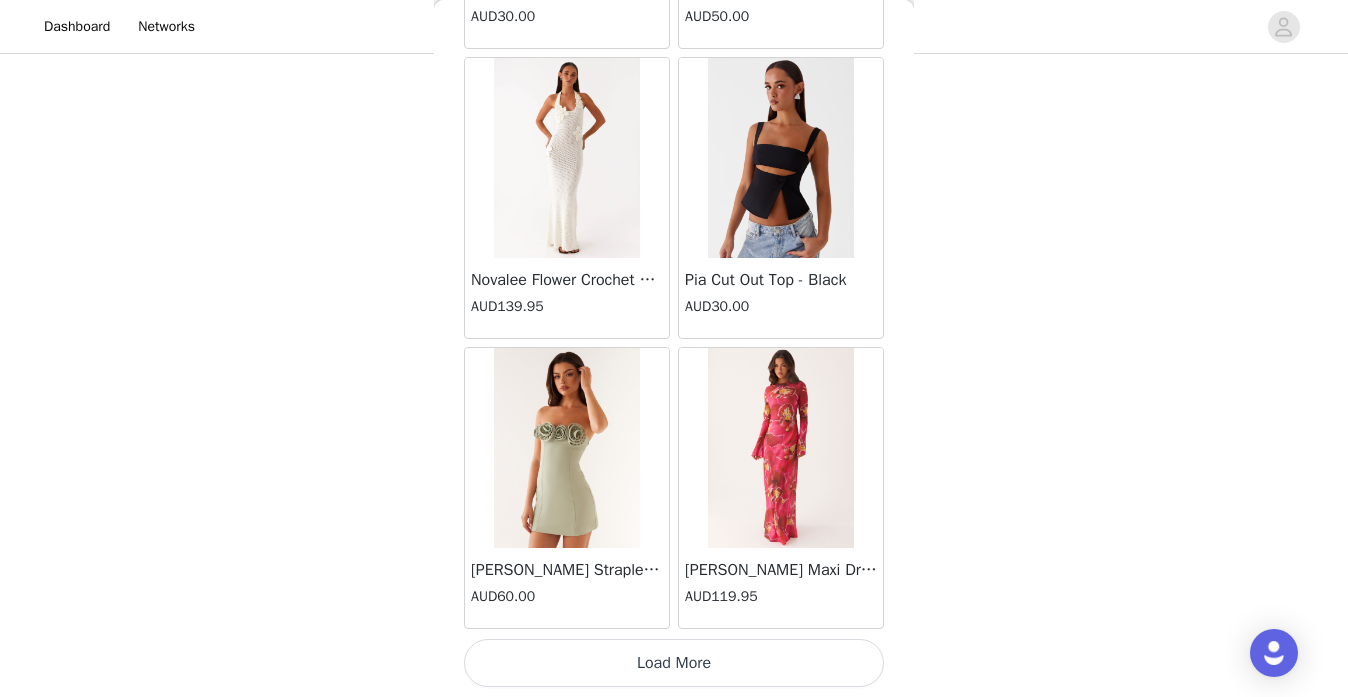click on "Load More" at bounding box center [674, 663] 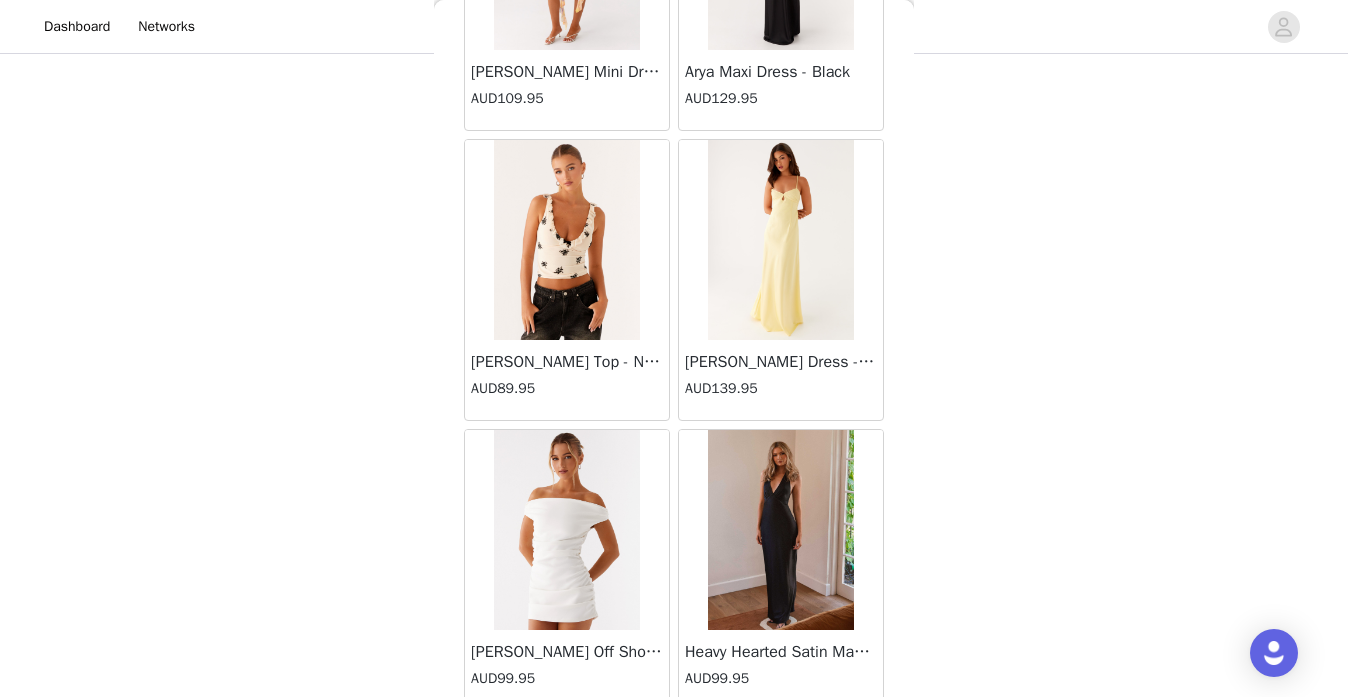 scroll, scrollTop: 60363, scrollLeft: 0, axis: vertical 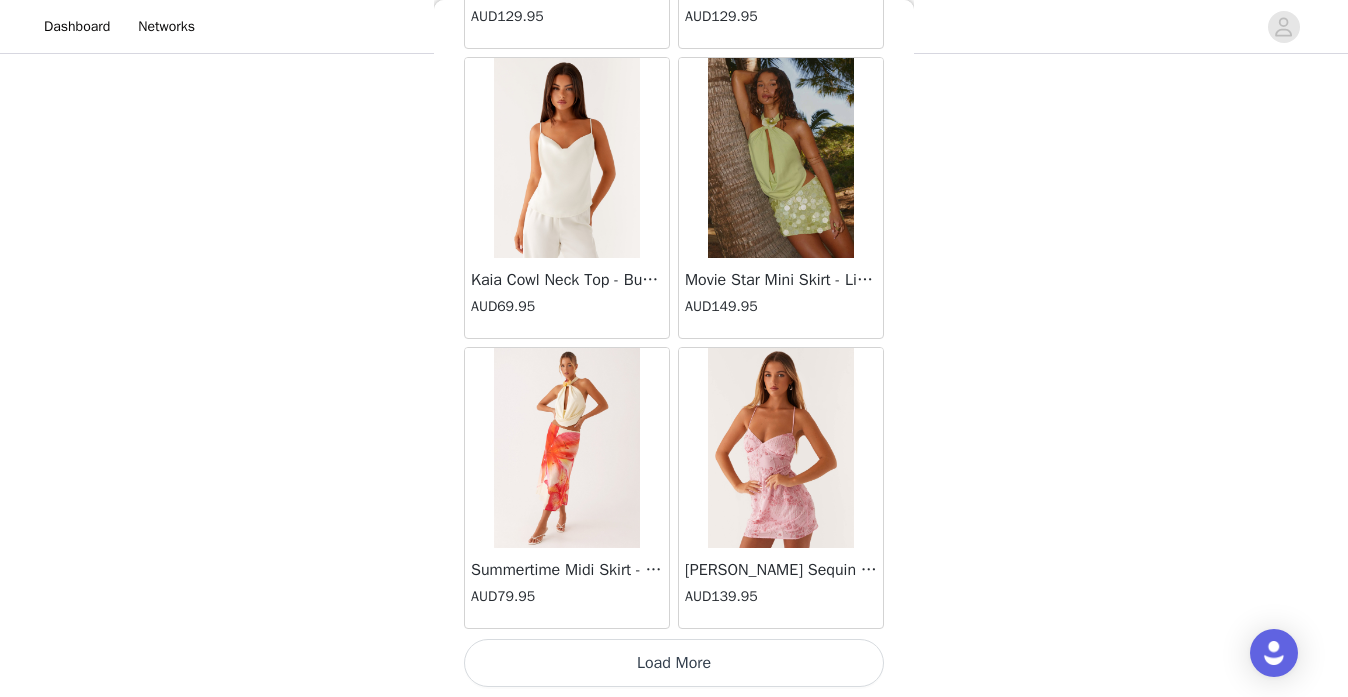 click on "Load More" at bounding box center [674, 663] 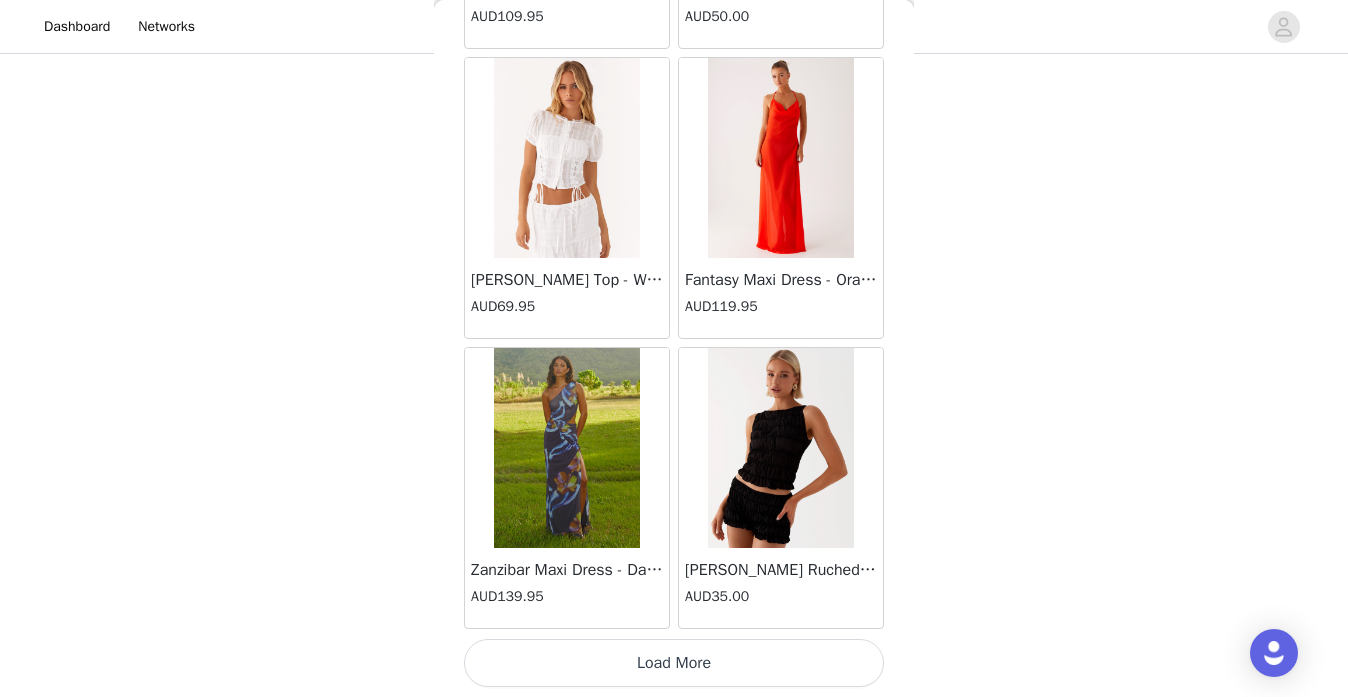 click on "Load More" at bounding box center (674, 663) 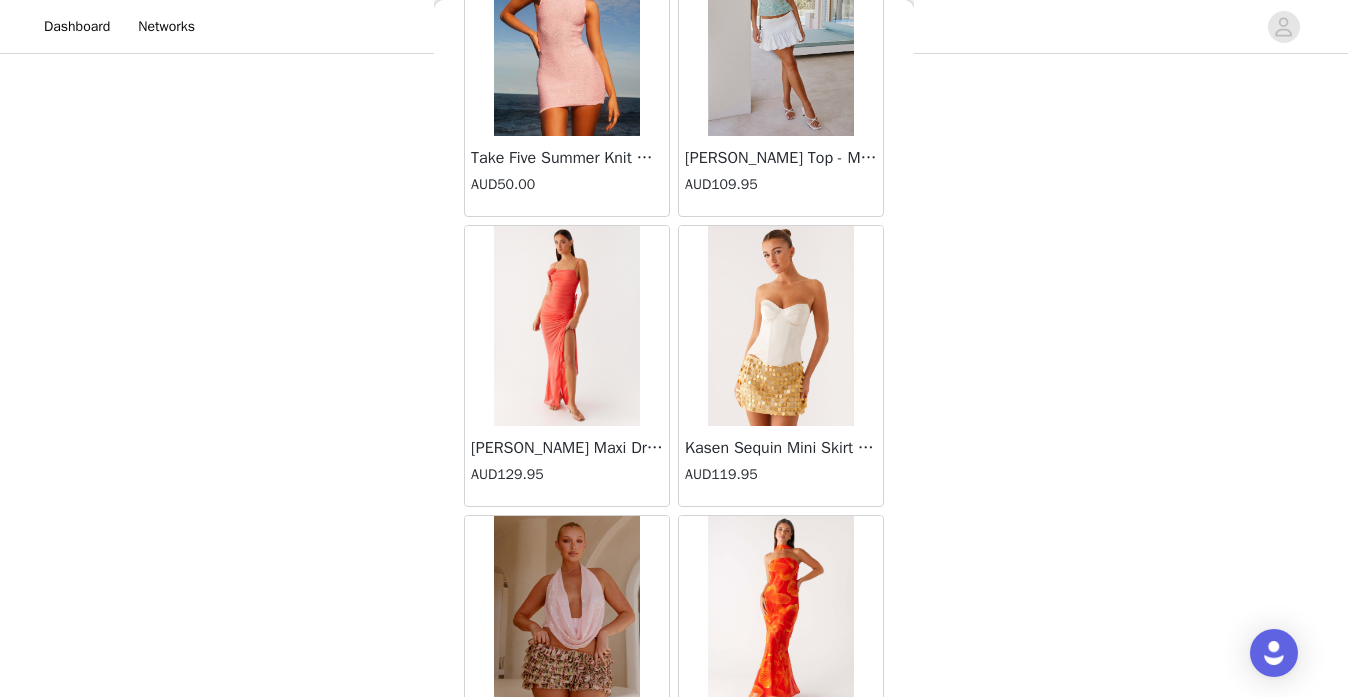 scroll, scrollTop: 66163, scrollLeft: 0, axis: vertical 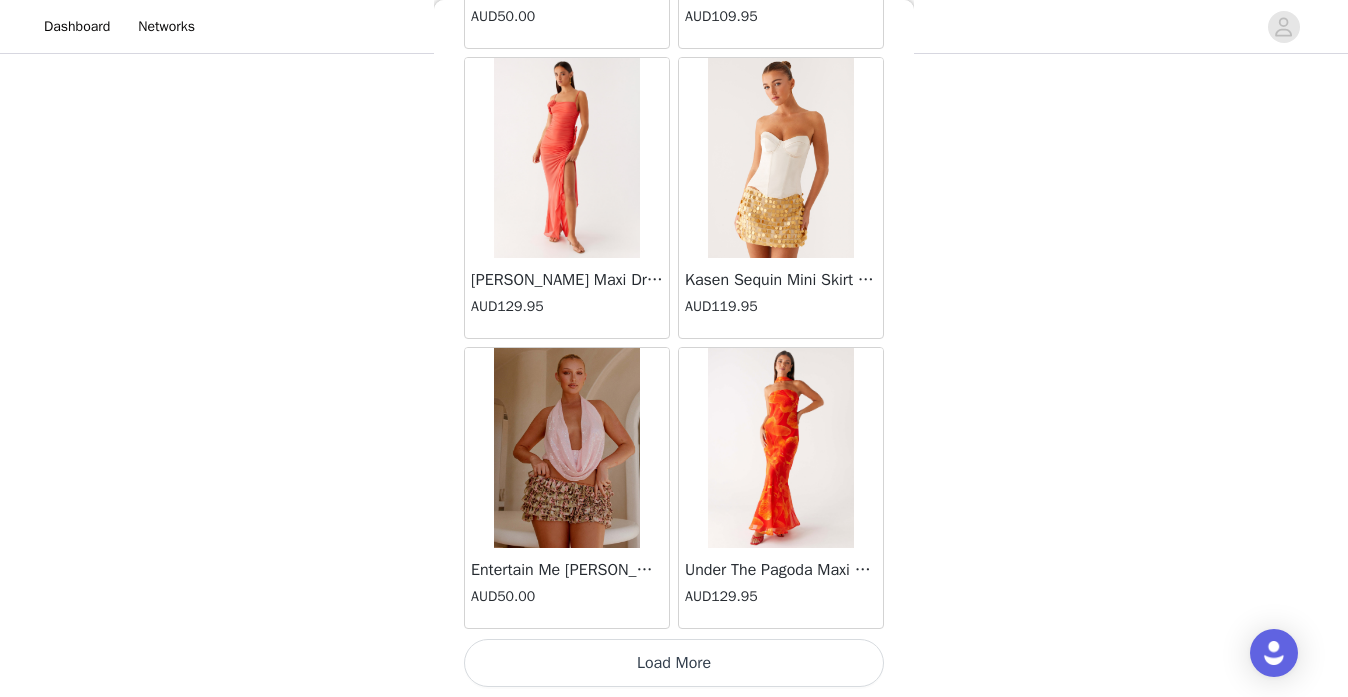 click on "Load More" at bounding box center (674, 663) 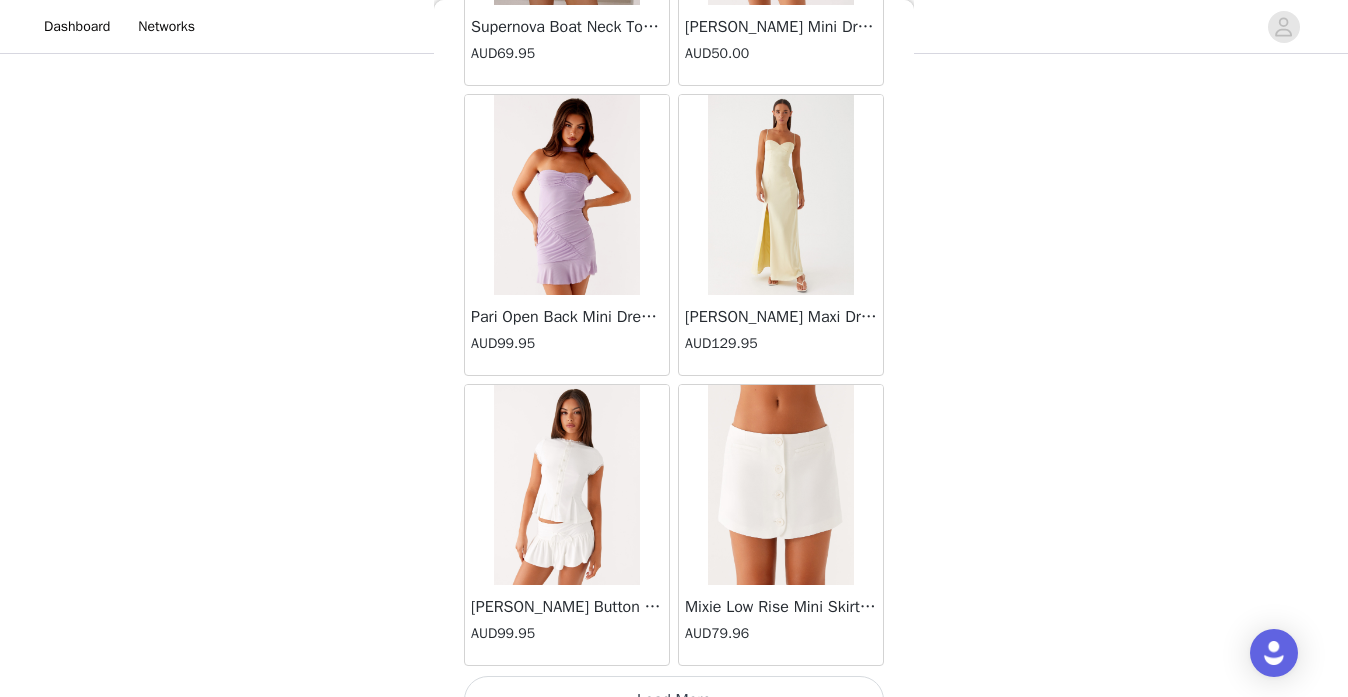 scroll, scrollTop: 69063, scrollLeft: 0, axis: vertical 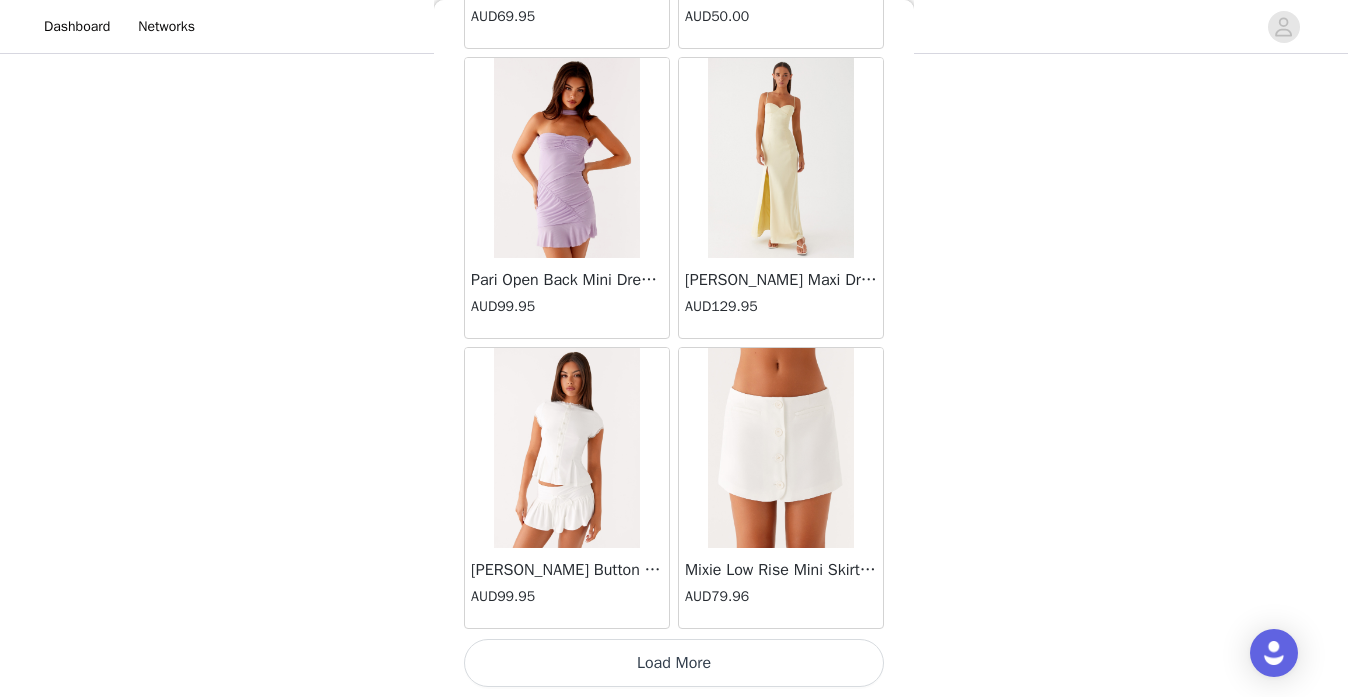 click on "Load More" at bounding box center (674, 663) 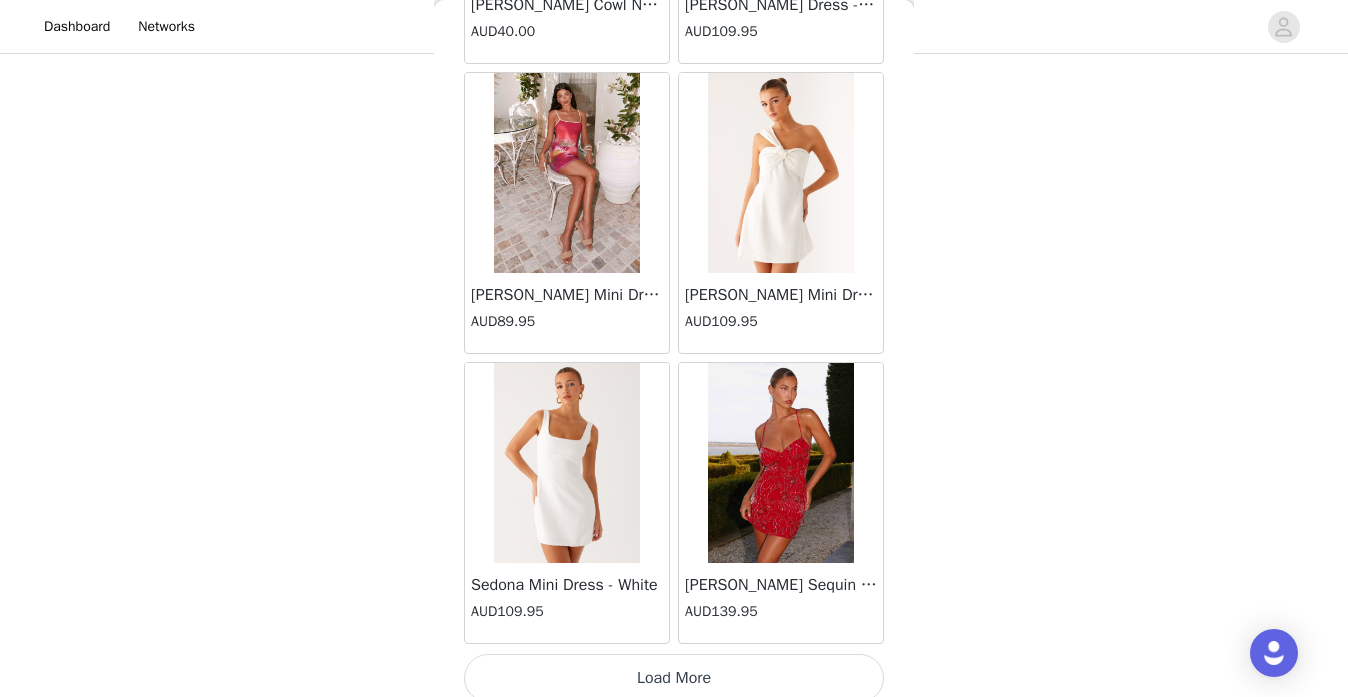 scroll, scrollTop: 71963, scrollLeft: 0, axis: vertical 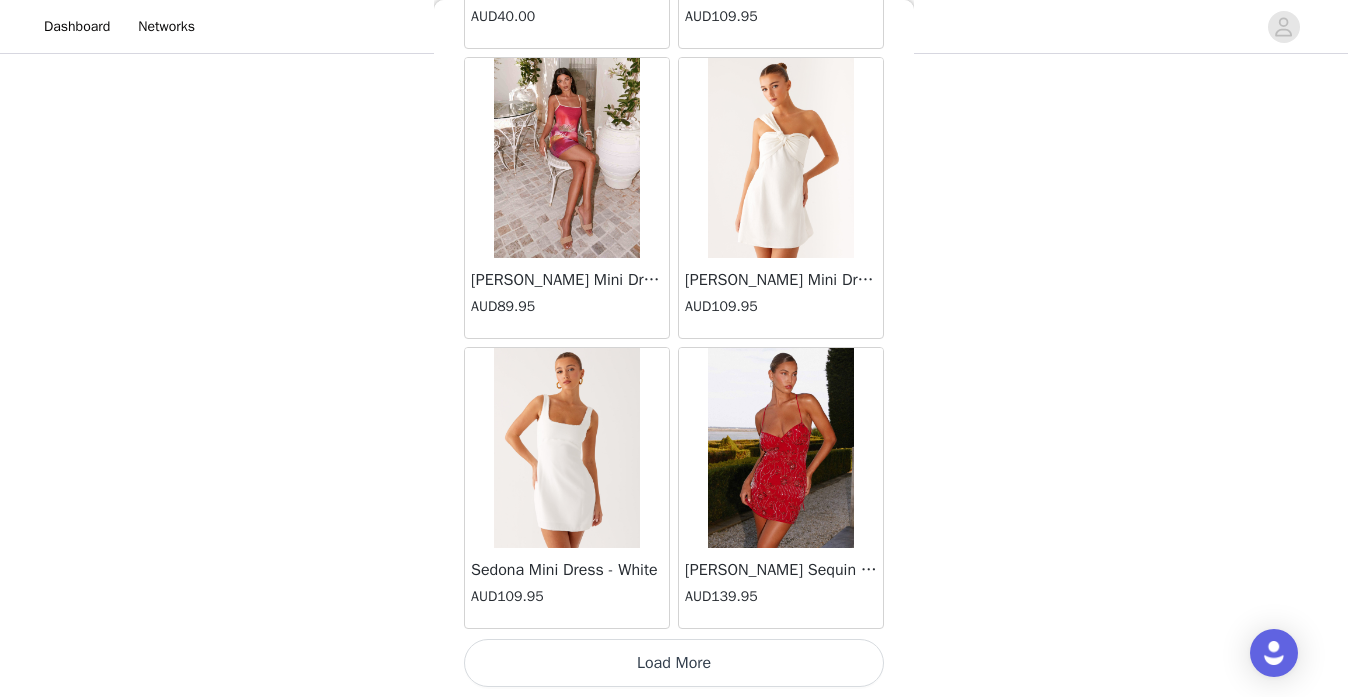 click on "Load More" at bounding box center [674, 663] 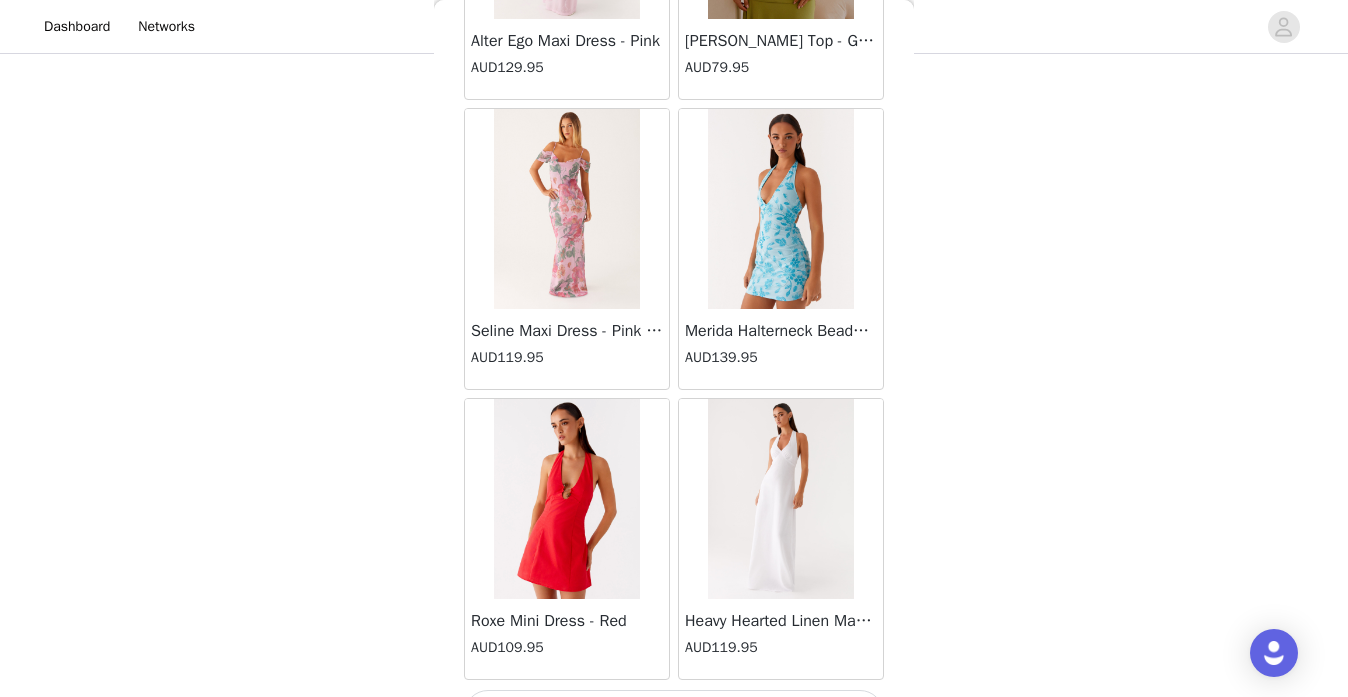 scroll, scrollTop: 74863, scrollLeft: 0, axis: vertical 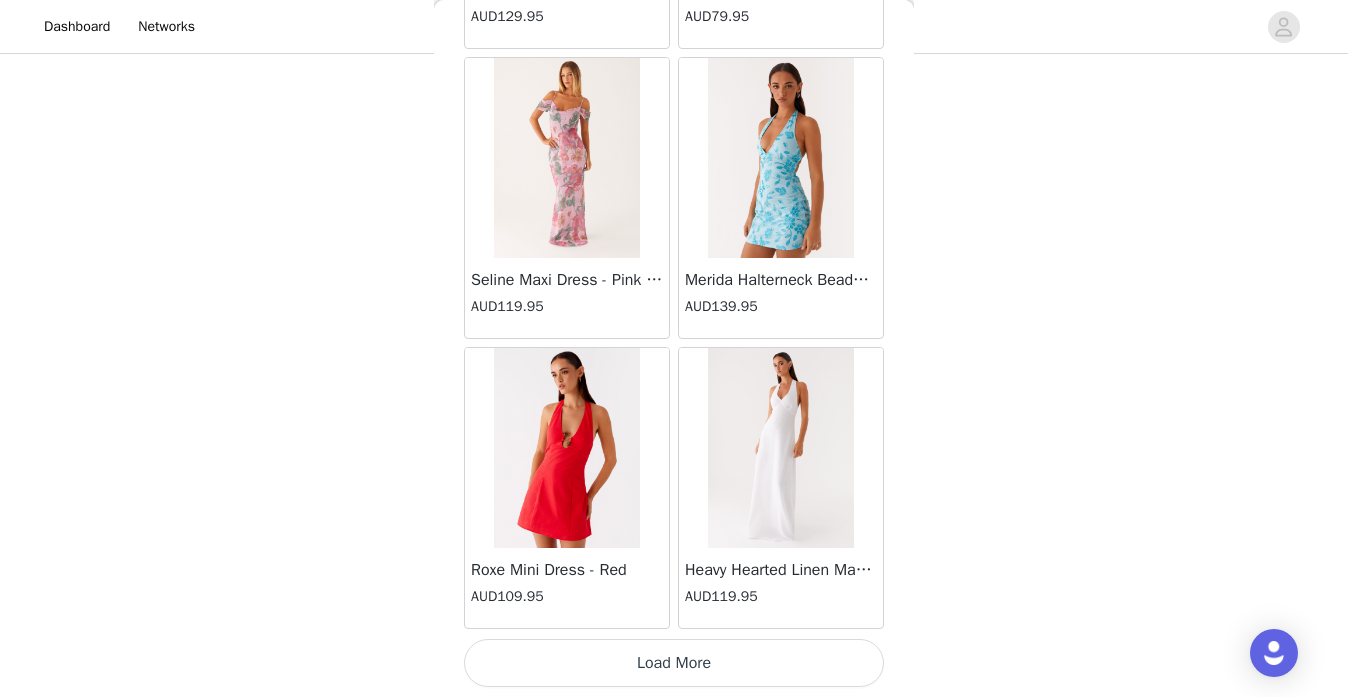 click on "Load More" at bounding box center (674, 663) 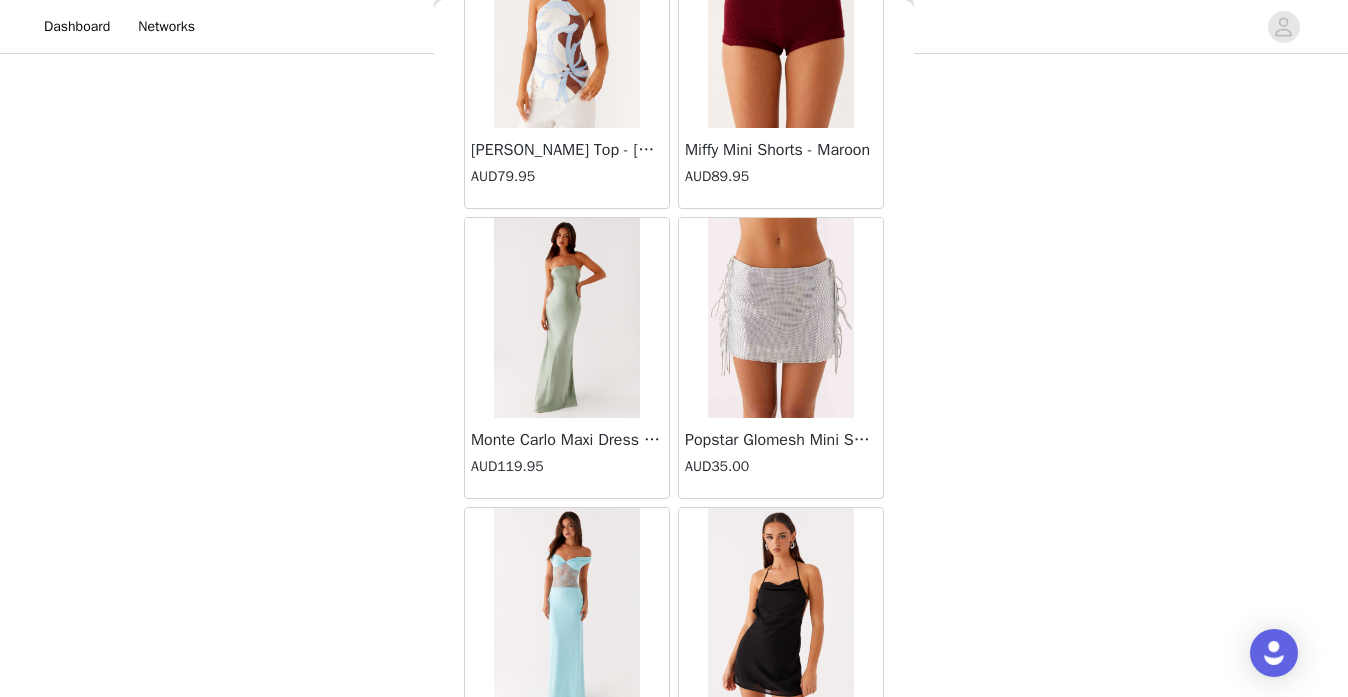 scroll, scrollTop: 77763, scrollLeft: 0, axis: vertical 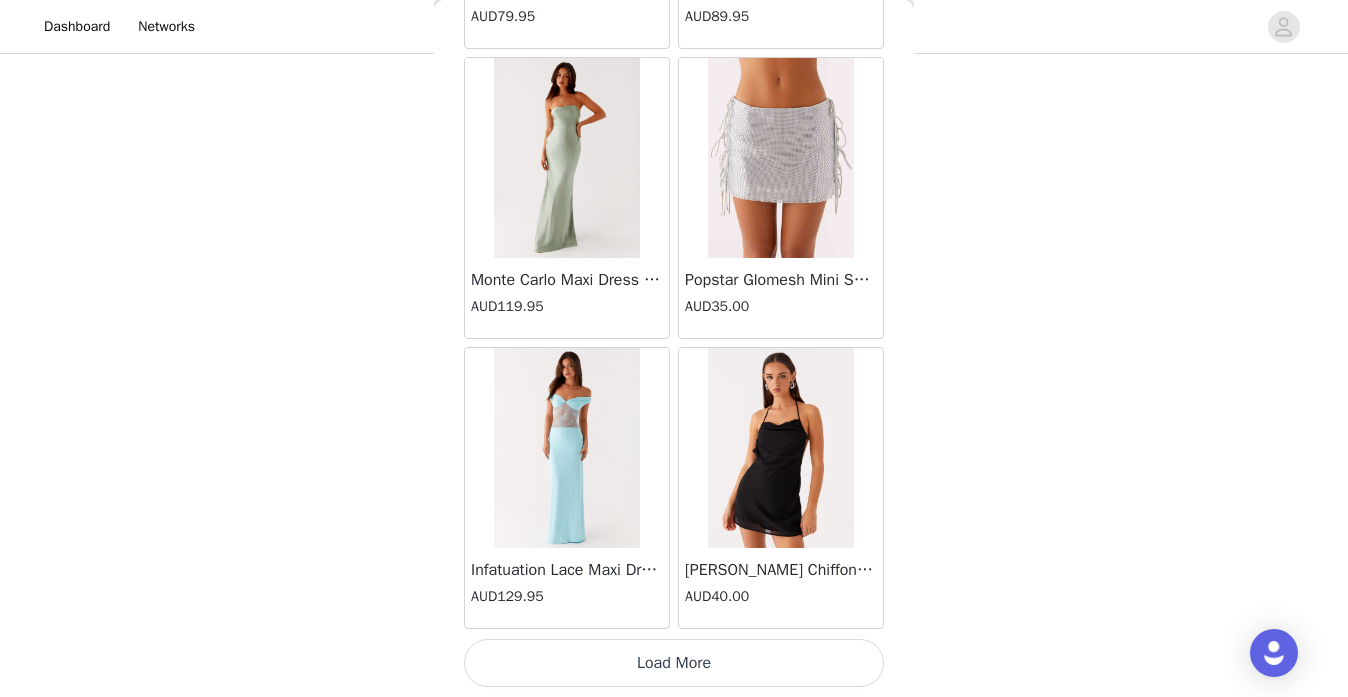 click on "Load More" at bounding box center [674, 663] 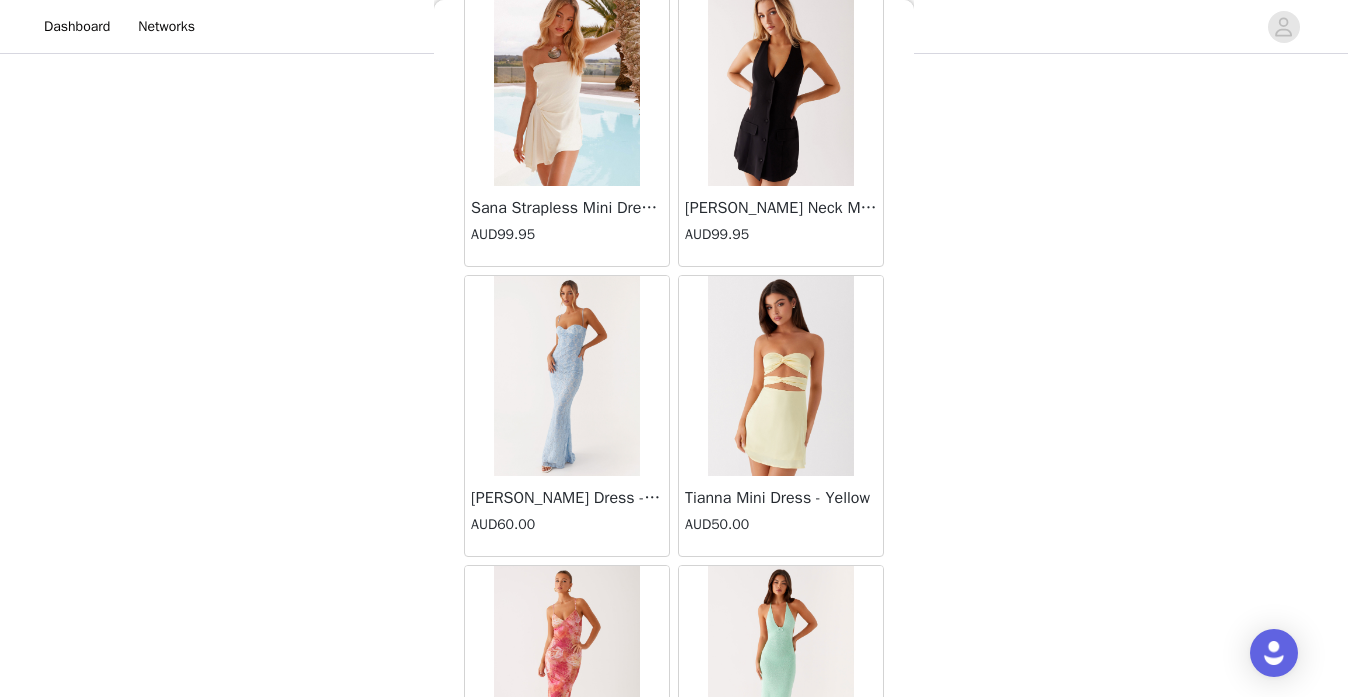 scroll, scrollTop: 80663, scrollLeft: 0, axis: vertical 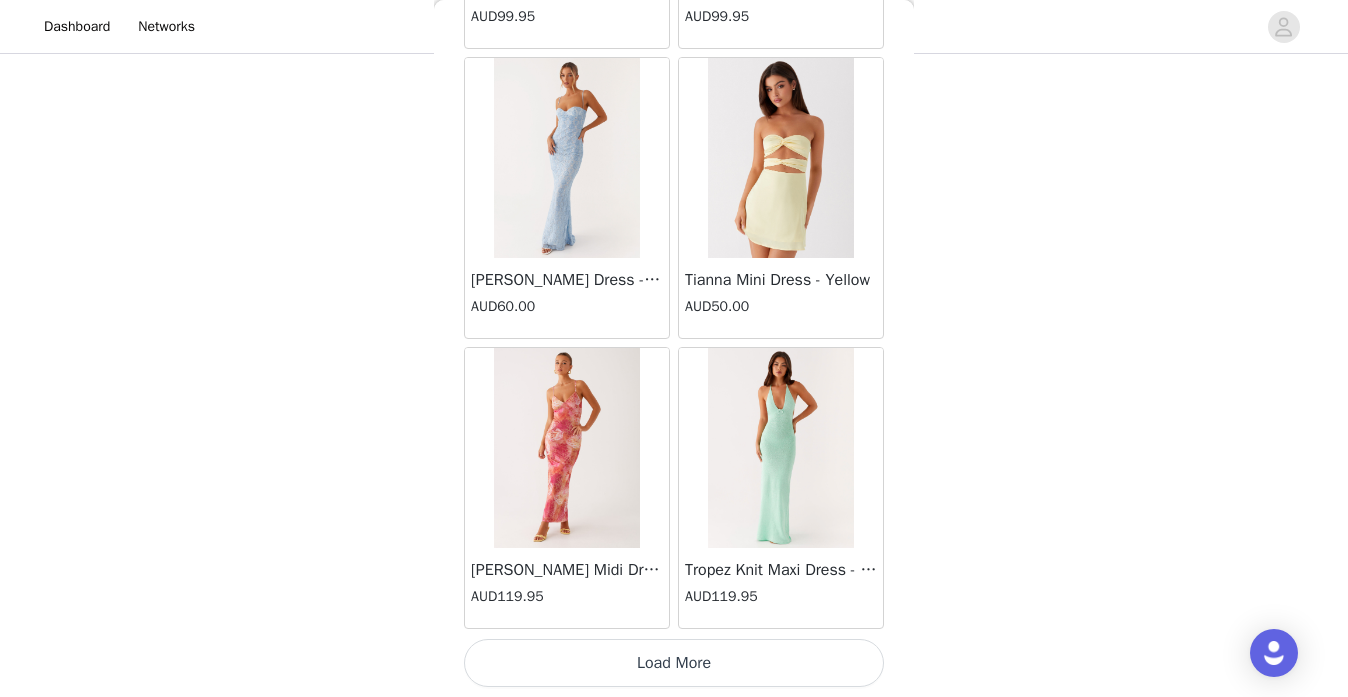 click on "Load More" at bounding box center (674, 663) 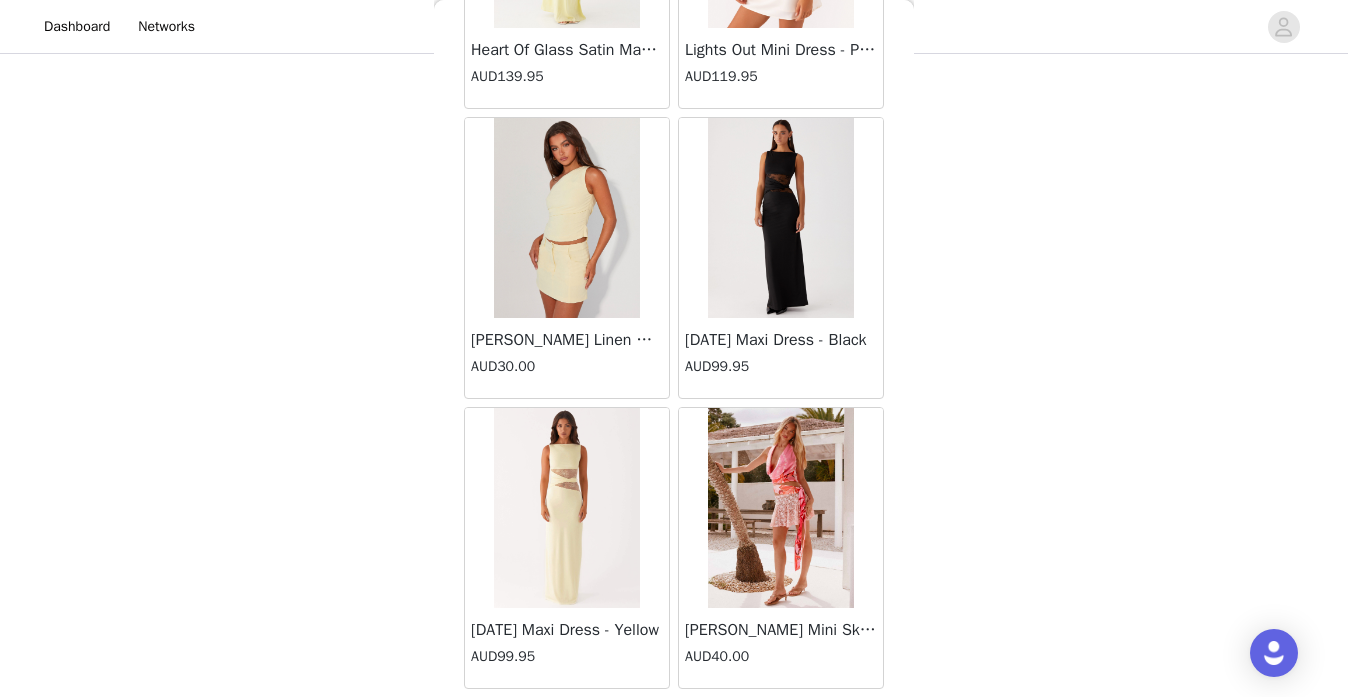 scroll, scrollTop: 83563, scrollLeft: 0, axis: vertical 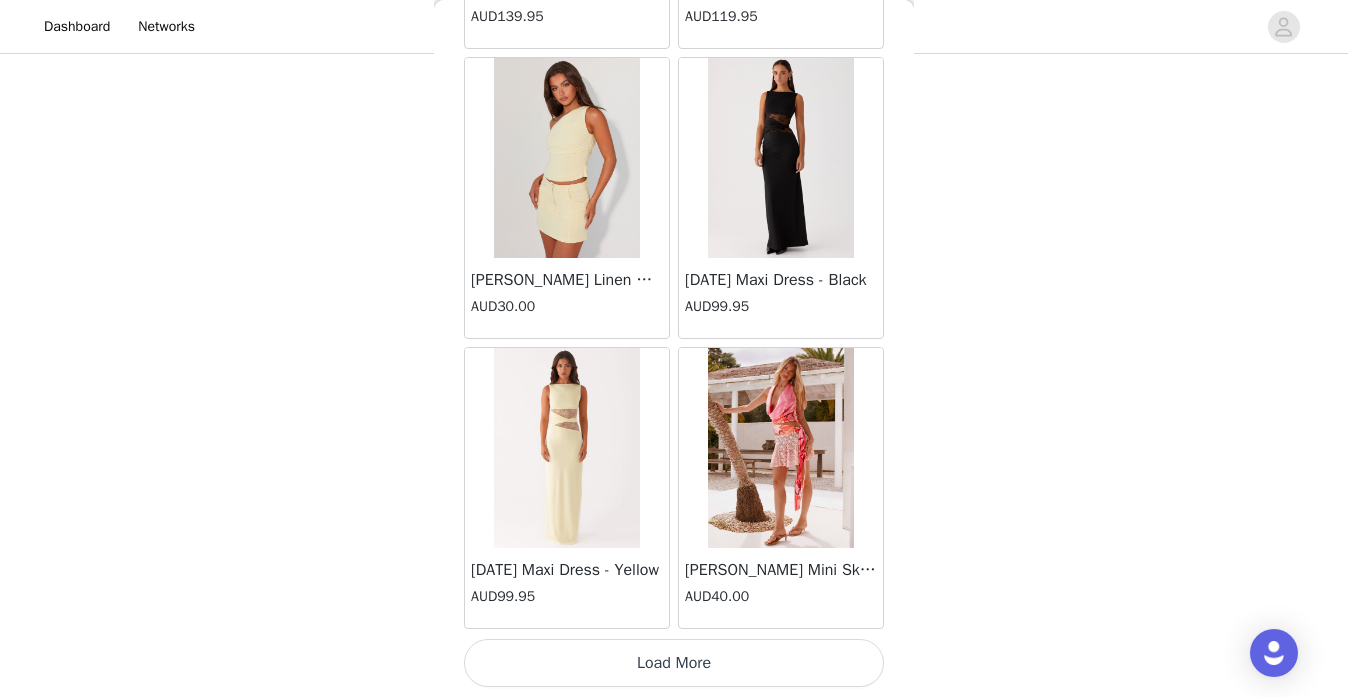 click on "Load More" at bounding box center [674, 663] 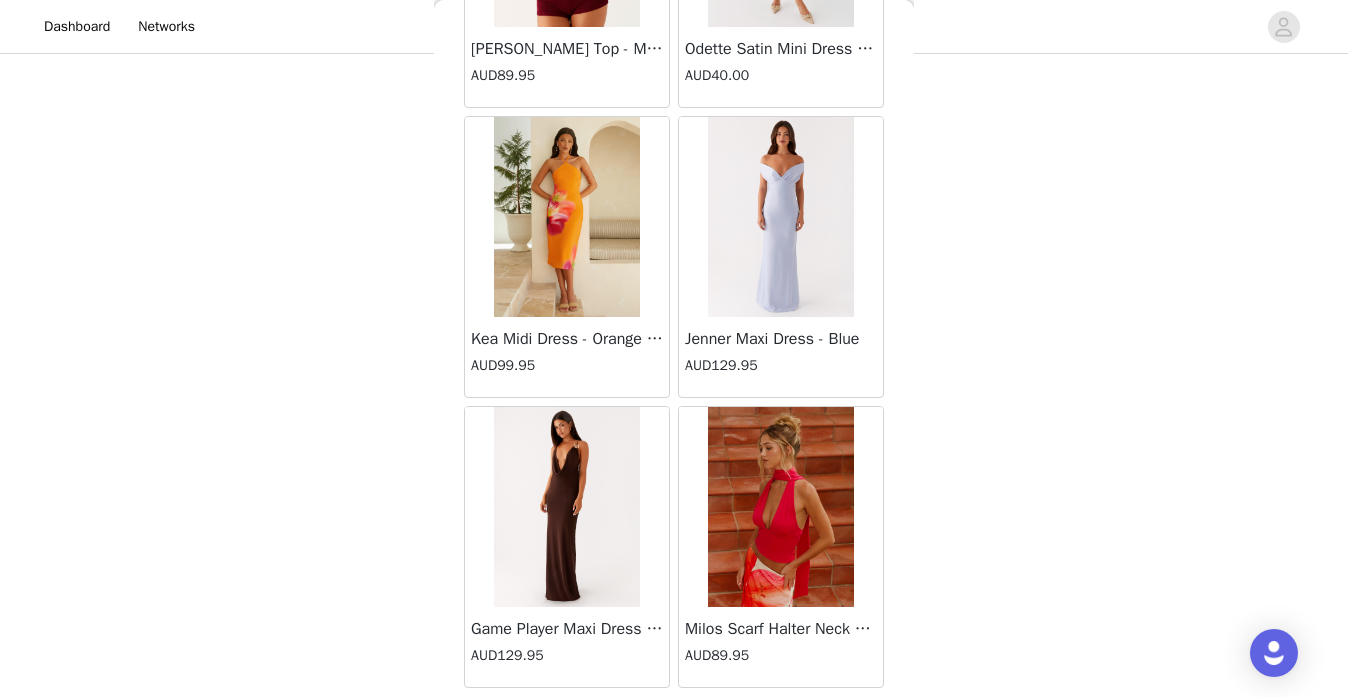 scroll, scrollTop: 86463, scrollLeft: 0, axis: vertical 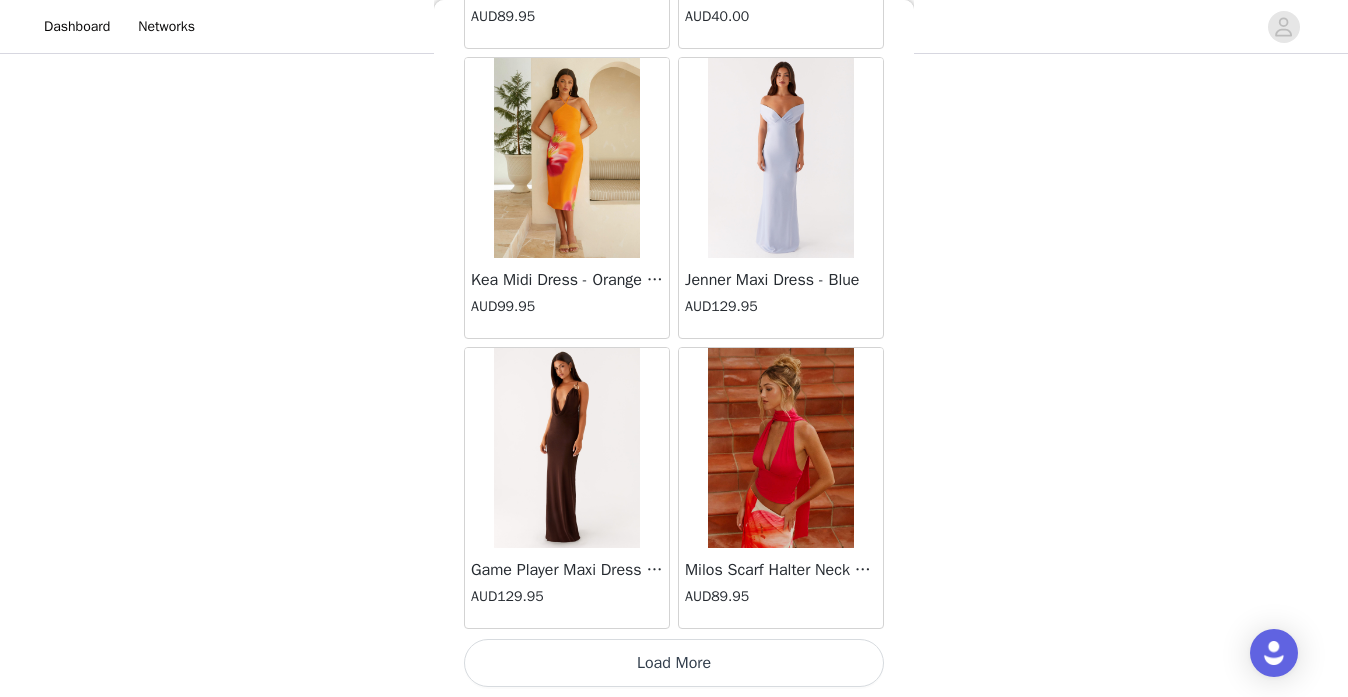 click on "Load More" at bounding box center (674, 663) 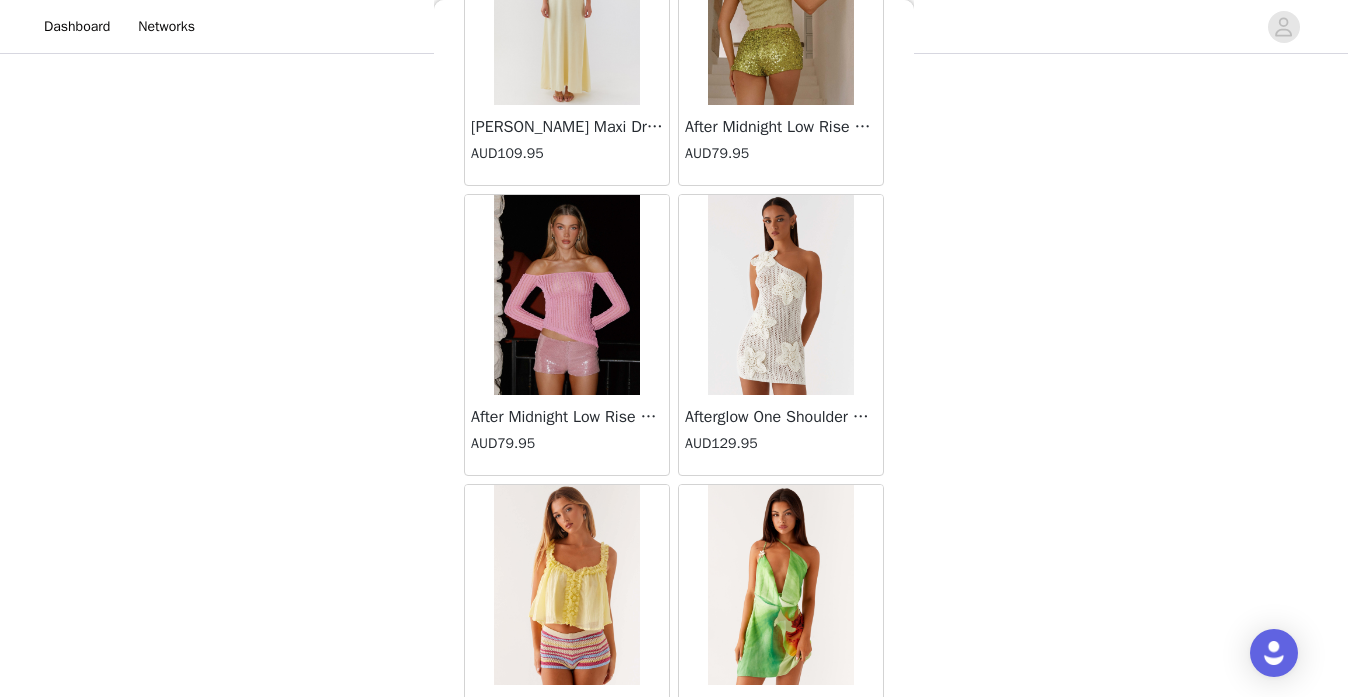 scroll, scrollTop: 89363, scrollLeft: 0, axis: vertical 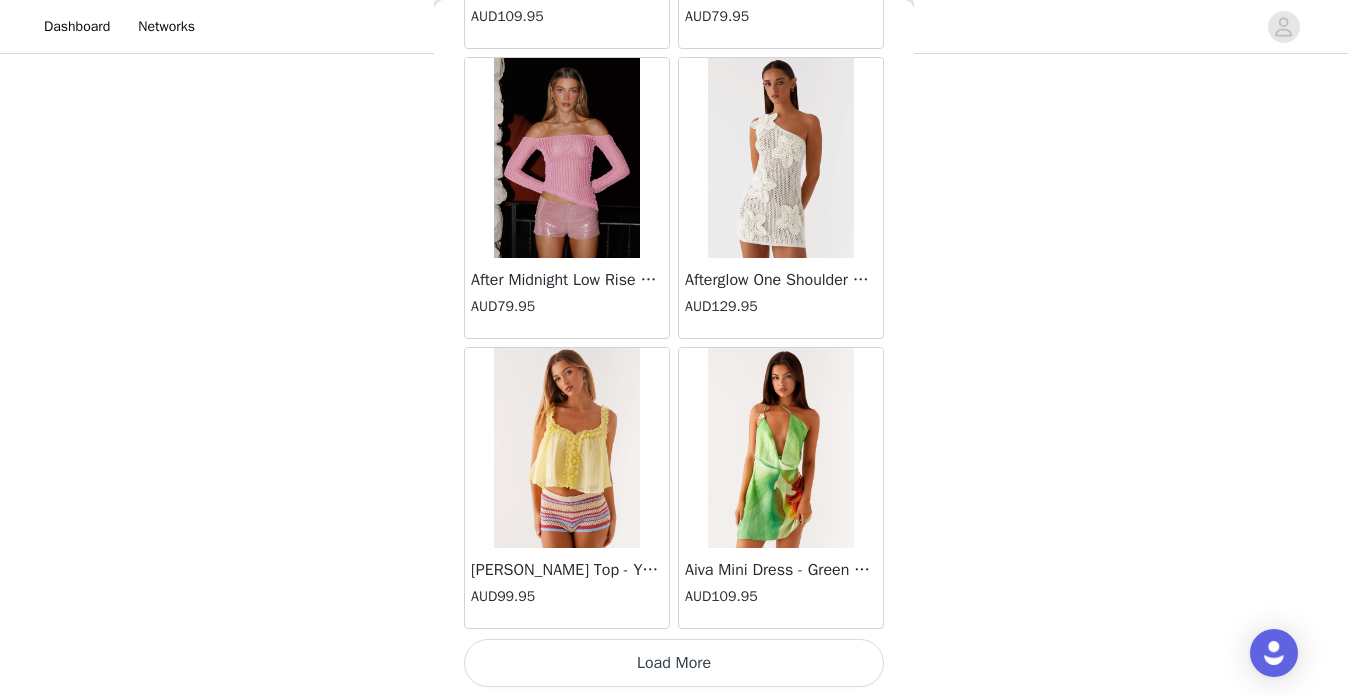 click on "Load More" at bounding box center (674, 663) 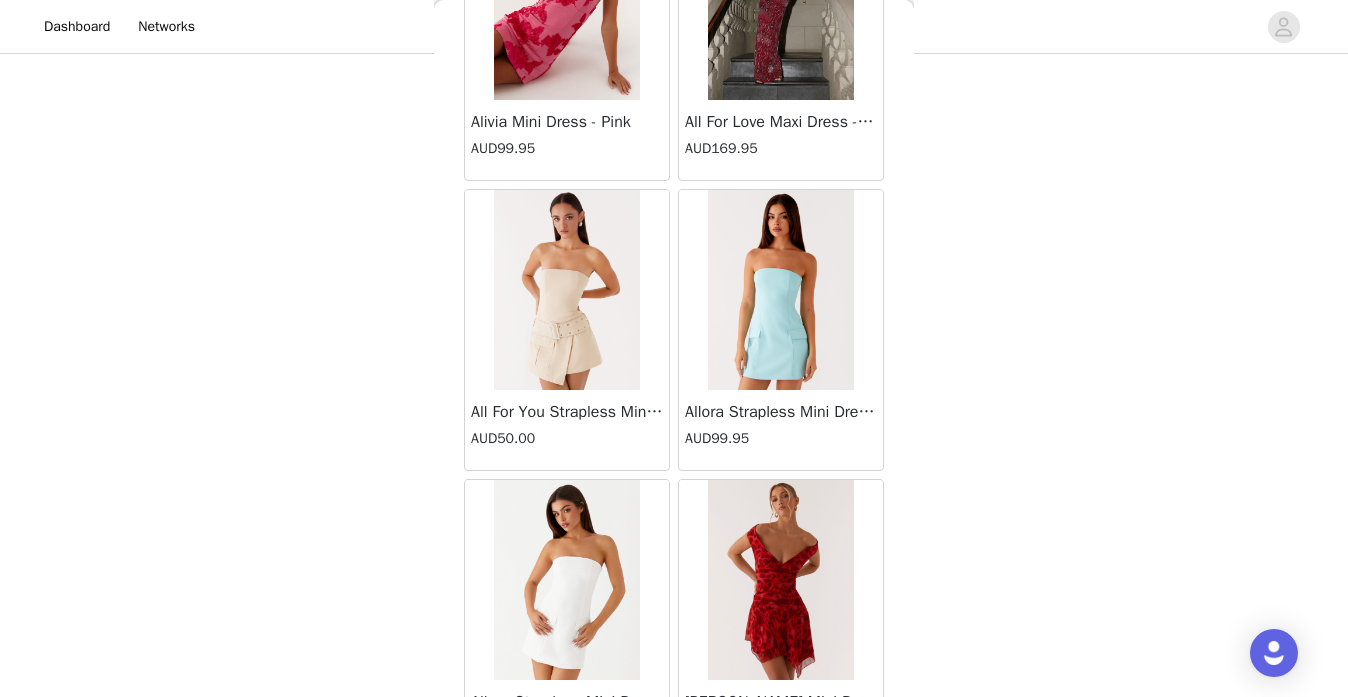 scroll, scrollTop: 92263, scrollLeft: 0, axis: vertical 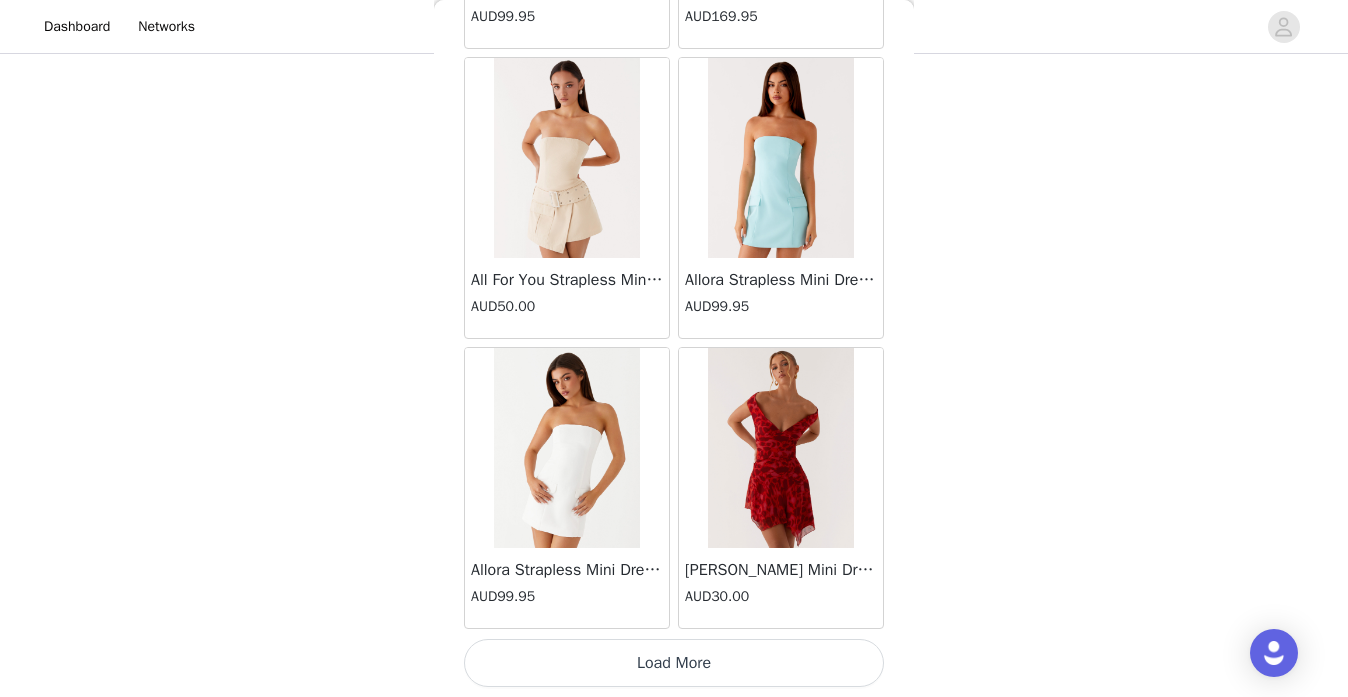 click on "Load More" at bounding box center (674, 663) 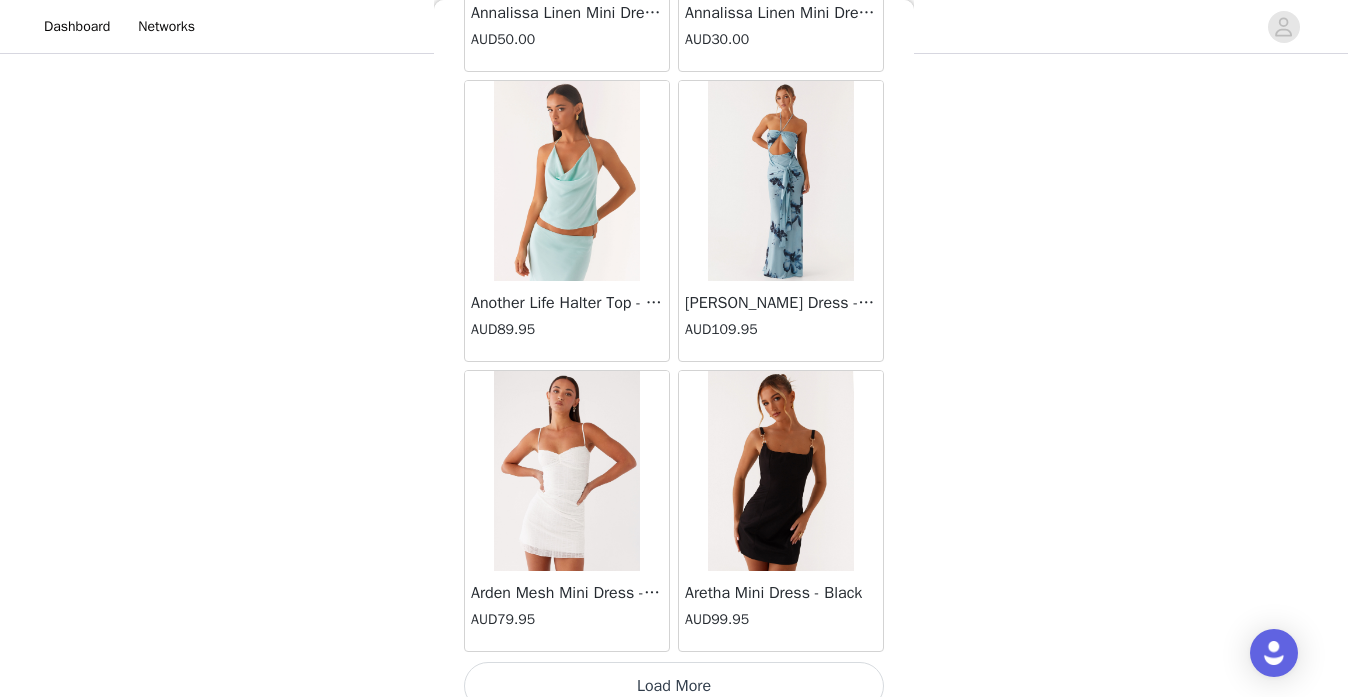scroll, scrollTop: 95139, scrollLeft: 0, axis: vertical 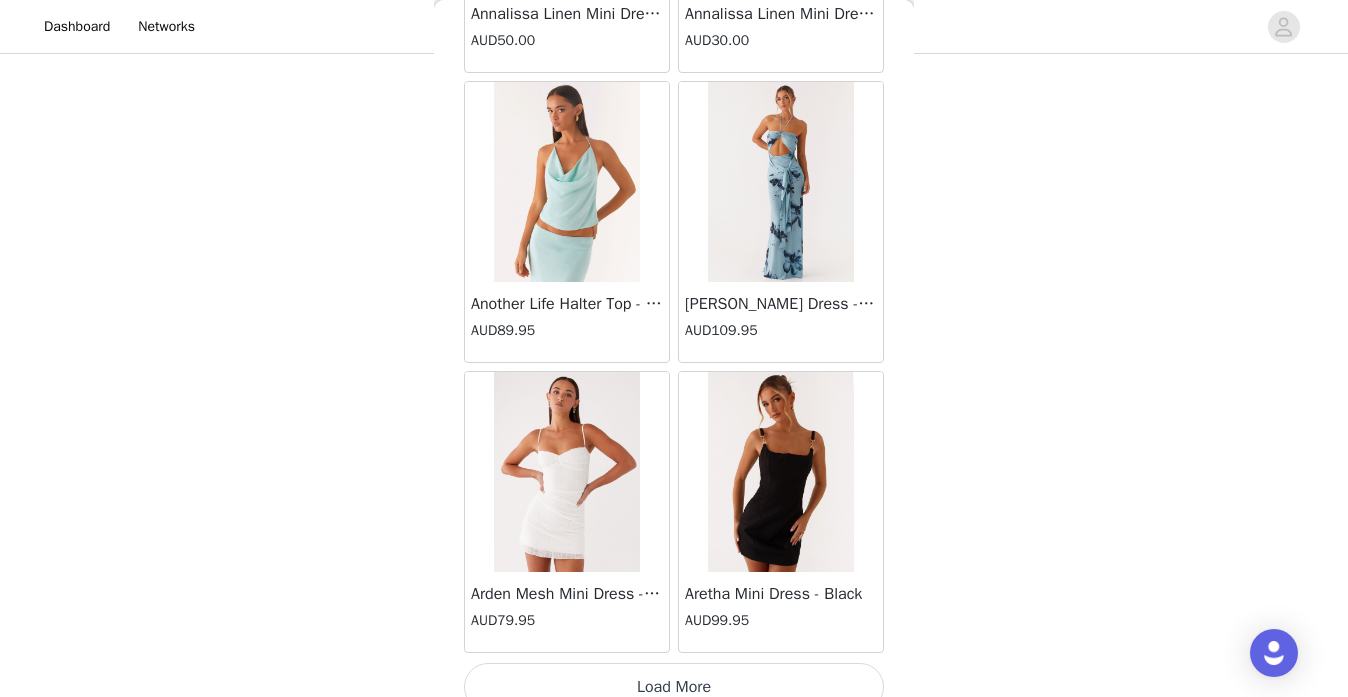 click on "Load More" at bounding box center [674, 687] 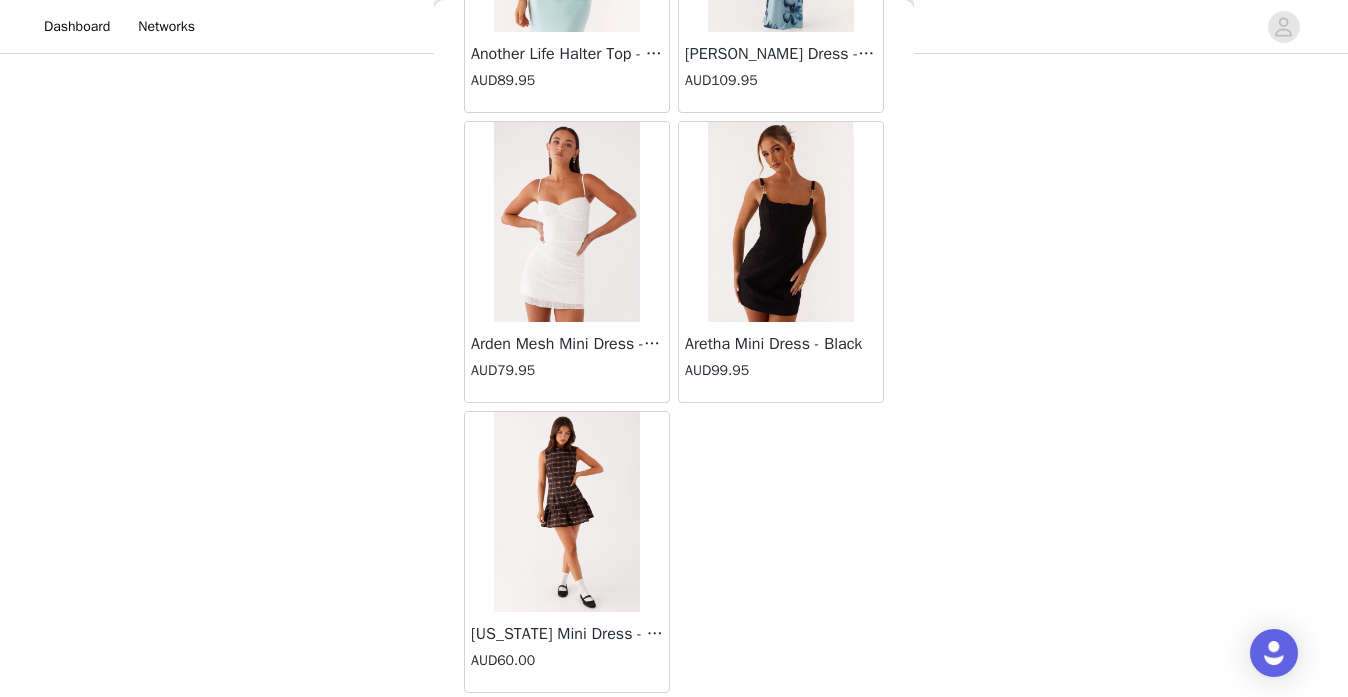 scroll, scrollTop: 95114, scrollLeft: 0, axis: vertical 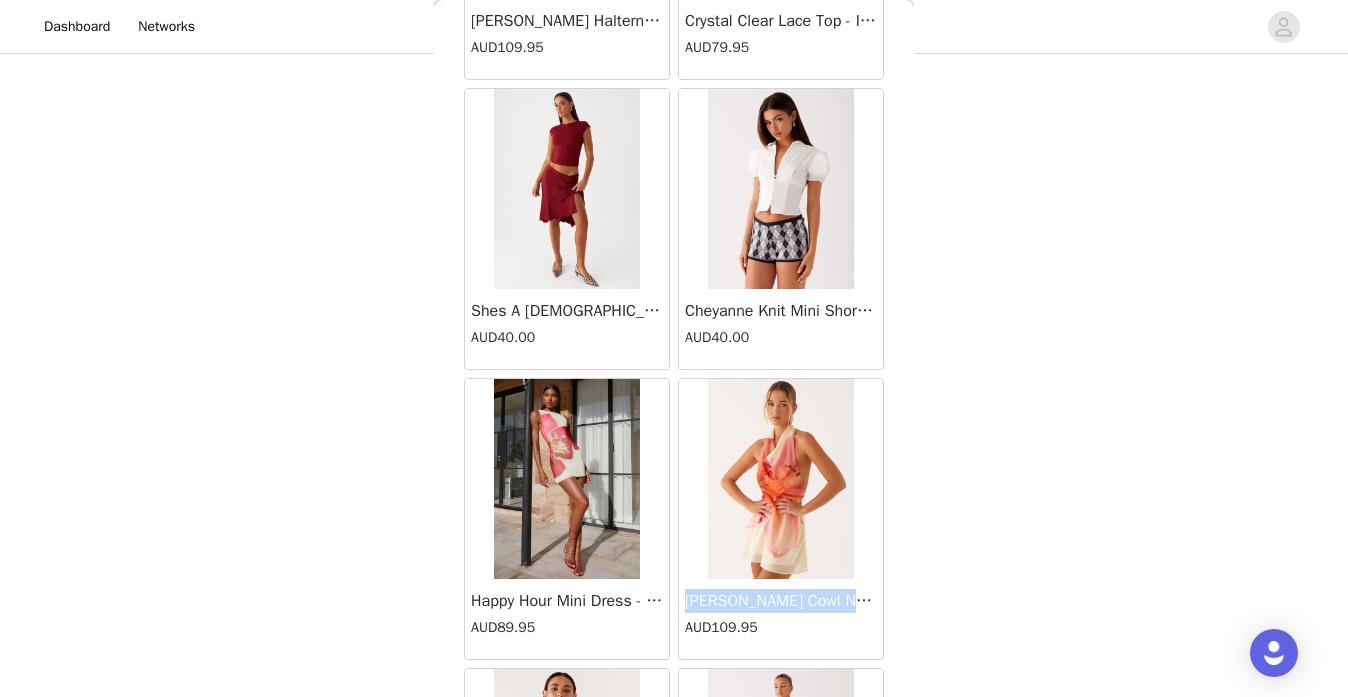 drag, startPoint x: 690, startPoint y: 606, endPoint x: 859, endPoint y: 608, distance: 169.01184 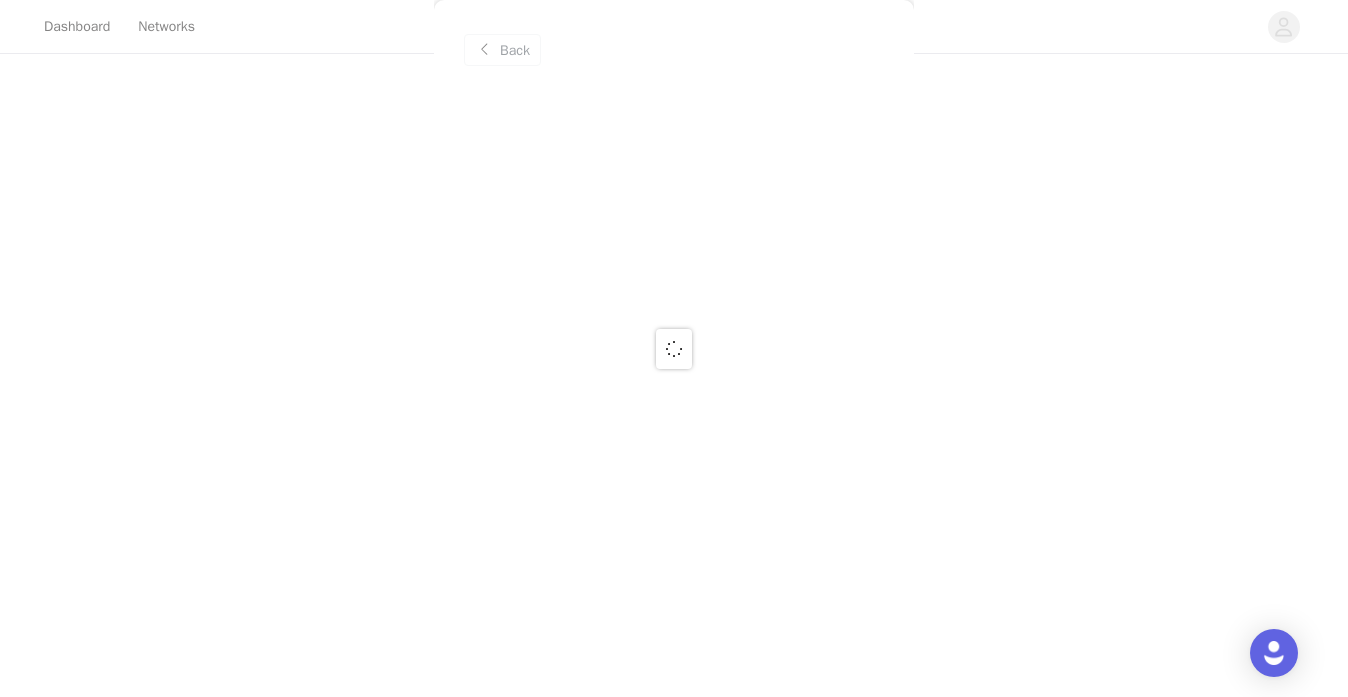 scroll, scrollTop: 0, scrollLeft: 0, axis: both 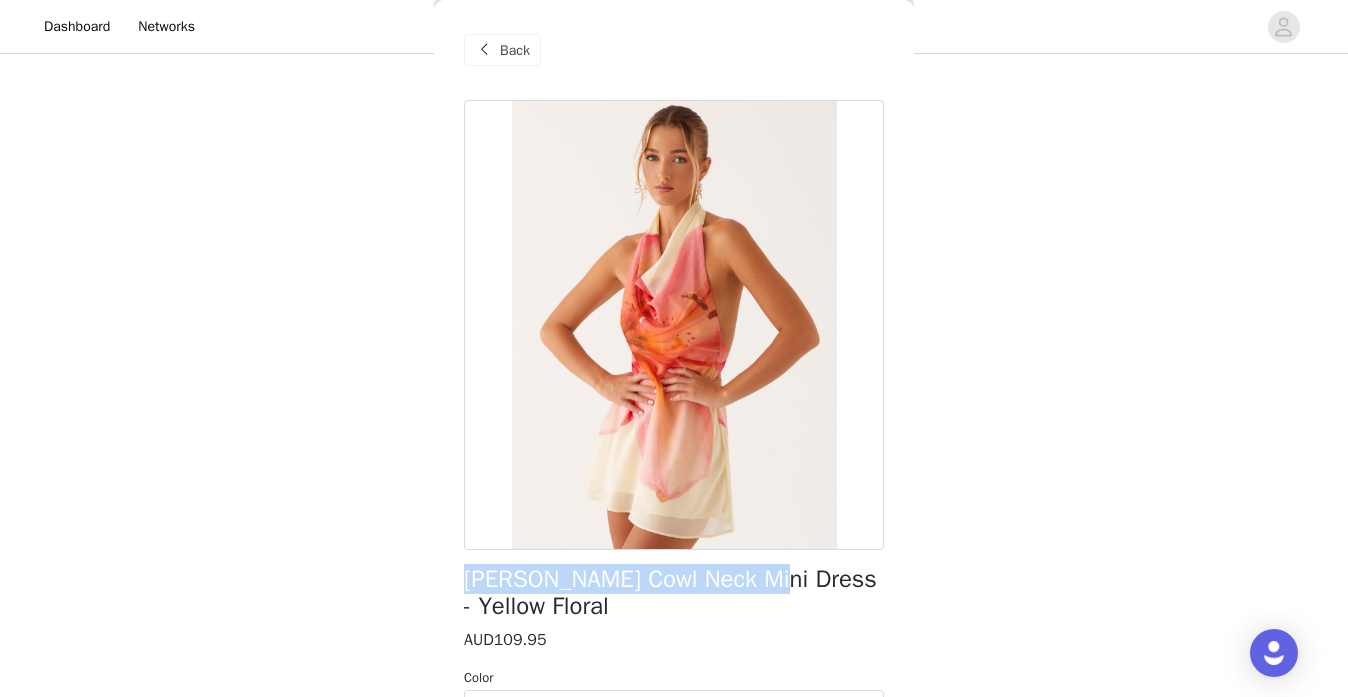 drag, startPoint x: 466, startPoint y: 580, endPoint x: 757, endPoint y: 567, distance: 291.29022 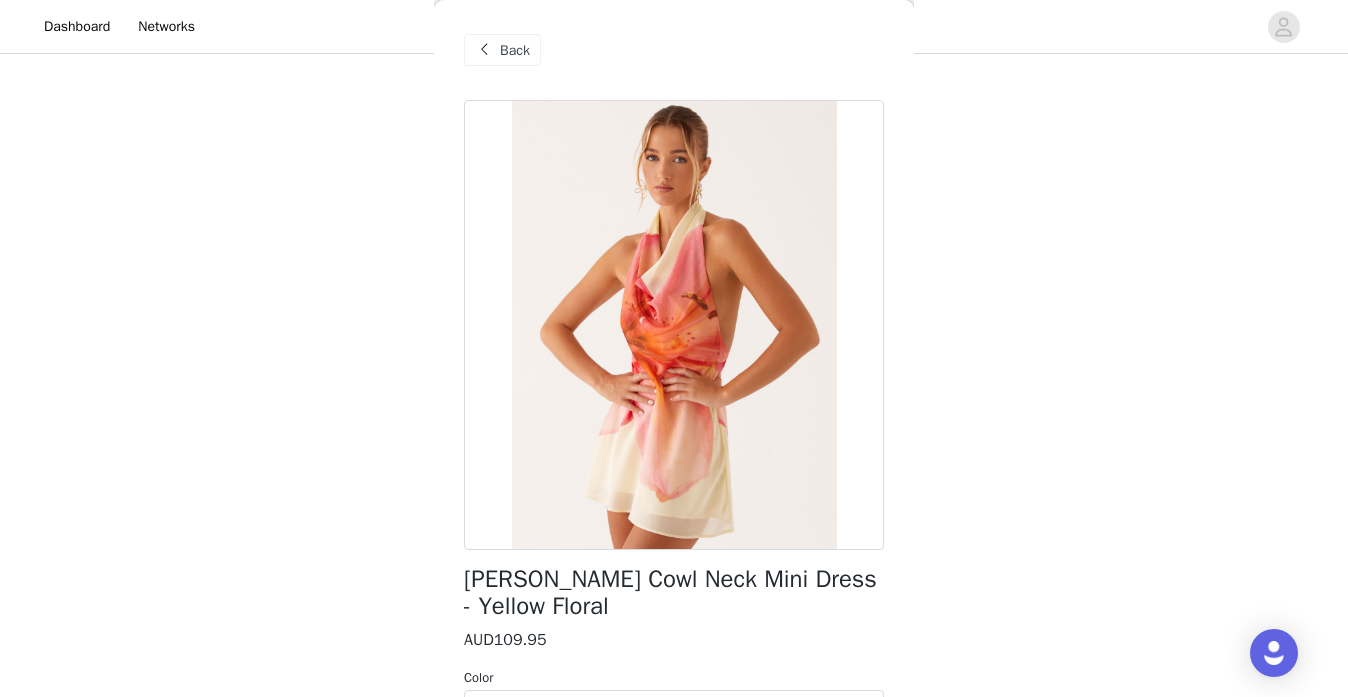 click on "Back" at bounding box center [515, 50] 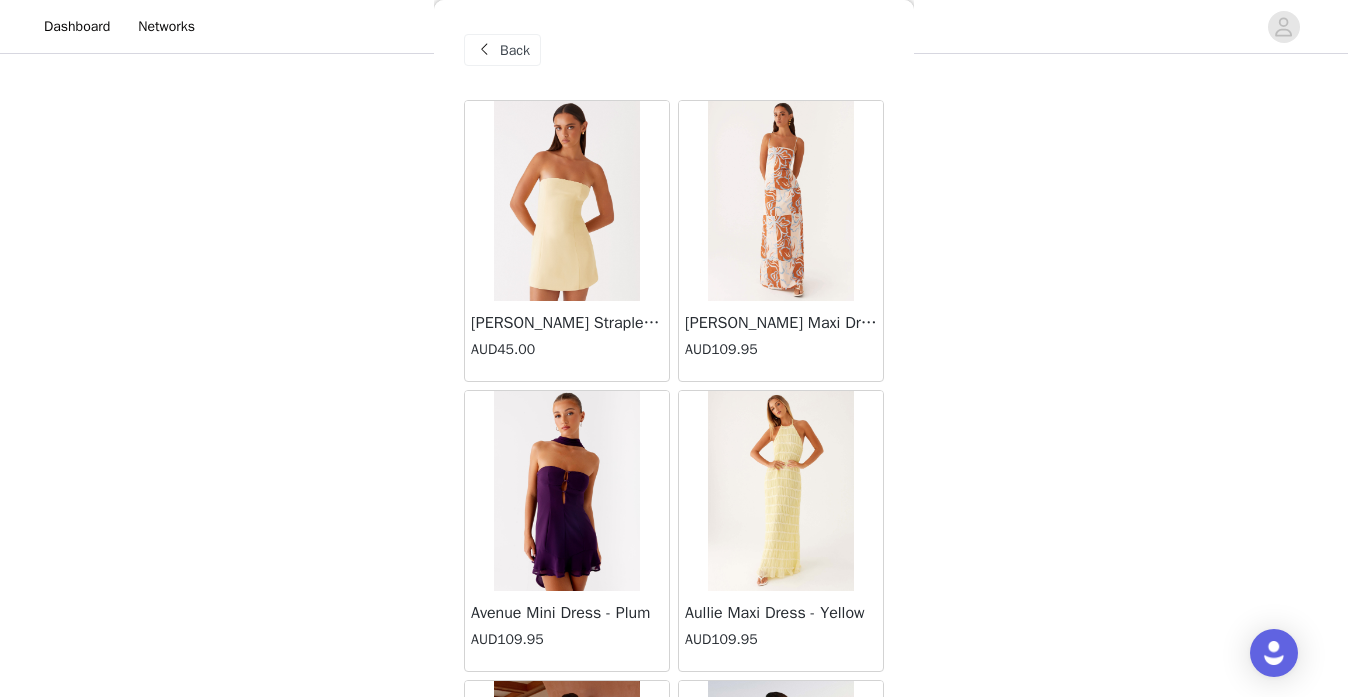scroll, scrollTop: 0, scrollLeft: 0, axis: both 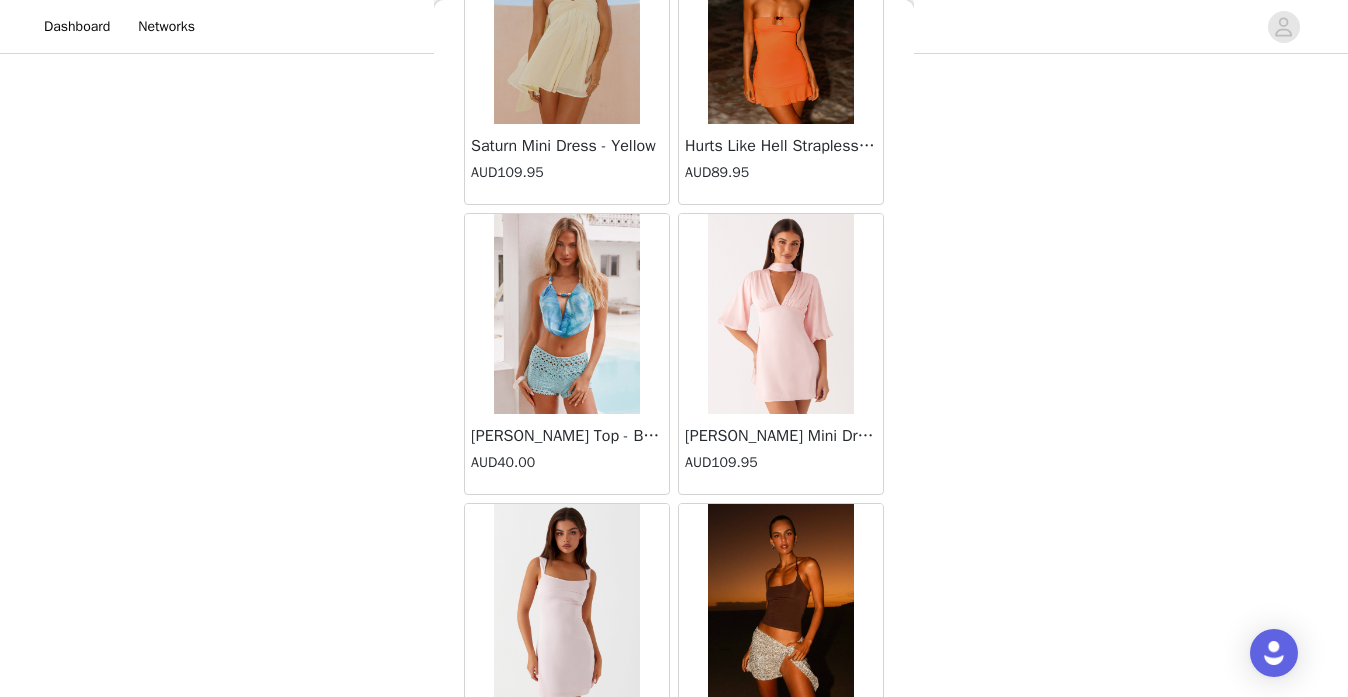 click at bounding box center [780, 604] 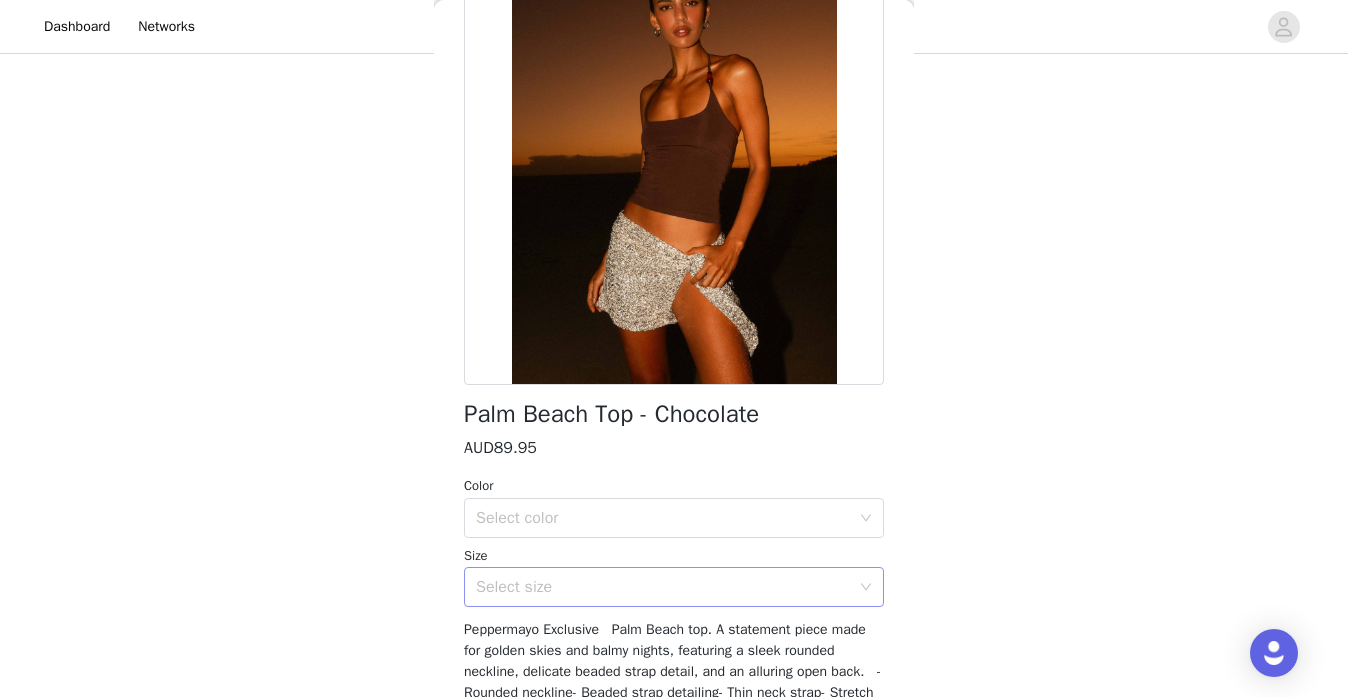 scroll, scrollTop: 197, scrollLeft: 0, axis: vertical 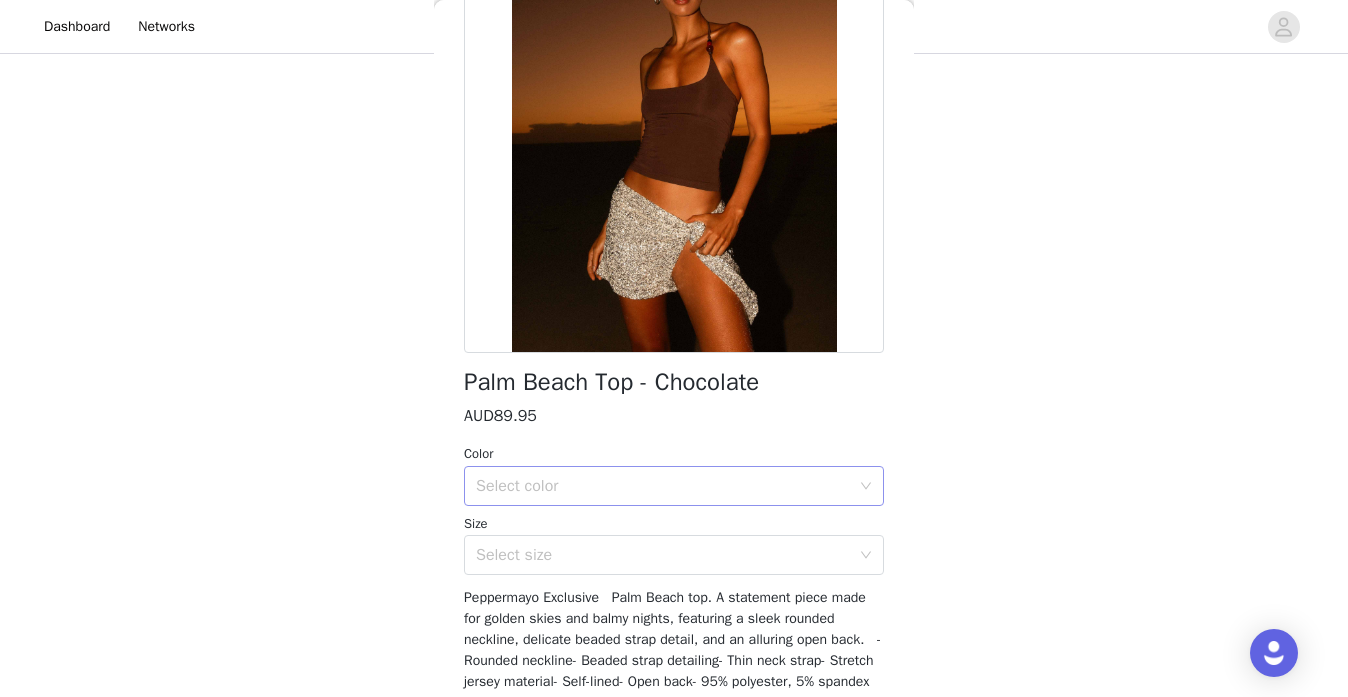 click on "Select color" at bounding box center (663, 486) 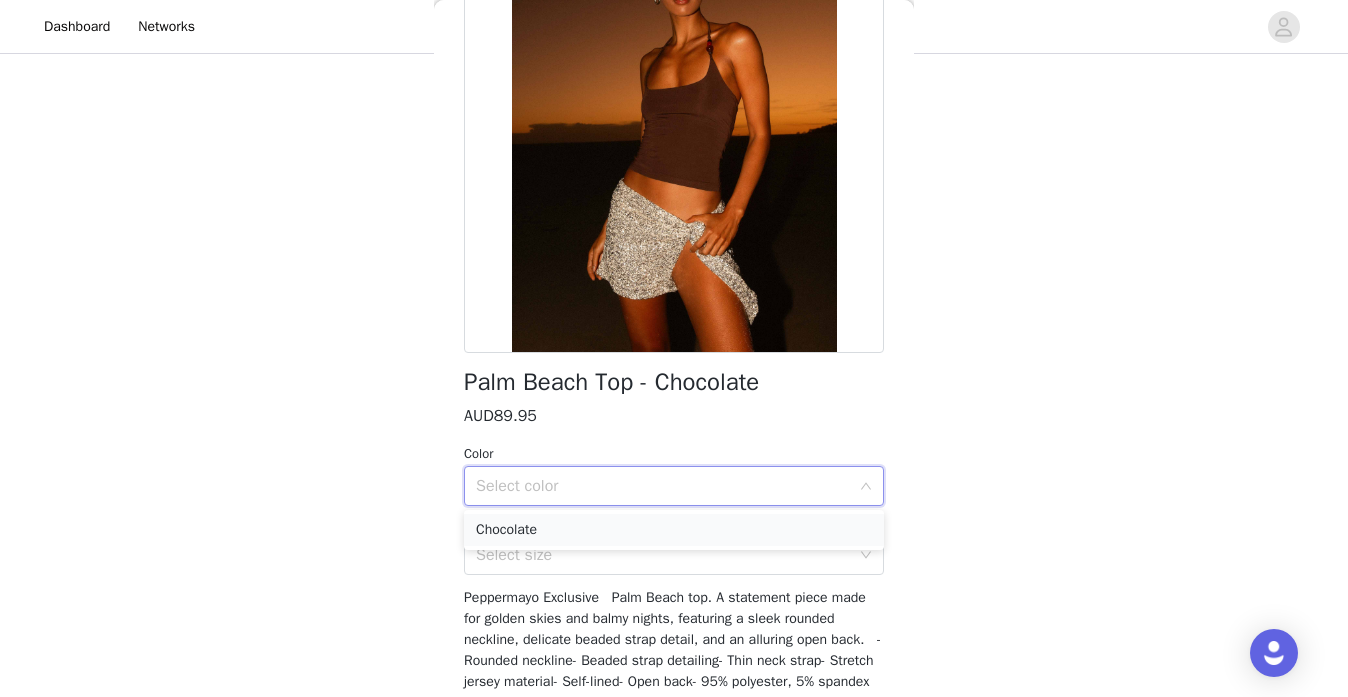 click on "Chocolate" at bounding box center (674, 530) 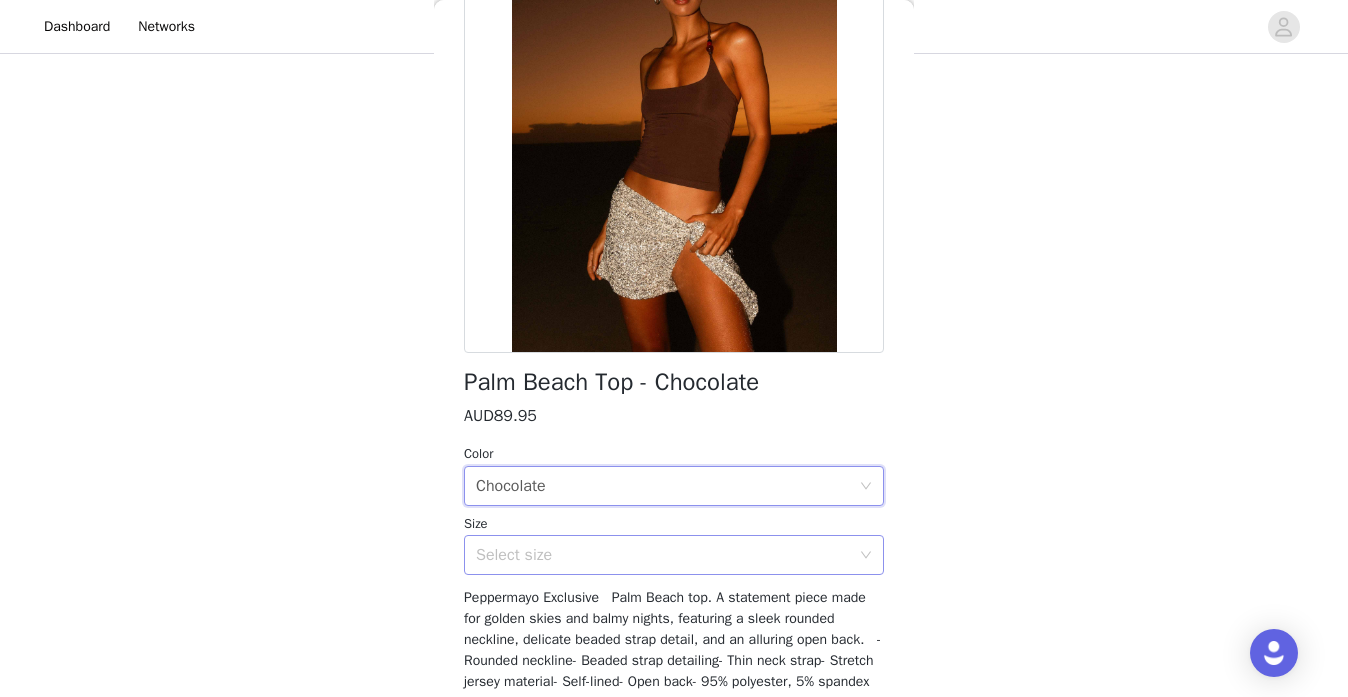 click on "Select size" at bounding box center (663, 555) 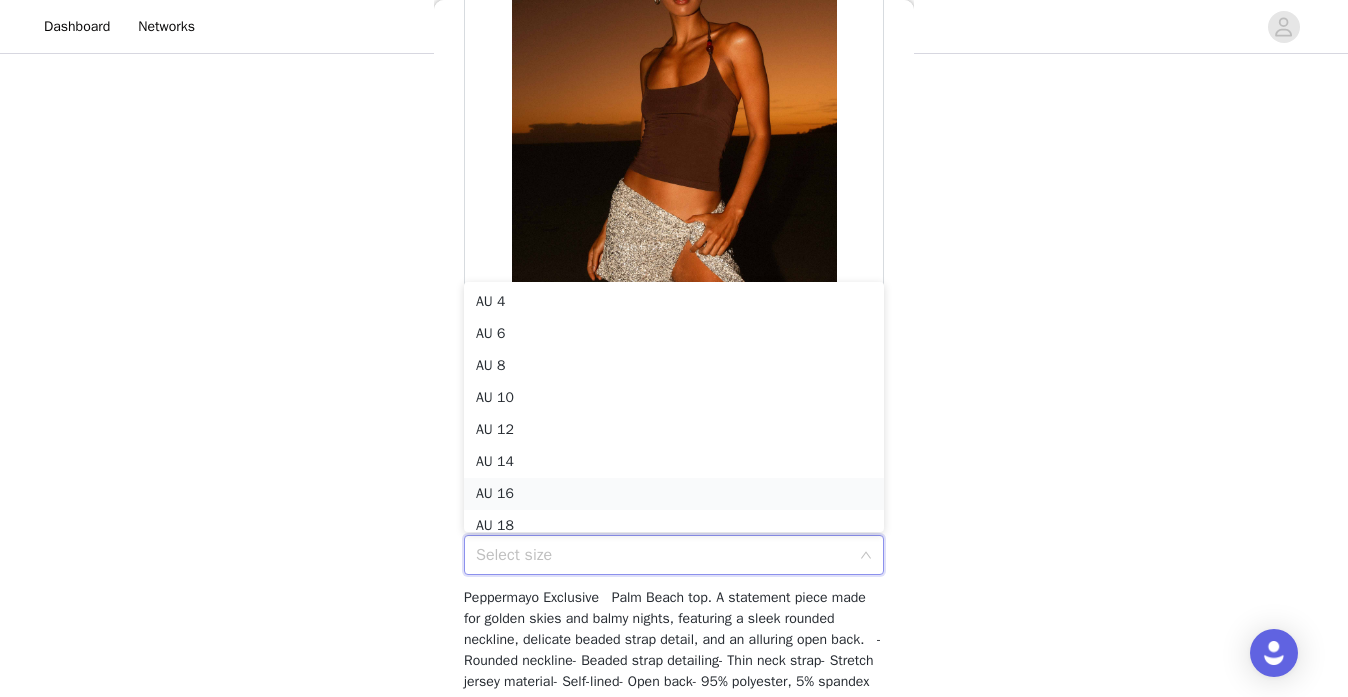 scroll, scrollTop: 10, scrollLeft: 0, axis: vertical 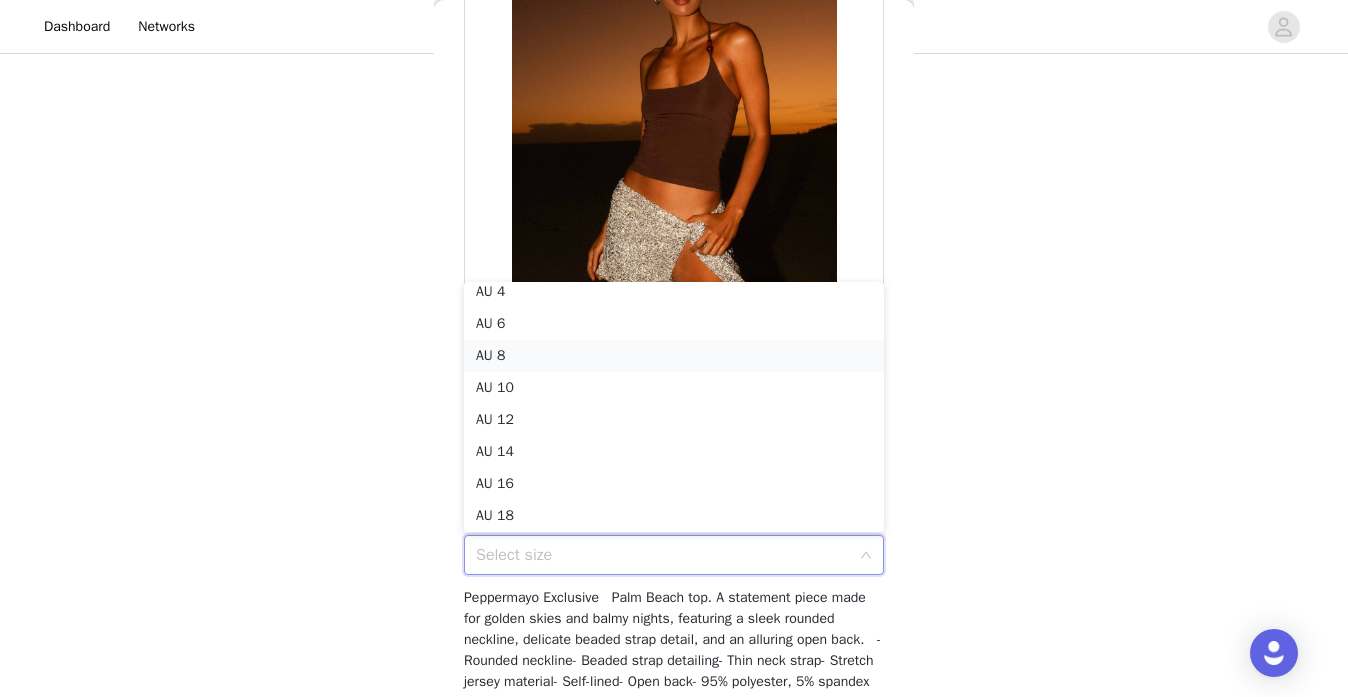 click on "AU 8" at bounding box center (674, 356) 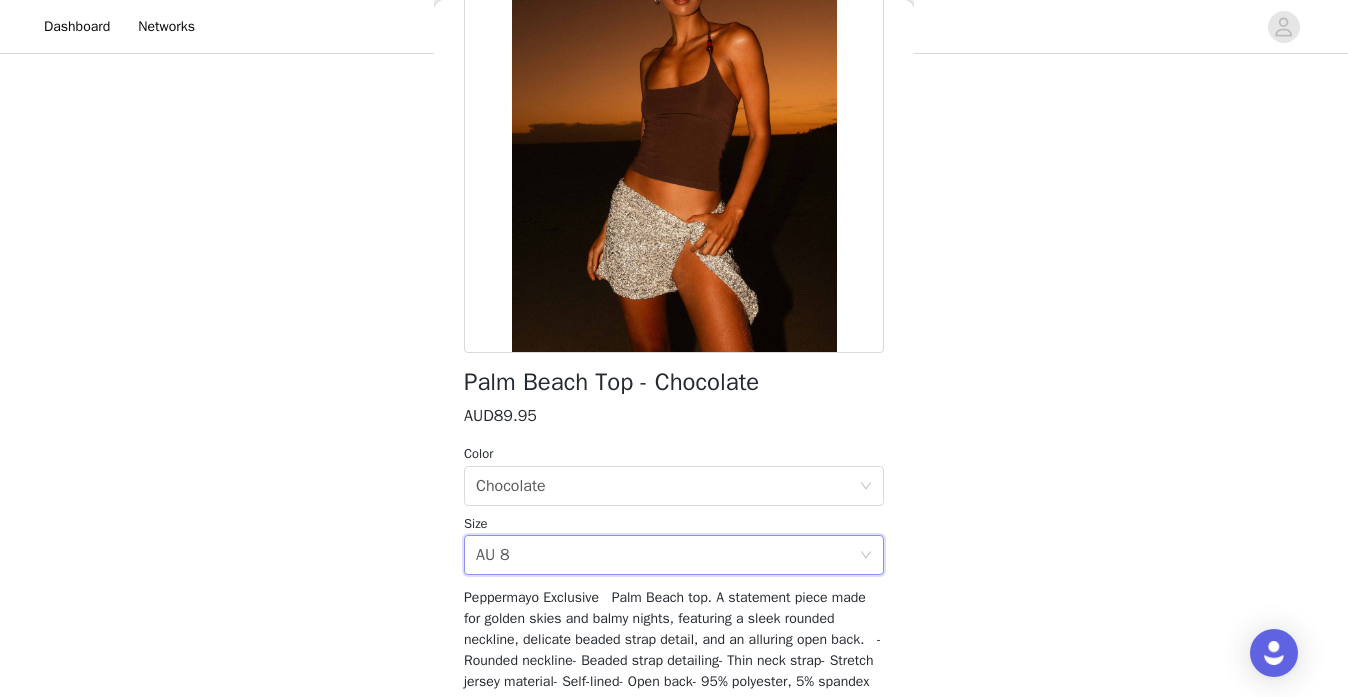 click on "Peppermayo Exclusive   Palm Beach top. A statement piece made for golden skies and balmy nights, featuring a sleek rounded neckline, delicate beaded strap detail, and an alluring open back.   - Rounded neckline- Beaded strap detailing- Thin neck strap- Stretch jersey material- Self-lined- Open back- 95% polyester, 5% spandex     Size AU 8 / US 4 garment measurements:   Bust: 70 cm / 27.6 inWaist: 62 cm / 24.4 inHem: 69 cm / 27.2 inLength: 96 cm / 37.8 in   [MEDICAL_DATA] is 174cm and wears size AU 6 / size US 2" at bounding box center (674, 681) 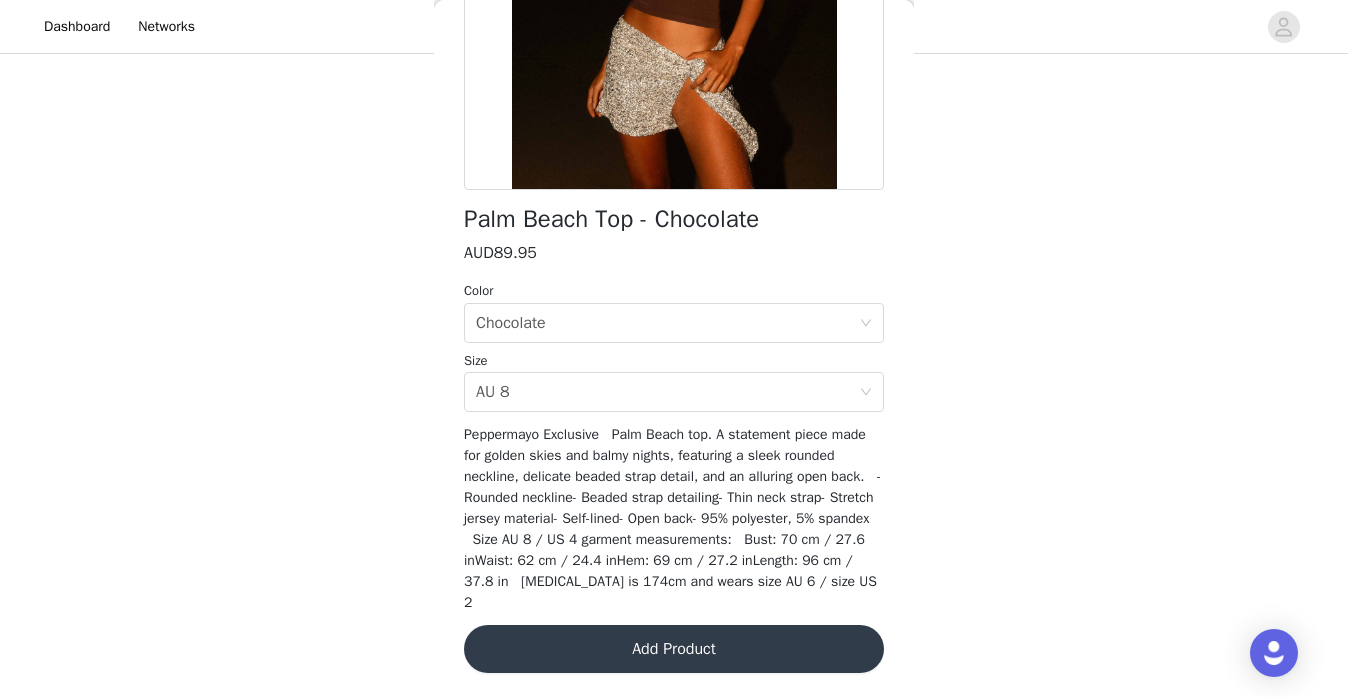 click on "Add Product" at bounding box center (674, 649) 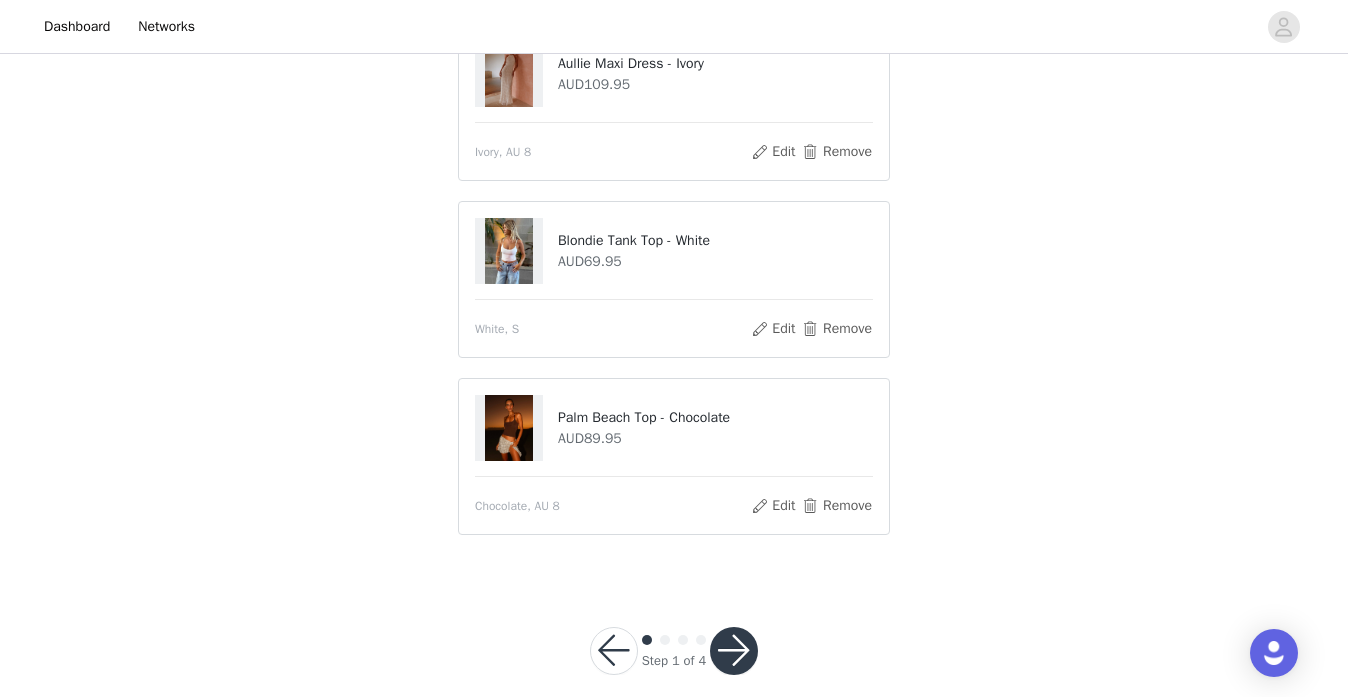 scroll, scrollTop: 422, scrollLeft: 0, axis: vertical 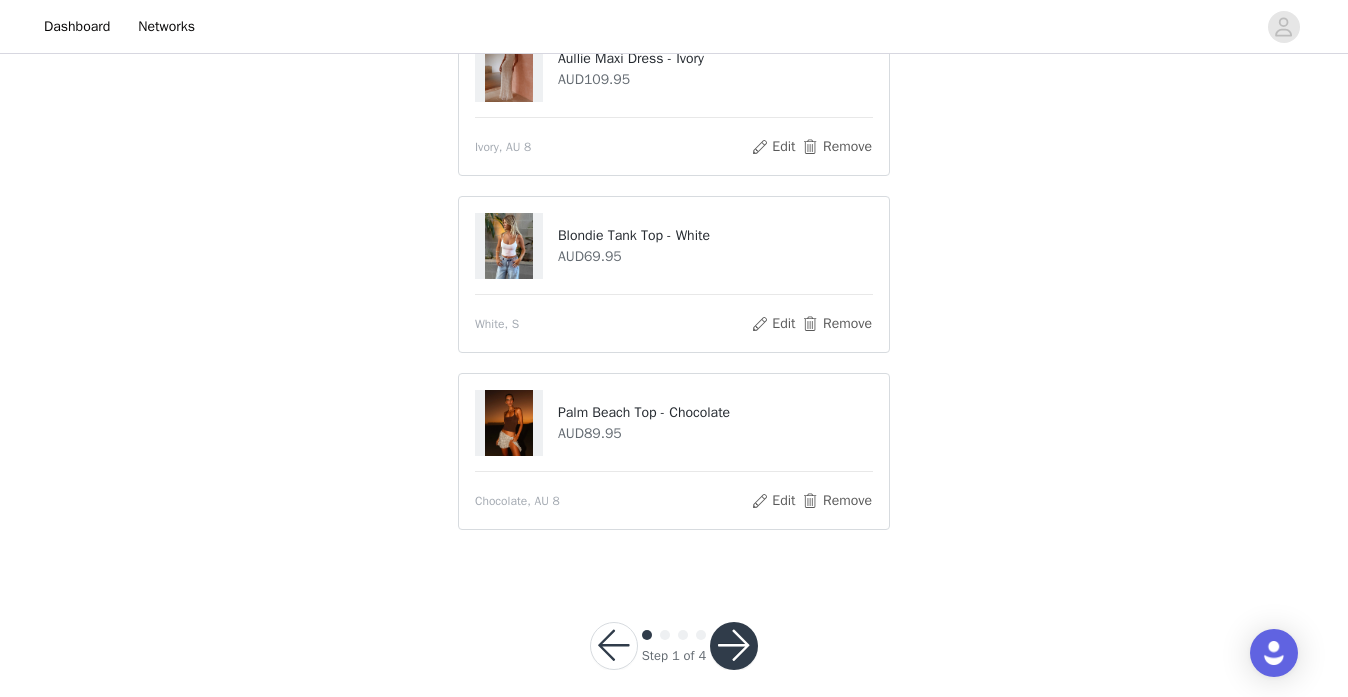 click at bounding box center [734, 646] 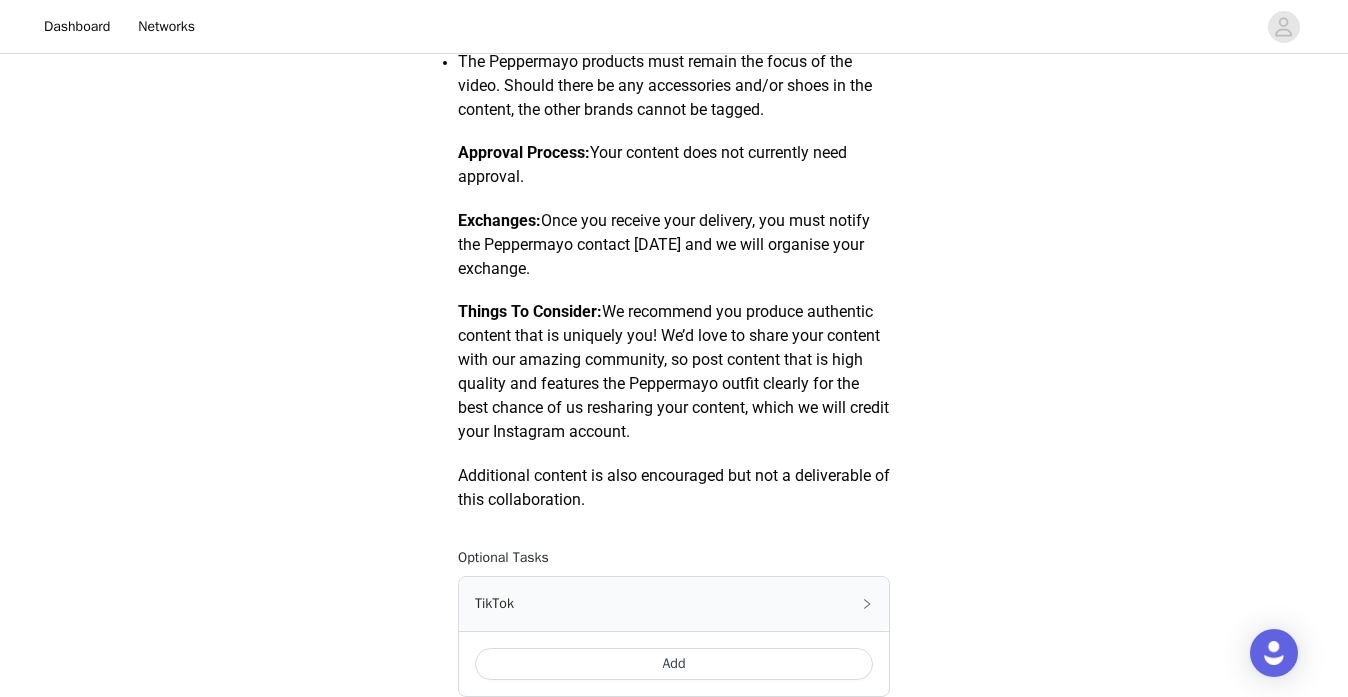 scroll, scrollTop: 692, scrollLeft: 0, axis: vertical 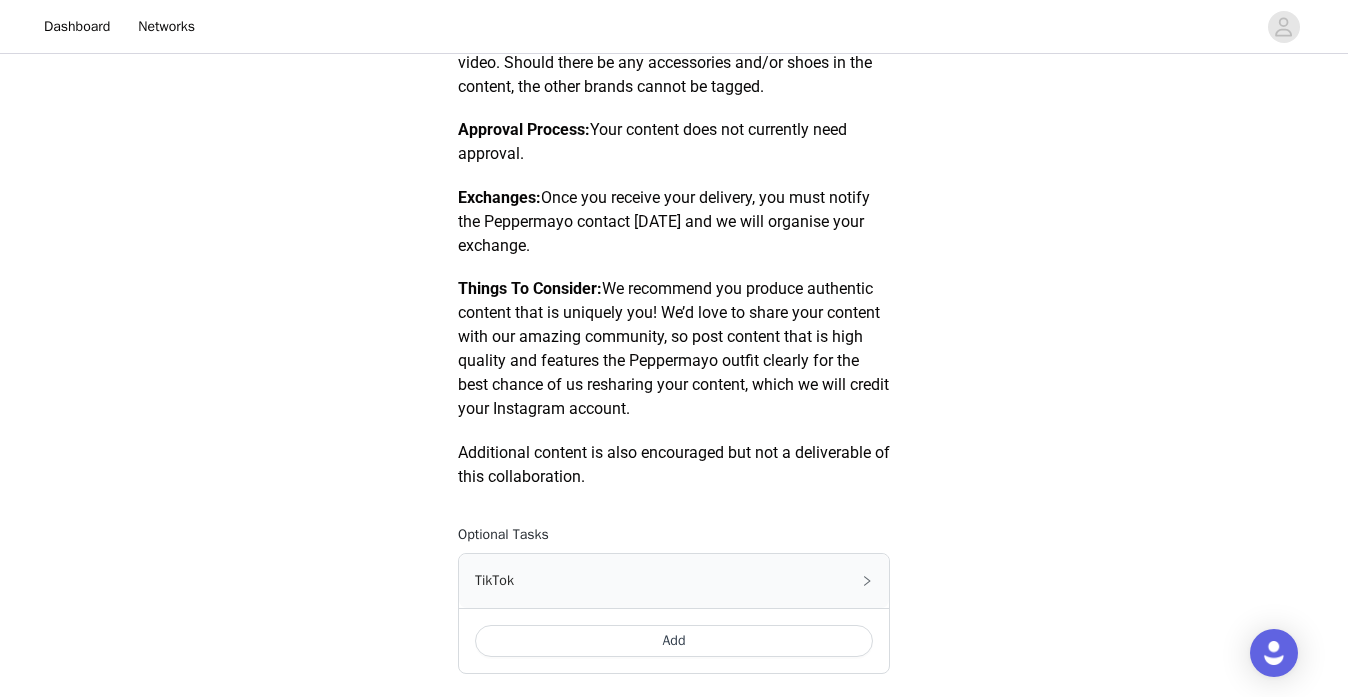 click on "Add" at bounding box center (674, 641) 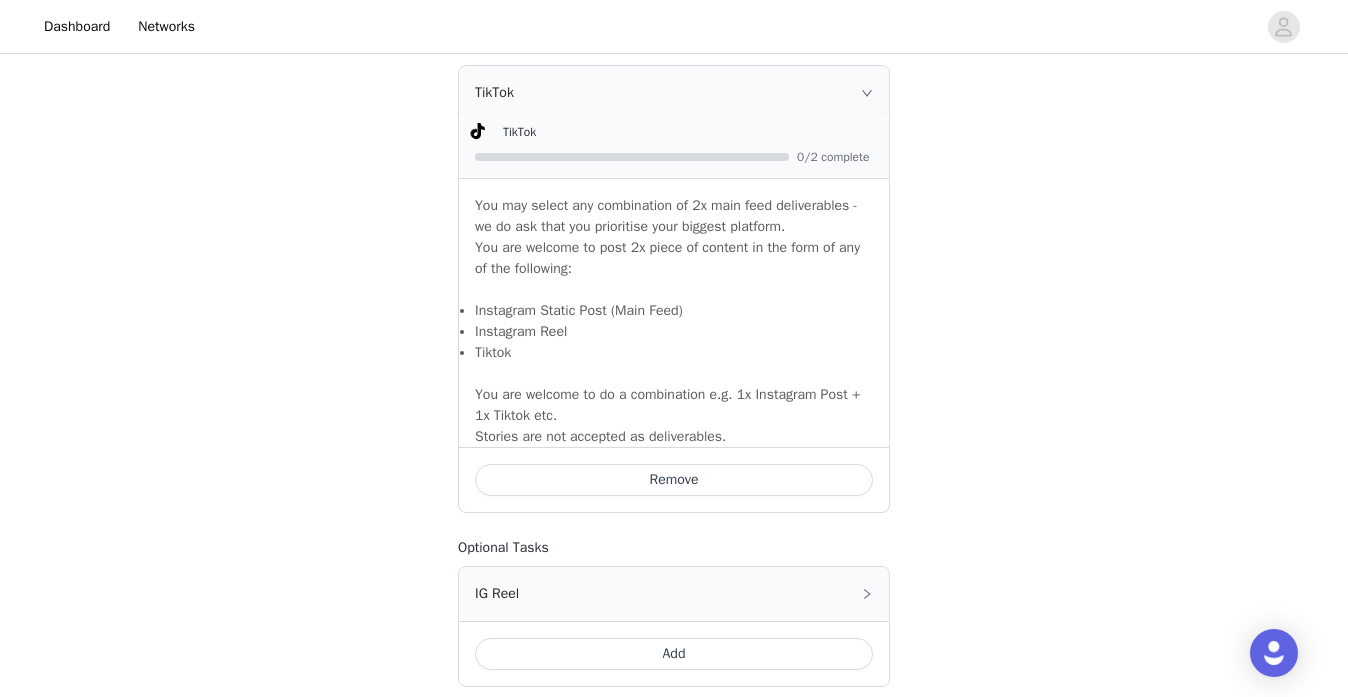 scroll, scrollTop: 1181, scrollLeft: 0, axis: vertical 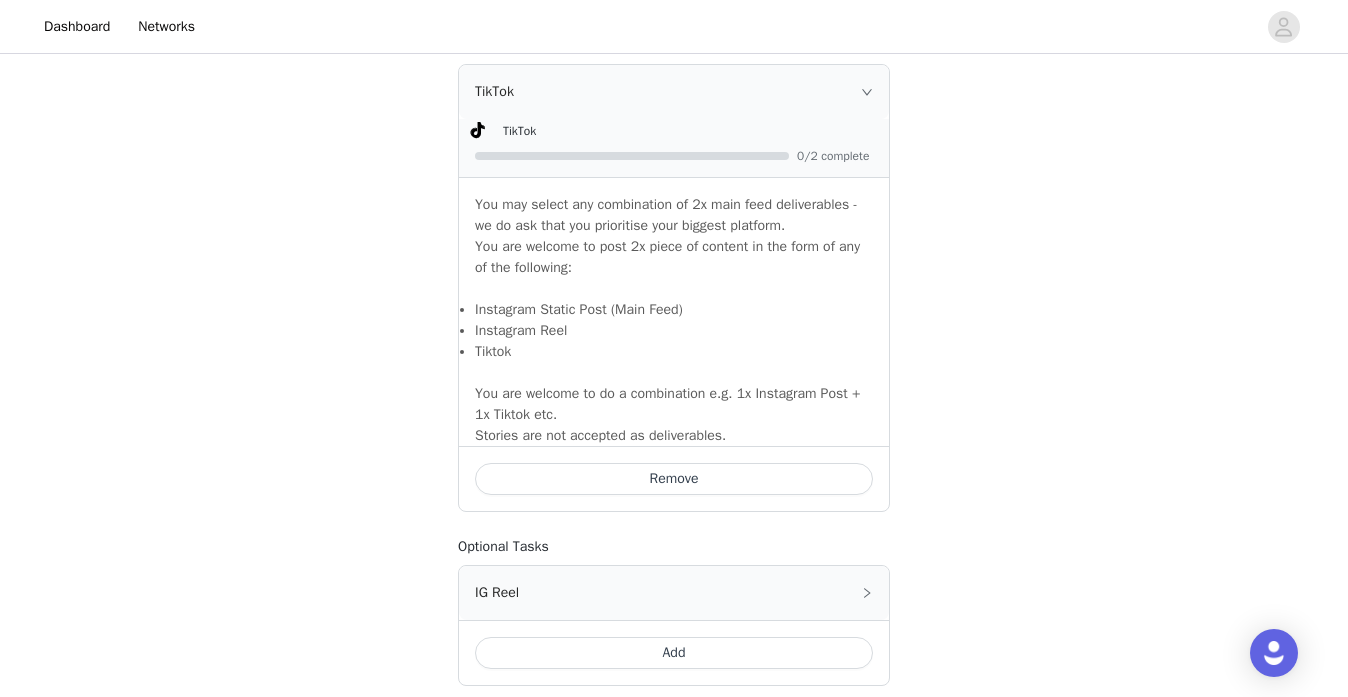 click on "TikTok" at bounding box center [674, 92] 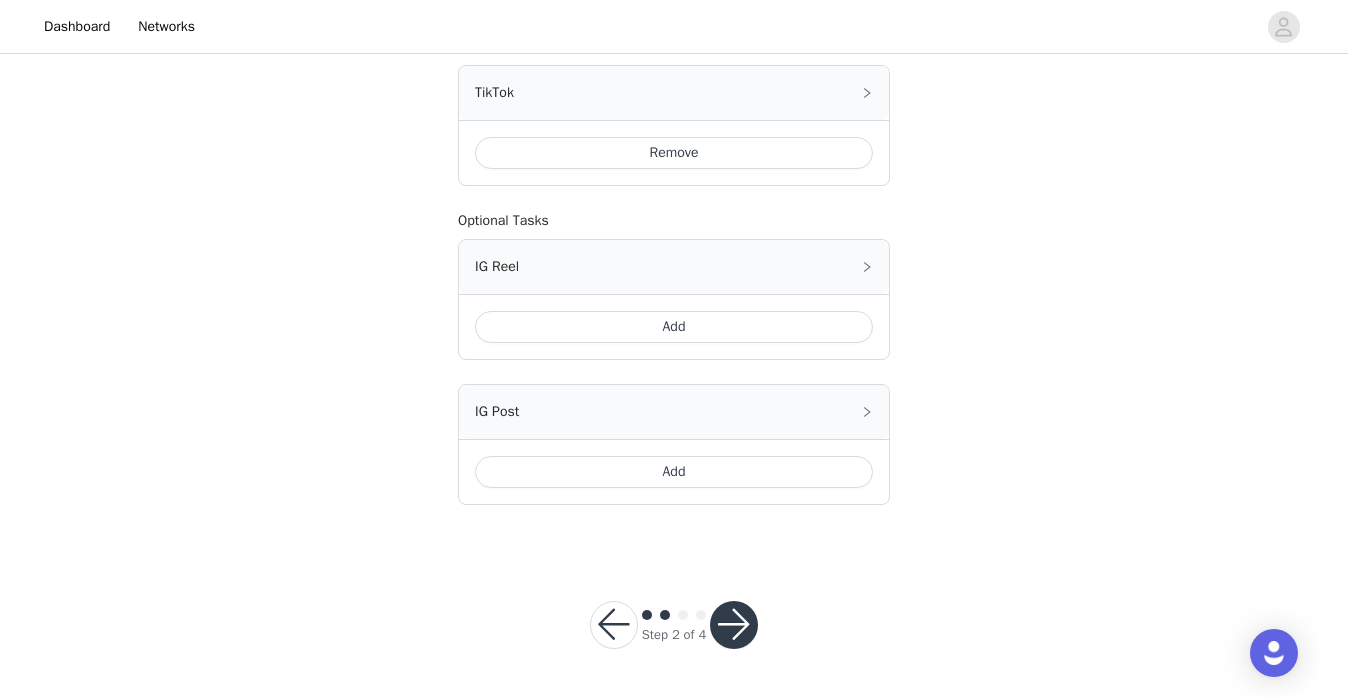 scroll, scrollTop: 1180, scrollLeft: 0, axis: vertical 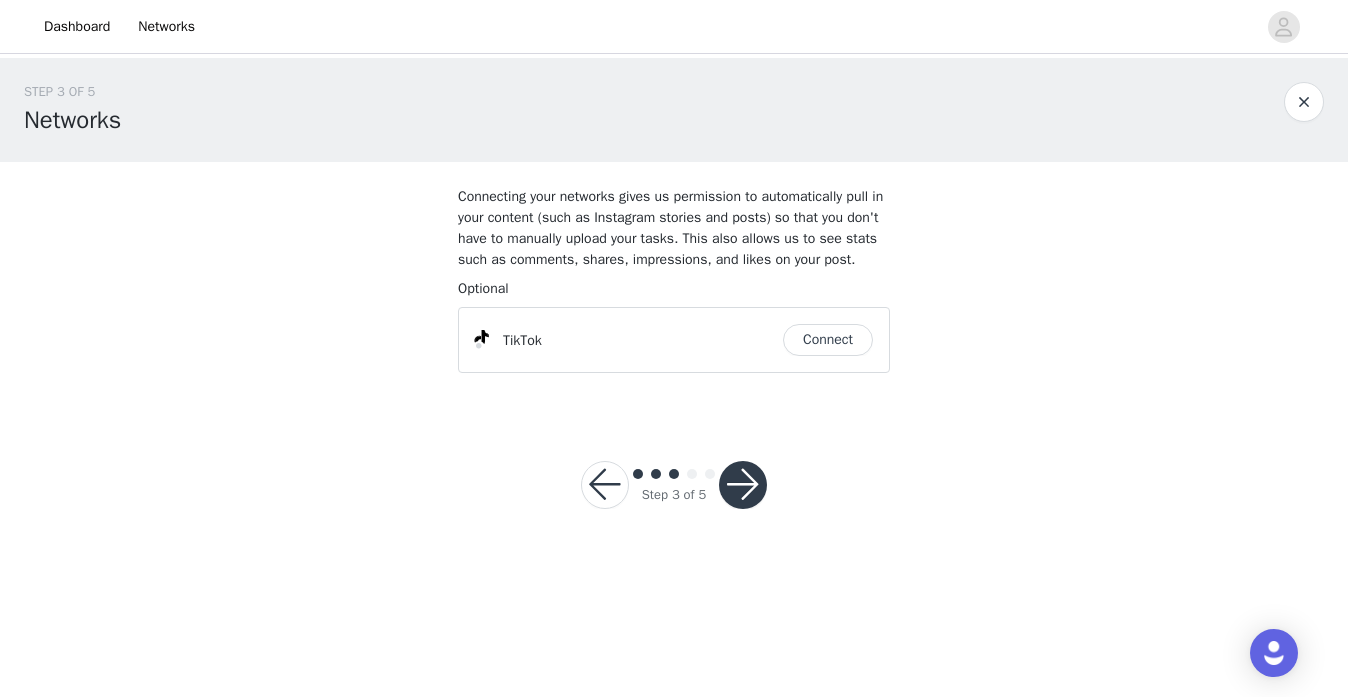 click on "Connect" at bounding box center [828, 340] 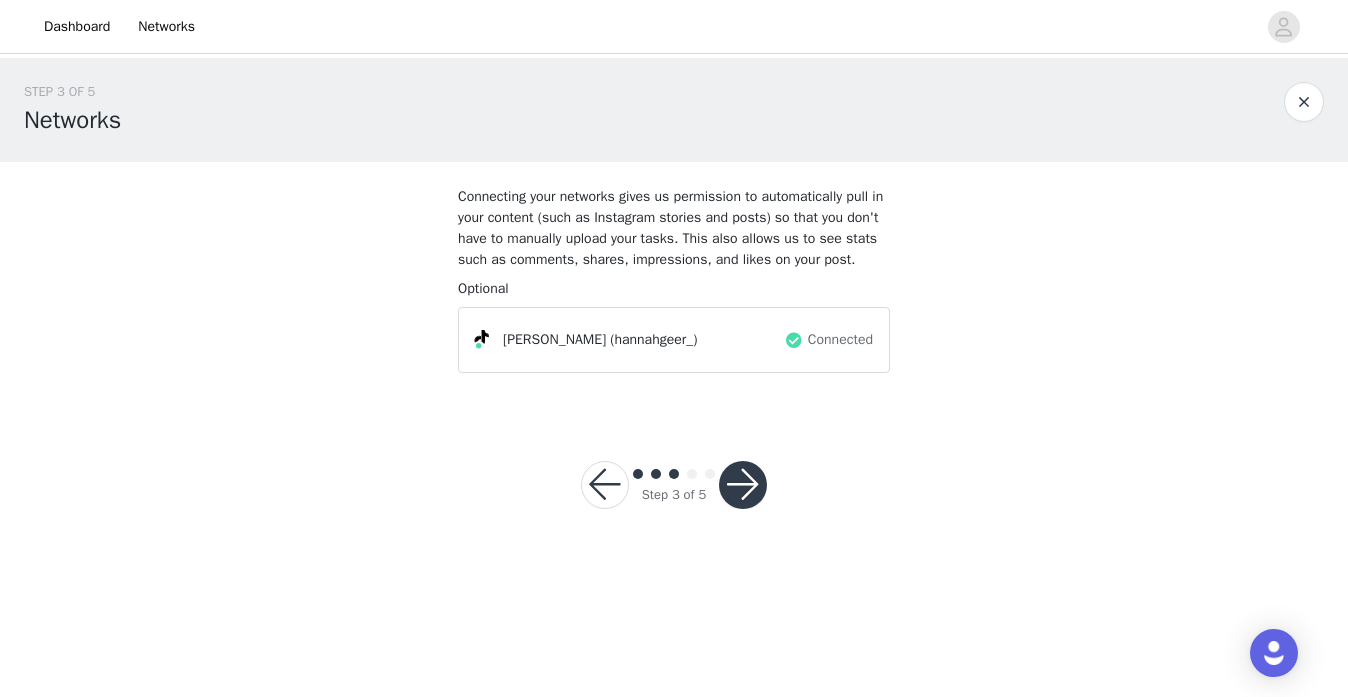 click at bounding box center (743, 485) 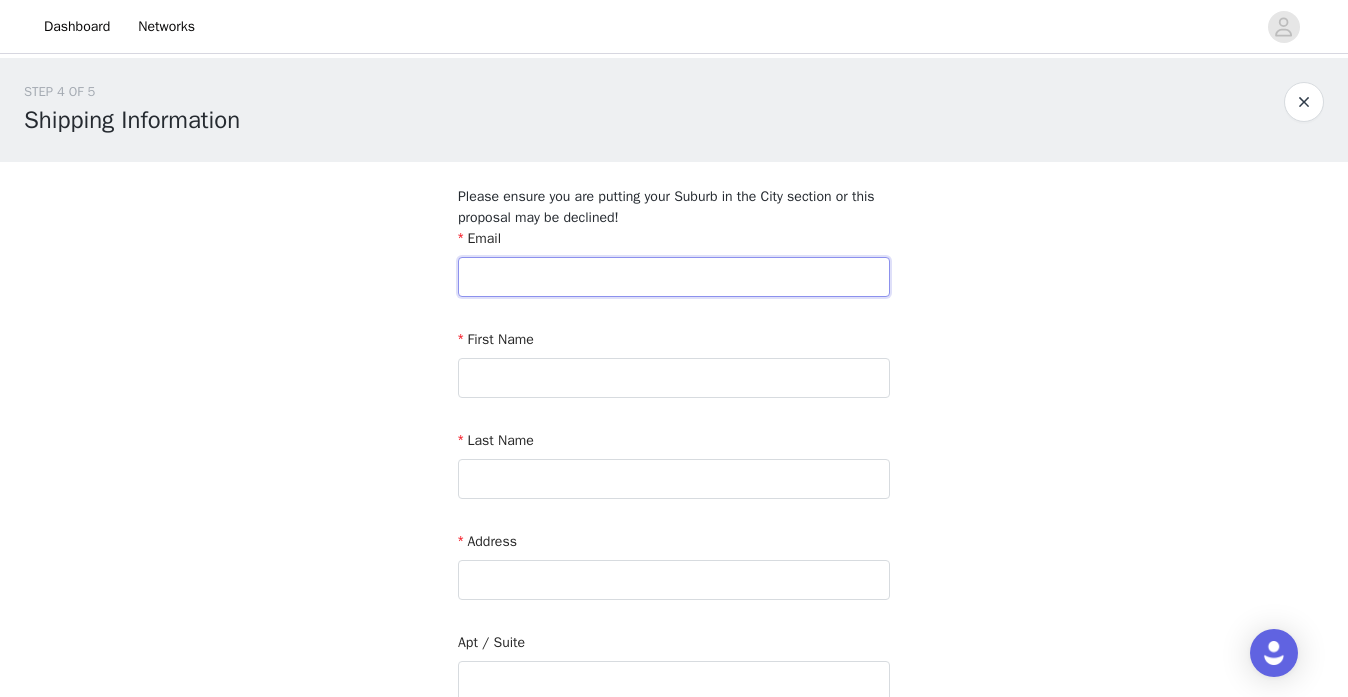 click at bounding box center [674, 277] 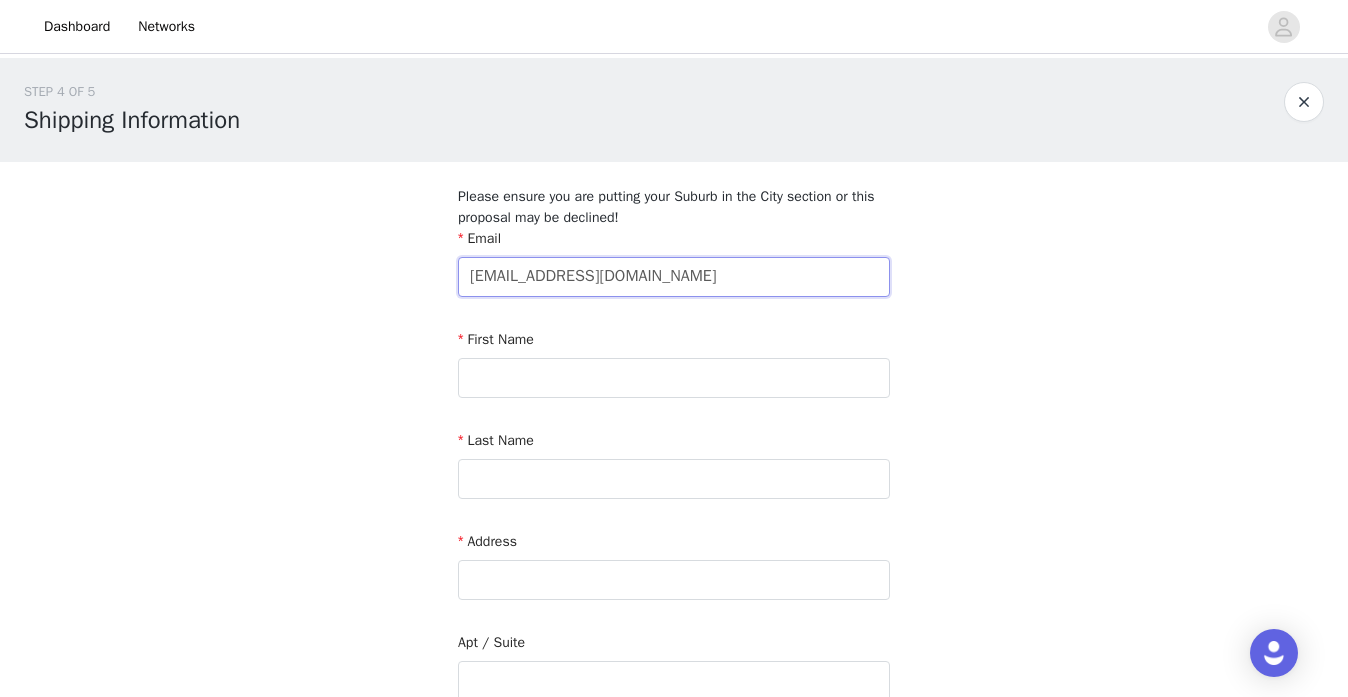 type on "[EMAIL_ADDRESS][DOMAIN_NAME]" 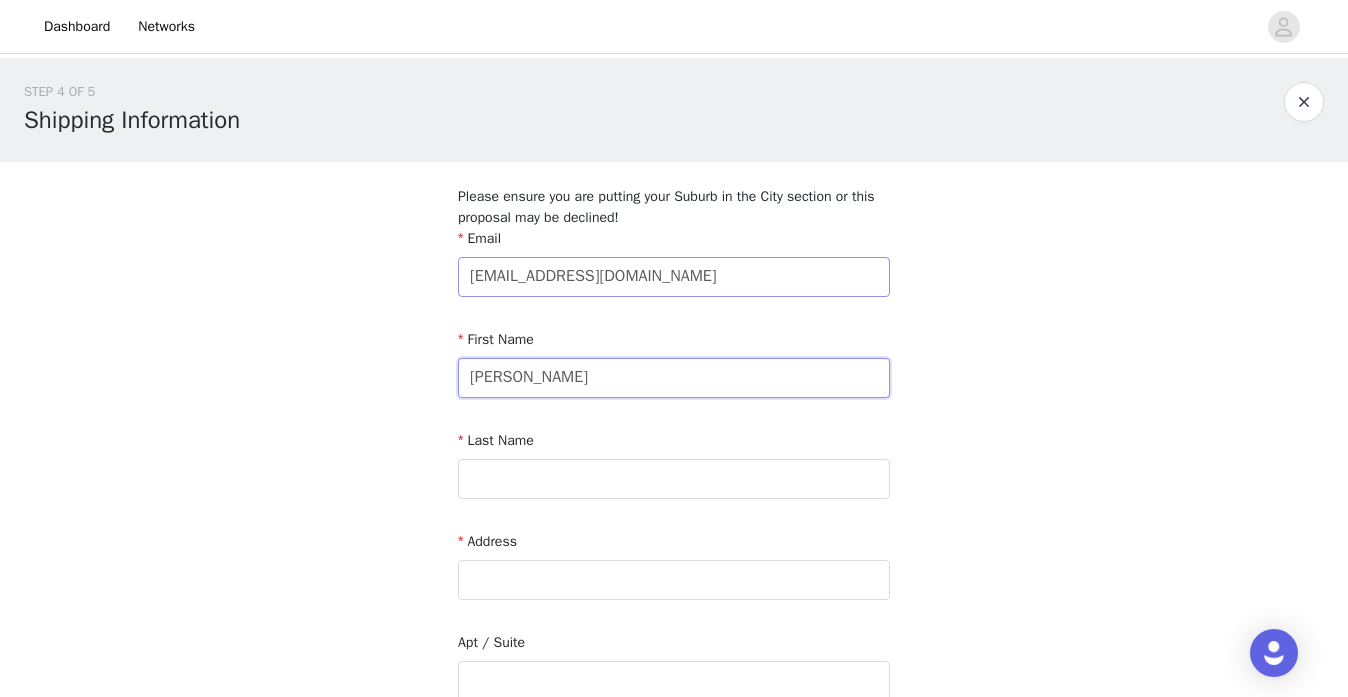 type on "[PERSON_NAME]" 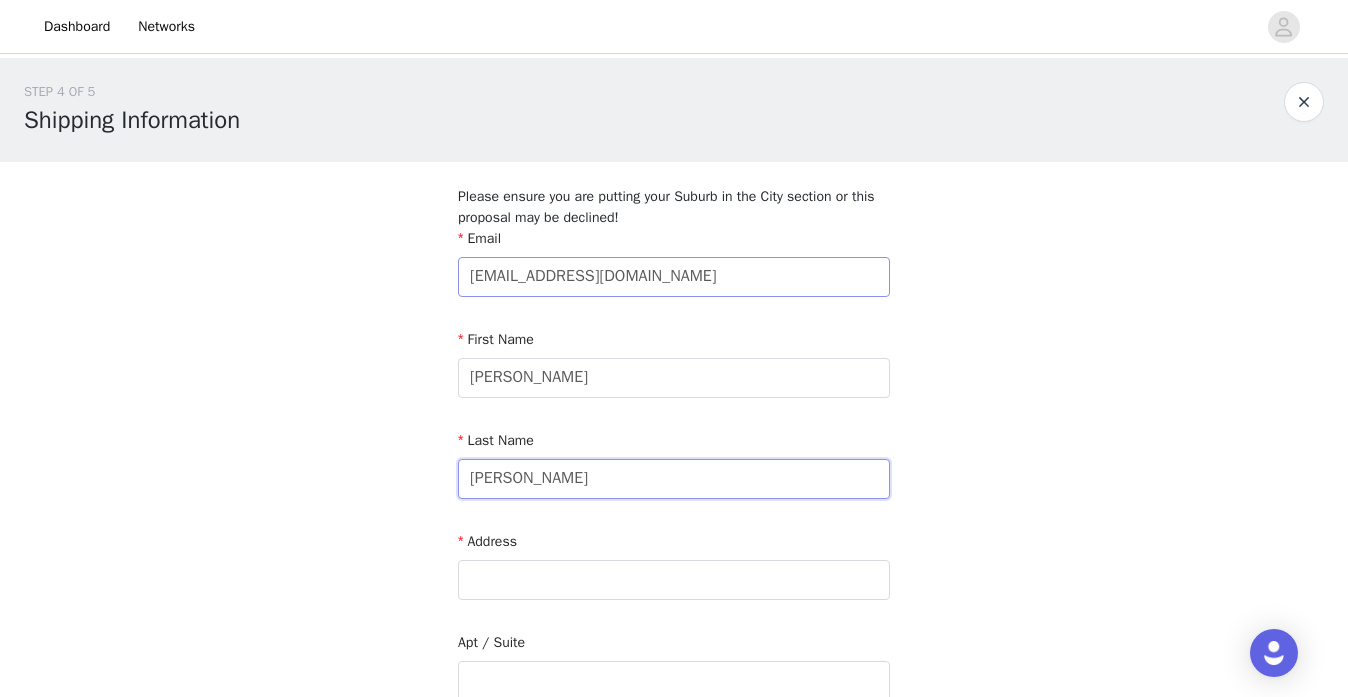type on "[PERSON_NAME]" 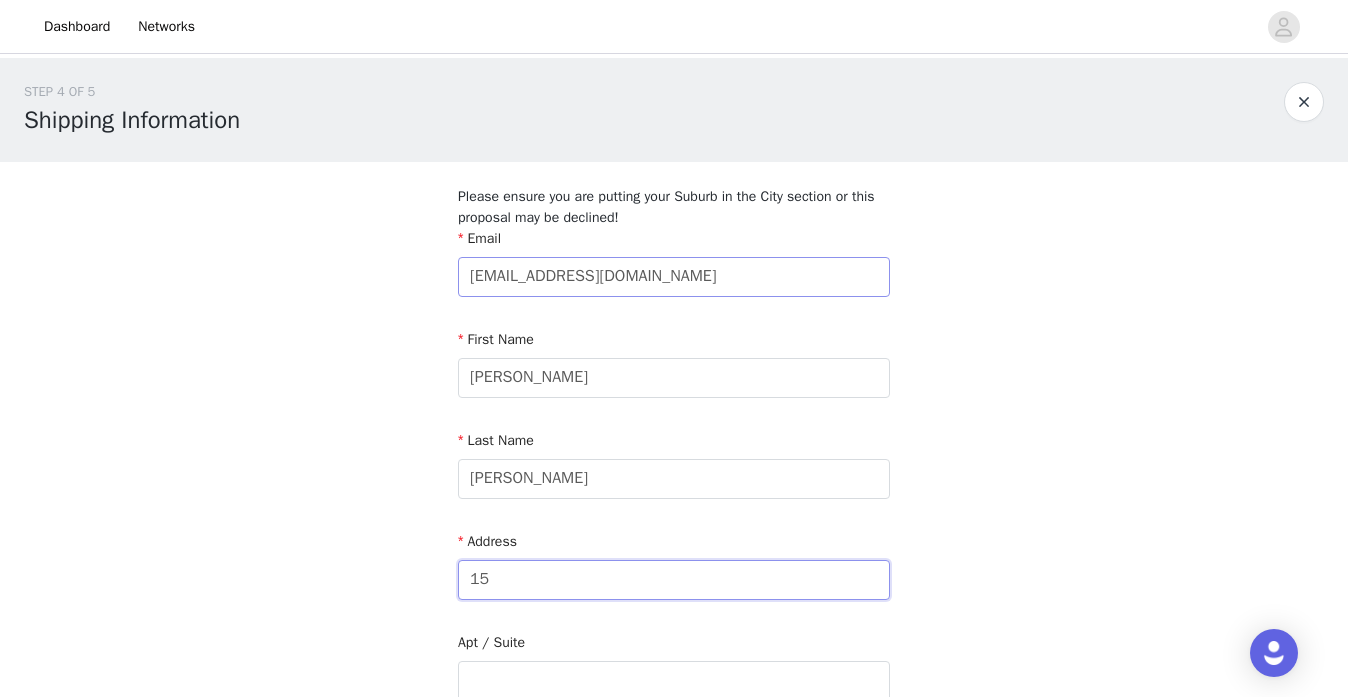 type on "1" 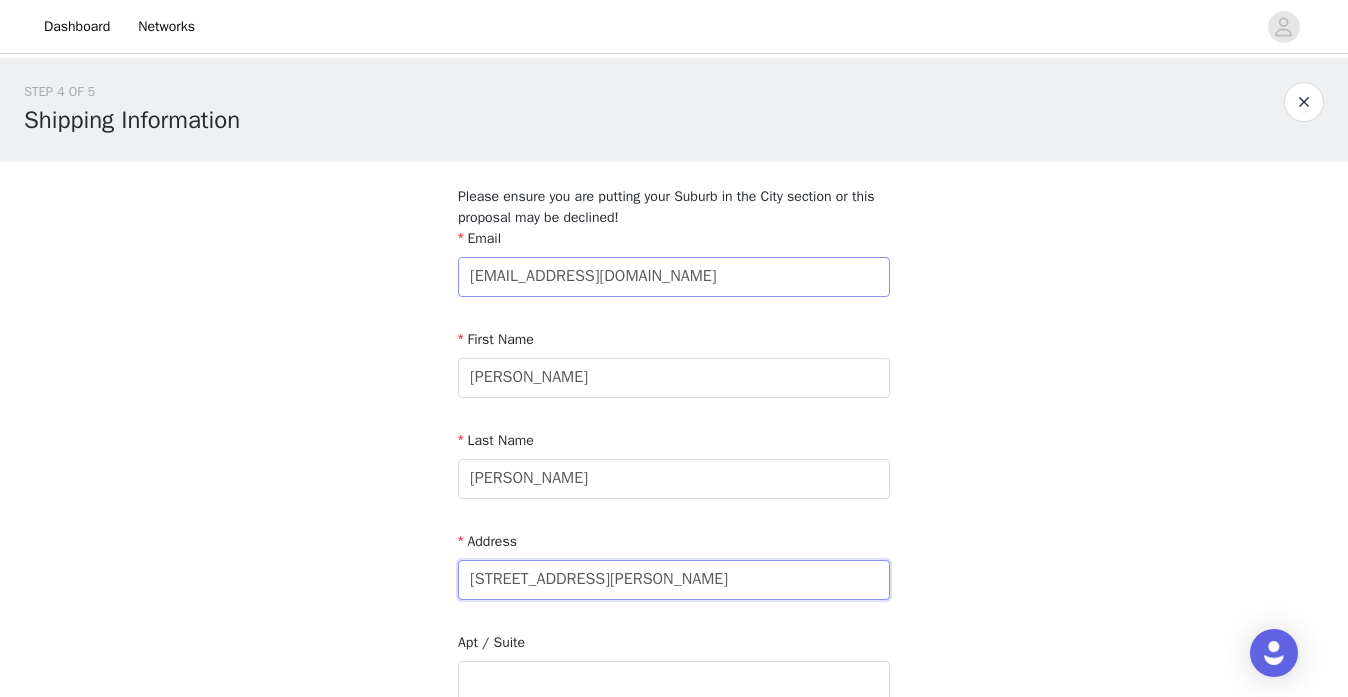 type on "[STREET_ADDRESS][PERSON_NAME]" 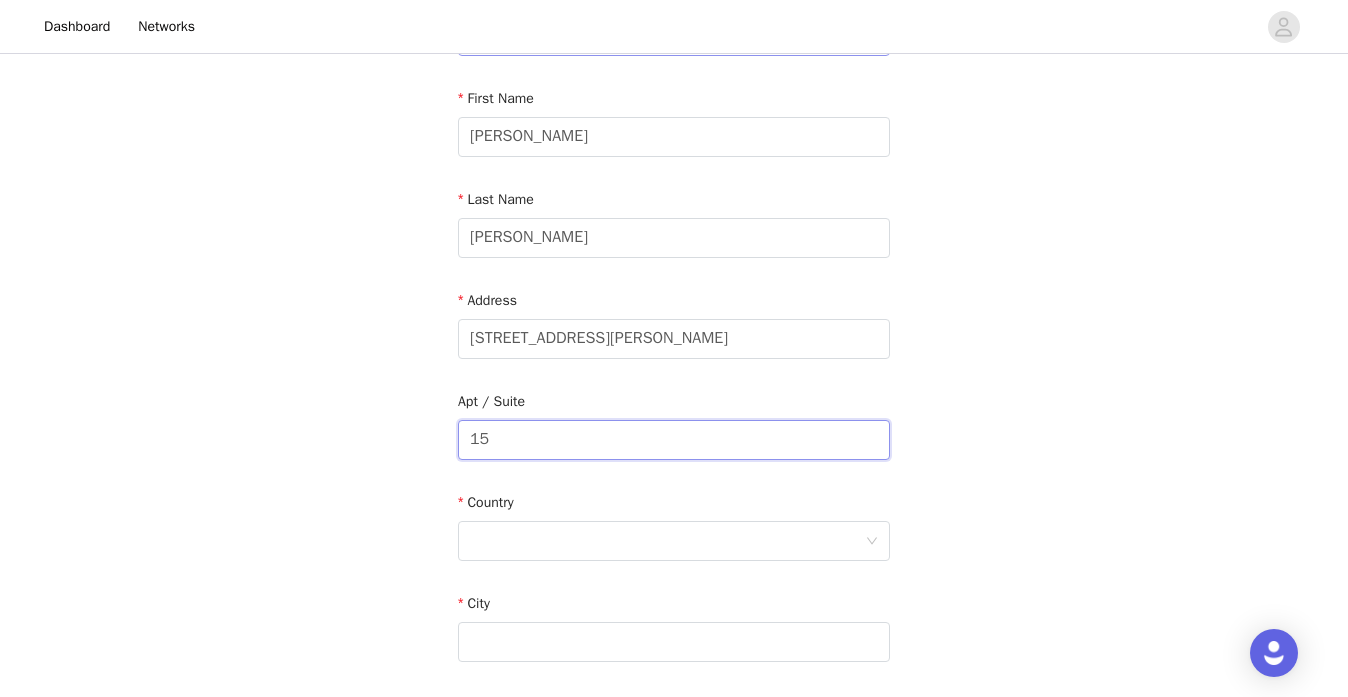 scroll, scrollTop: 255, scrollLeft: 0, axis: vertical 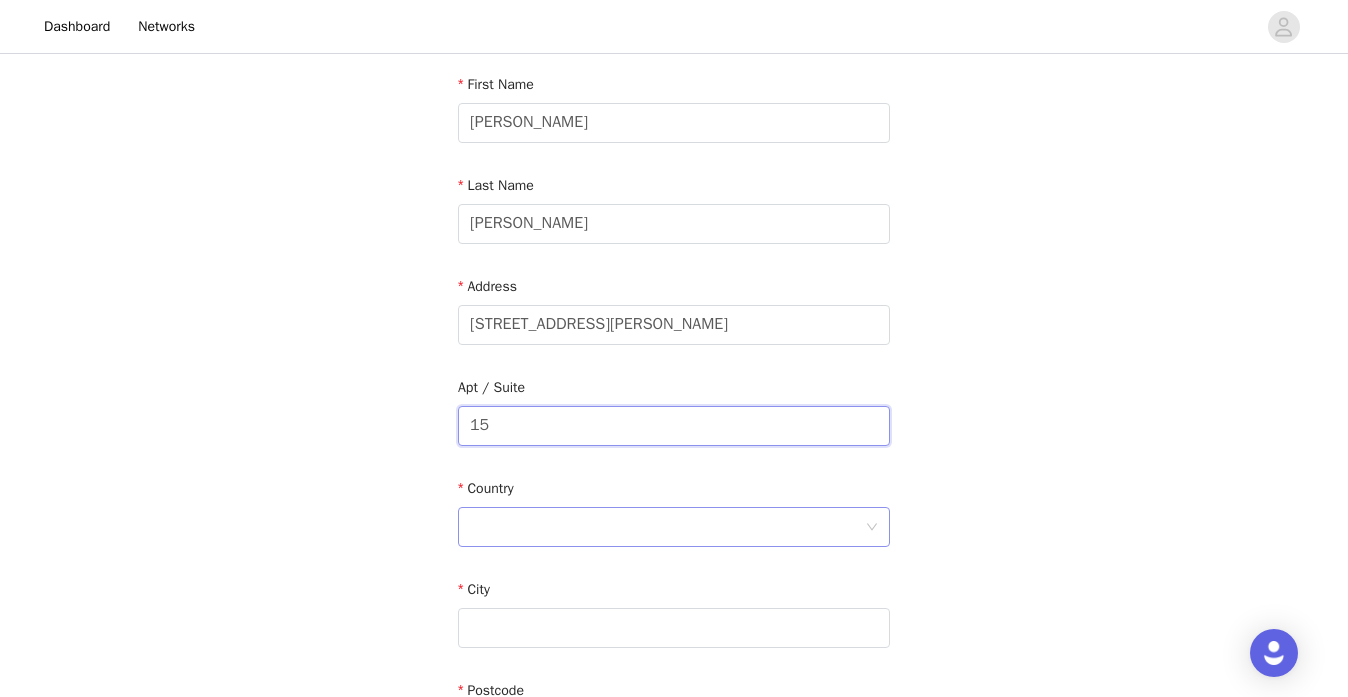 type on "15" 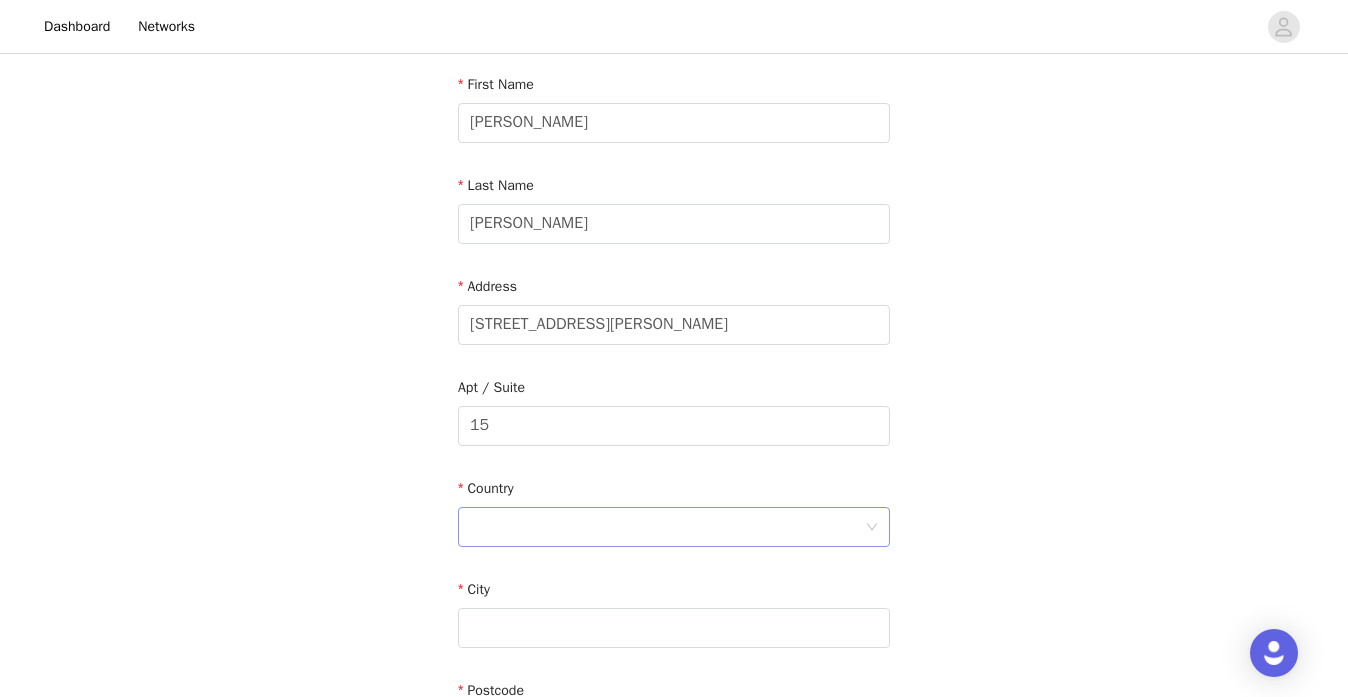 click at bounding box center [667, 527] 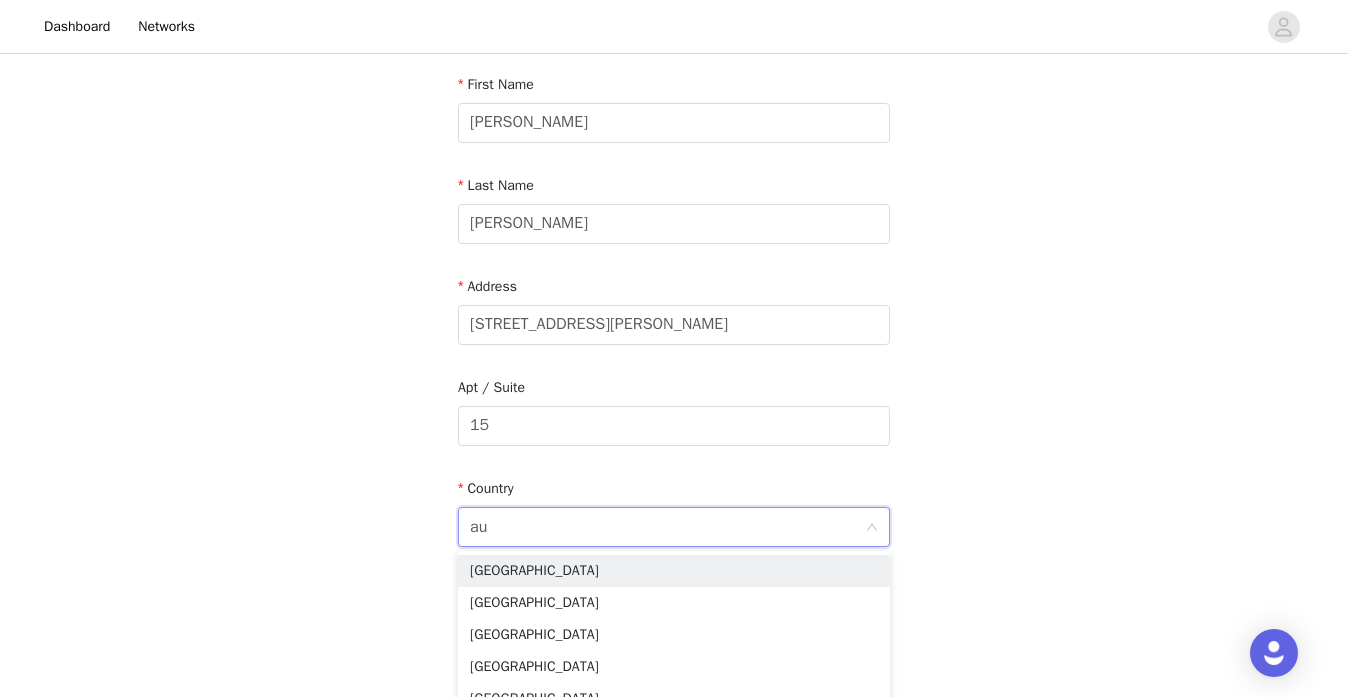 type on "aus" 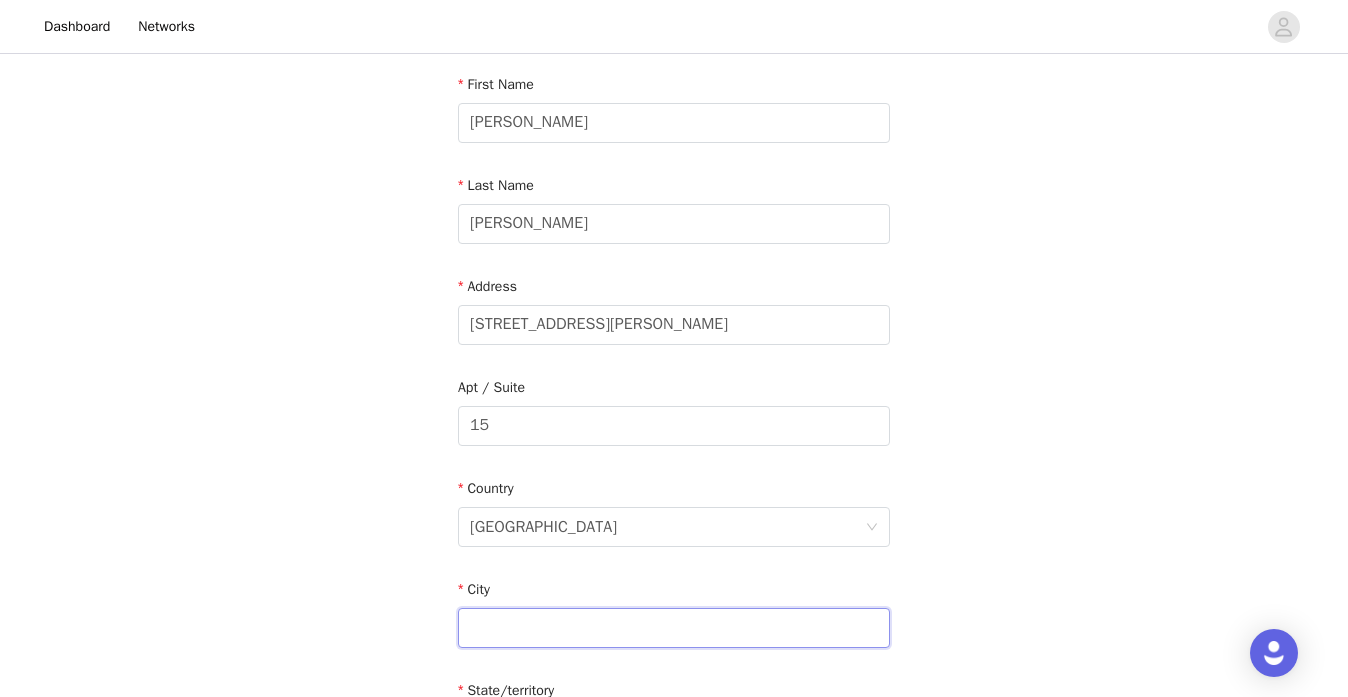 click at bounding box center (674, 628) 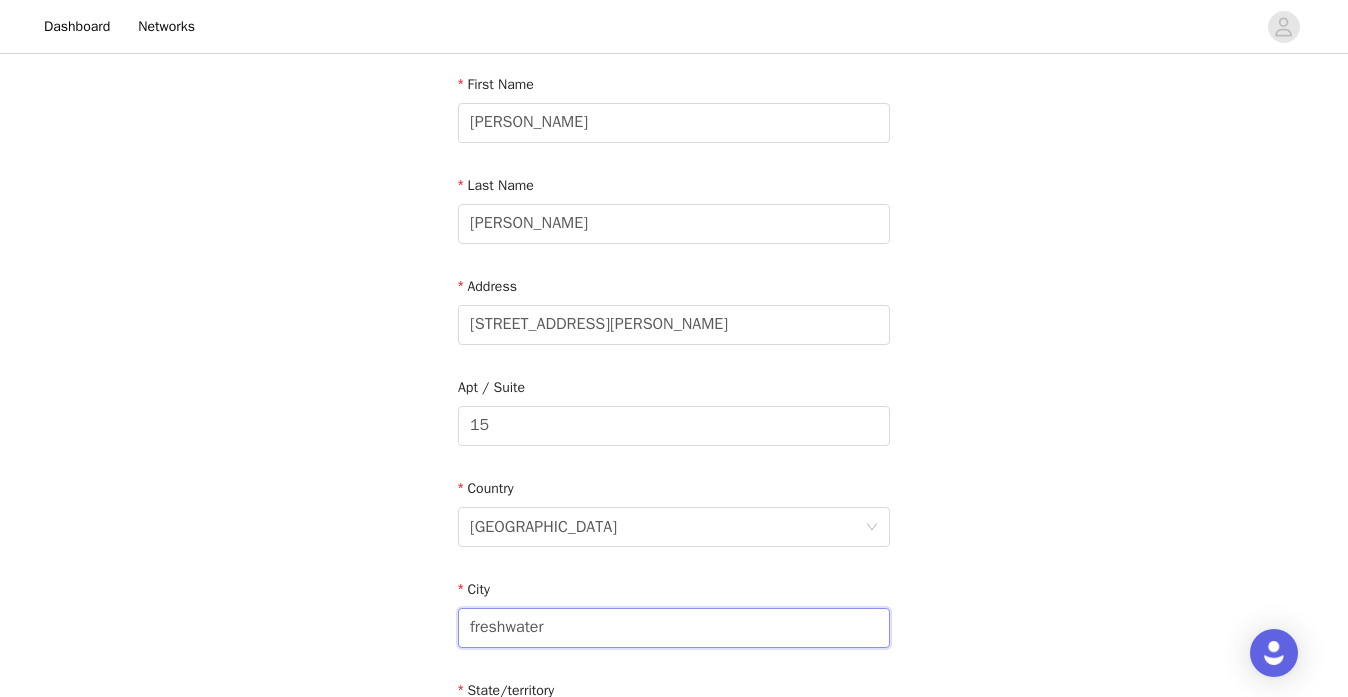 type on "freshwater" 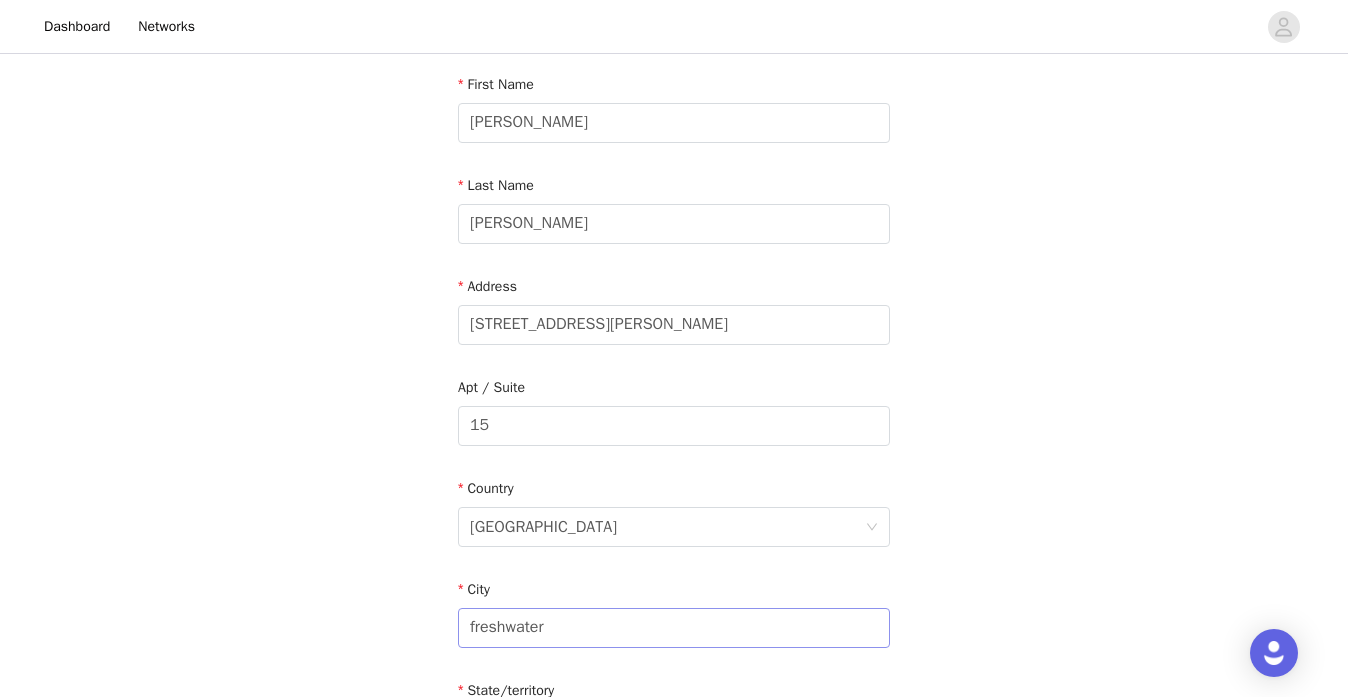 scroll, scrollTop: 635, scrollLeft: 0, axis: vertical 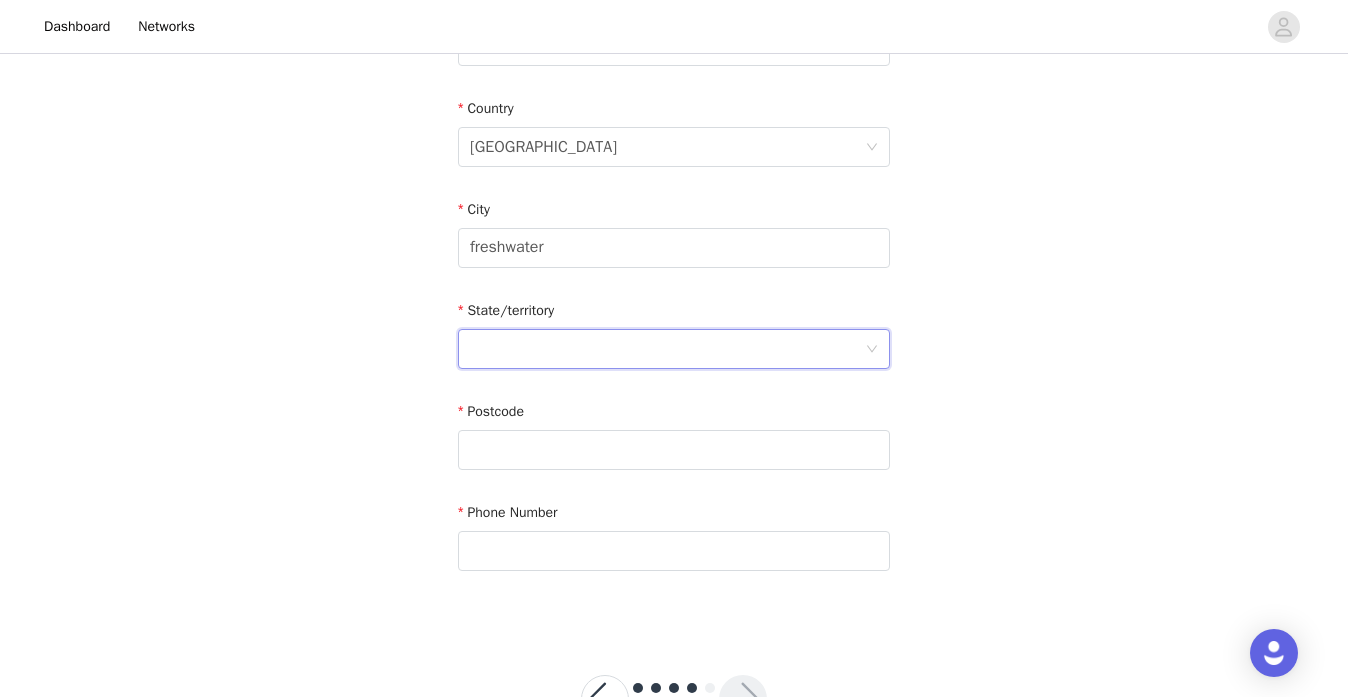 click at bounding box center [667, 349] 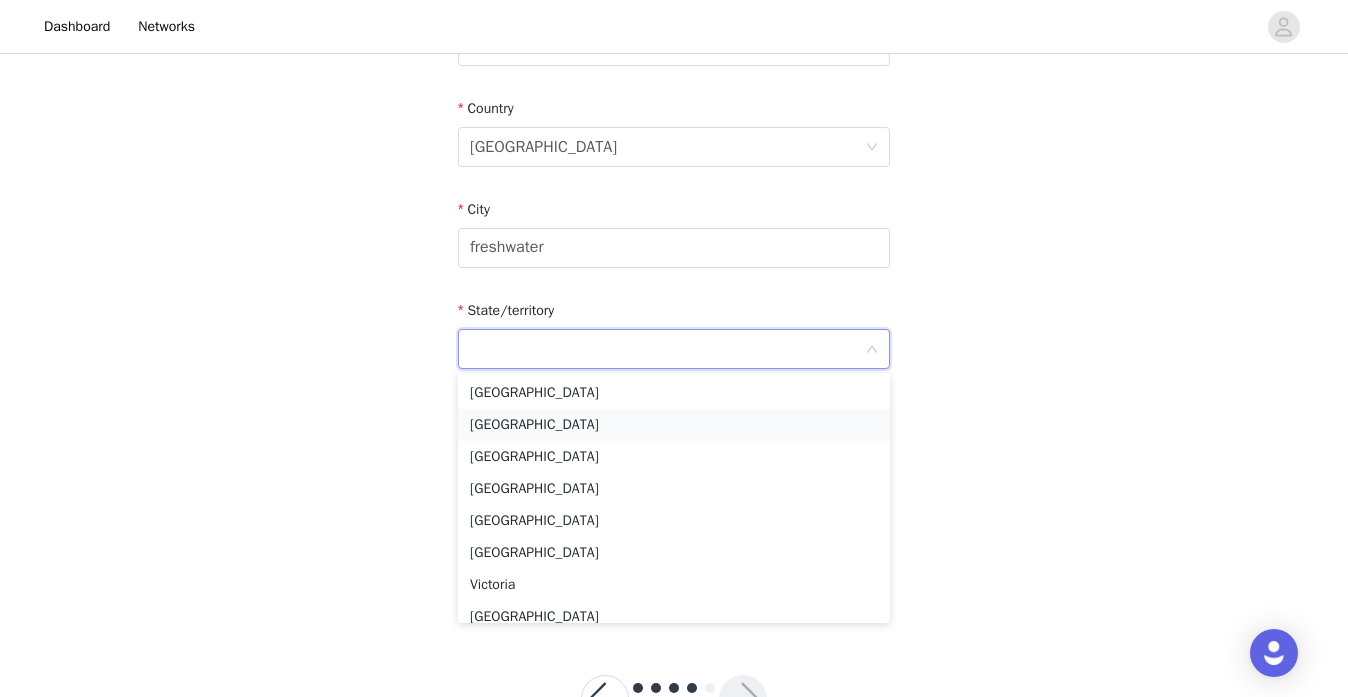click on "[GEOGRAPHIC_DATA]" at bounding box center [674, 425] 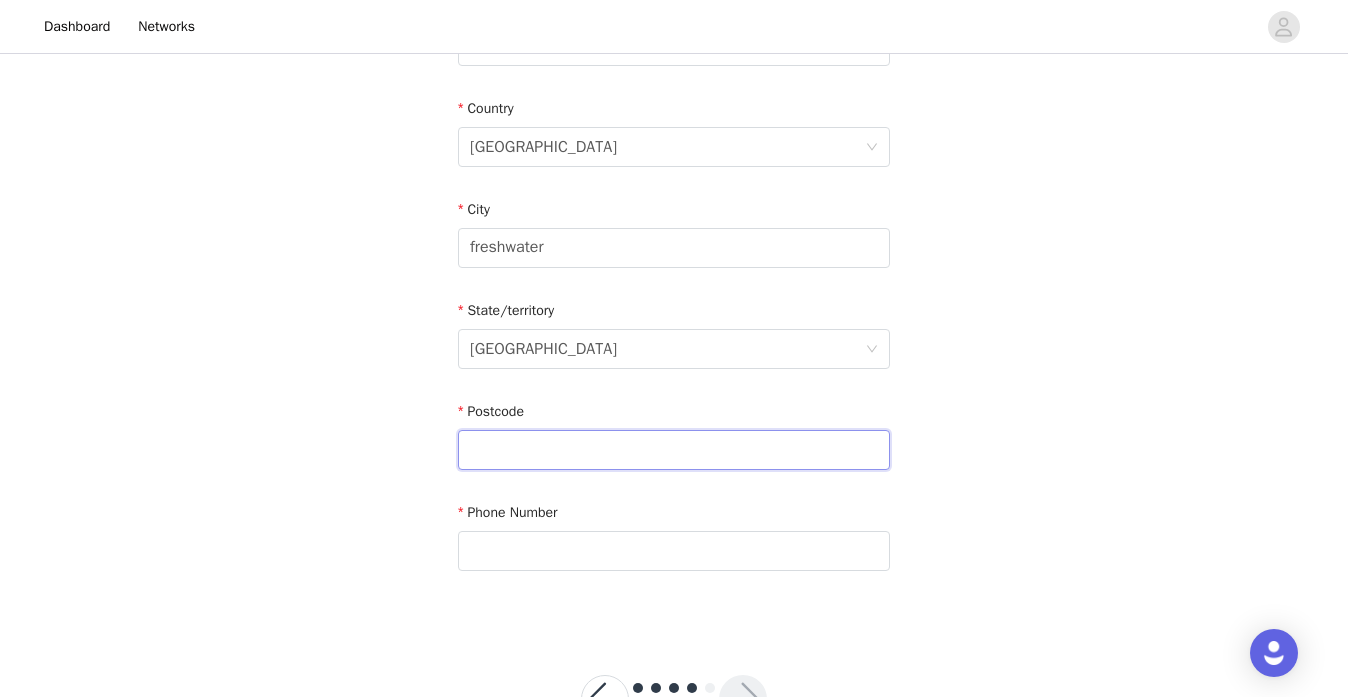 click at bounding box center (674, 450) 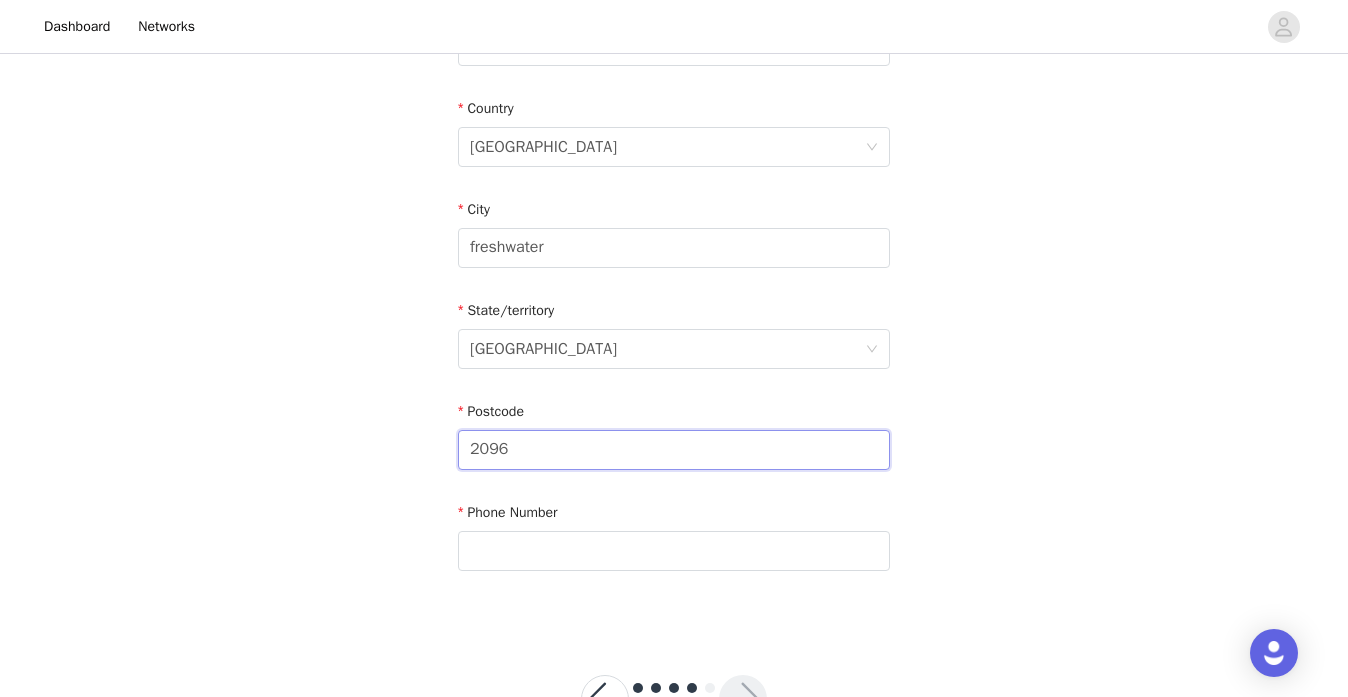 type on "2096" 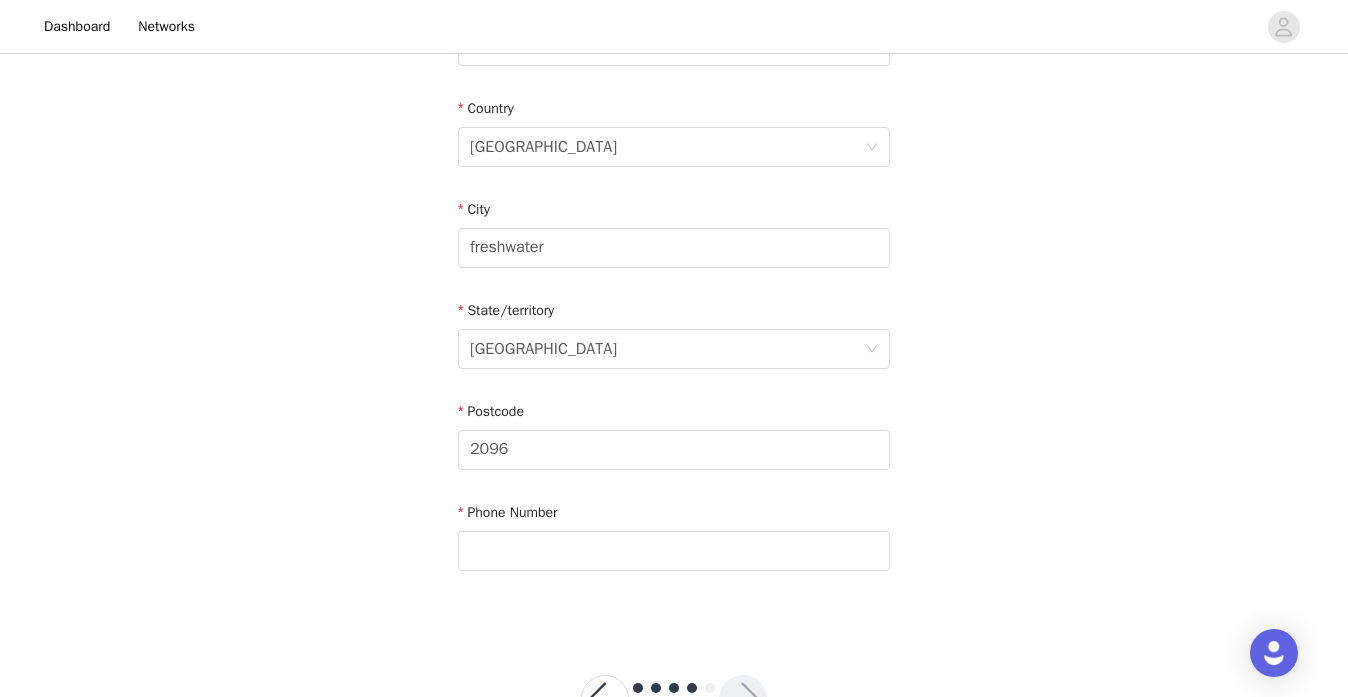 click on "Phone Number" at bounding box center [674, 540] 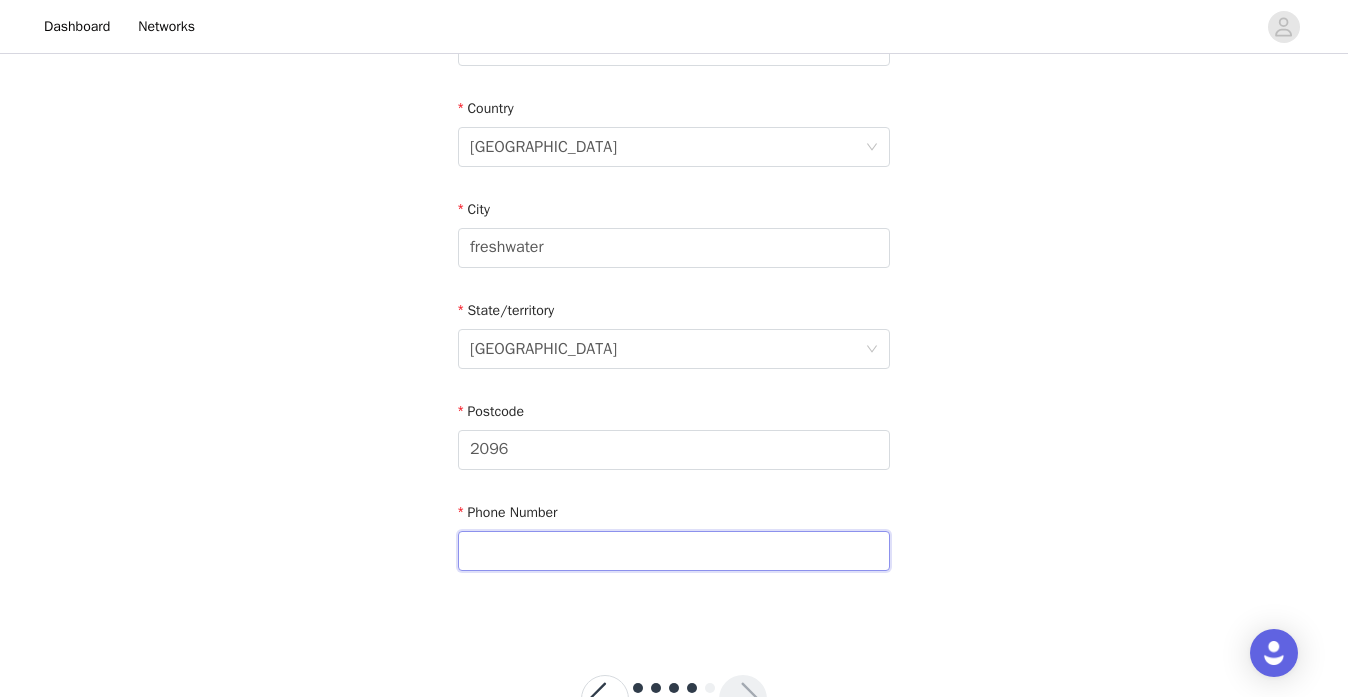 click at bounding box center (674, 551) 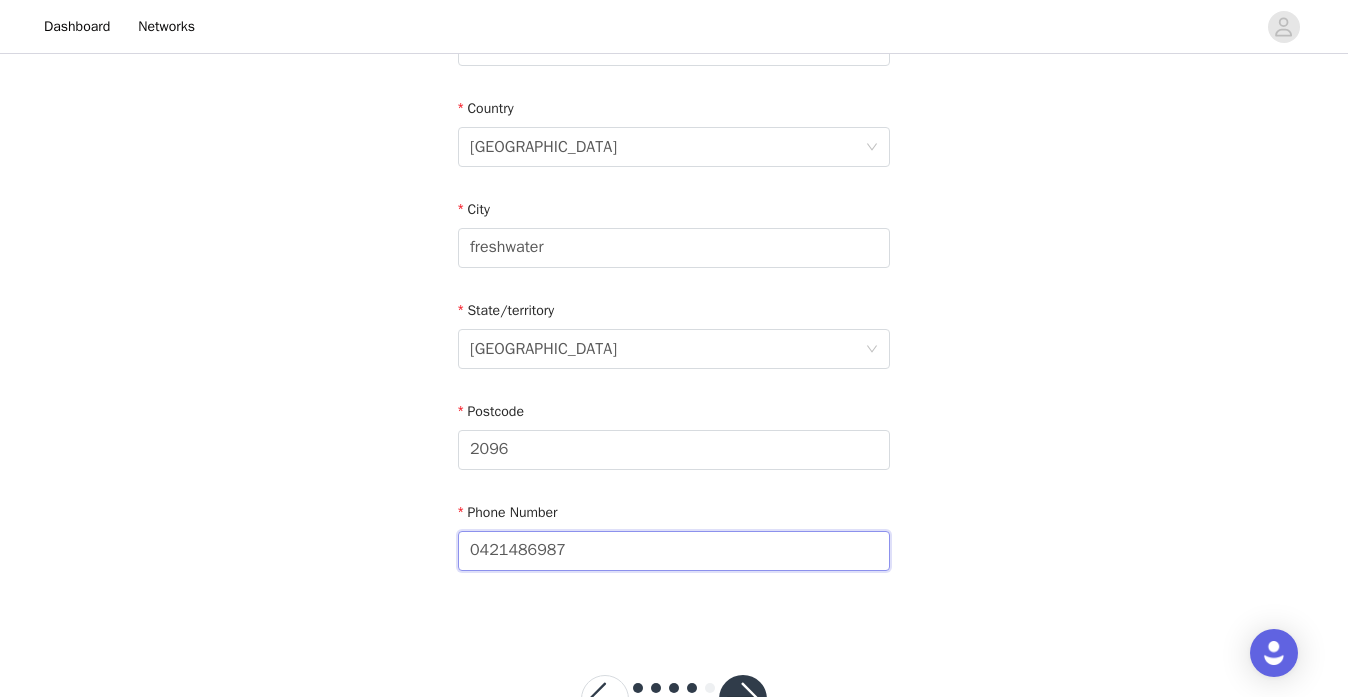 scroll, scrollTop: 708, scrollLeft: 0, axis: vertical 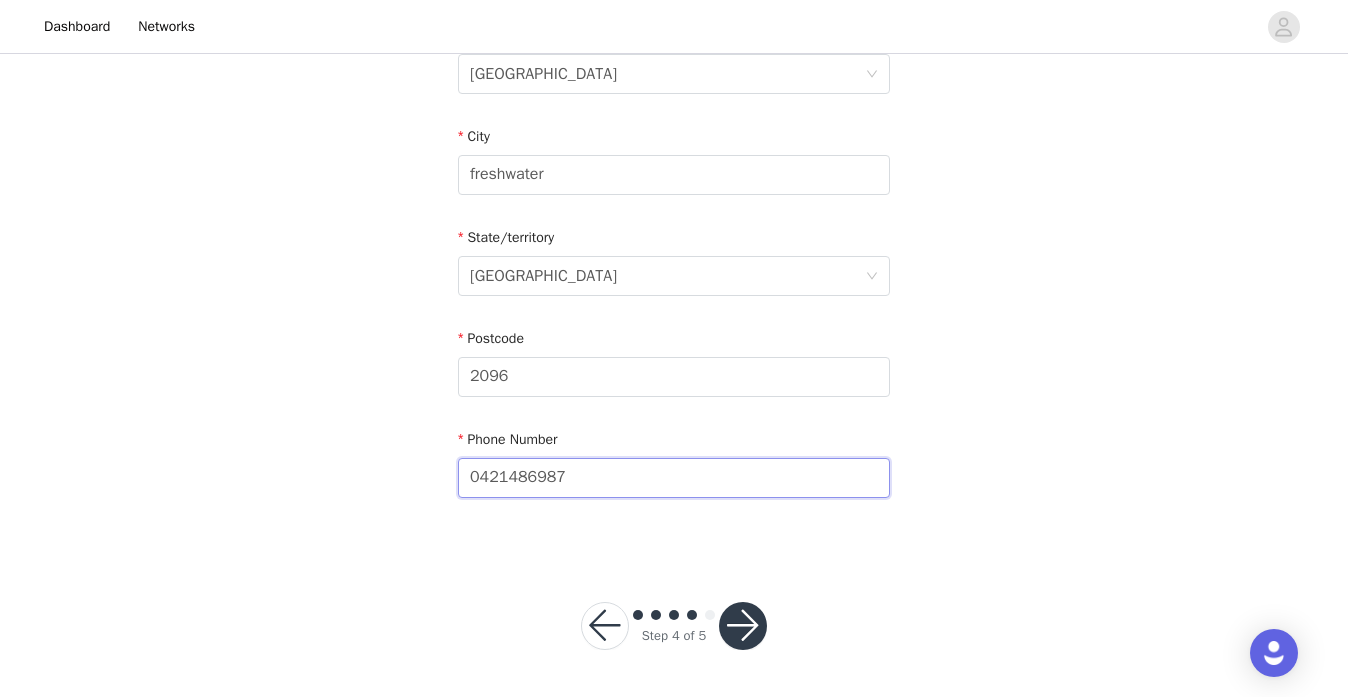 type on "0421486987" 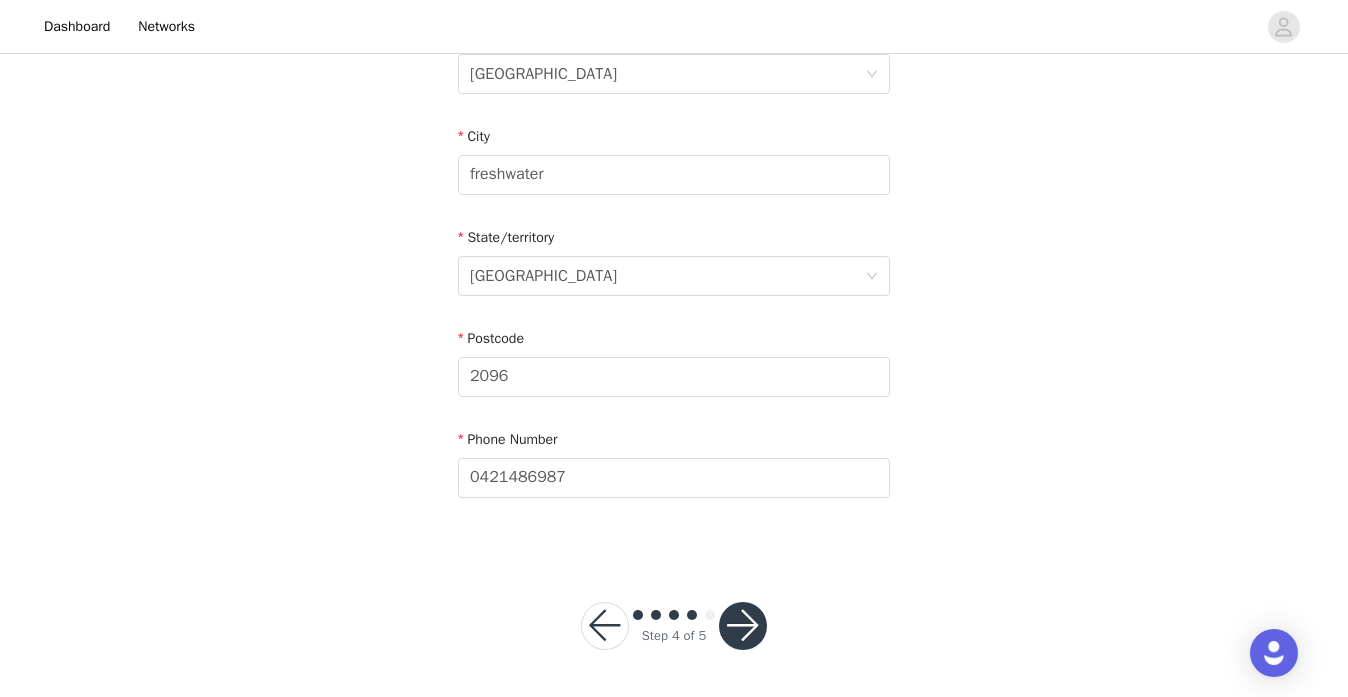 click on "Step 4 of 5" at bounding box center [674, 626] 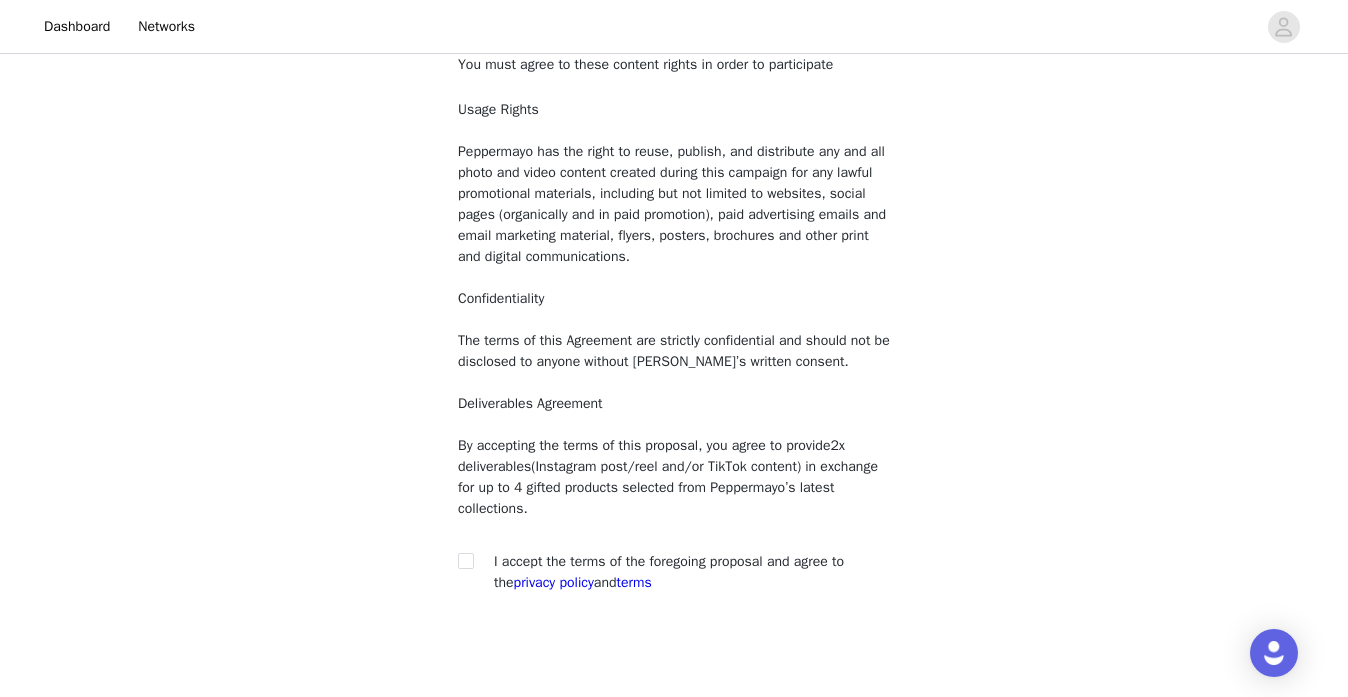 scroll, scrollTop: 148, scrollLeft: 0, axis: vertical 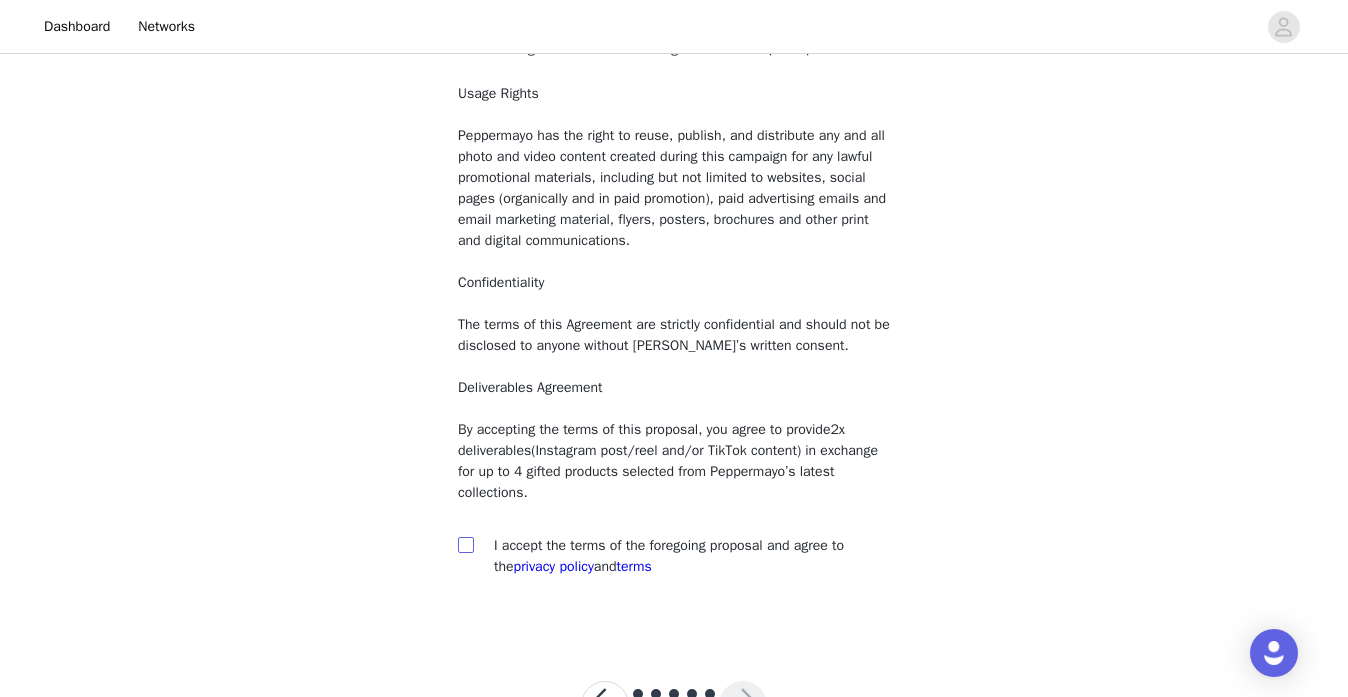click at bounding box center [465, 544] 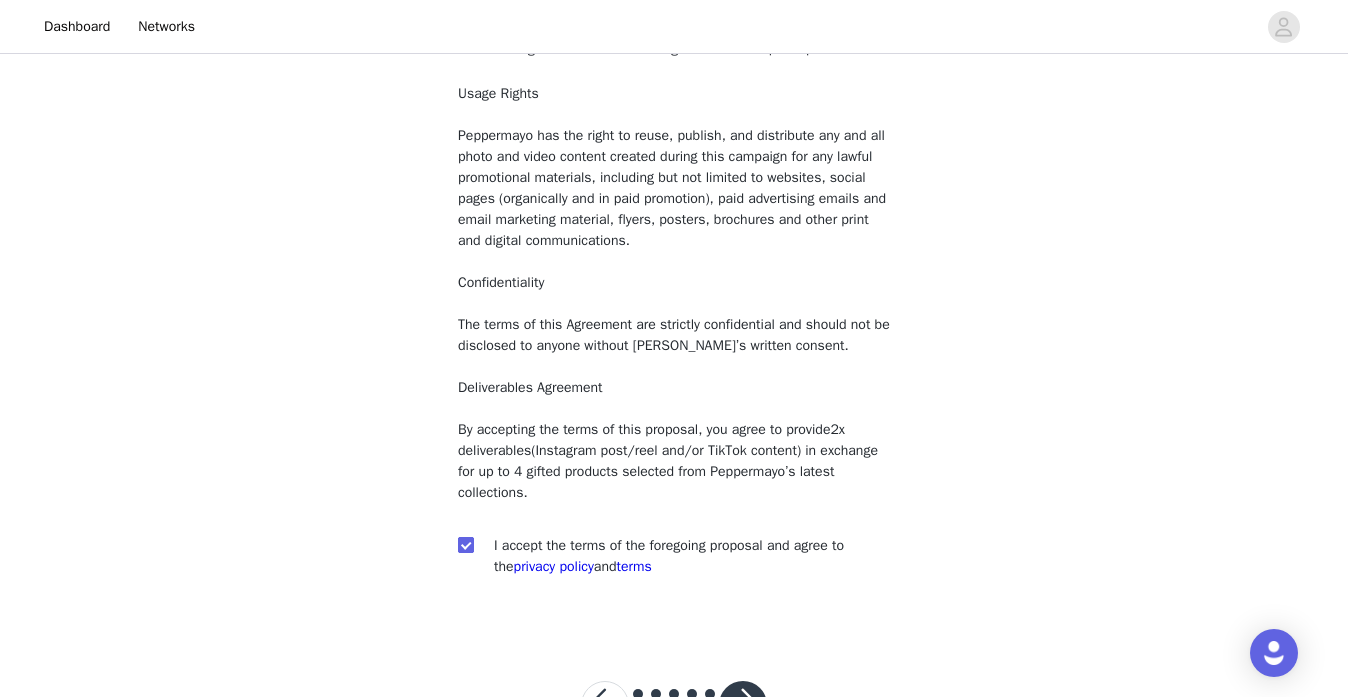 scroll, scrollTop: 227, scrollLeft: 0, axis: vertical 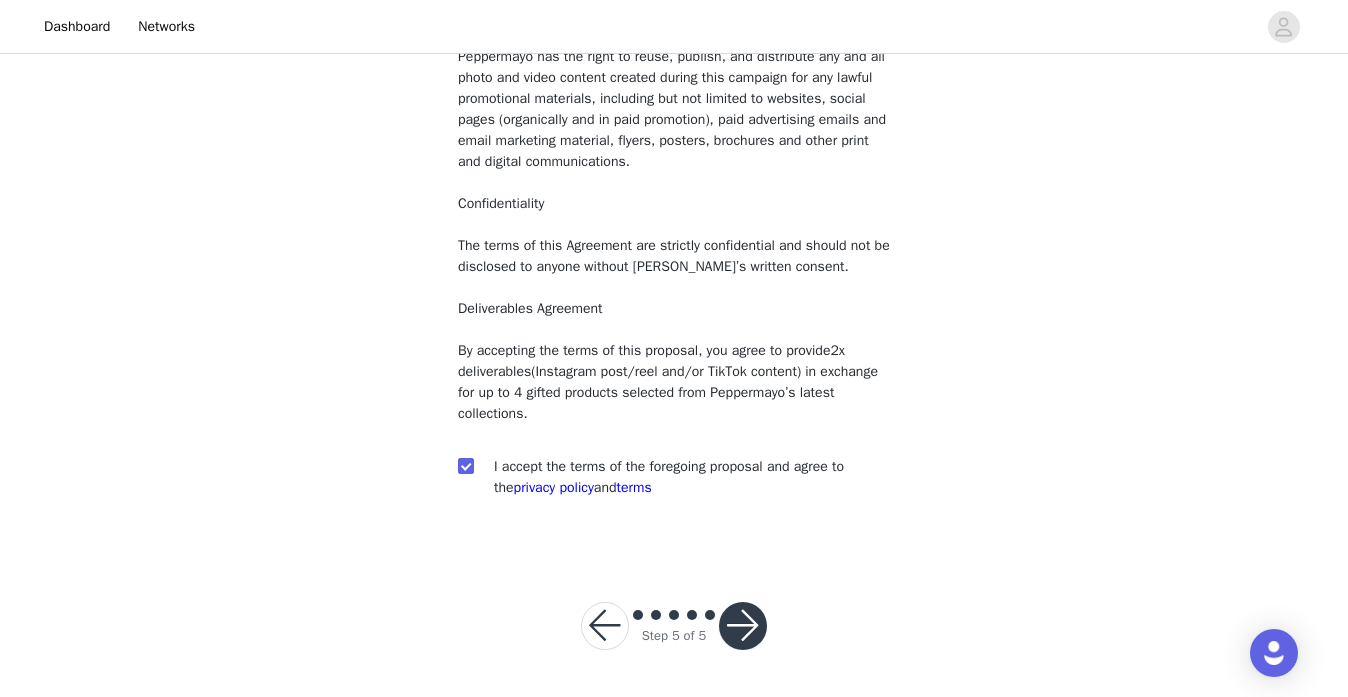 click at bounding box center [743, 626] 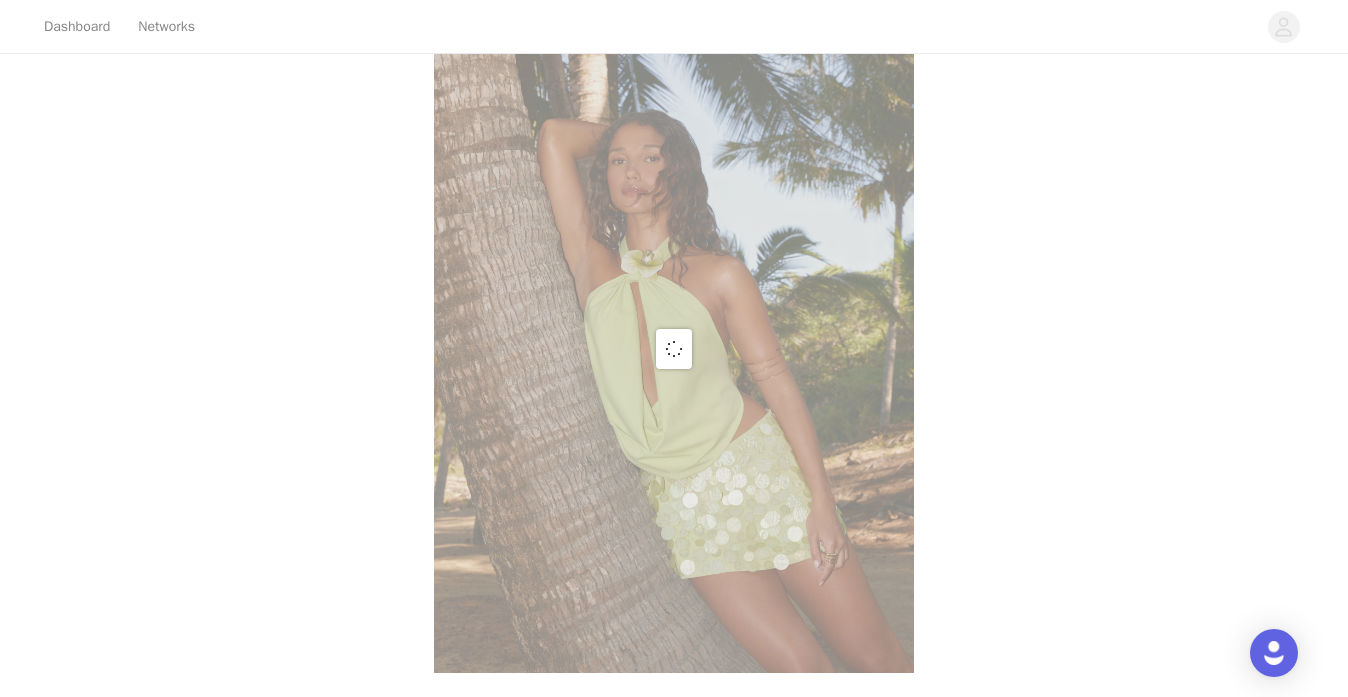 scroll, scrollTop: 105, scrollLeft: 0, axis: vertical 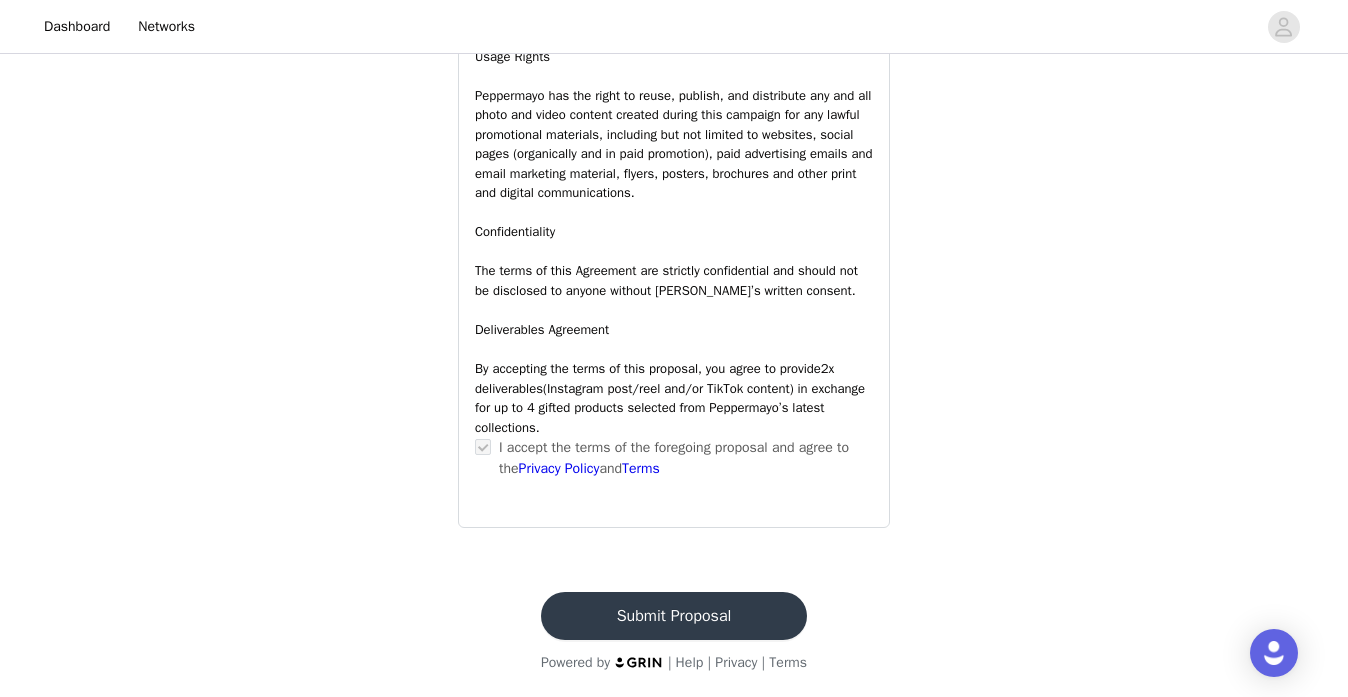 click on "Submit Proposal" at bounding box center (674, 616) 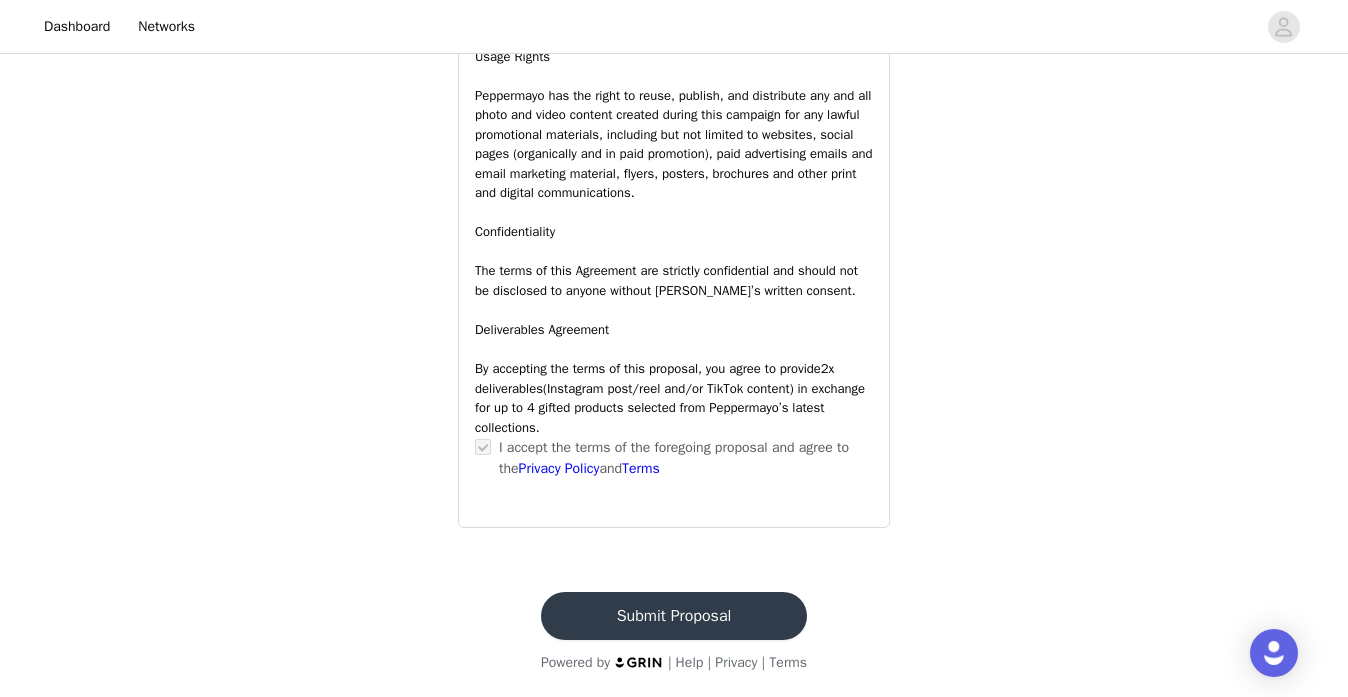 scroll, scrollTop: 0, scrollLeft: 0, axis: both 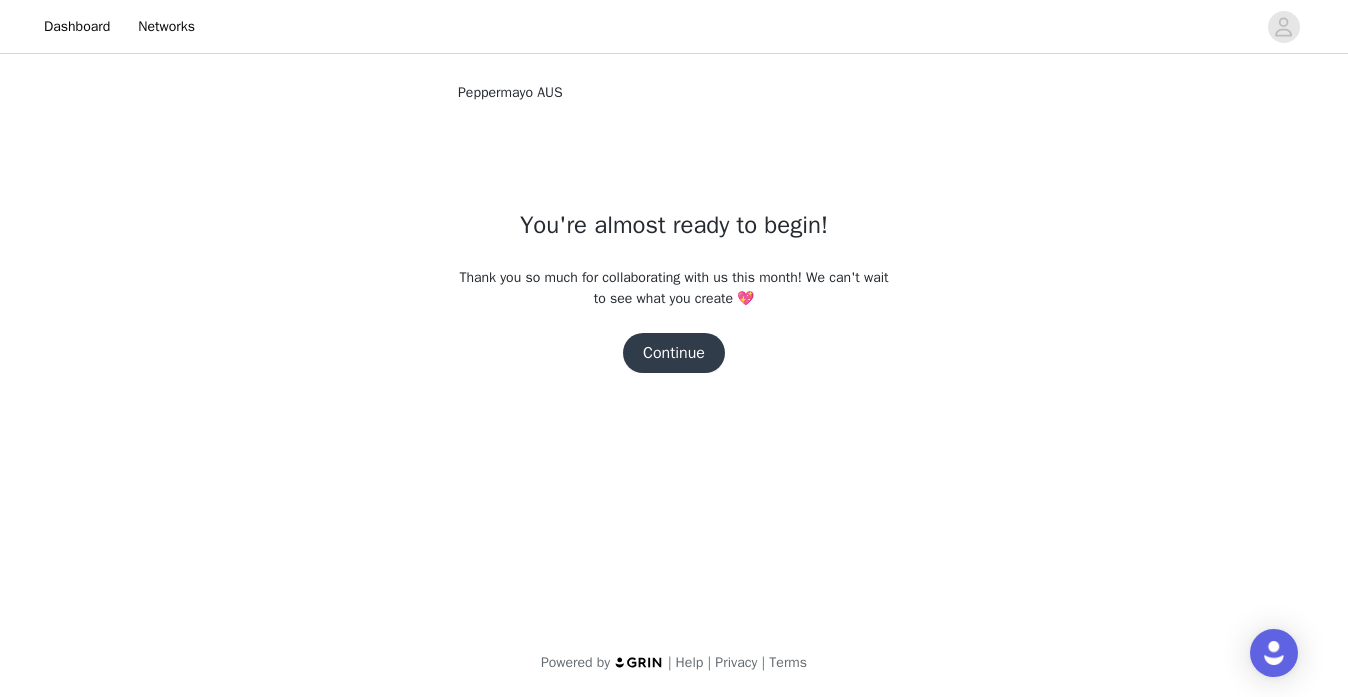 click on "Continue" at bounding box center [674, 353] 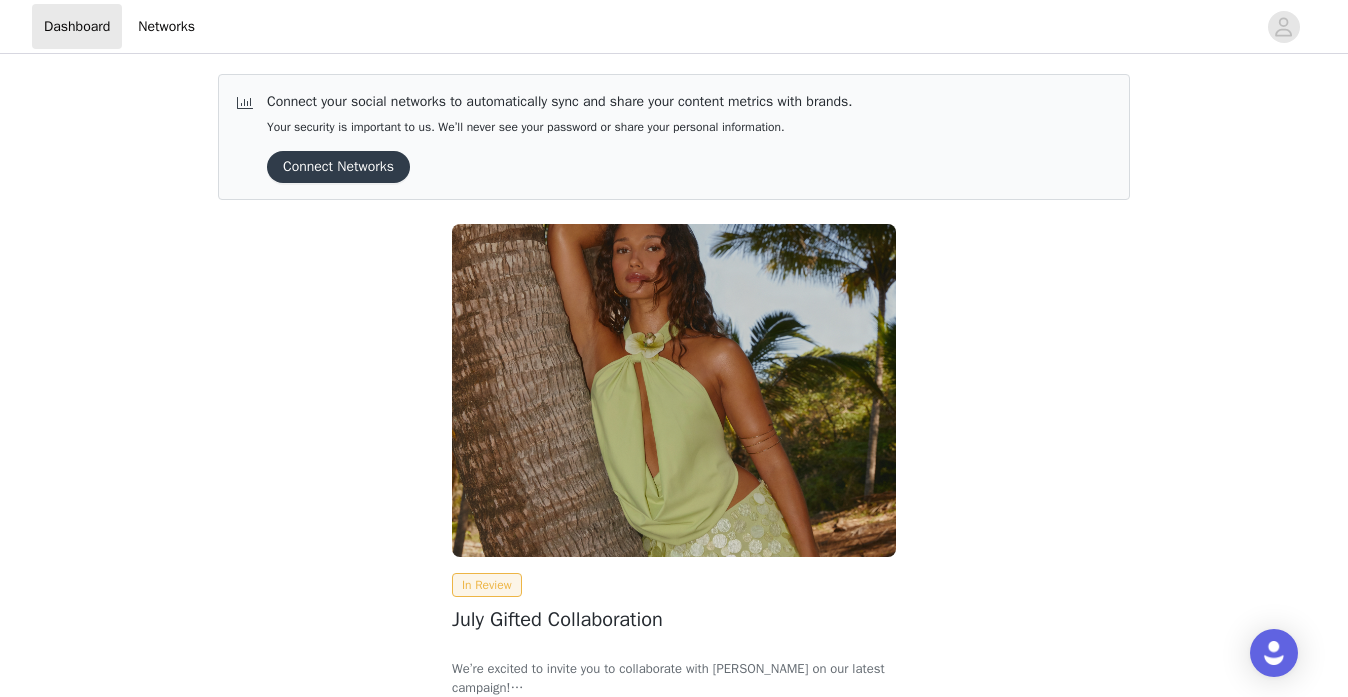 scroll, scrollTop: 0, scrollLeft: 0, axis: both 